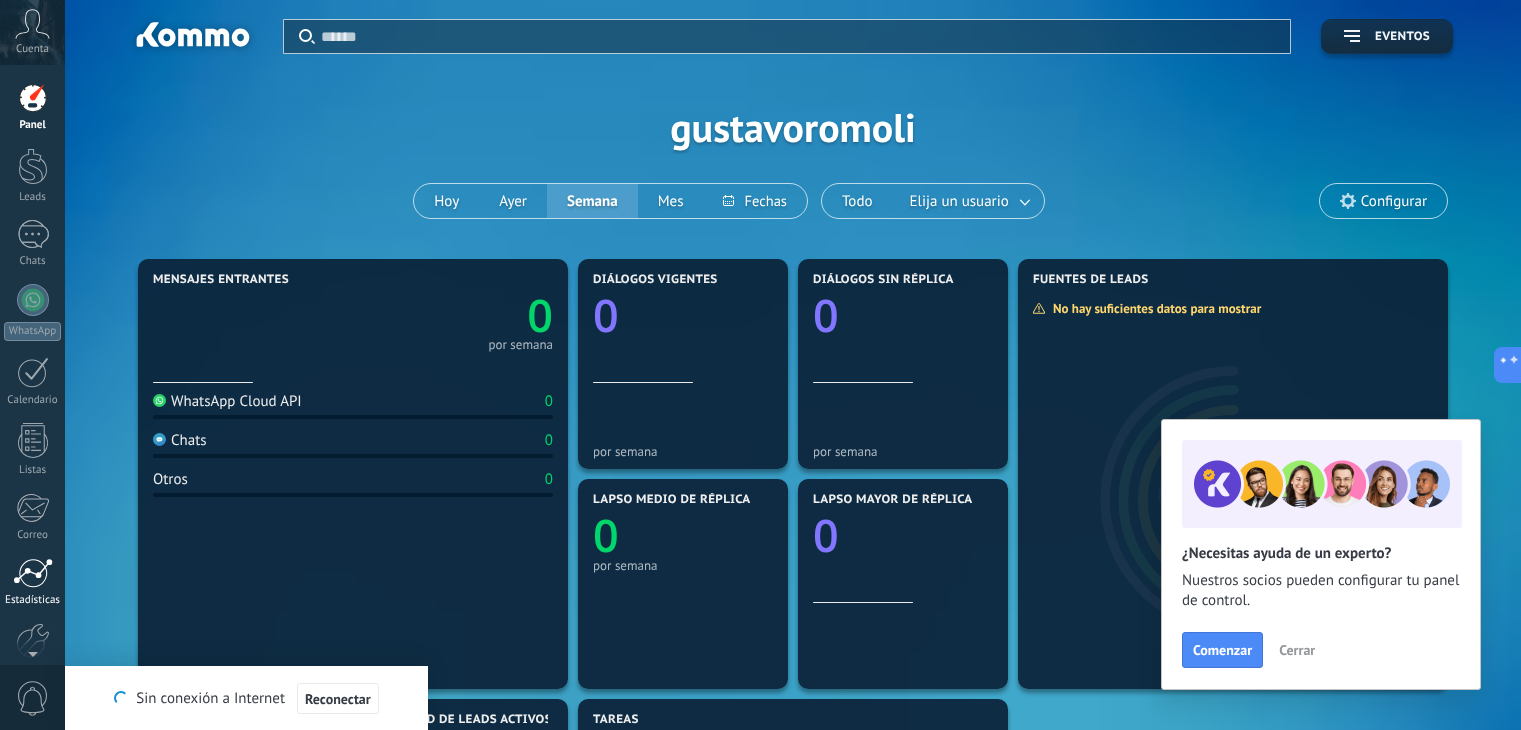 scroll, scrollTop: 0, scrollLeft: 0, axis: both 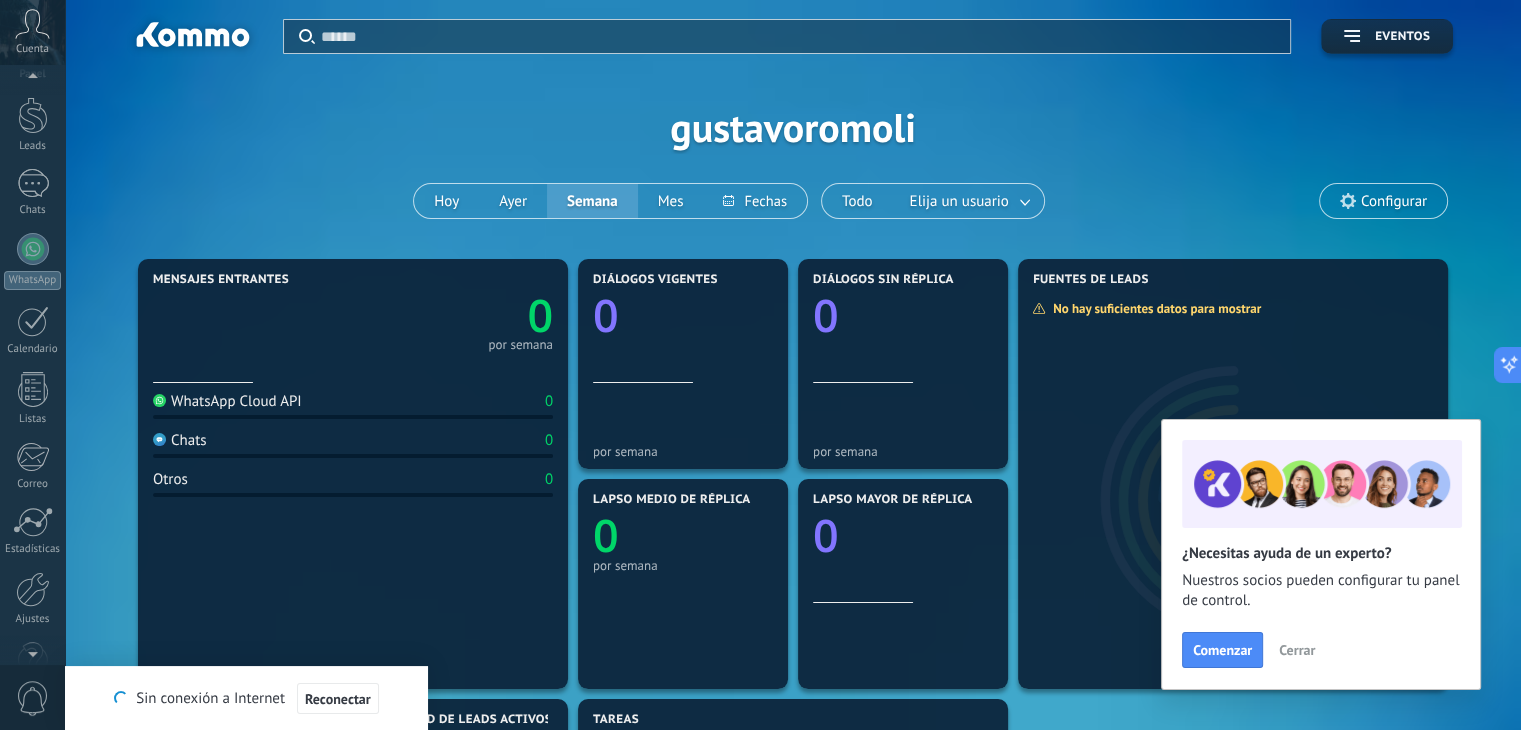 click at bounding box center (32, 650) 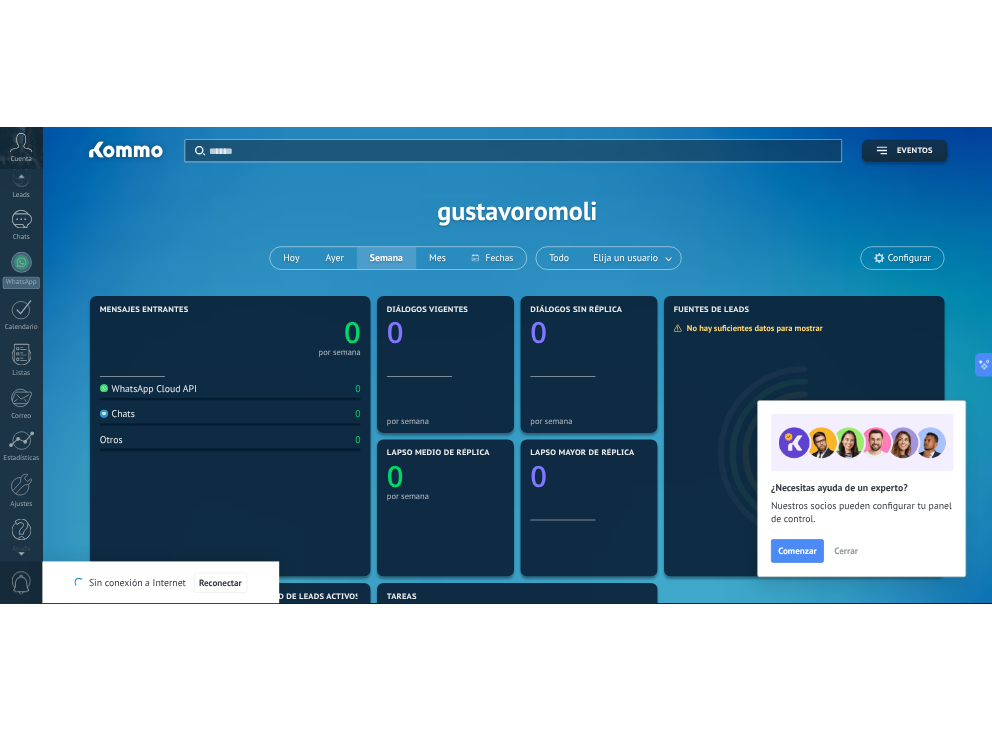 scroll, scrollTop: 101, scrollLeft: 0, axis: vertical 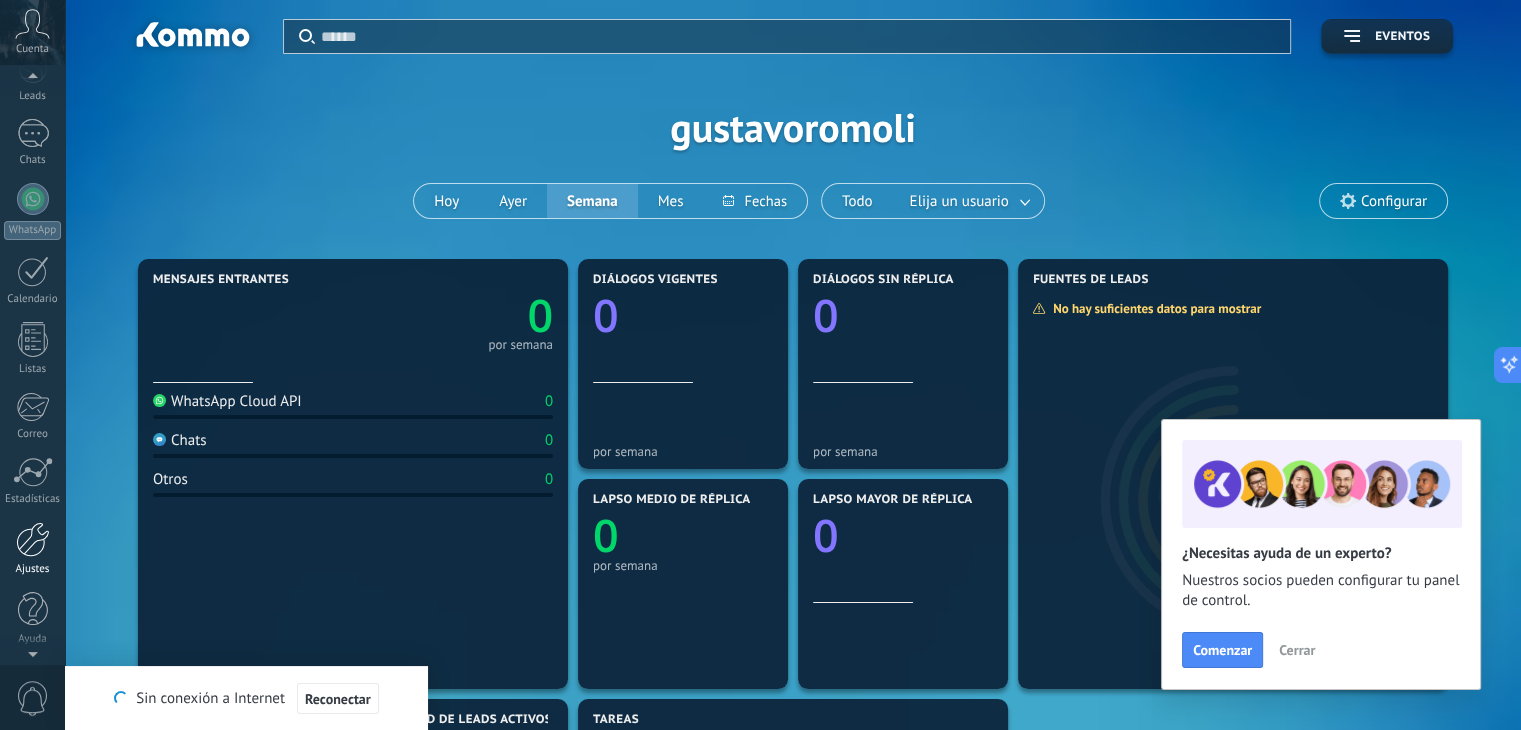 click at bounding box center (33, 539) 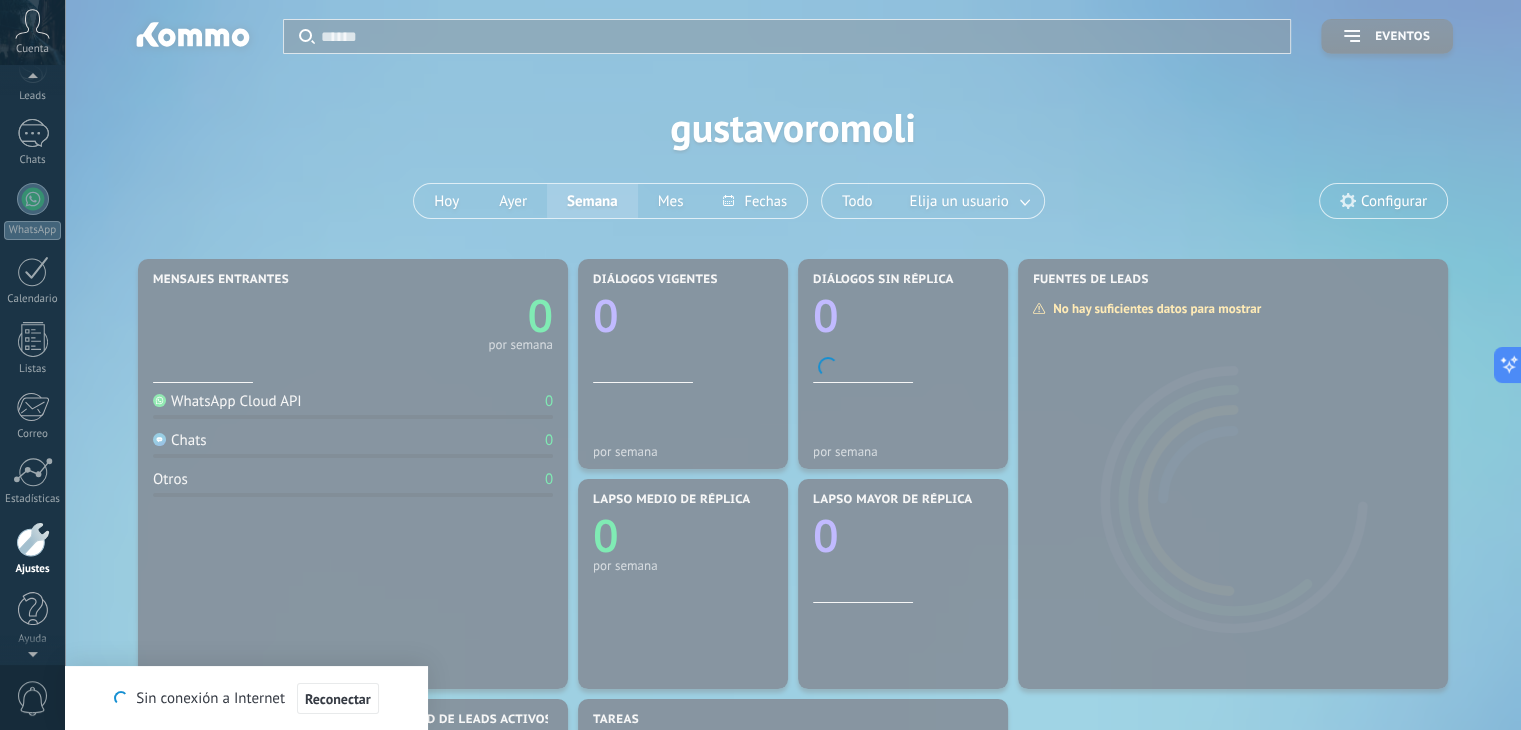 click at bounding box center [33, 539] 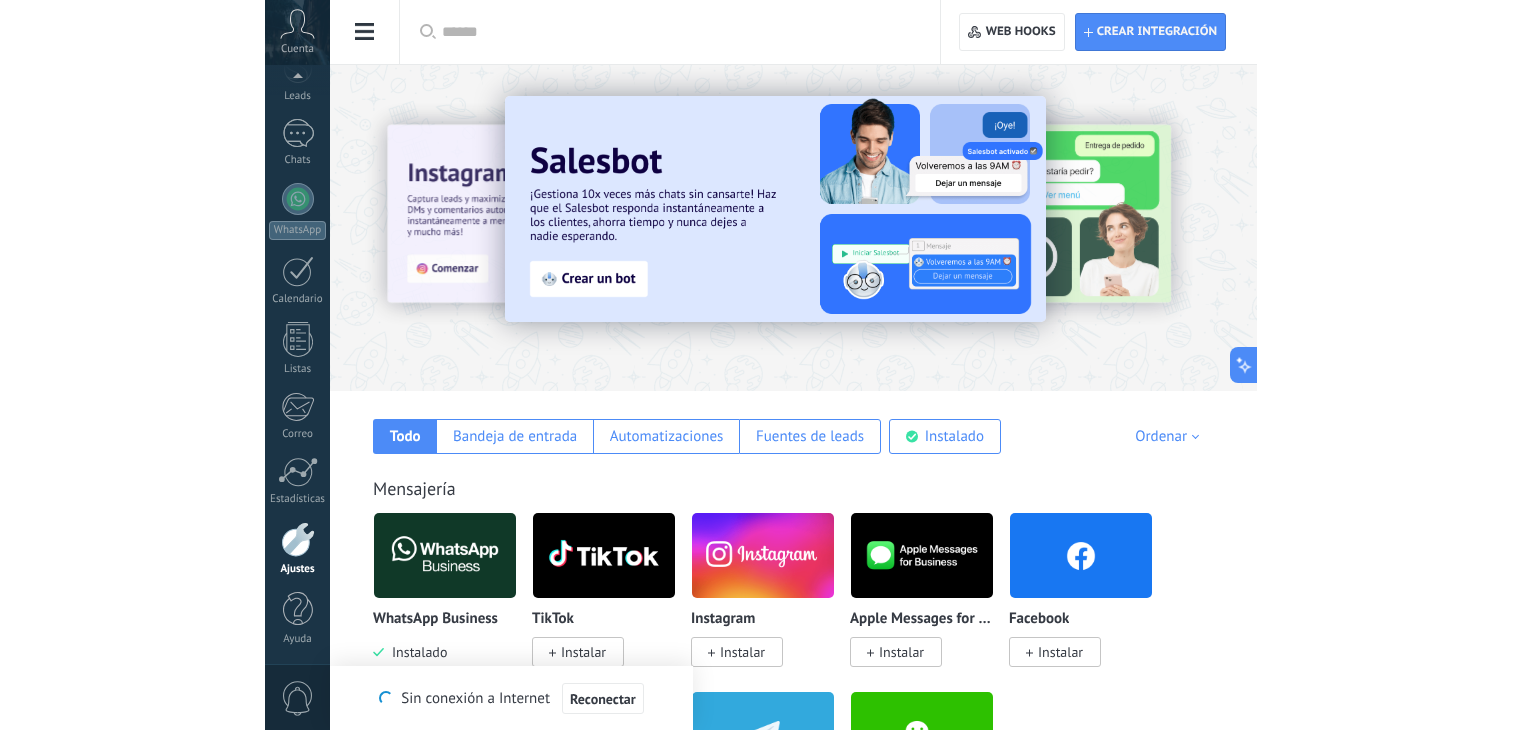 scroll, scrollTop: 100, scrollLeft: 0, axis: vertical 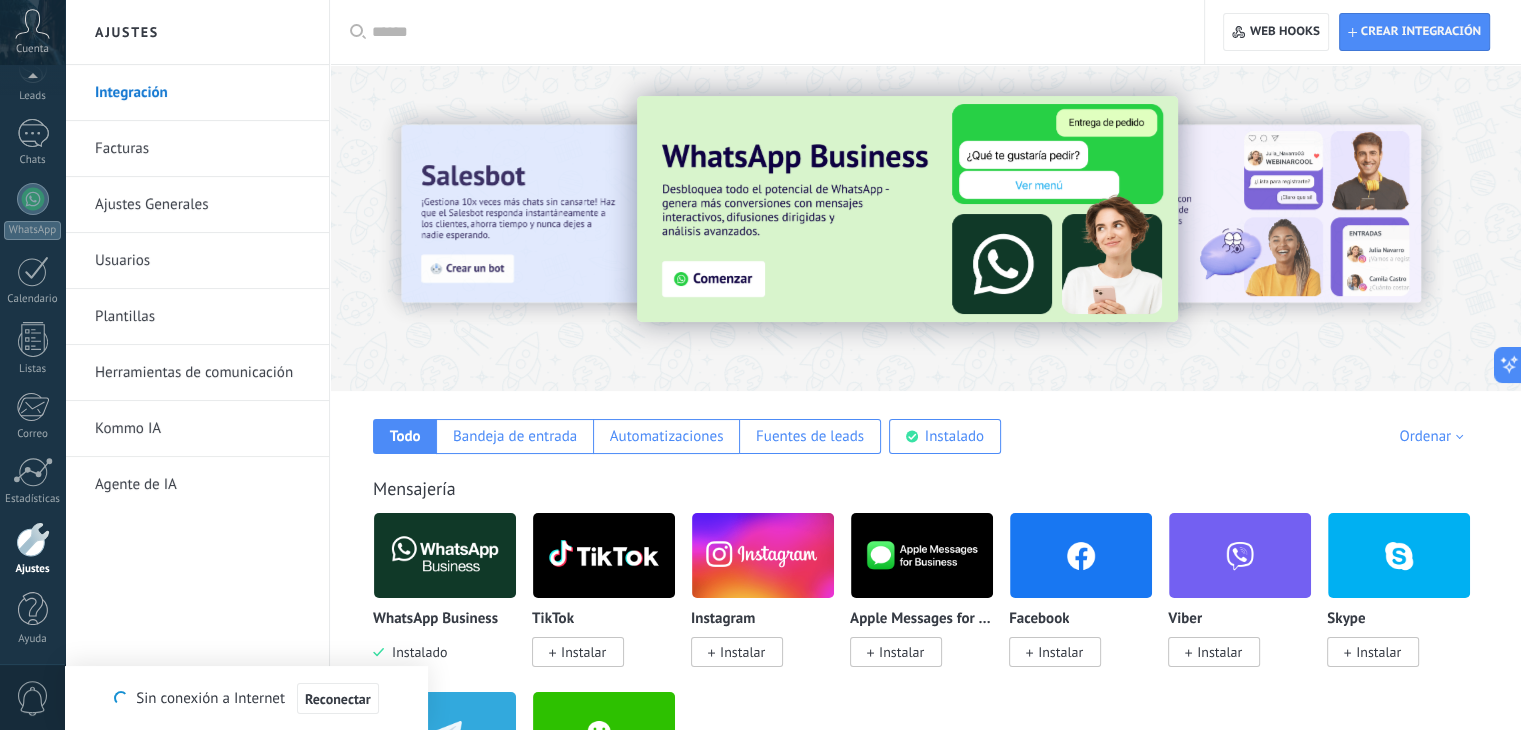 click on "Instalar" at bounding box center (1060, 652) 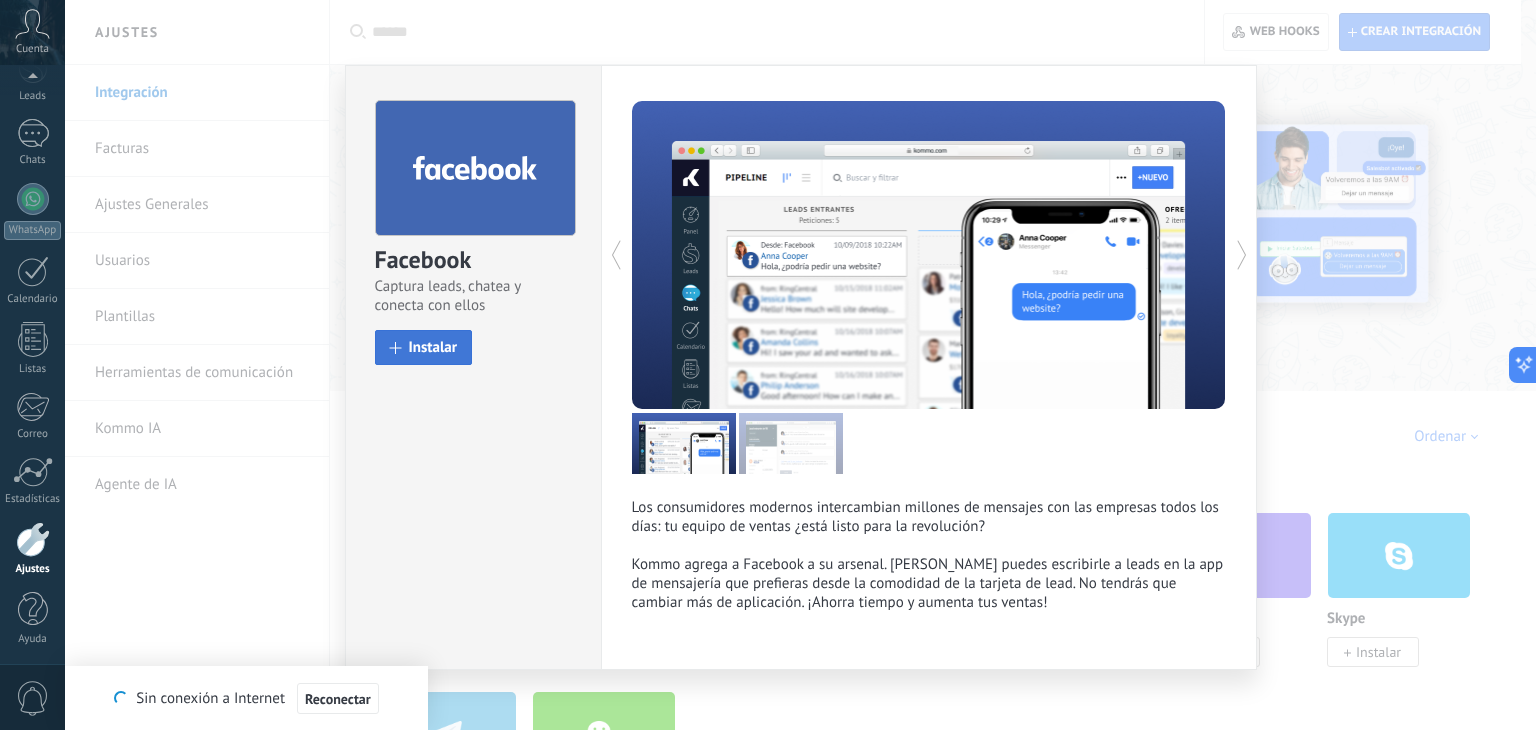 click on "Instalar" at bounding box center (433, 347) 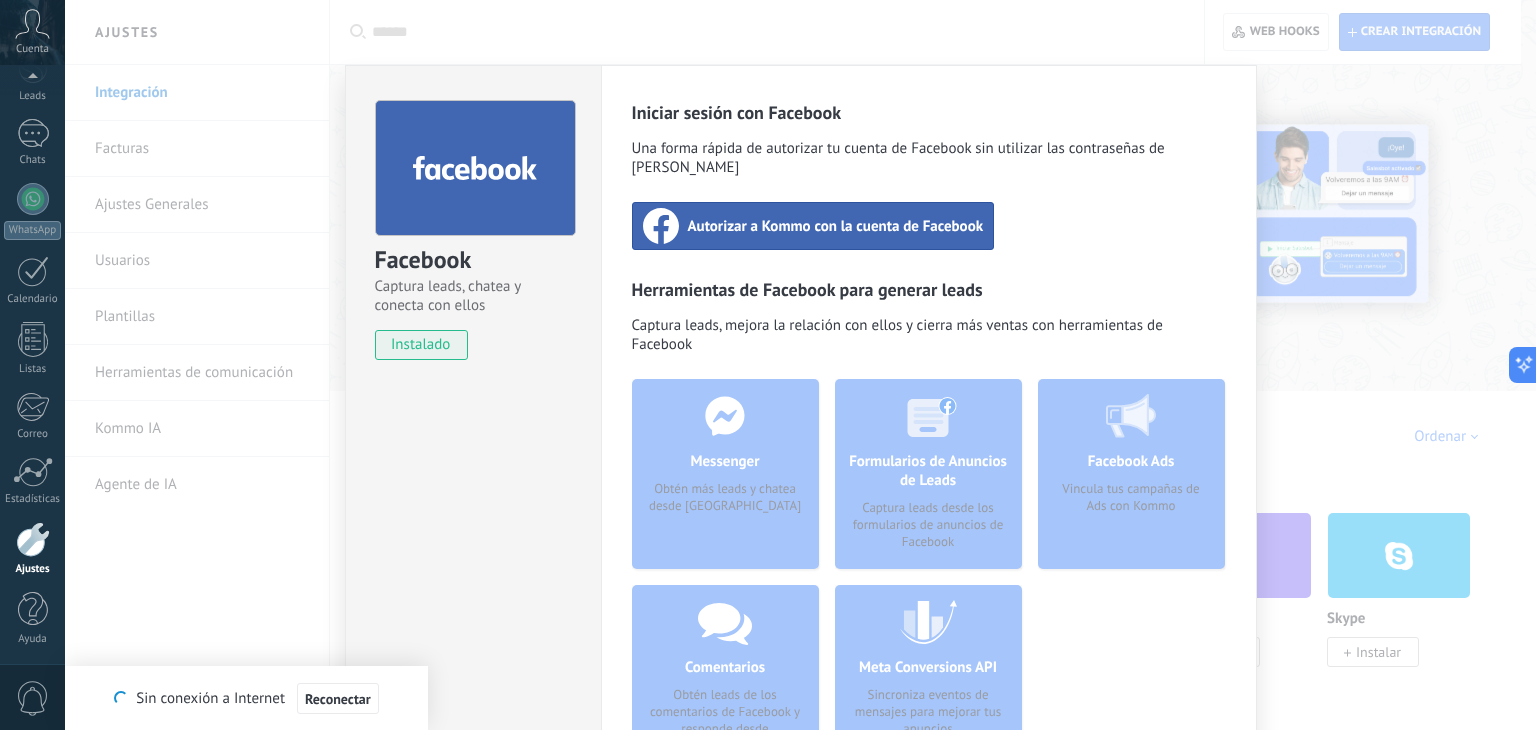 click on "Autorizar a Kommo con la cuenta de Facebook" at bounding box center (836, 226) 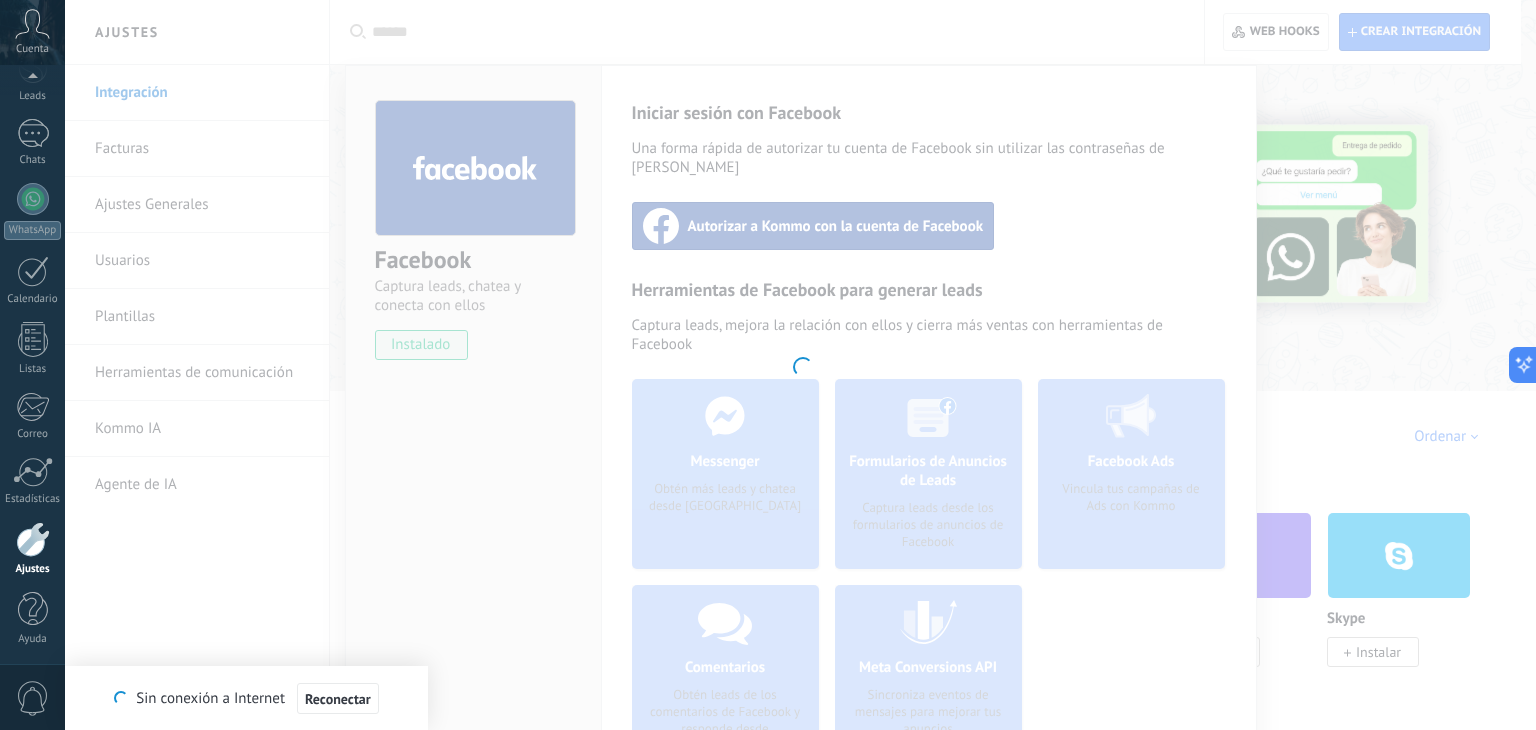 click at bounding box center [800, 365] 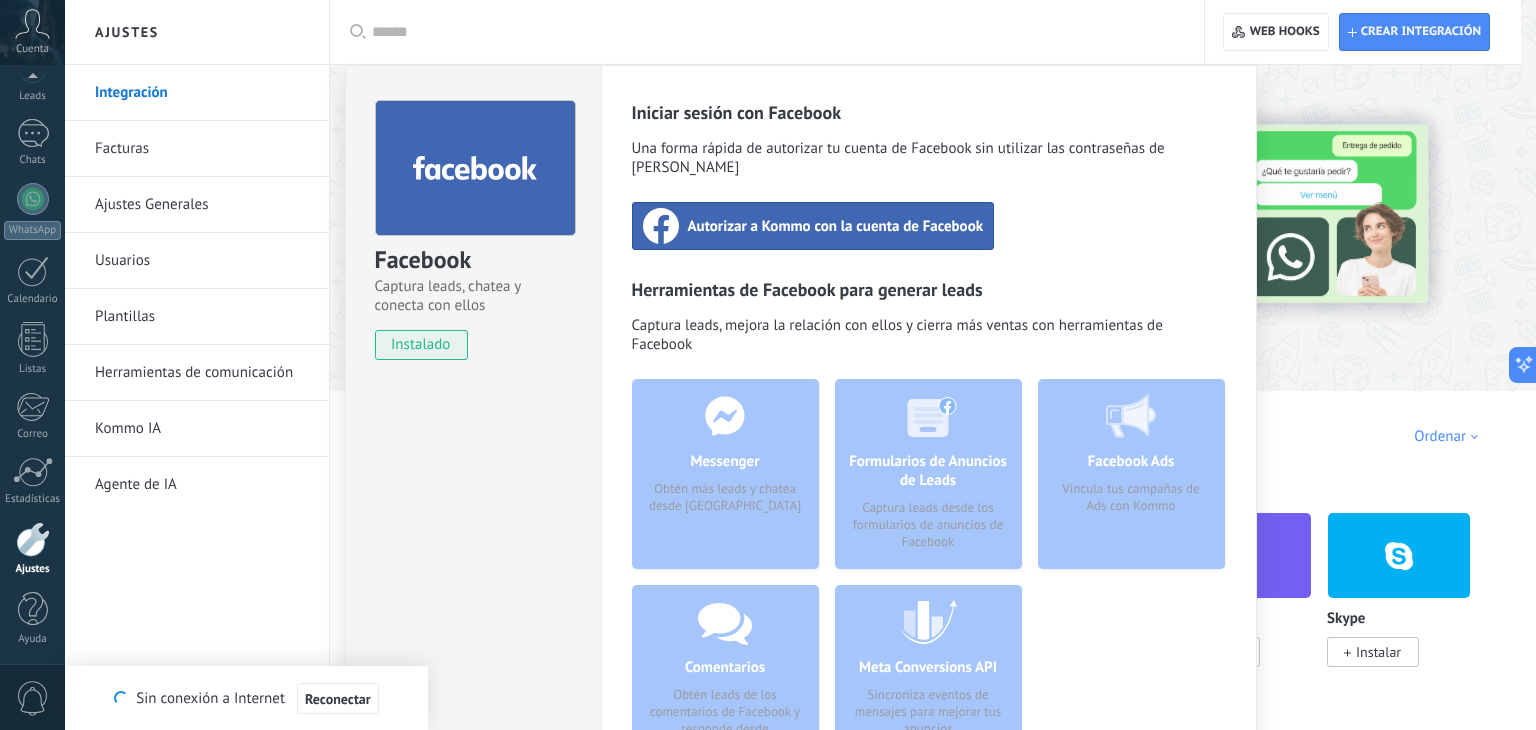 click on "Herramientas de Facebook para generar leads" at bounding box center [929, 289] 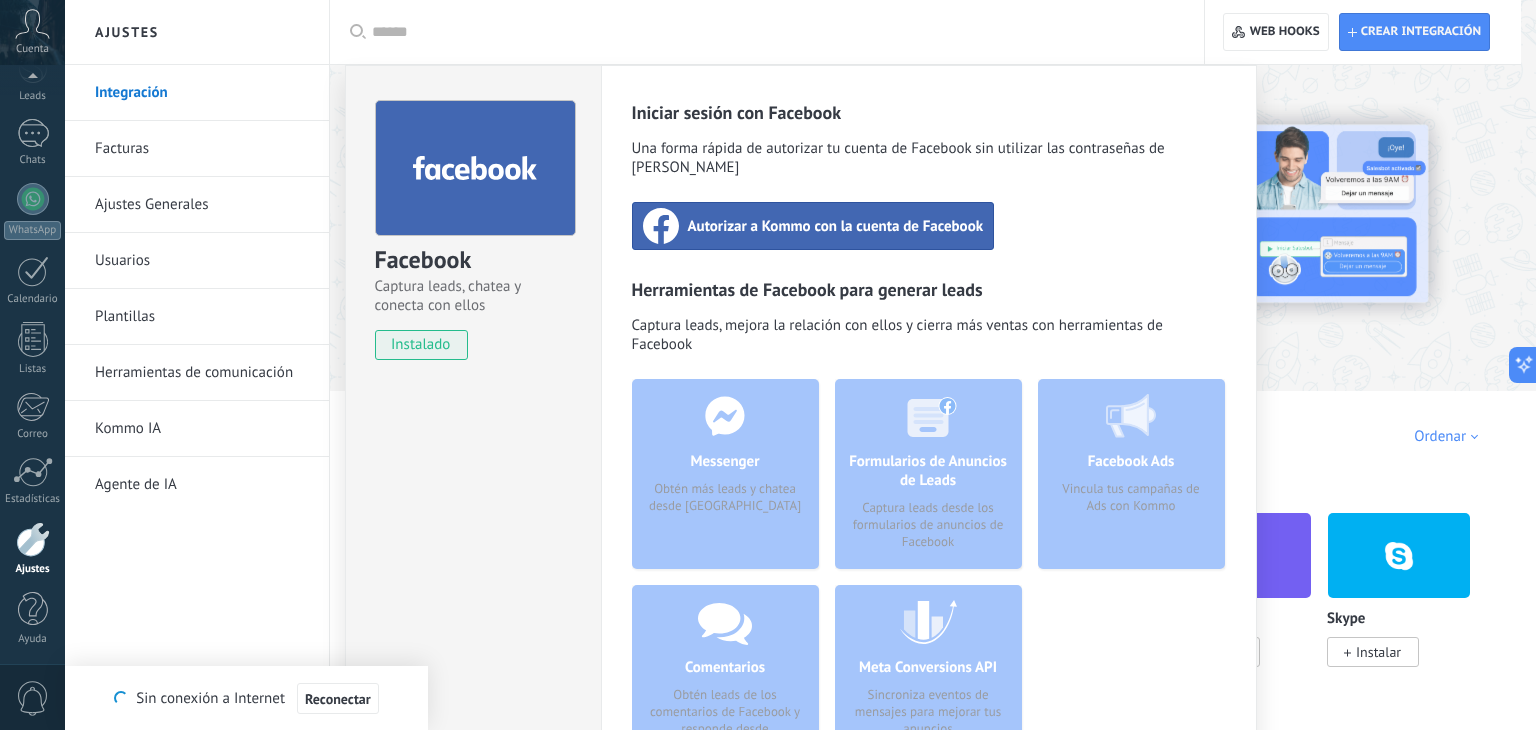 click on "Autorizar a Kommo con la cuenta de Facebook" at bounding box center (836, 226) 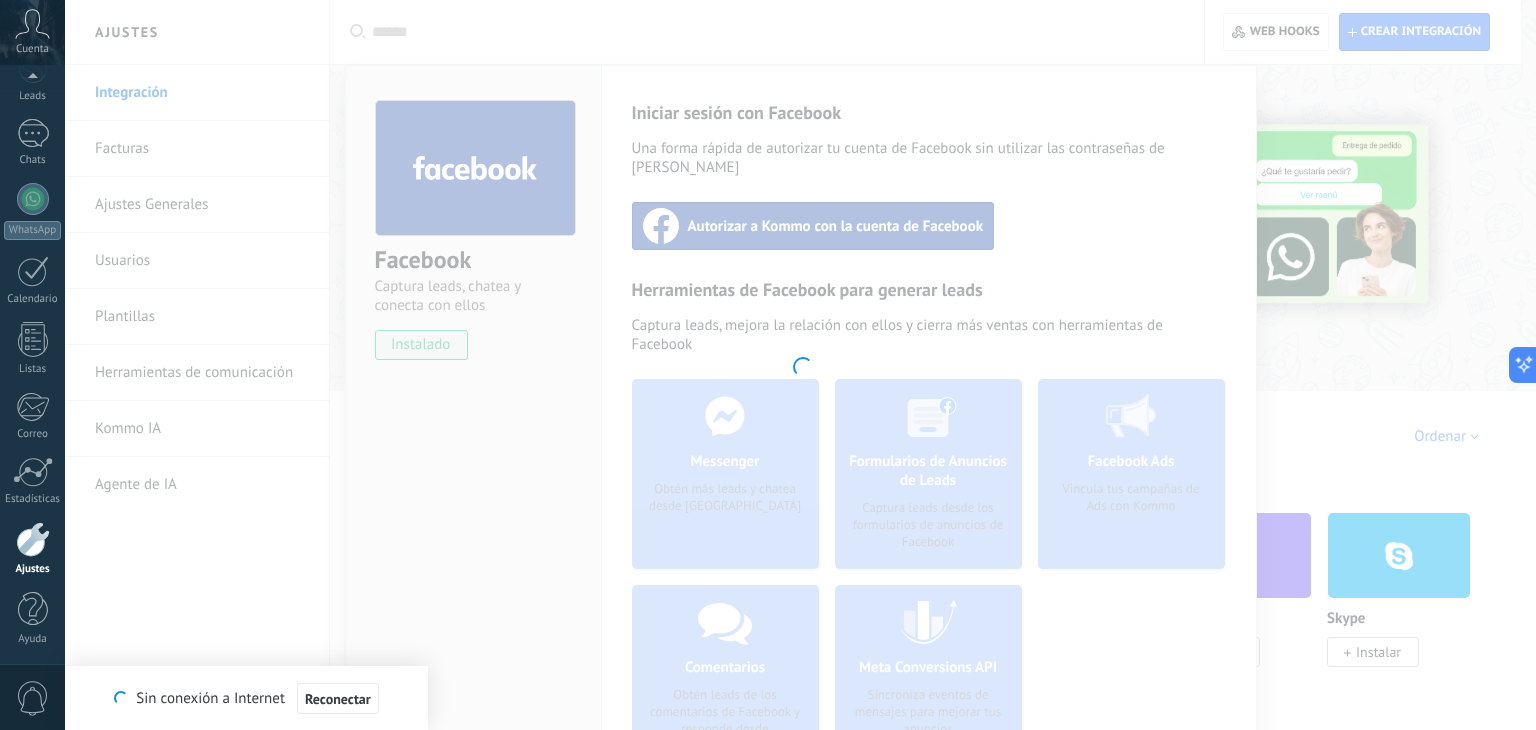 click at bounding box center (800, 365) 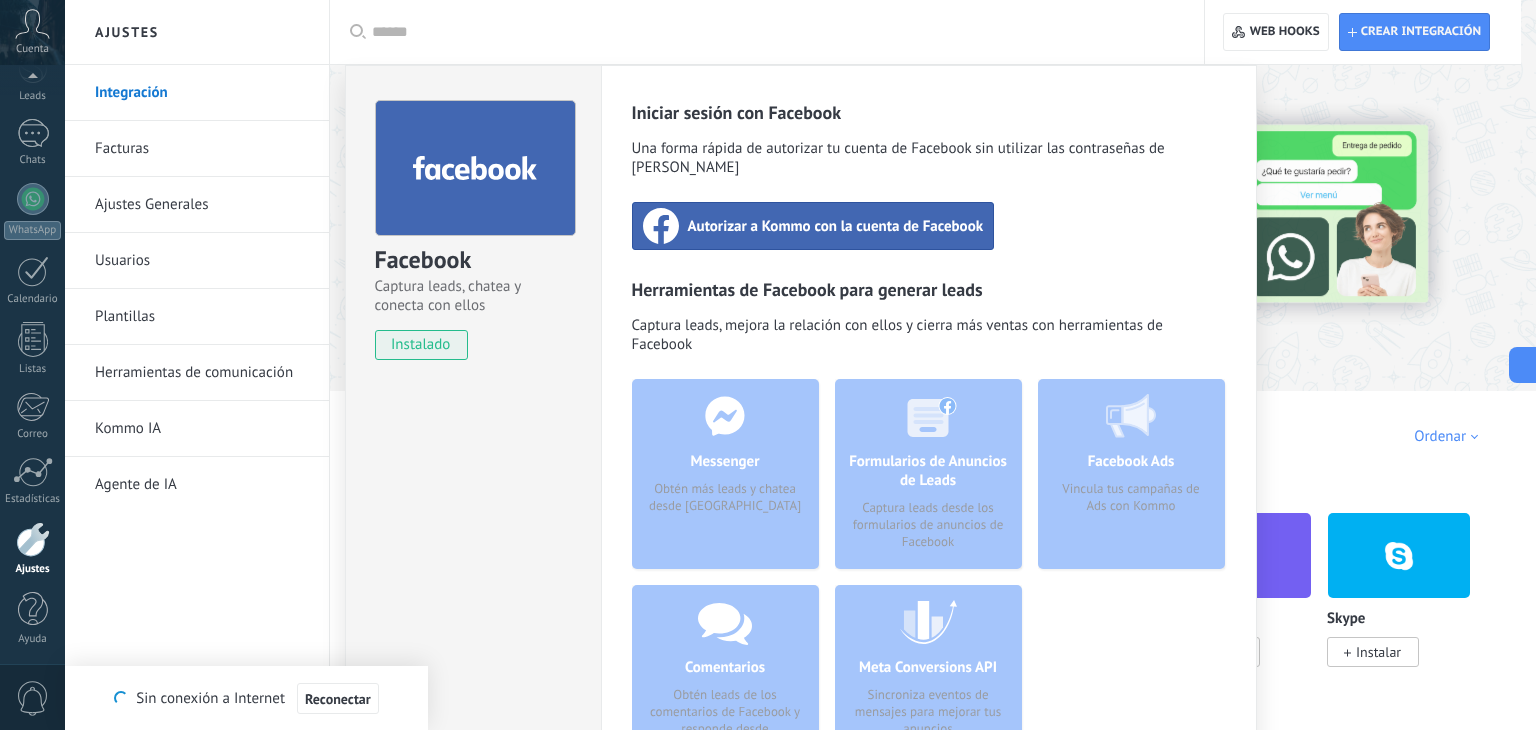 click on "Messenger Obtén más leads y chatea desde Kommo" at bounding box center [725, 474] 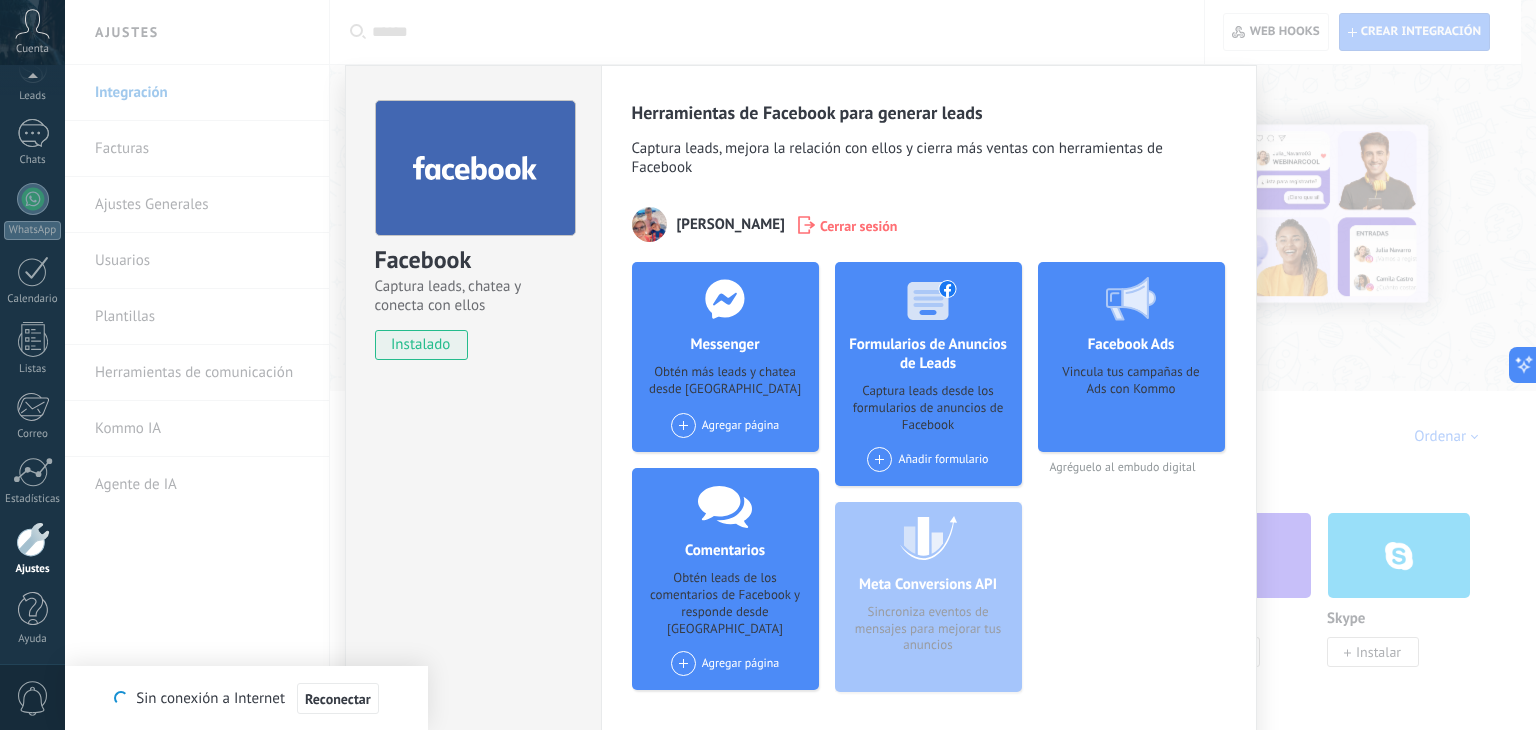 click on "Obtén más leads y chatea desde Kommo" at bounding box center (725, 382) 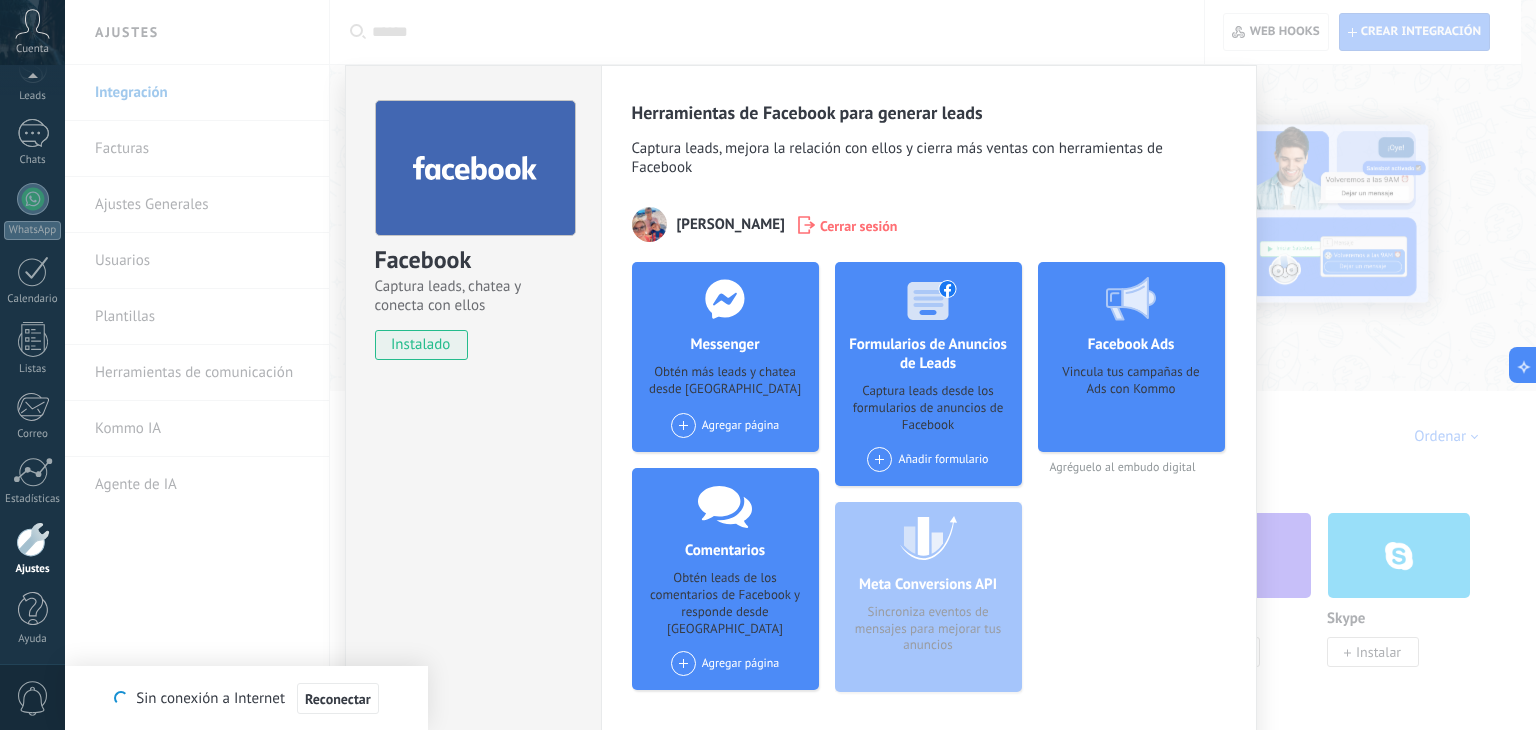 click on "Agregar página" at bounding box center [725, 425] 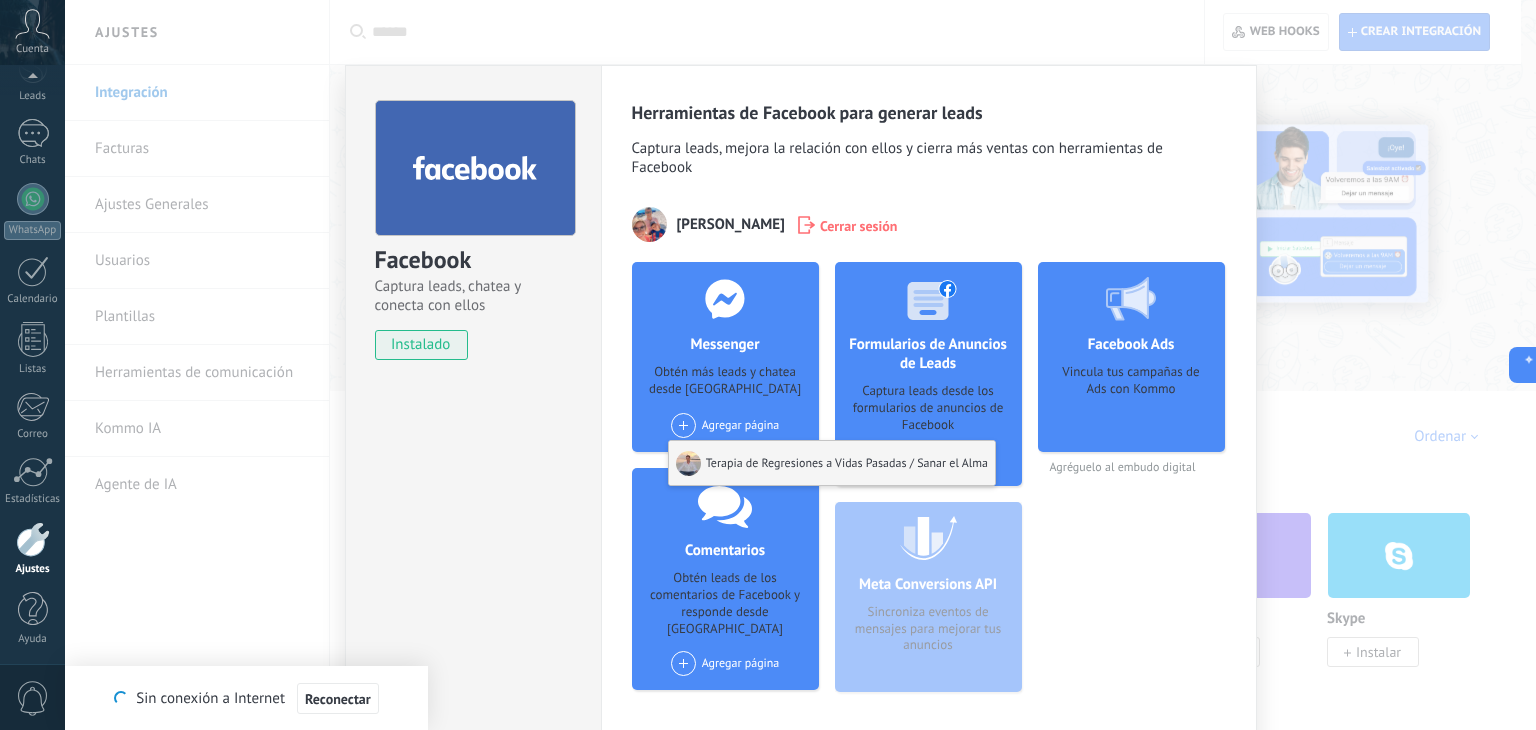 click on "Terapia de Regresiones a Vidas Pasadas / Sanar el Alma" at bounding box center [832, 463] 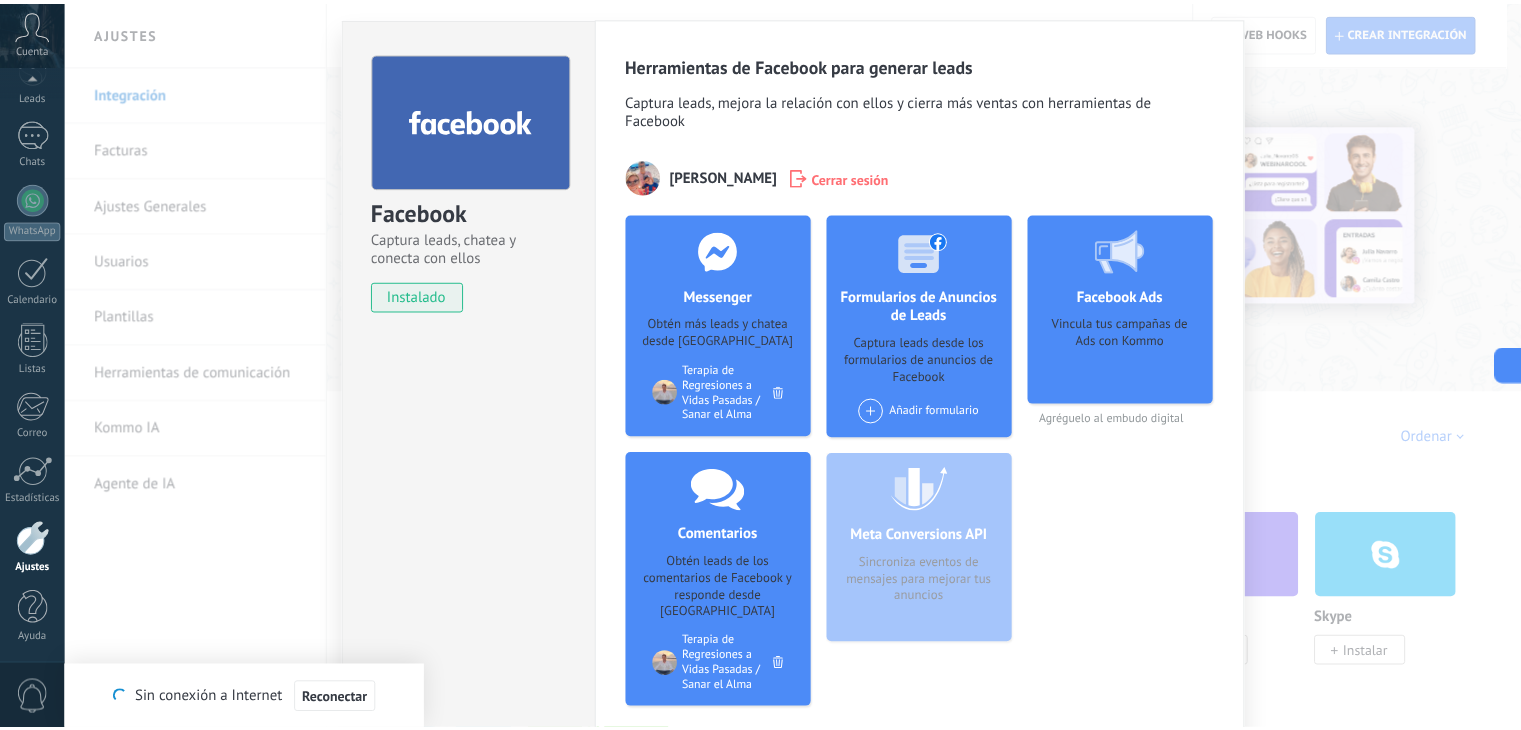 scroll, scrollTop: 0, scrollLeft: 0, axis: both 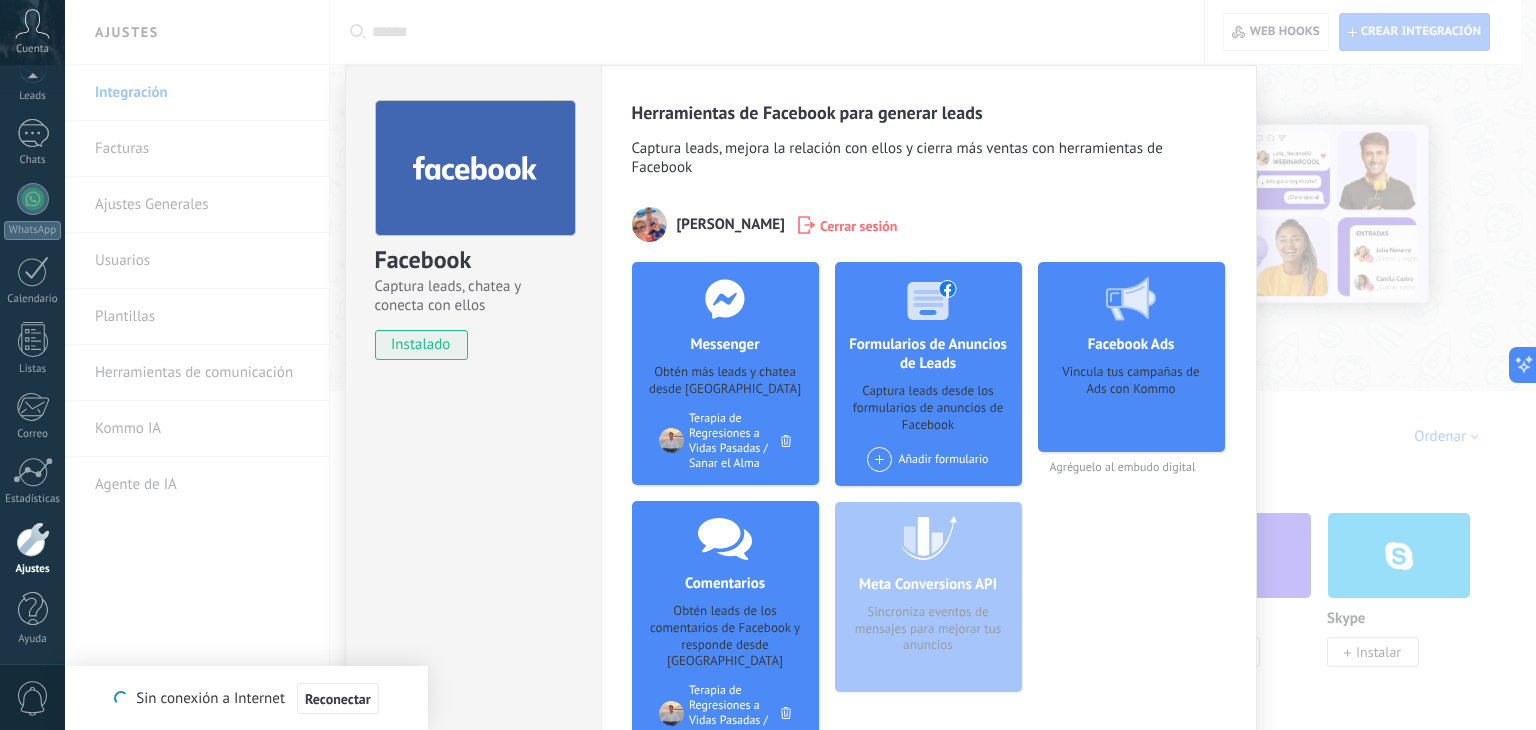 click on "Facebook Captura leads, chatea y conecta con ellos instalado Desinstalar Herramientas de Facebook para generar leads Captura leads, mejora la relación con ellos y cierra más ventas con herramientas de Facebook Gustavo Romoli Cerrar sesión Messenger Obtén más leads y chatea desde Kommo Agregar página Terapia de Regresiones a Vidas Pasadas / Sanar el Alma Comentarios Obtén leads de los comentarios de Facebook y responde desde Kommo Agregar página Terapia de Regresiones a Vidas Pasadas / Sanar el Alma Formularios de Anuncios de Leads Captura leads desde los formularios de anuncios de Facebook Añadir formulario Meta Conversions API Sincroniza eventos de mensajes para mejorar tus anuncios Facebook Ads Vincula tus campañas de Ads con Kommo Agréguelo al embudo digital más" at bounding box center [800, 365] 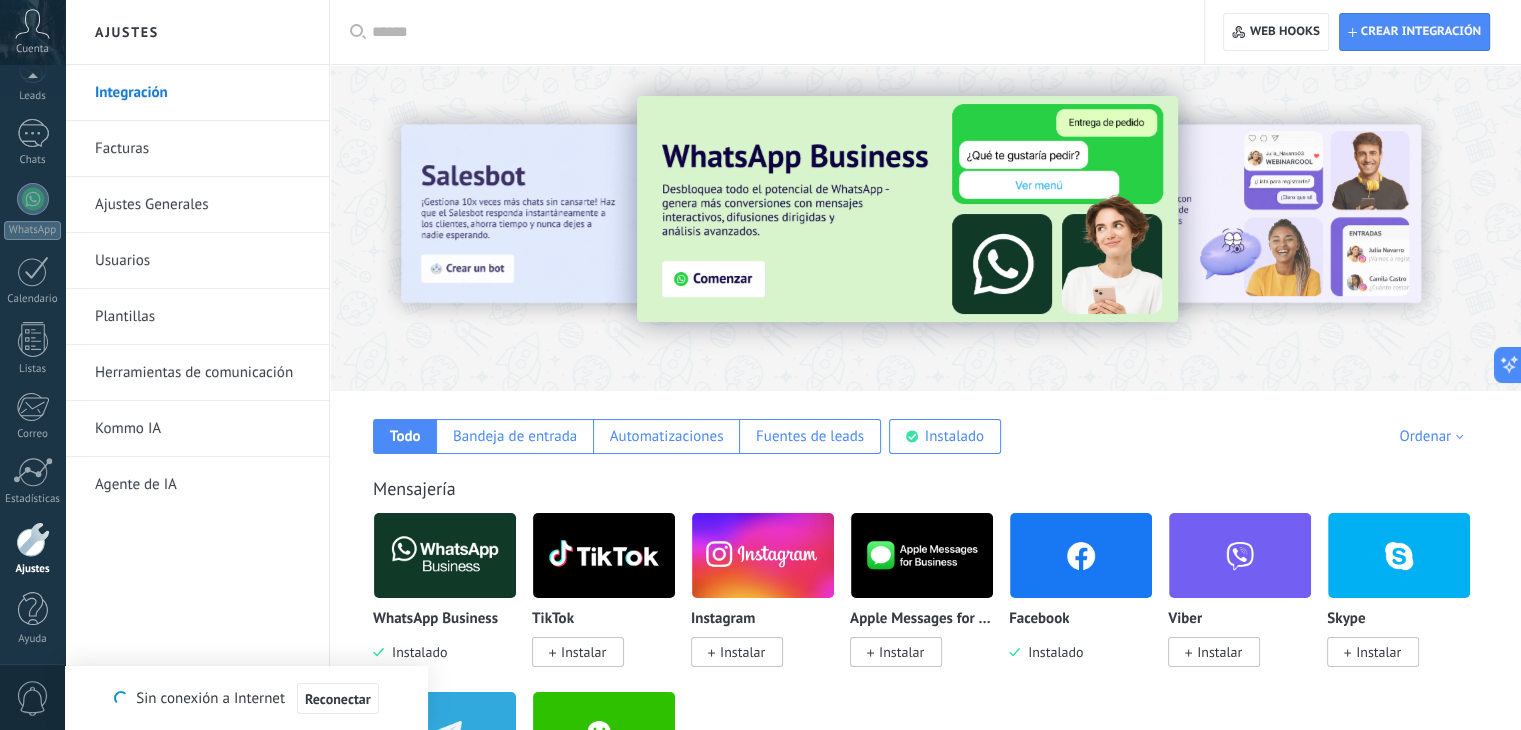 click on "Instalar" at bounding box center (742, 652) 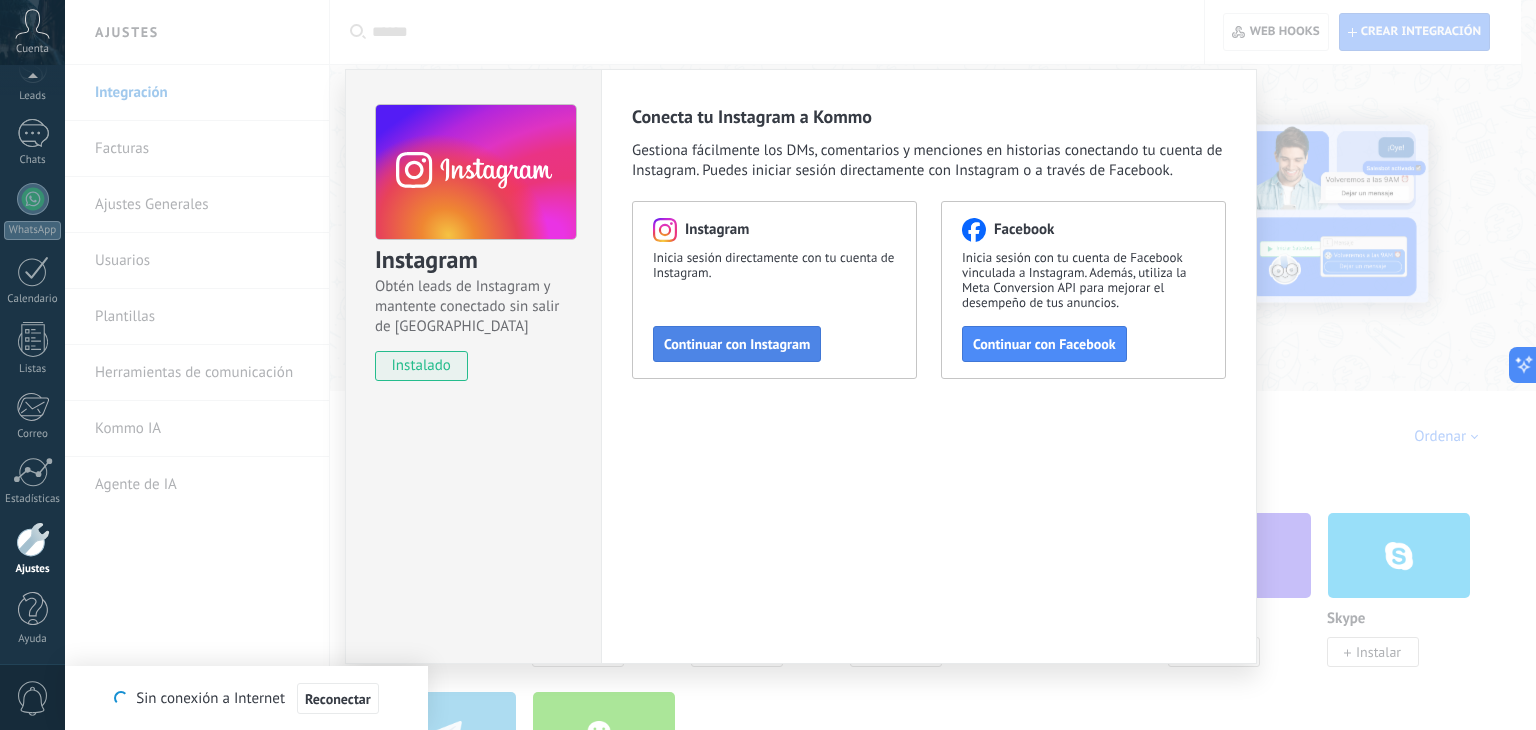 click on "Continuar con Instagram" at bounding box center [737, 344] 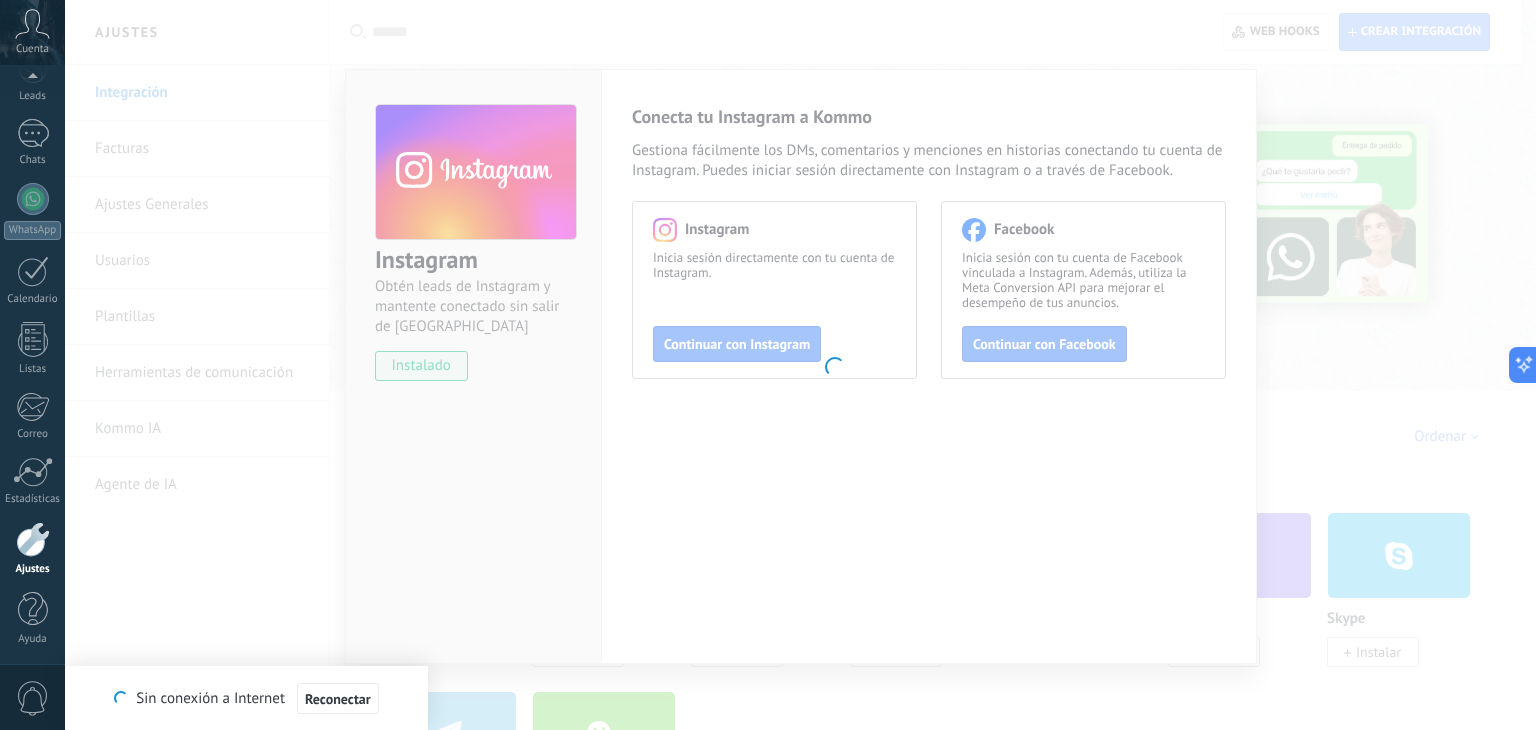 type 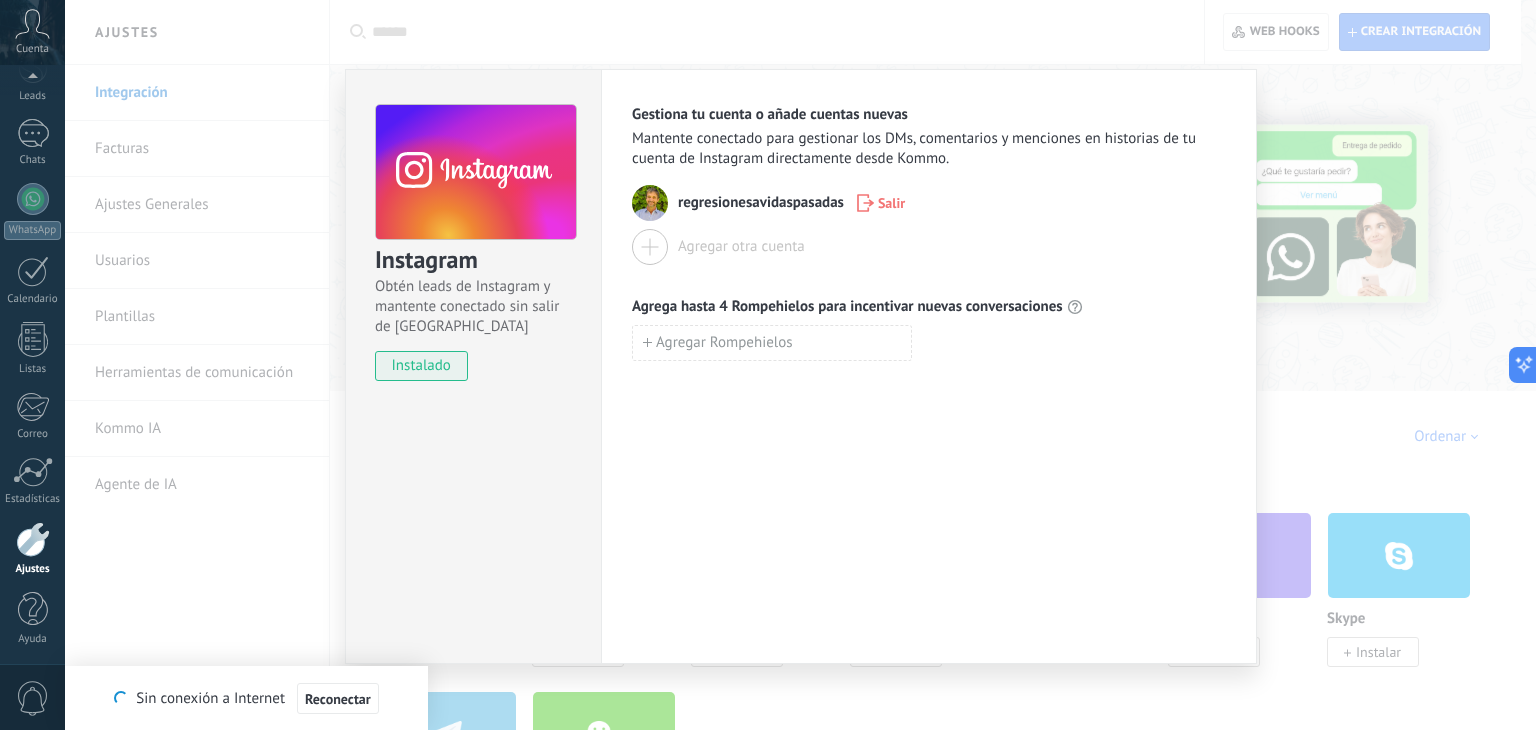 click on "Instagram Obtén leads de Instagram y mantente conectado sin salir de Kommo instalado Gestiona tu cuenta o añade cuentas nuevas Mantente conectado para gestionar los DMs, comentarios y menciones en historias de tu cuenta de Instagram directamente desde Kommo. regresionesavidaspasadas Salir Agregar otra cuenta Agrega hasta 4 Rompehielos para incentivar nuevas conversaciones Agregar Rompehielos" at bounding box center (800, 365) 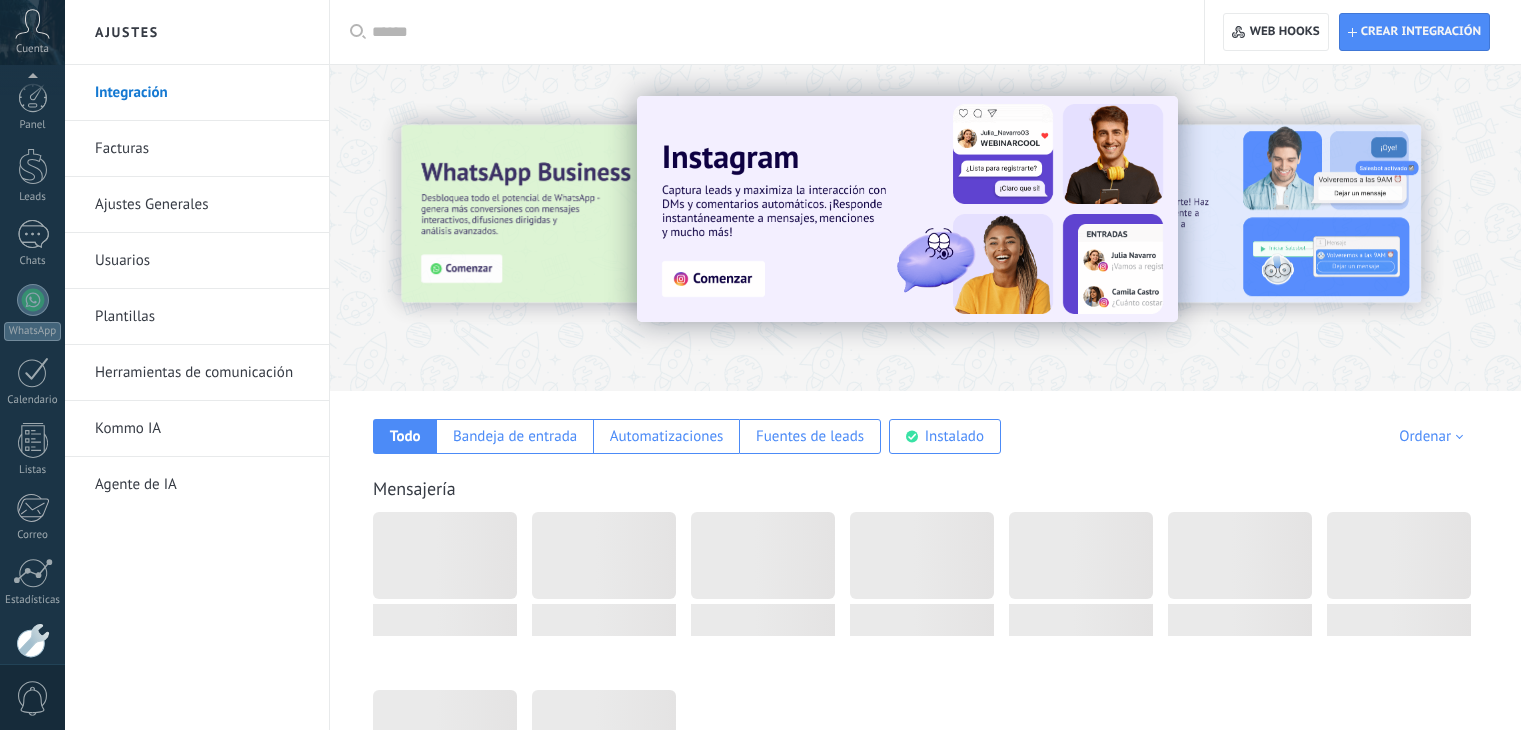 scroll, scrollTop: 0, scrollLeft: 0, axis: both 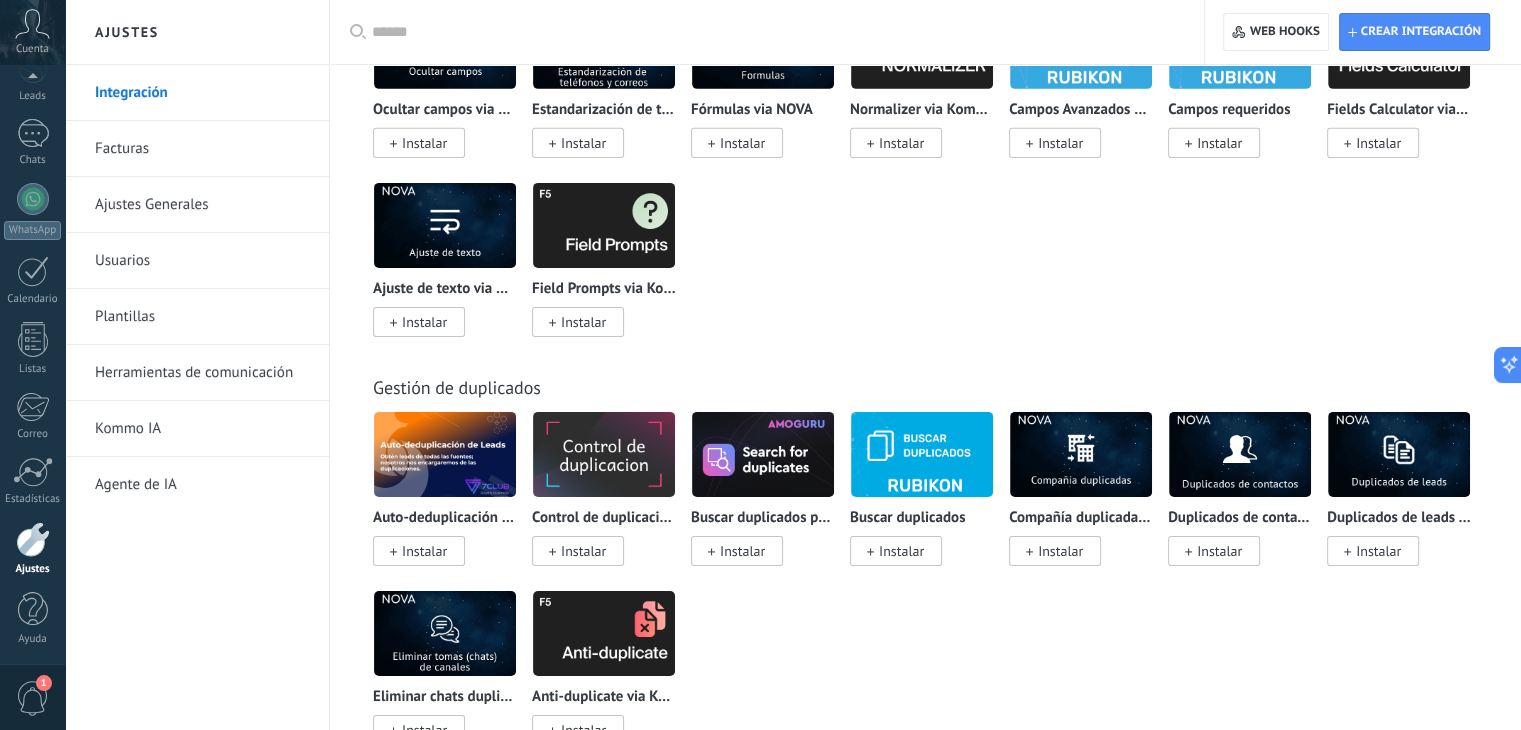click at bounding box center (774, 32) 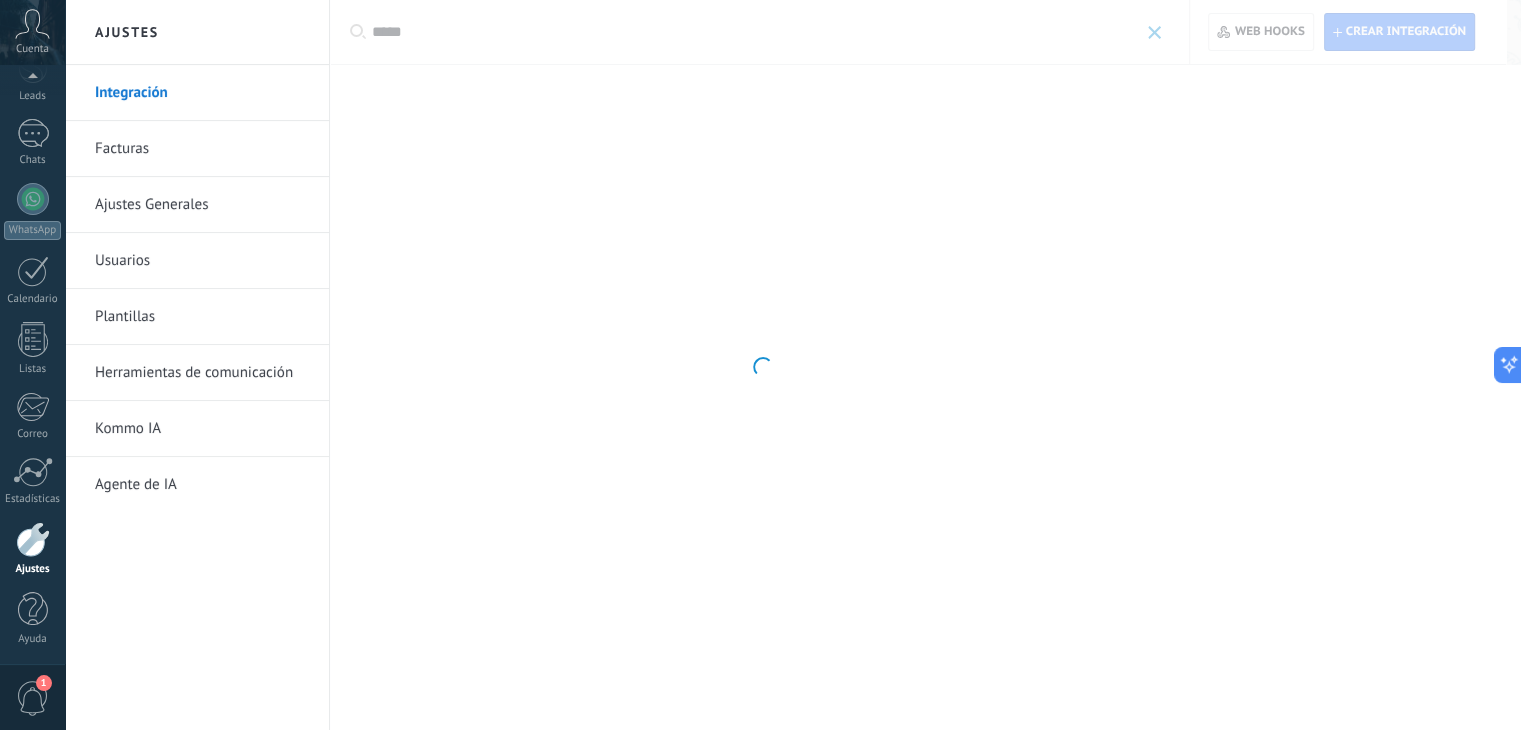 scroll, scrollTop: 0, scrollLeft: 0, axis: both 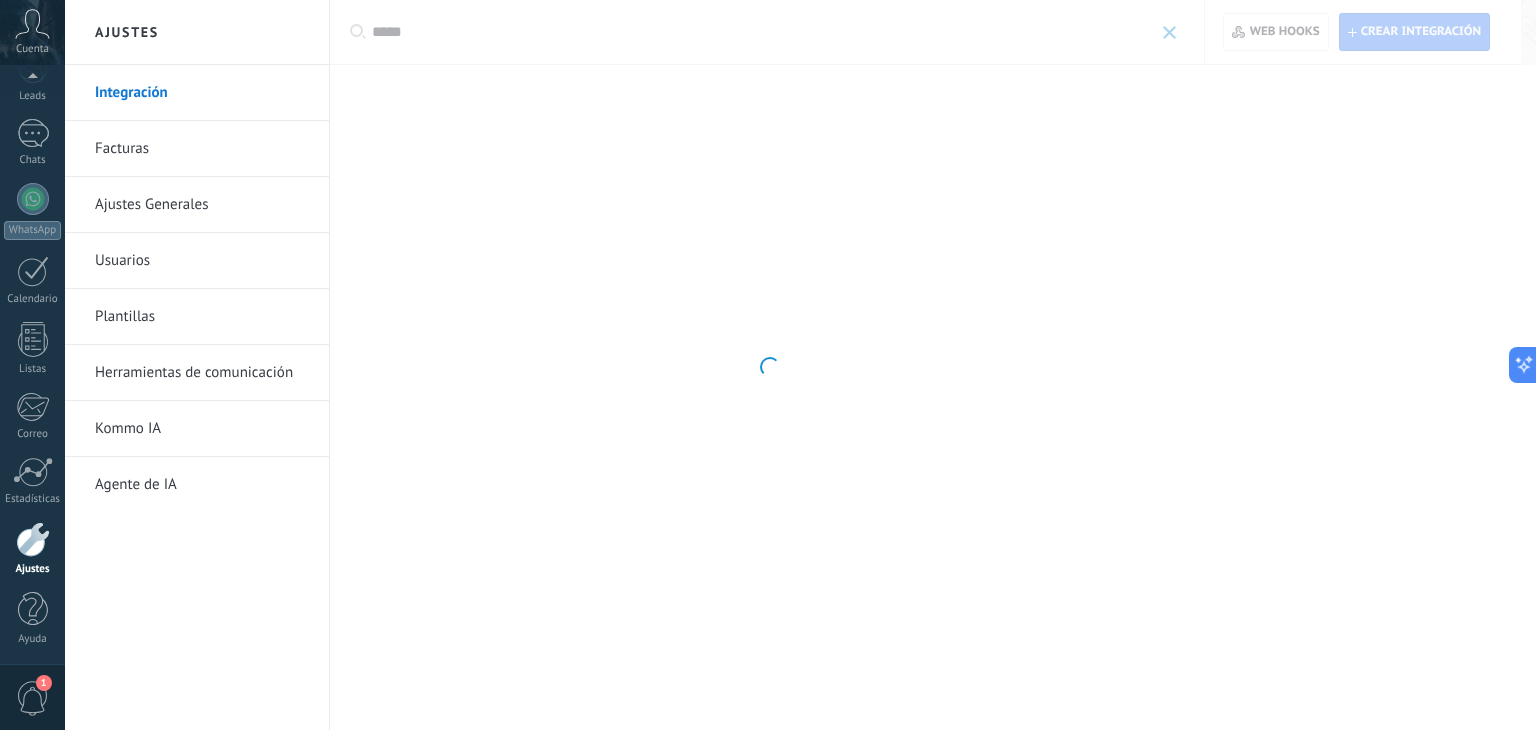 type on "*****" 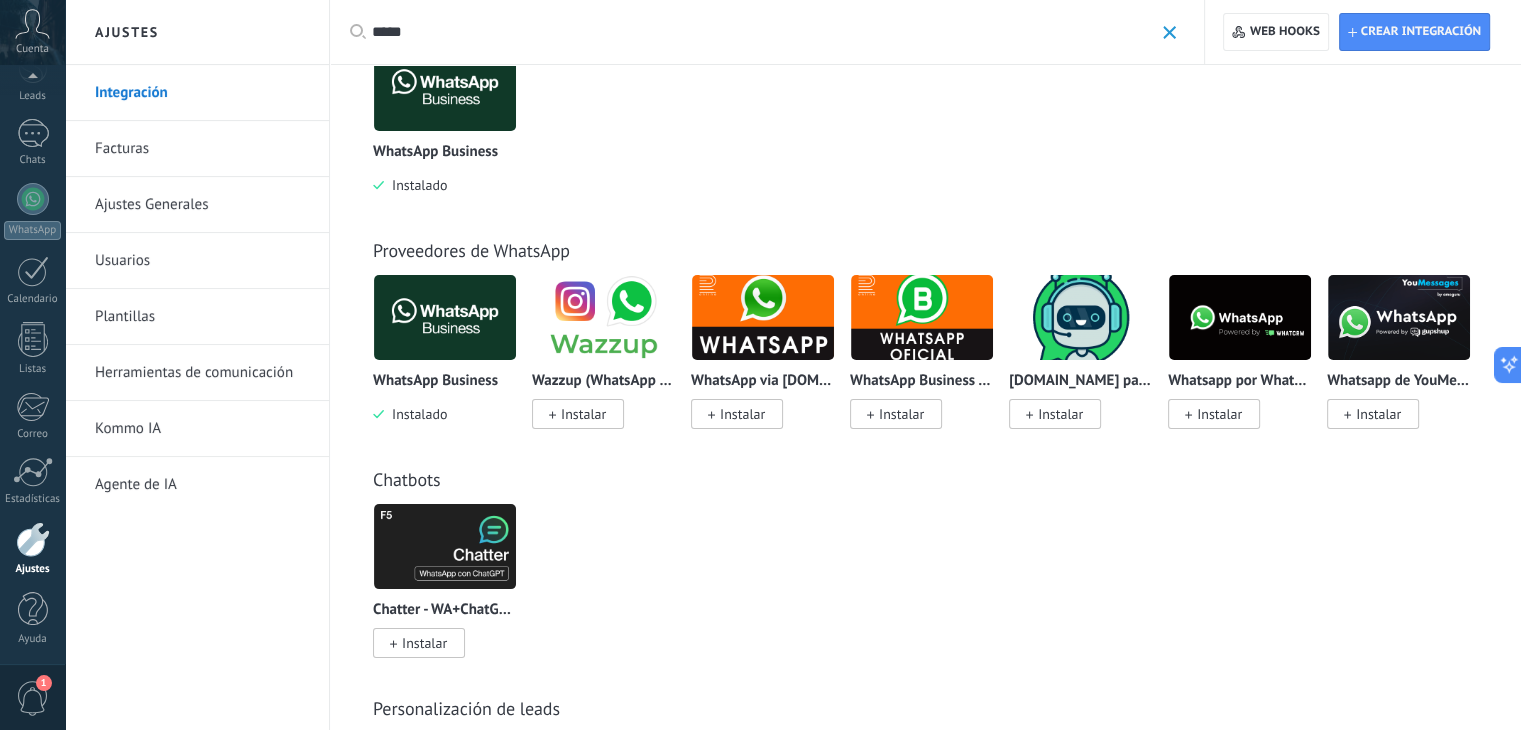 scroll, scrollTop: 100, scrollLeft: 0, axis: vertical 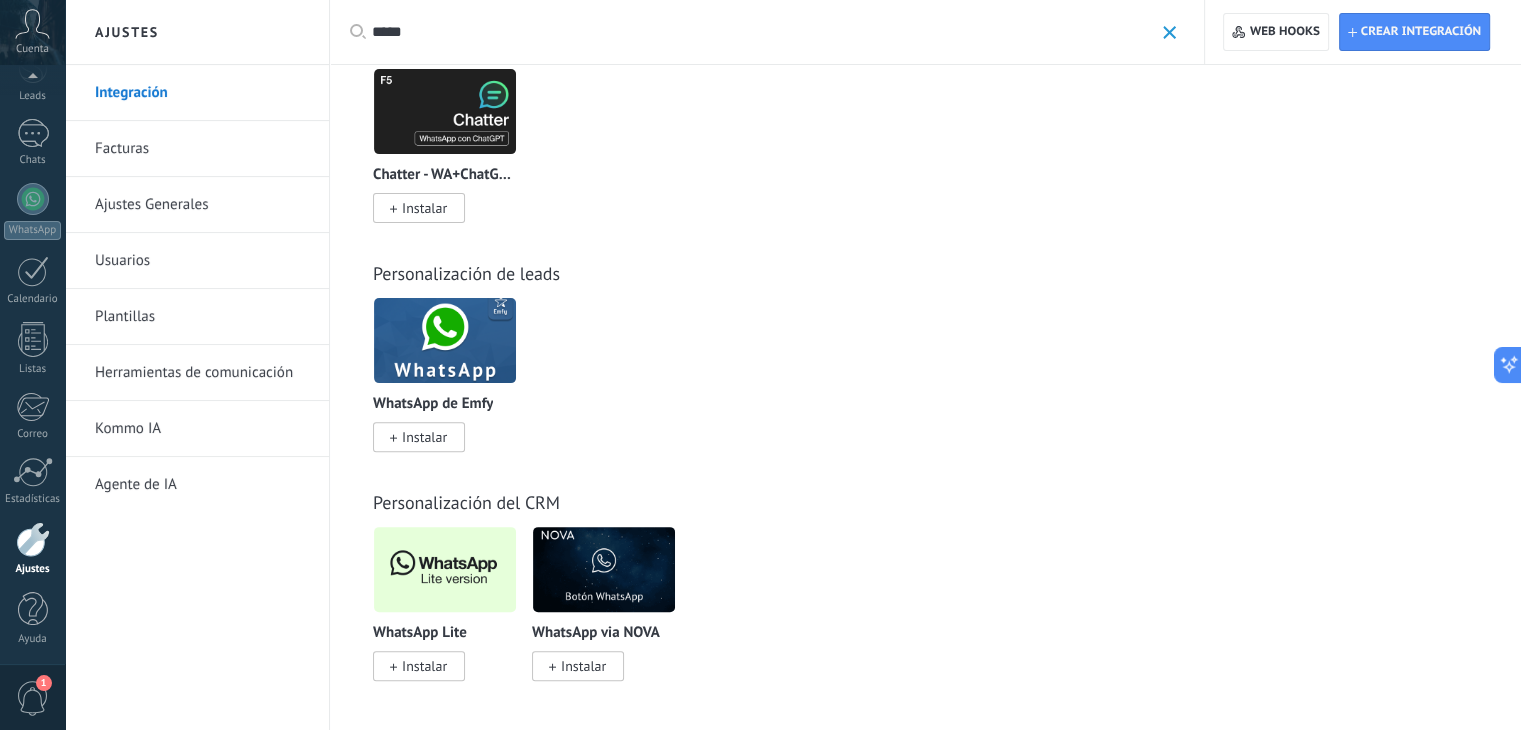 click on "Instalar" at bounding box center (419, 666) 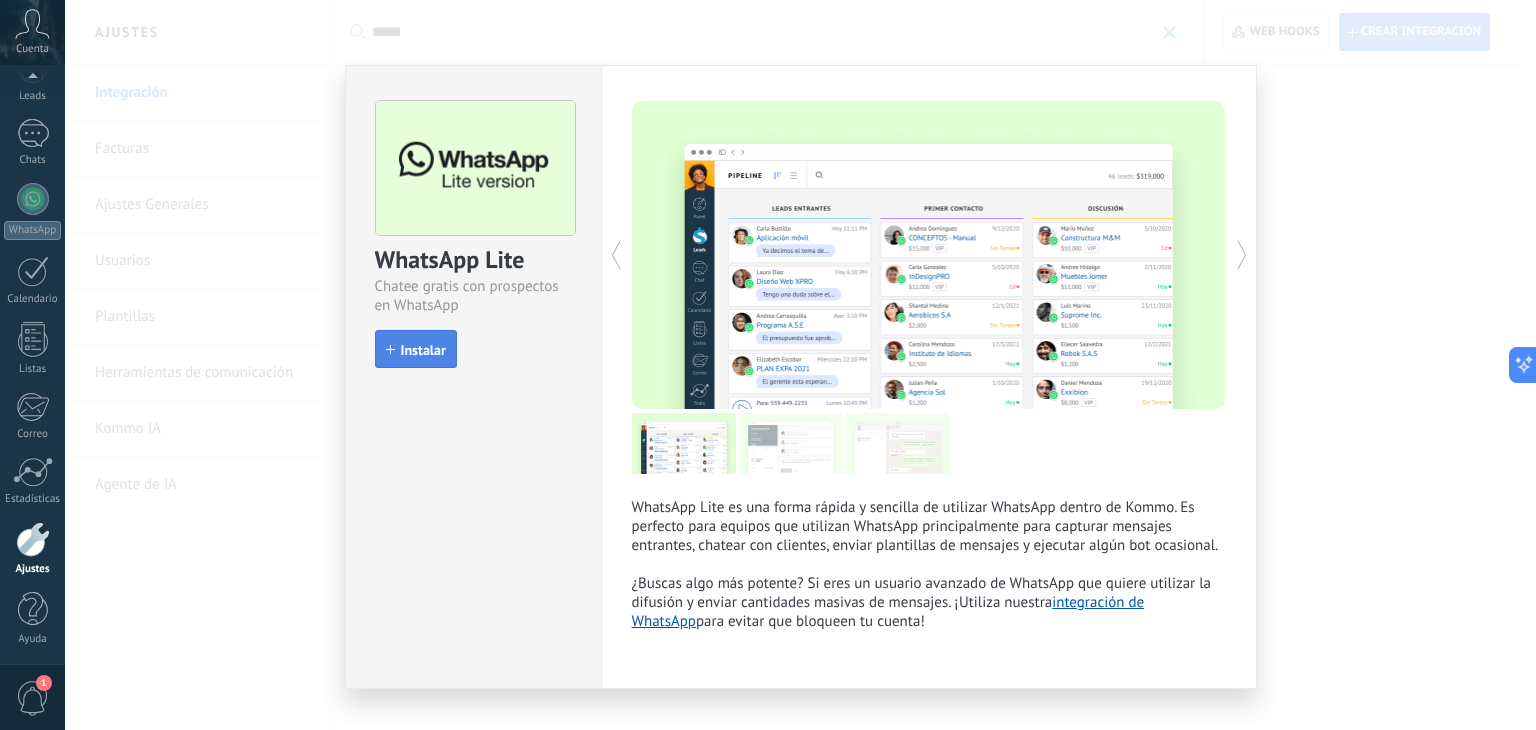 click on "Instalar" at bounding box center [423, 350] 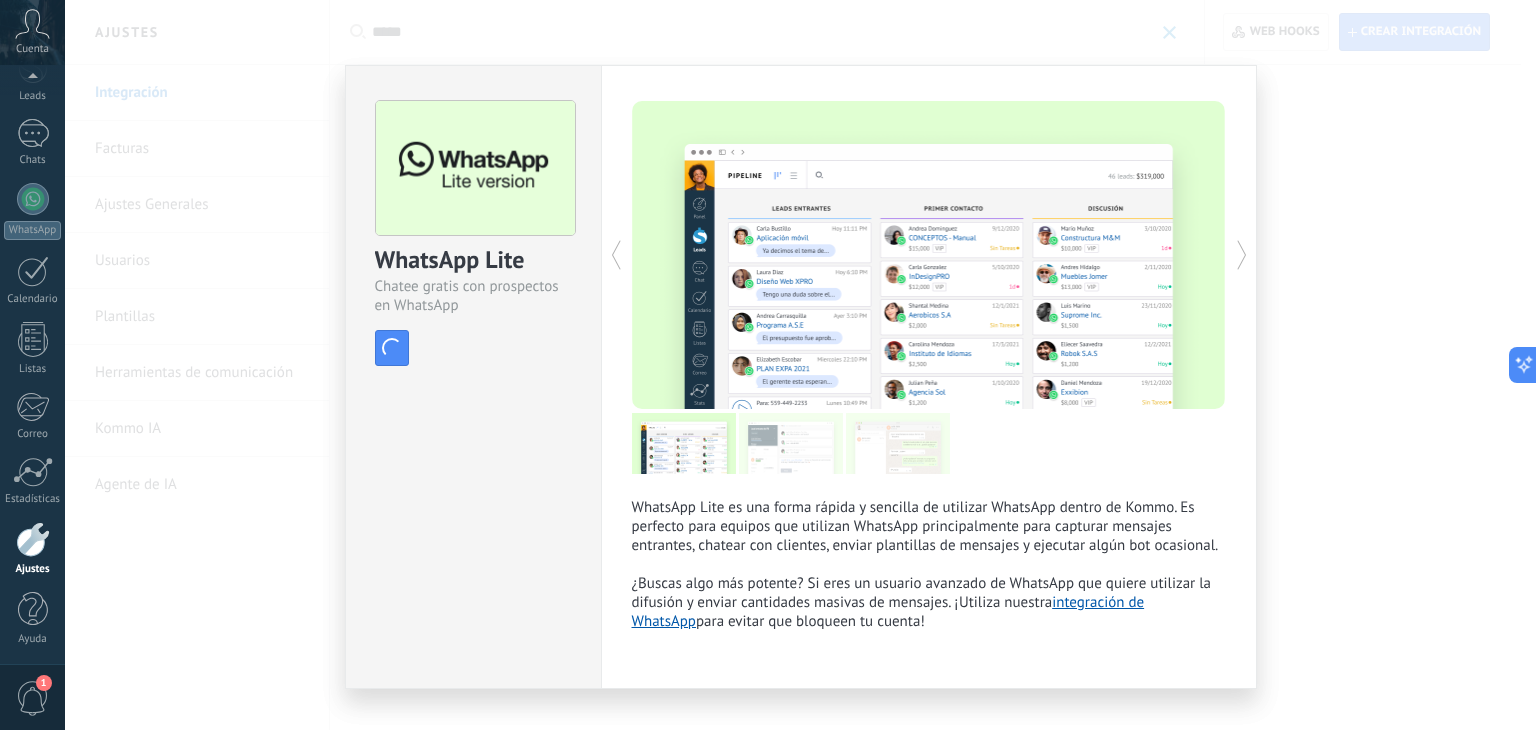 type 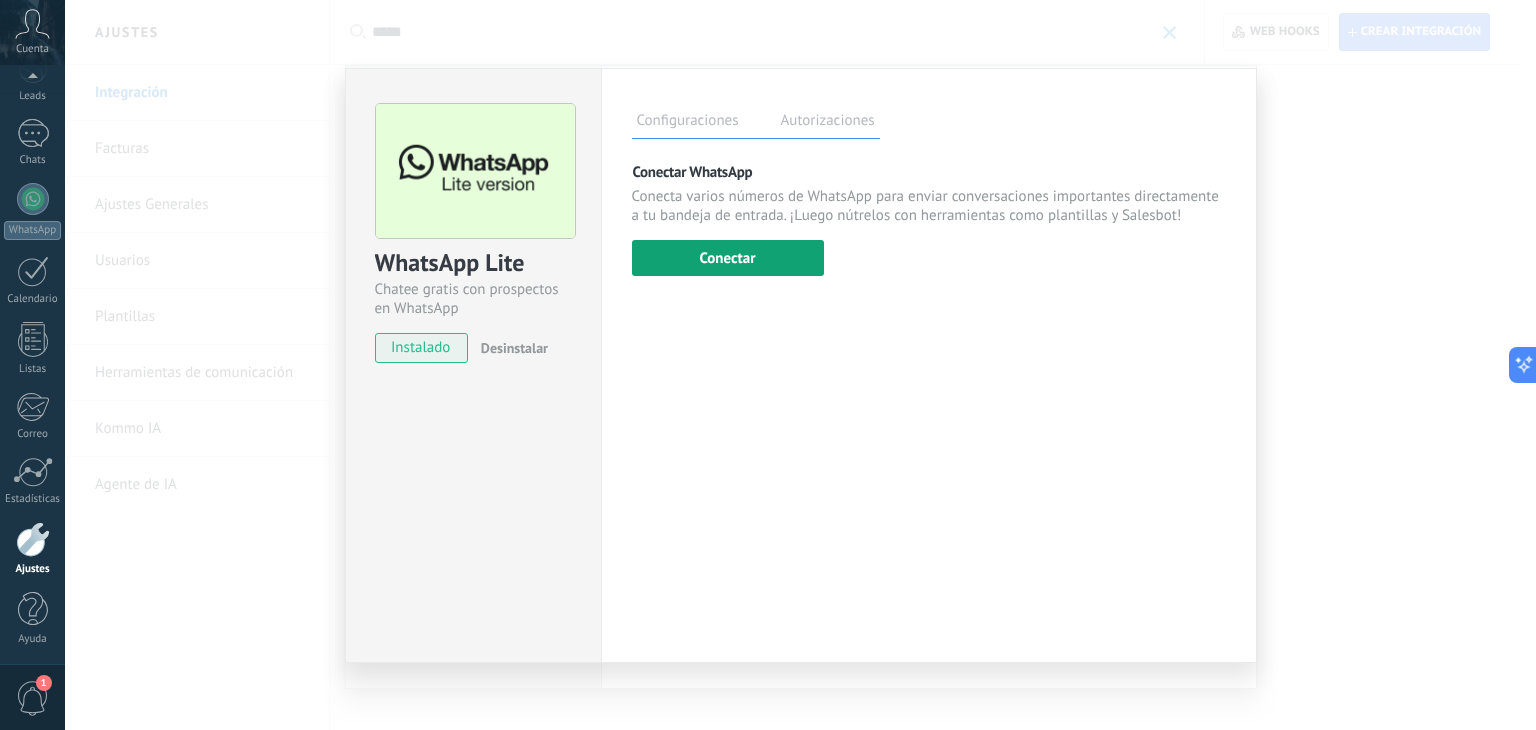 click on "Conectar" at bounding box center [728, 258] 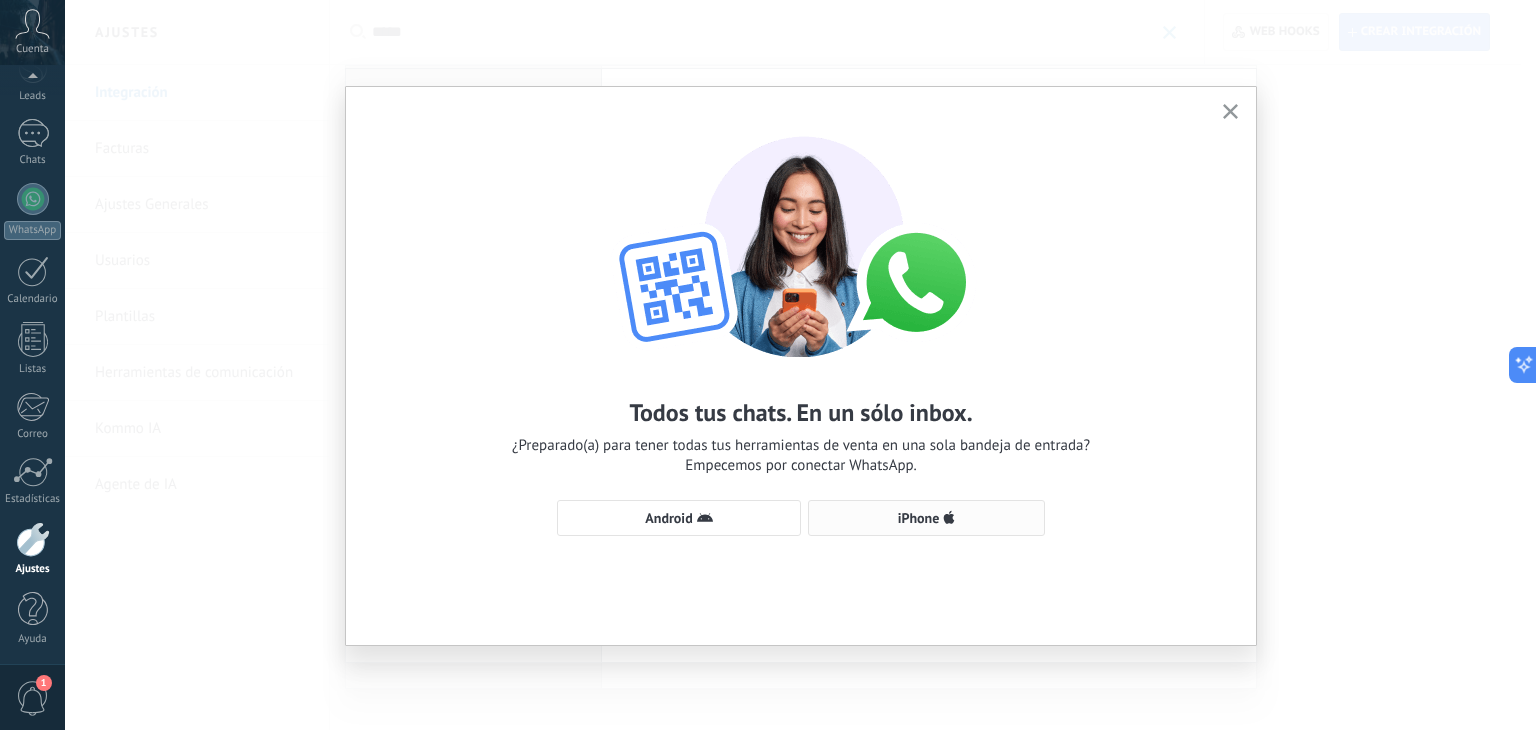 click on "iPhone" at bounding box center (919, 518) 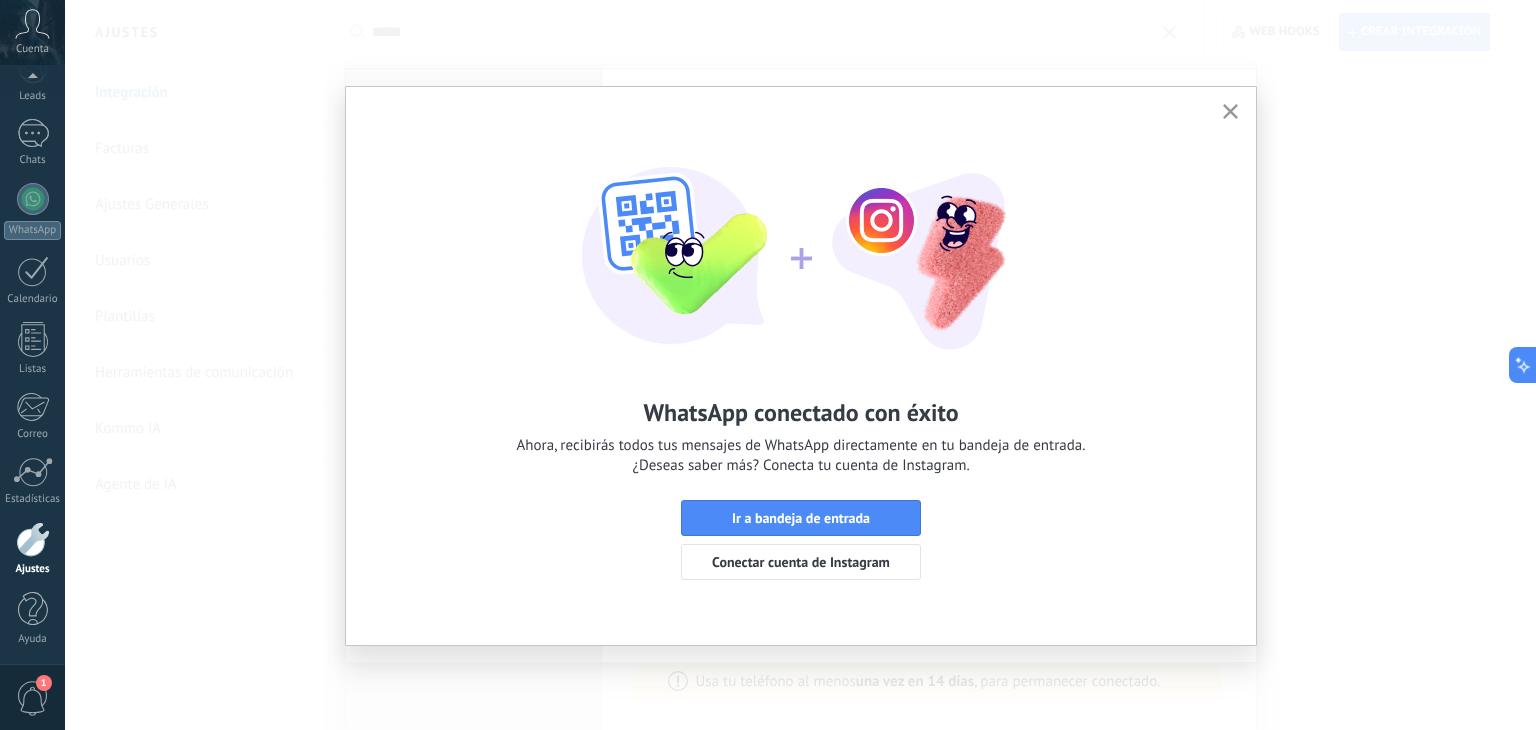 click 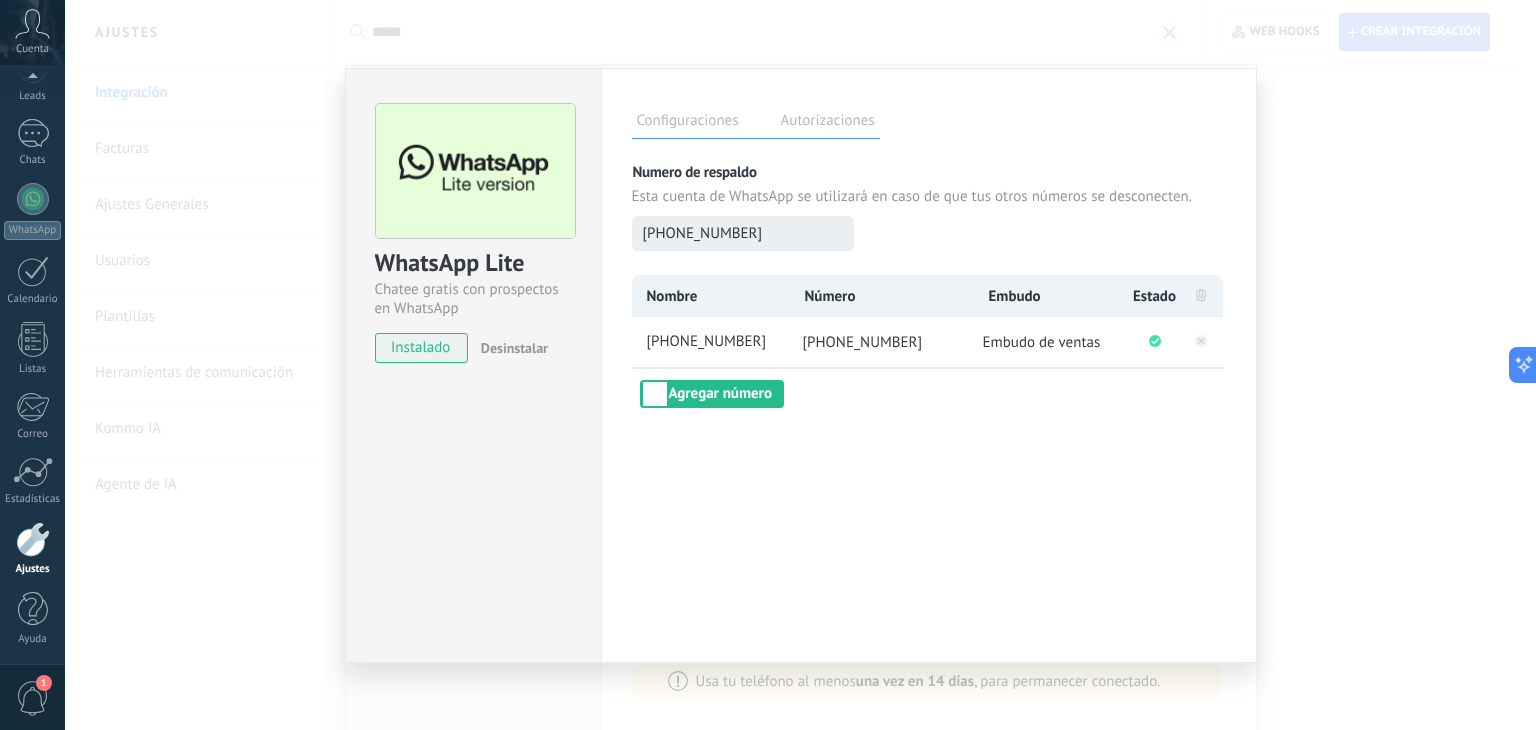 click on "+54 9 11 5767-1961" at bounding box center [743, 233] 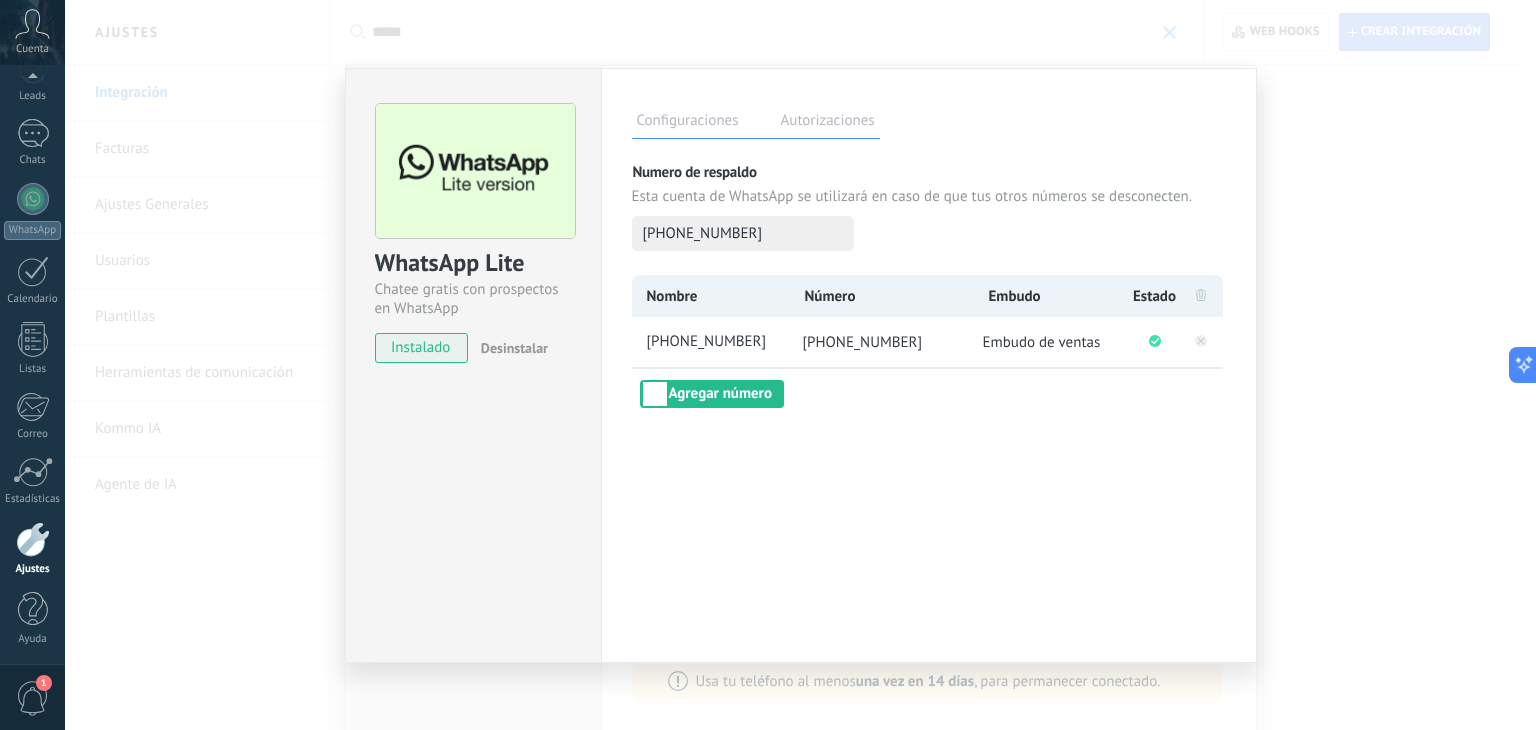 click on "Autorizaciones" at bounding box center [828, 123] 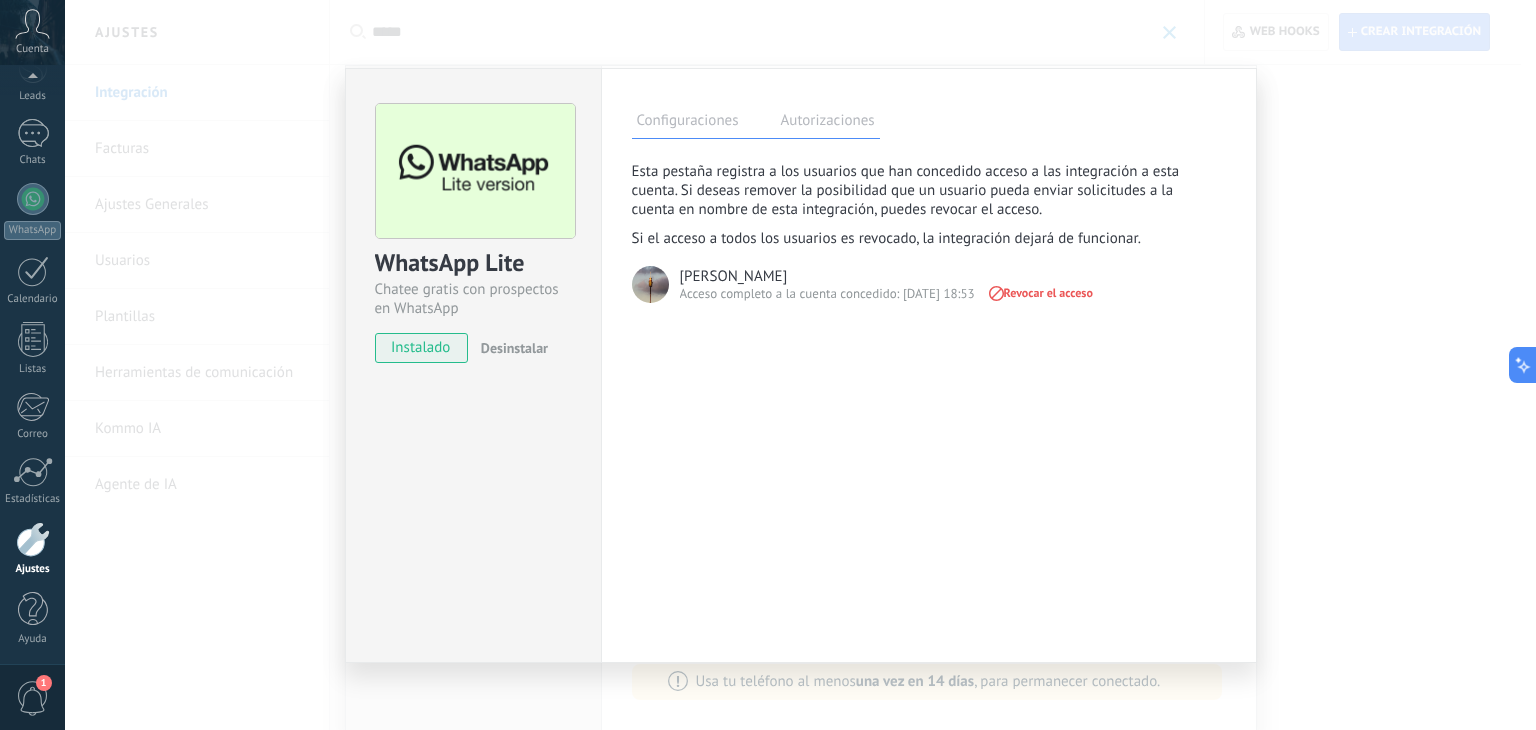 click on "Configuraciones" at bounding box center (688, 123) 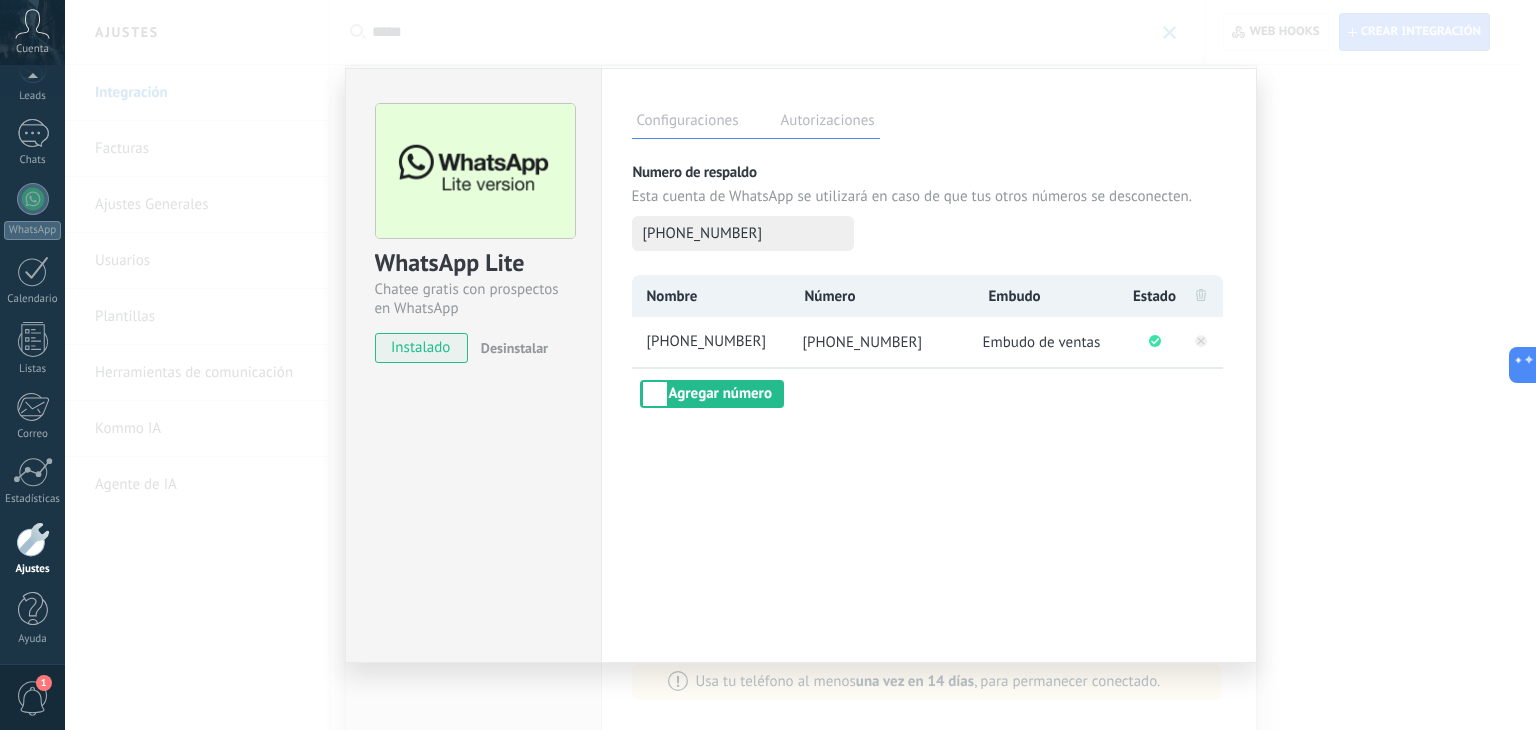 click on "WhatsApp Lite Chatee gratis con prospectos en WhatsApp instalado Desinstalar Configuraciones Autorizaciones Esta pestaña registra a los usuarios que han concedido acceso a las integración a esta cuenta. Si deseas remover la posibilidad que un usuario pueda enviar solicitudes a la cuenta en nombre de esta integración, puedes revocar el acceso. Si el acceso a todos los usuarios es revocado, la integración dejará de funcionar. Esta aplicacion está instalada, pero nadie le ha dado acceso aun. Más de 2 mil millones de personas utilizan activamente WhatsApp para conectarse con amigos, familiares y empresas. Esta integración agrega el chat más popular a tu arsenal de comunicación: captura automáticamente leads desde los mensajes entrantes, comparte el acceso al chat con todo tu equipo y potencia todo con las herramientas integradas de Kommo, como el botón de compromiso y Salesbot. más _:  Guardar Numero de respaldo Esta cuenta de WhatsApp se utilizará en caso de que tus otros números se desconecten." at bounding box center [800, 365] 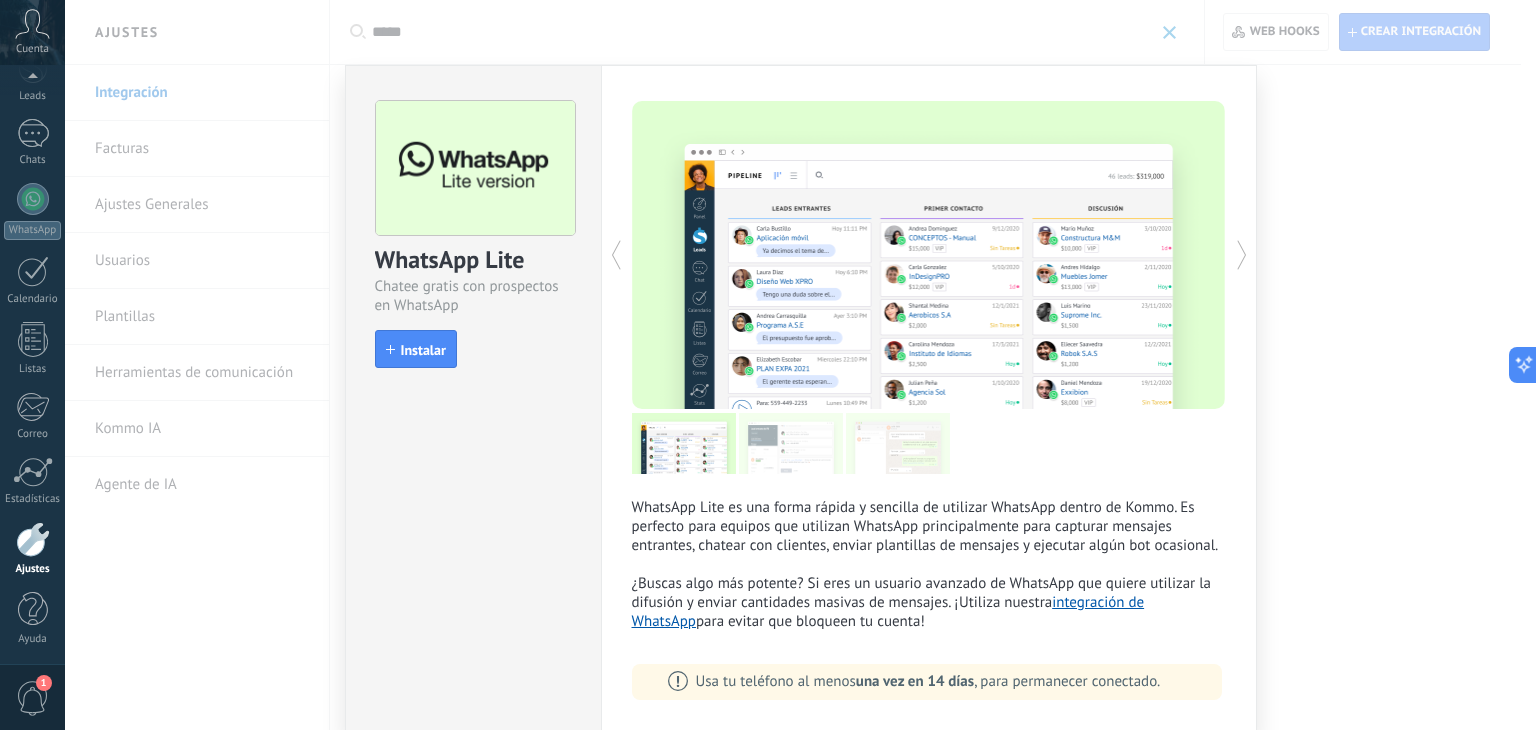 drag, startPoint x: 1510, startPoint y: 78, endPoint x: 1333, endPoint y: 135, distance: 185.9516 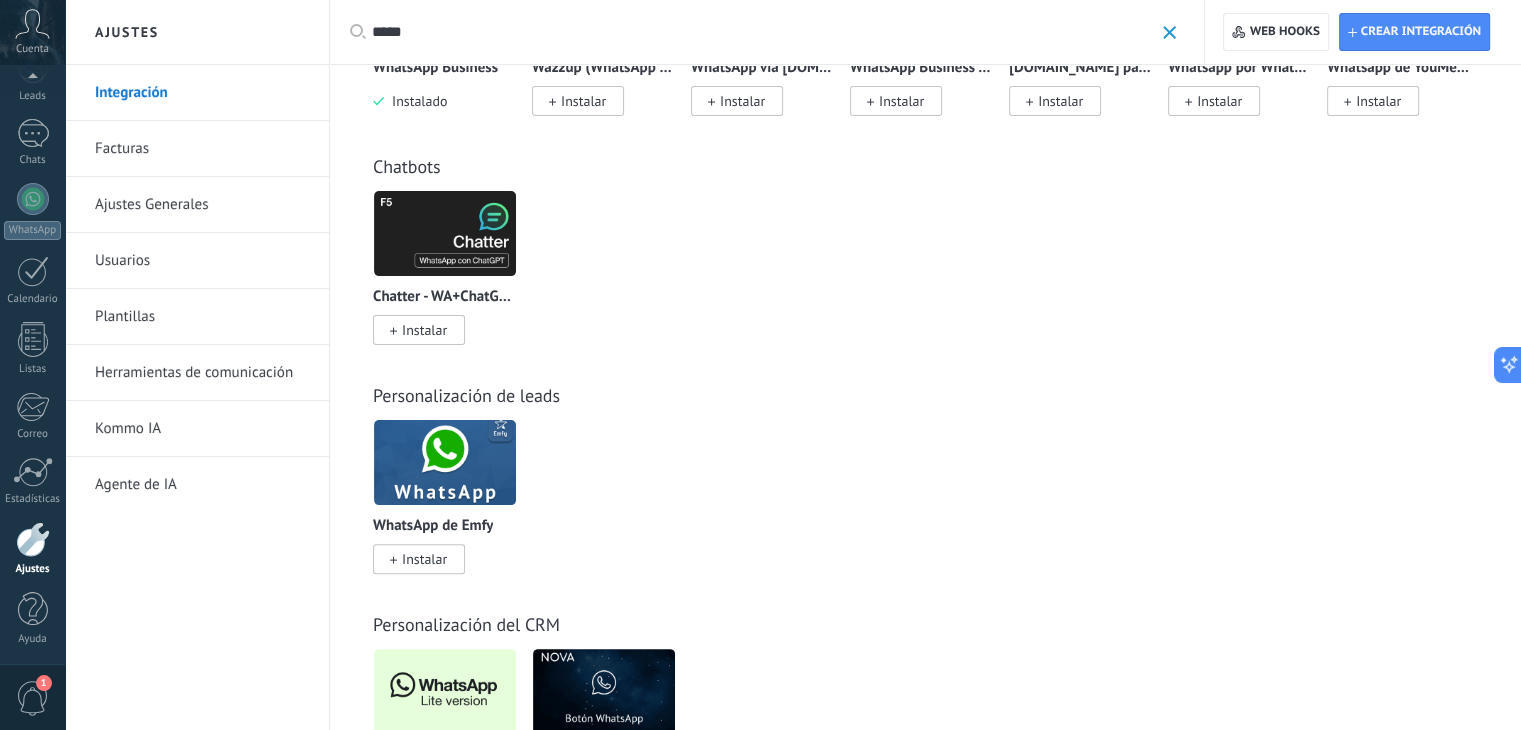 scroll, scrollTop: 534, scrollLeft: 0, axis: vertical 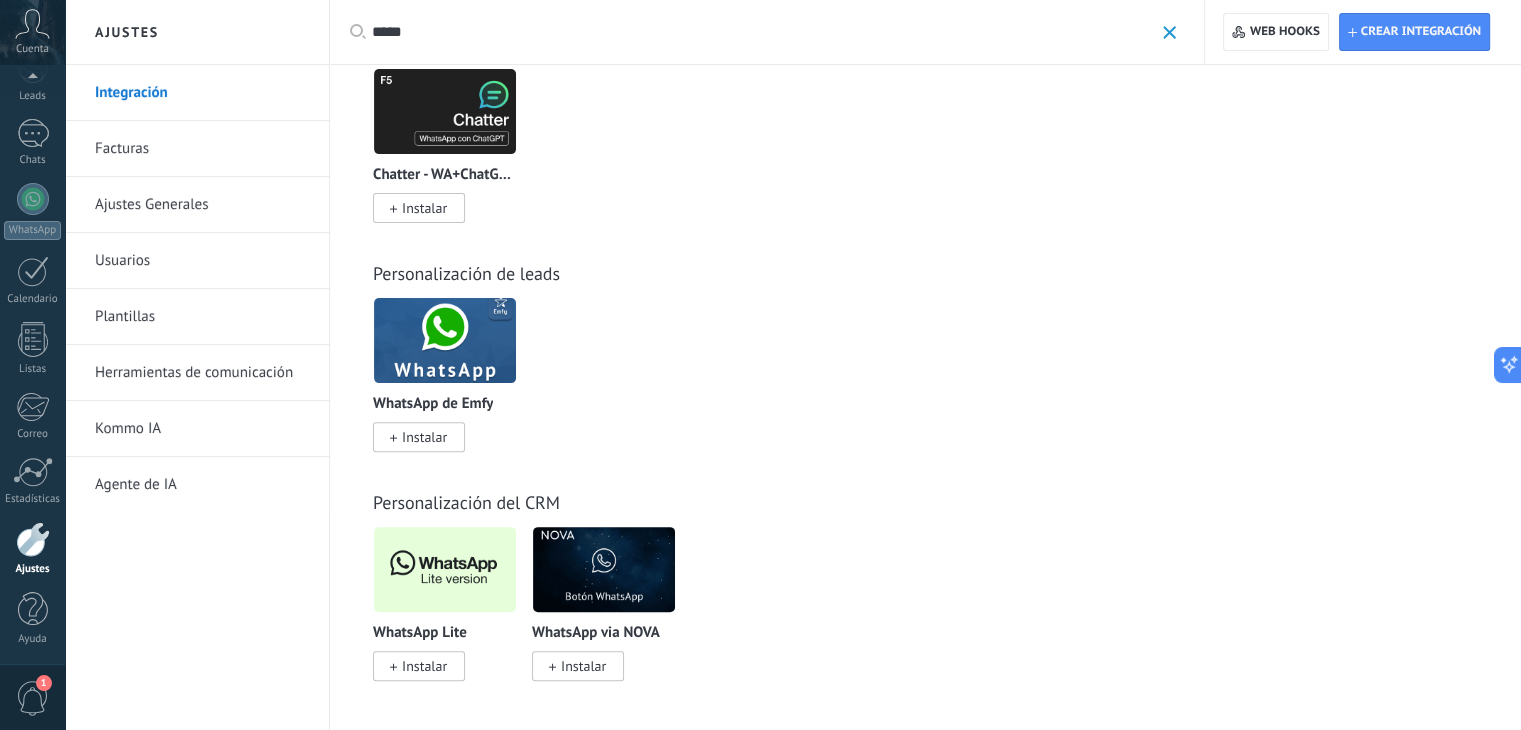 click on "Facturas" at bounding box center [202, 149] 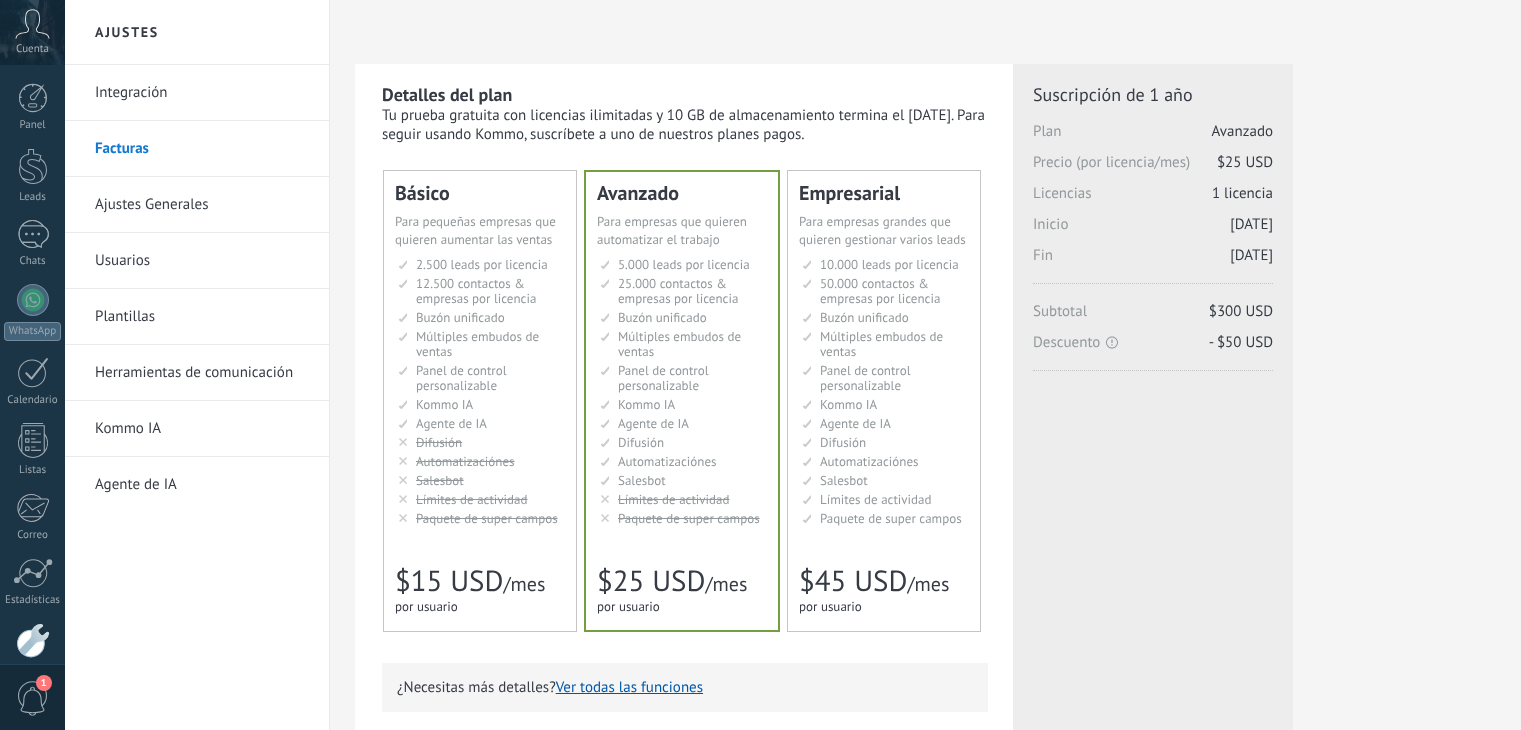 scroll, scrollTop: 0, scrollLeft: 0, axis: both 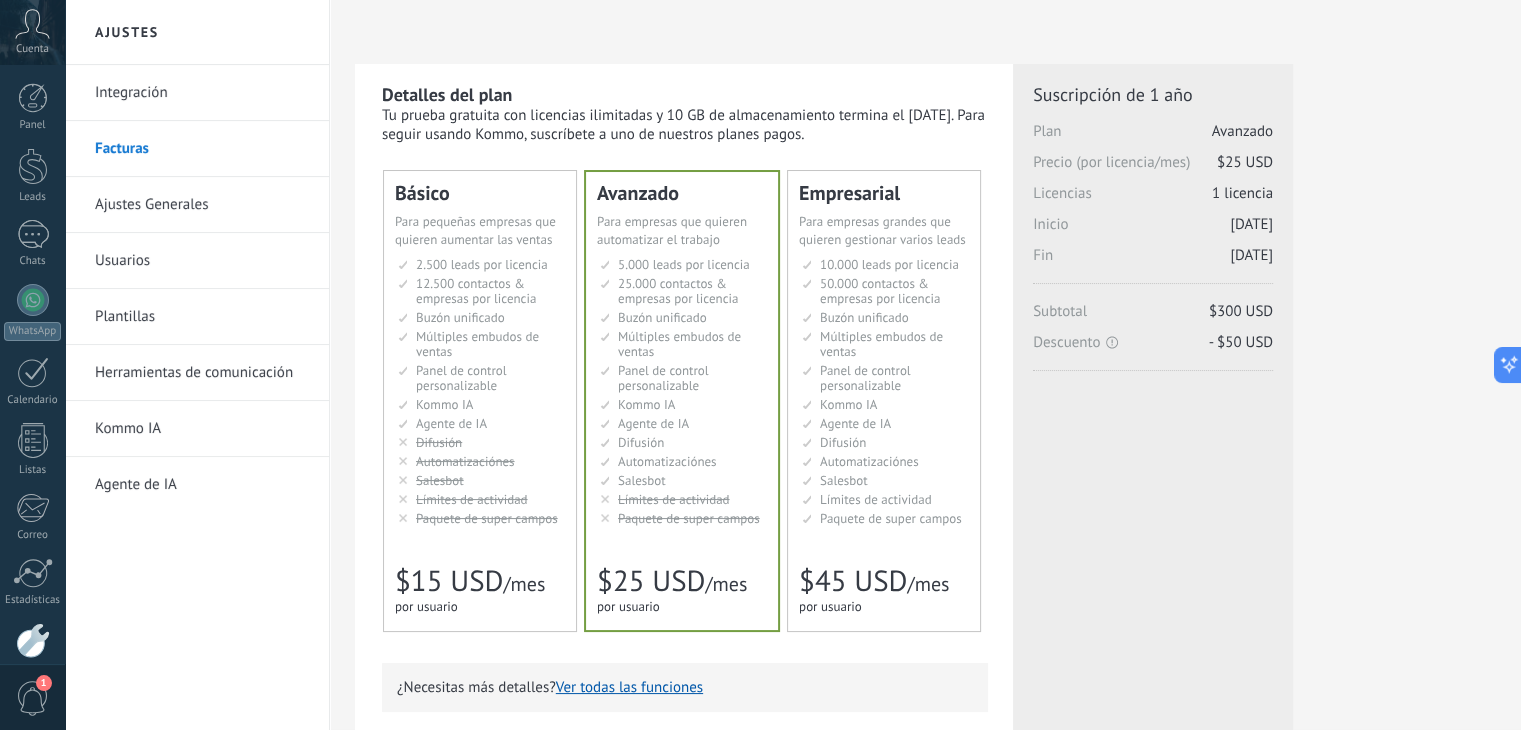 click on "Integración" at bounding box center (202, 93) 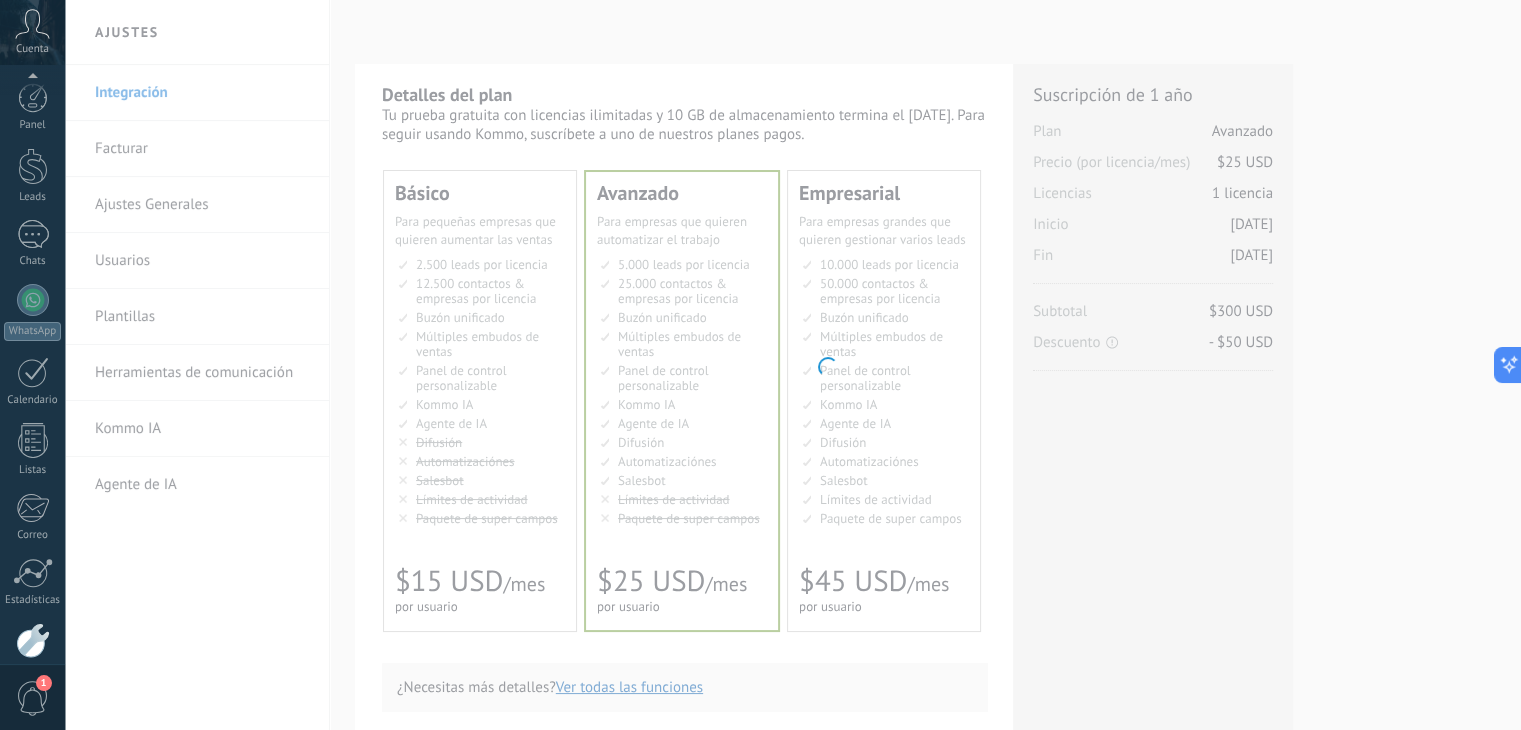 scroll, scrollTop: 101, scrollLeft: 0, axis: vertical 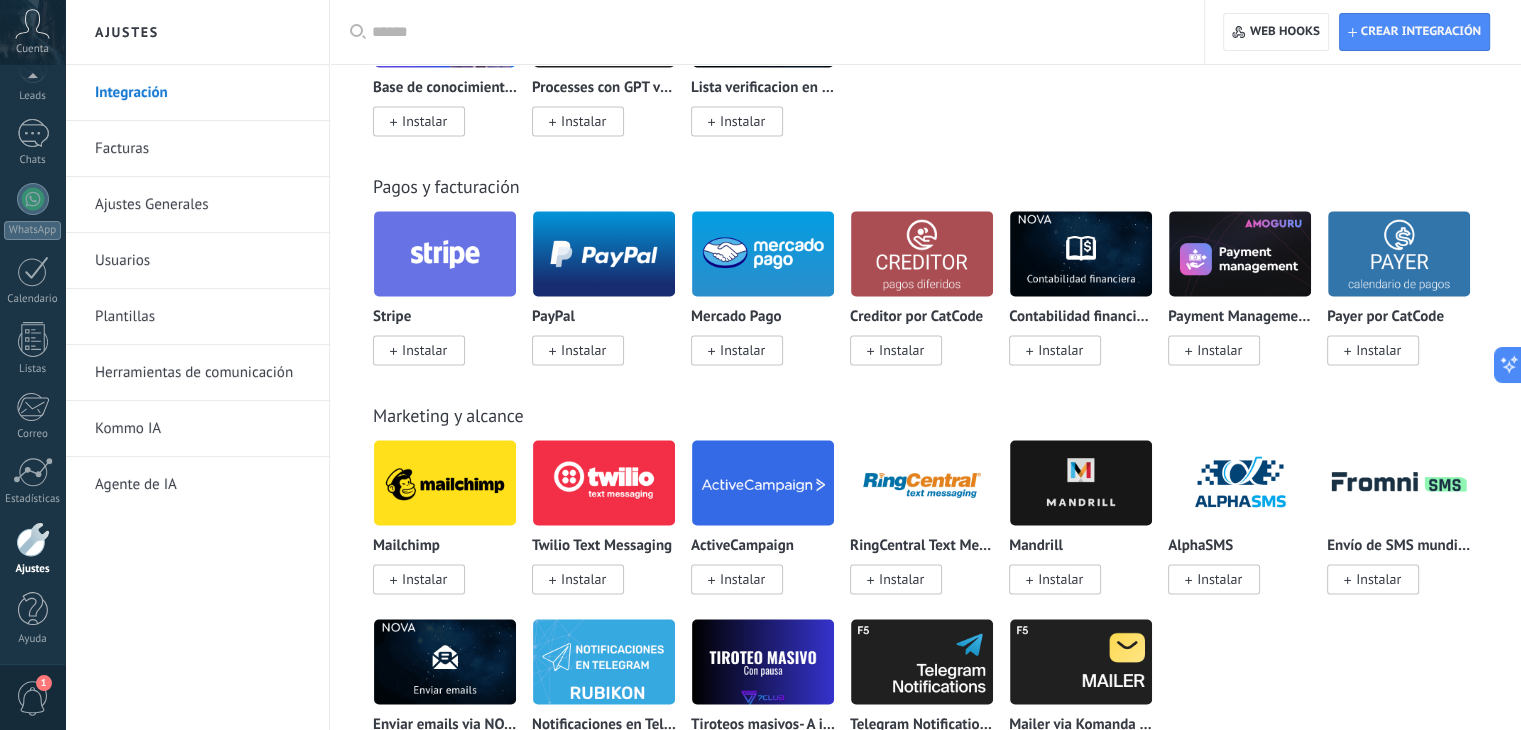 click on "Marketing y alcance" at bounding box center (925, 415) 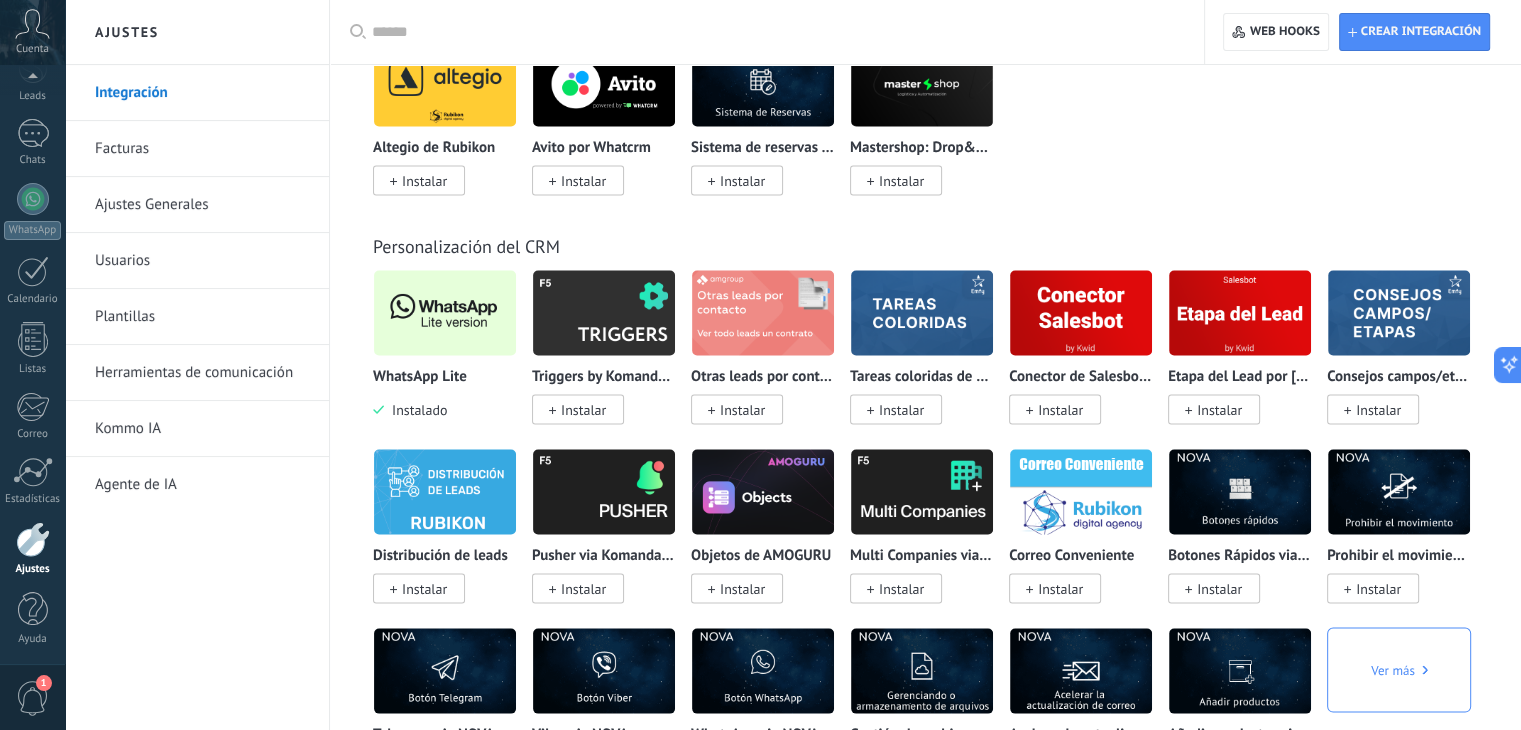 scroll, scrollTop: 3600, scrollLeft: 0, axis: vertical 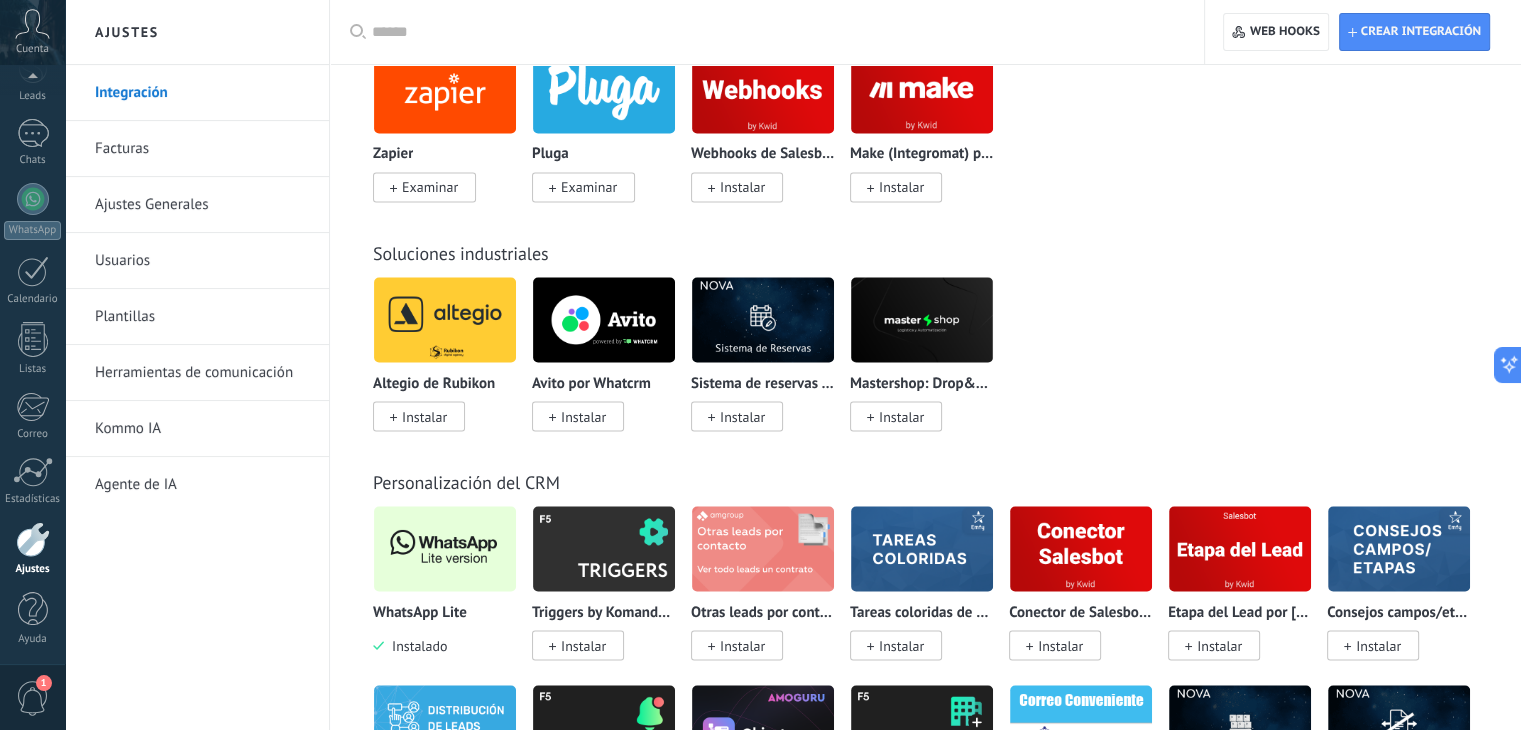 click on "Facturas" at bounding box center (202, 149) 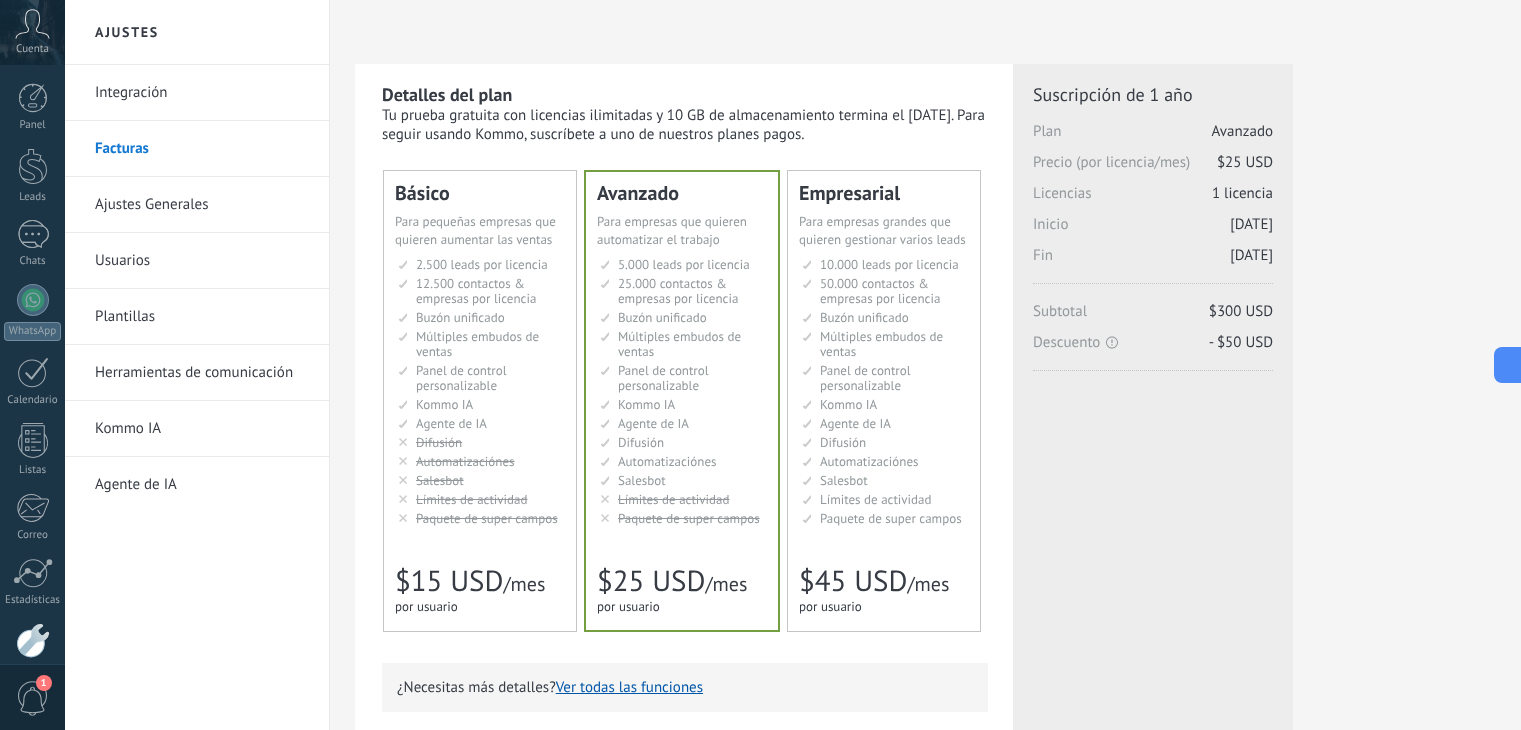 scroll, scrollTop: 0, scrollLeft: 0, axis: both 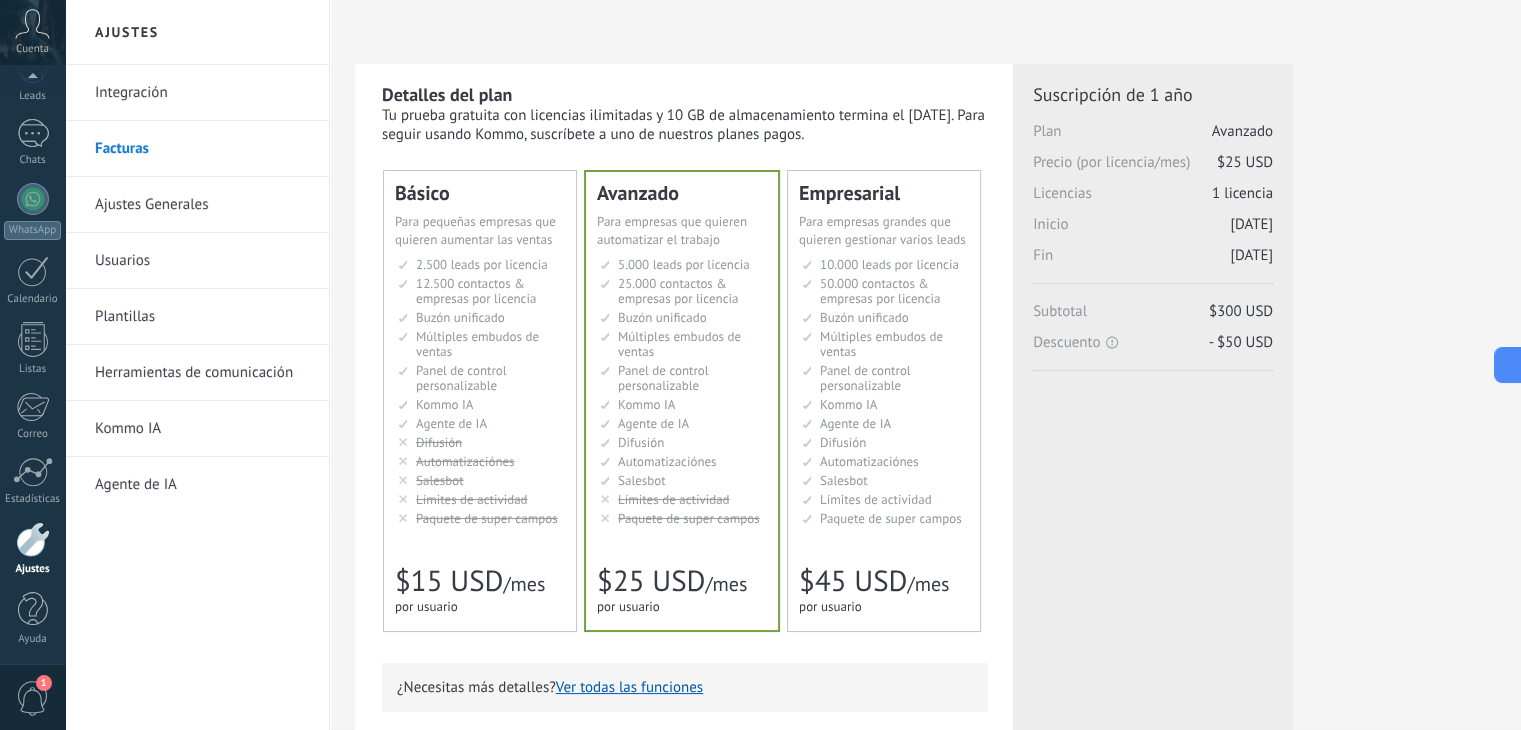 click on "Paquete de super campos" at bounding box center [689, 518] 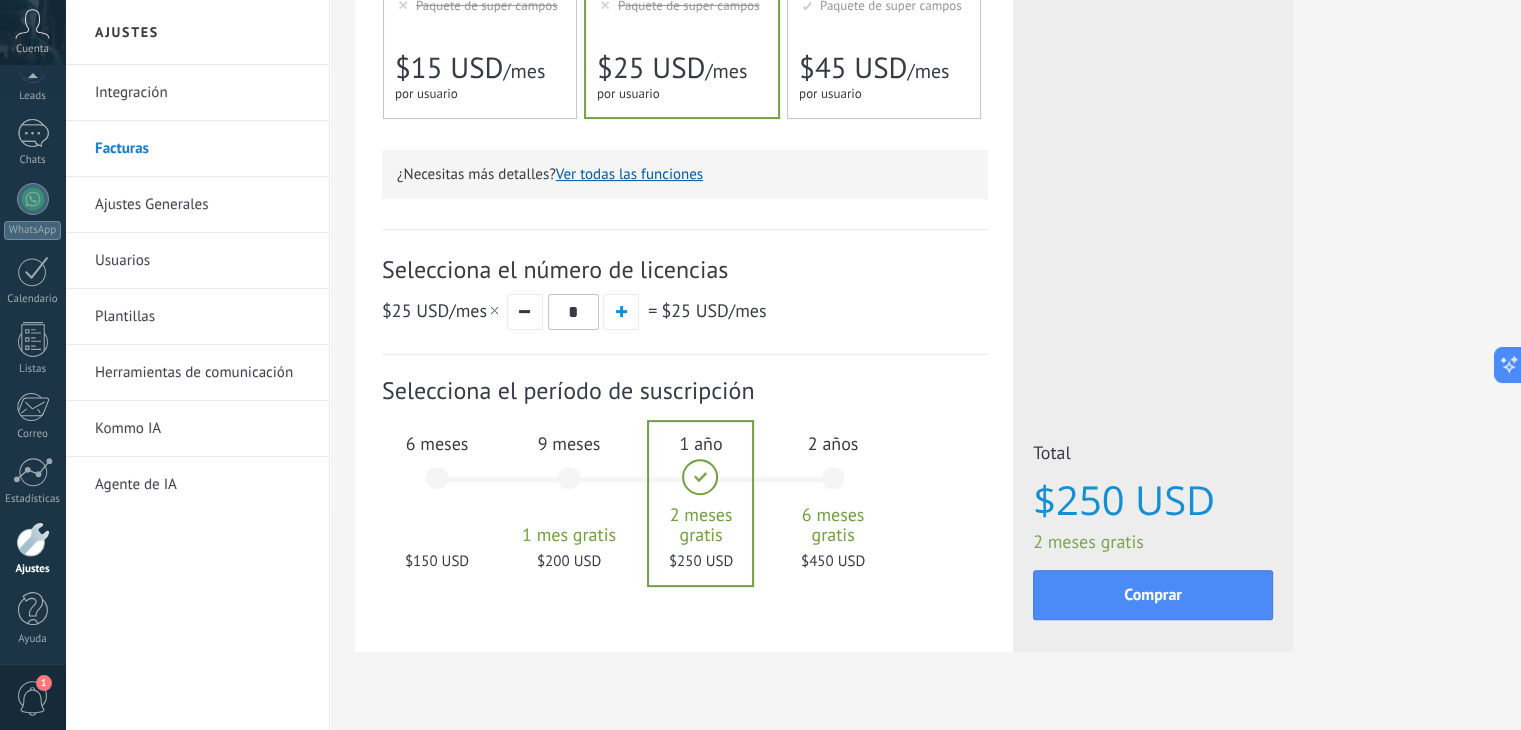scroll, scrollTop: 552, scrollLeft: 0, axis: vertical 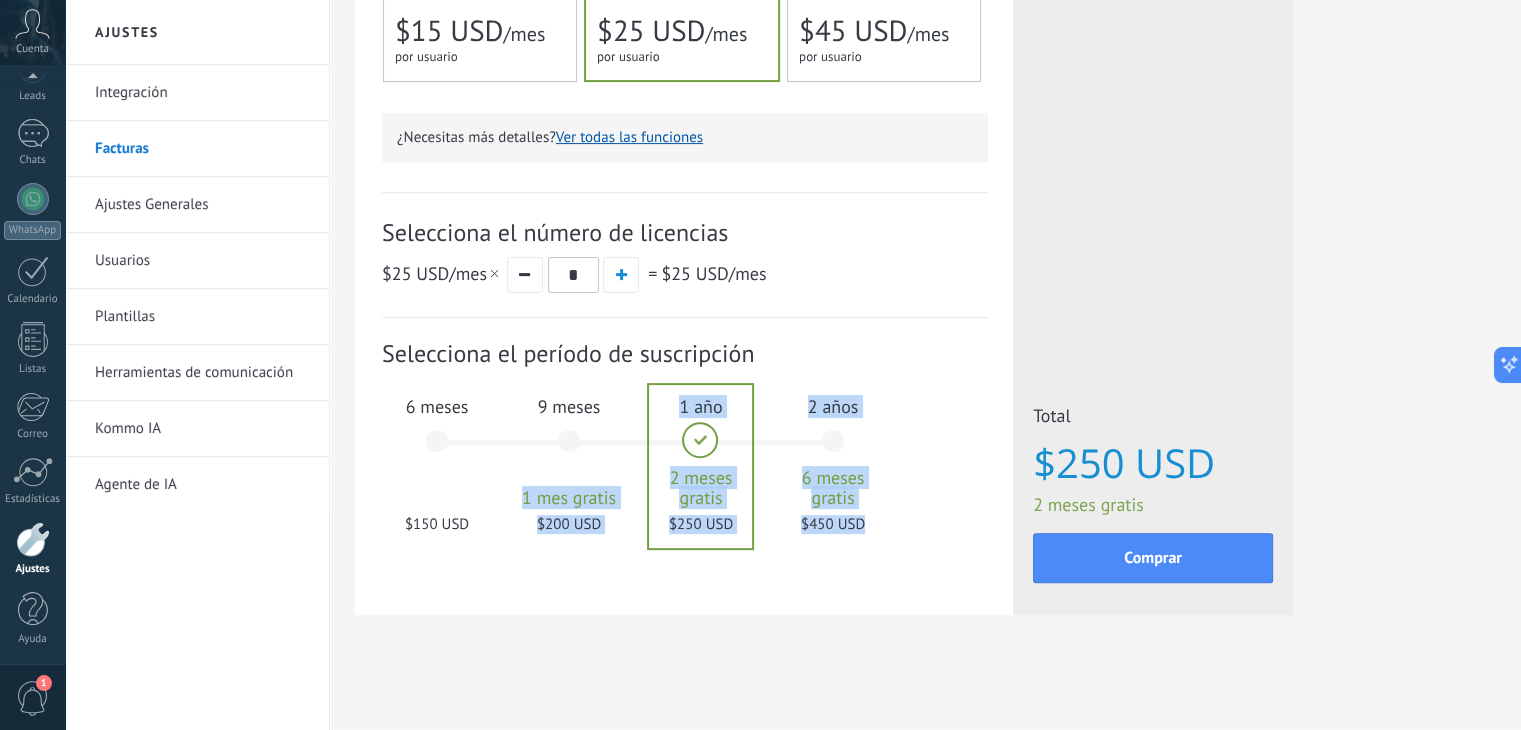 drag, startPoint x: 678, startPoint y: 464, endPoint x: 610, endPoint y: 461, distance: 68.06615 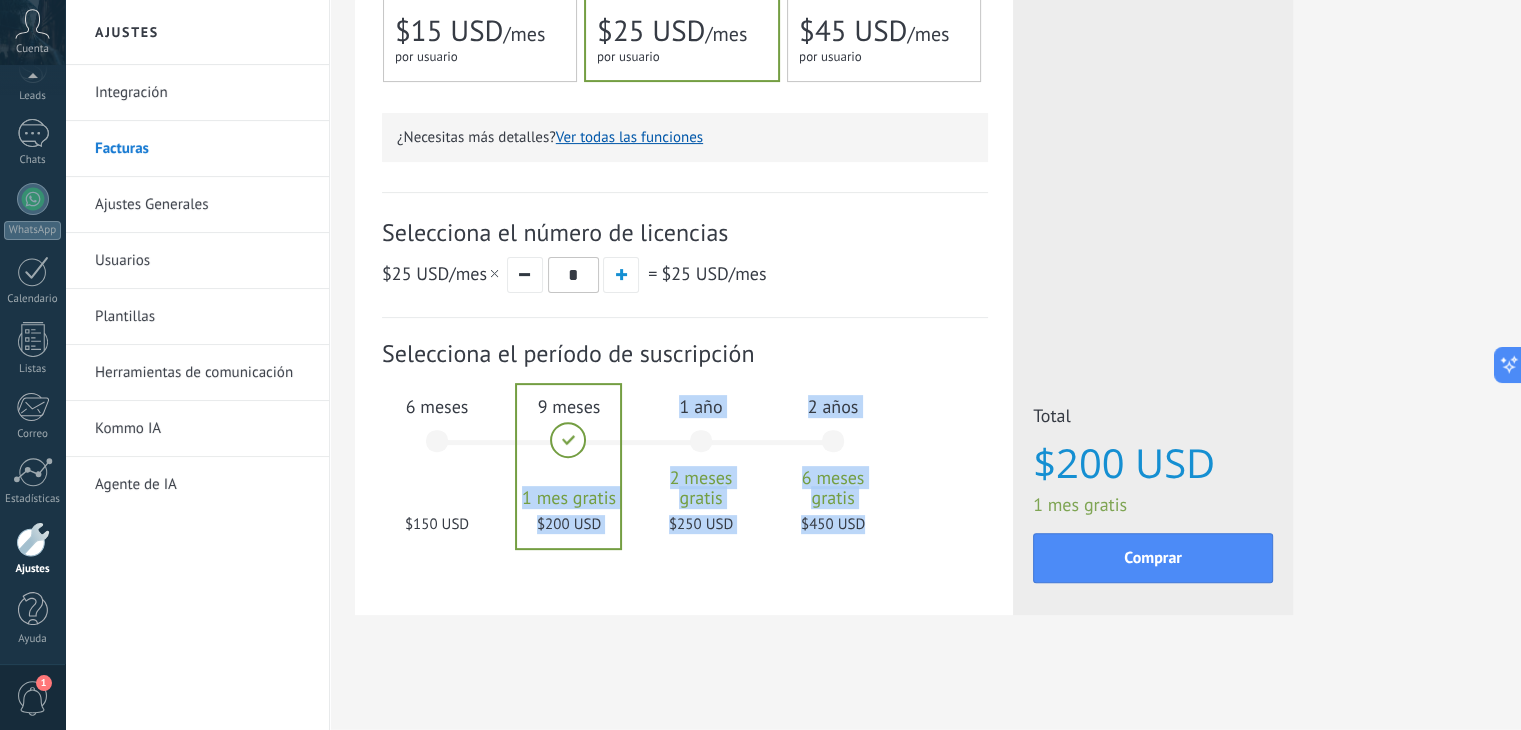 click on "1 año
2 meses gratis
$250 USD" at bounding box center [701, 450] 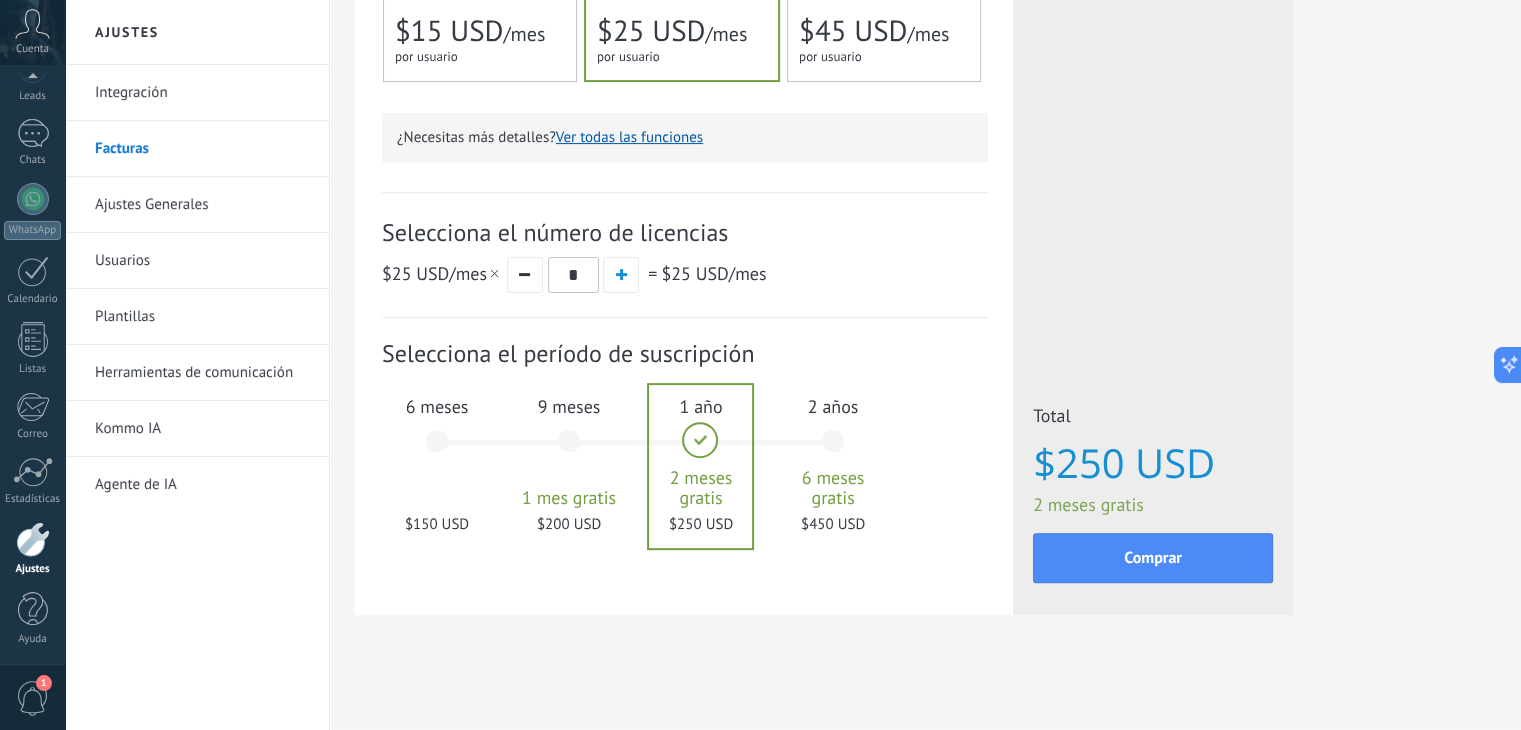 click on "Selecciona el número de licencias
$25 USD /mes
*
=
$25 USD /mes" at bounding box center [685, 255] 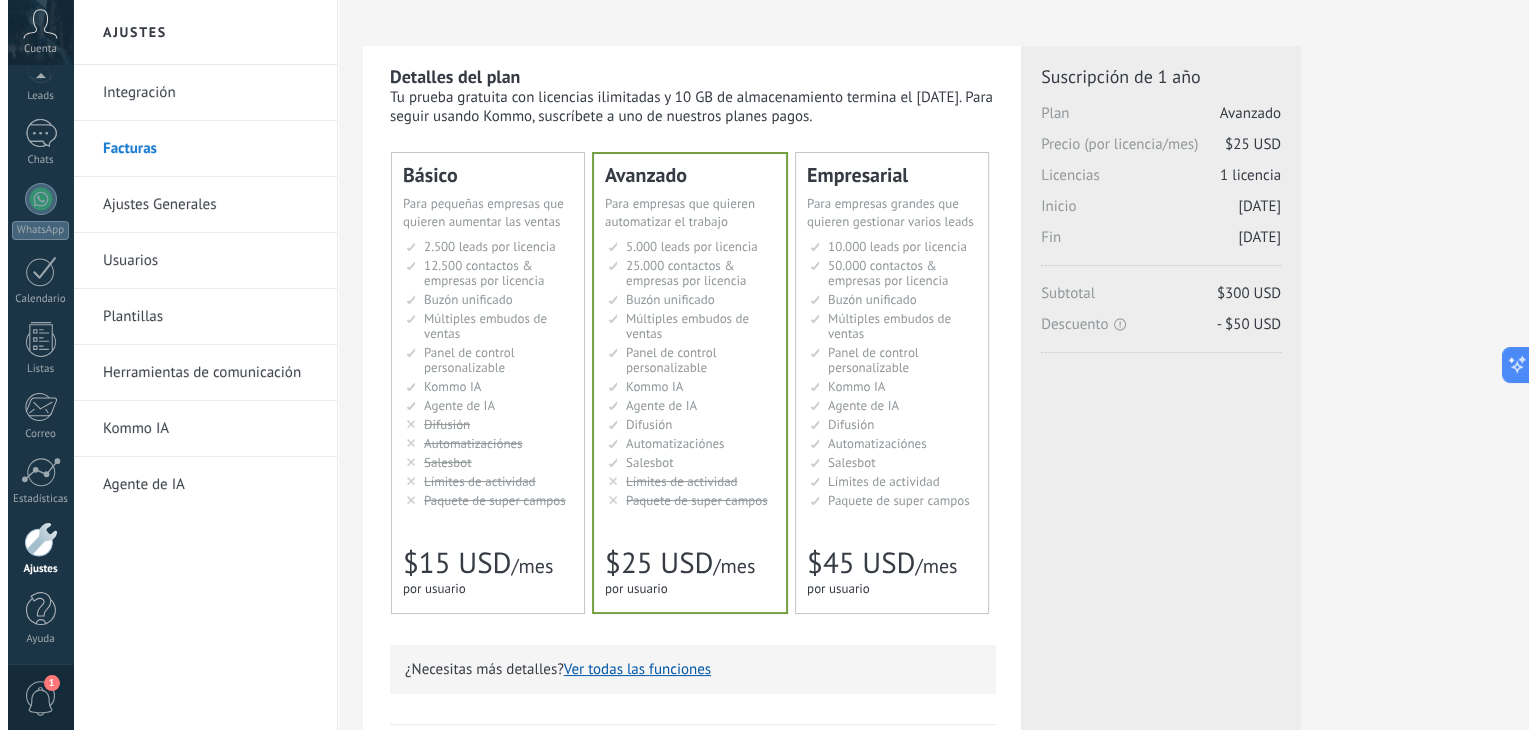 scroll, scrollTop: 0, scrollLeft: 0, axis: both 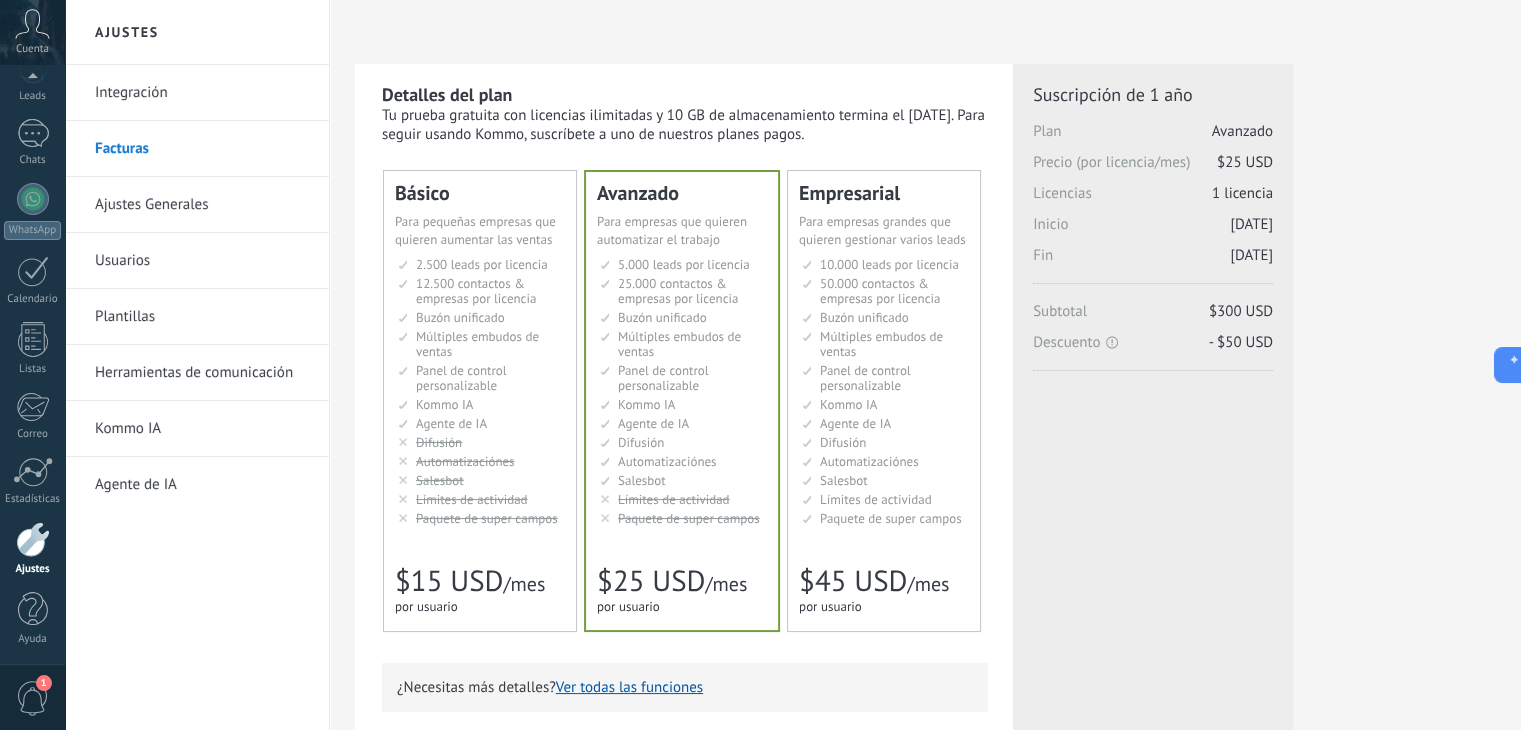 click on "Ajustes Generales" at bounding box center [202, 205] 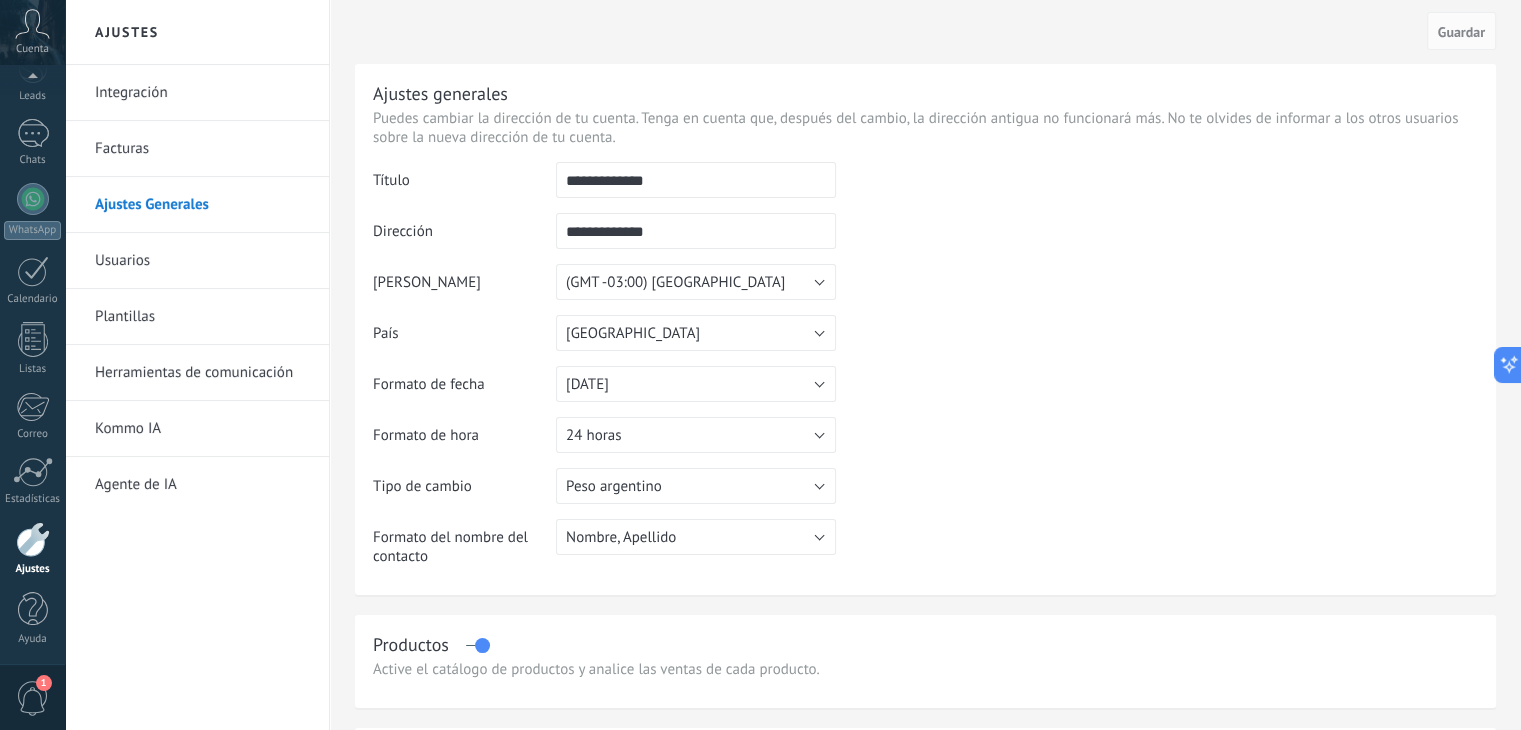 click on "Usuarios" at bounding box center [202, 261] 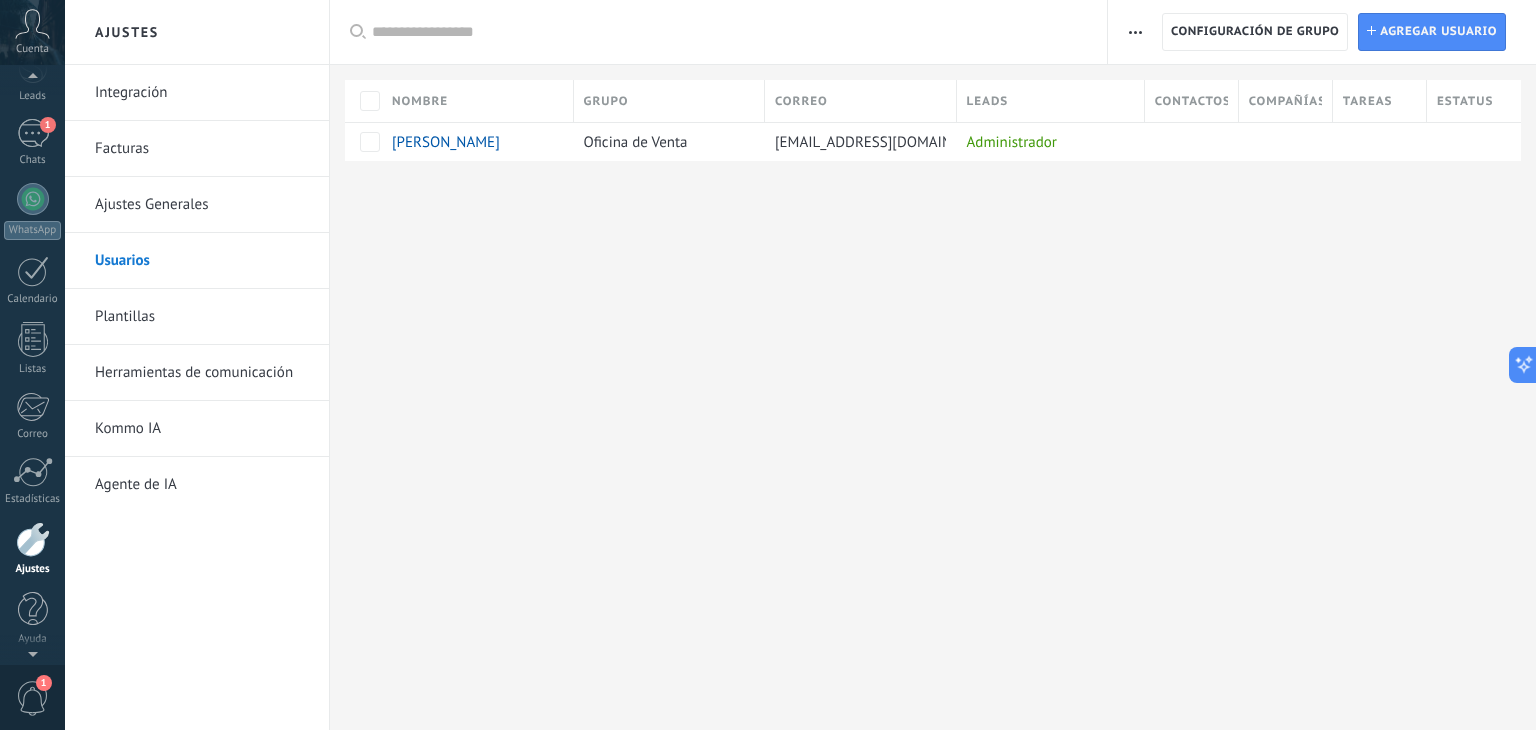 scroll, scrollTop: 0, scrollLeft: 0, axis: both 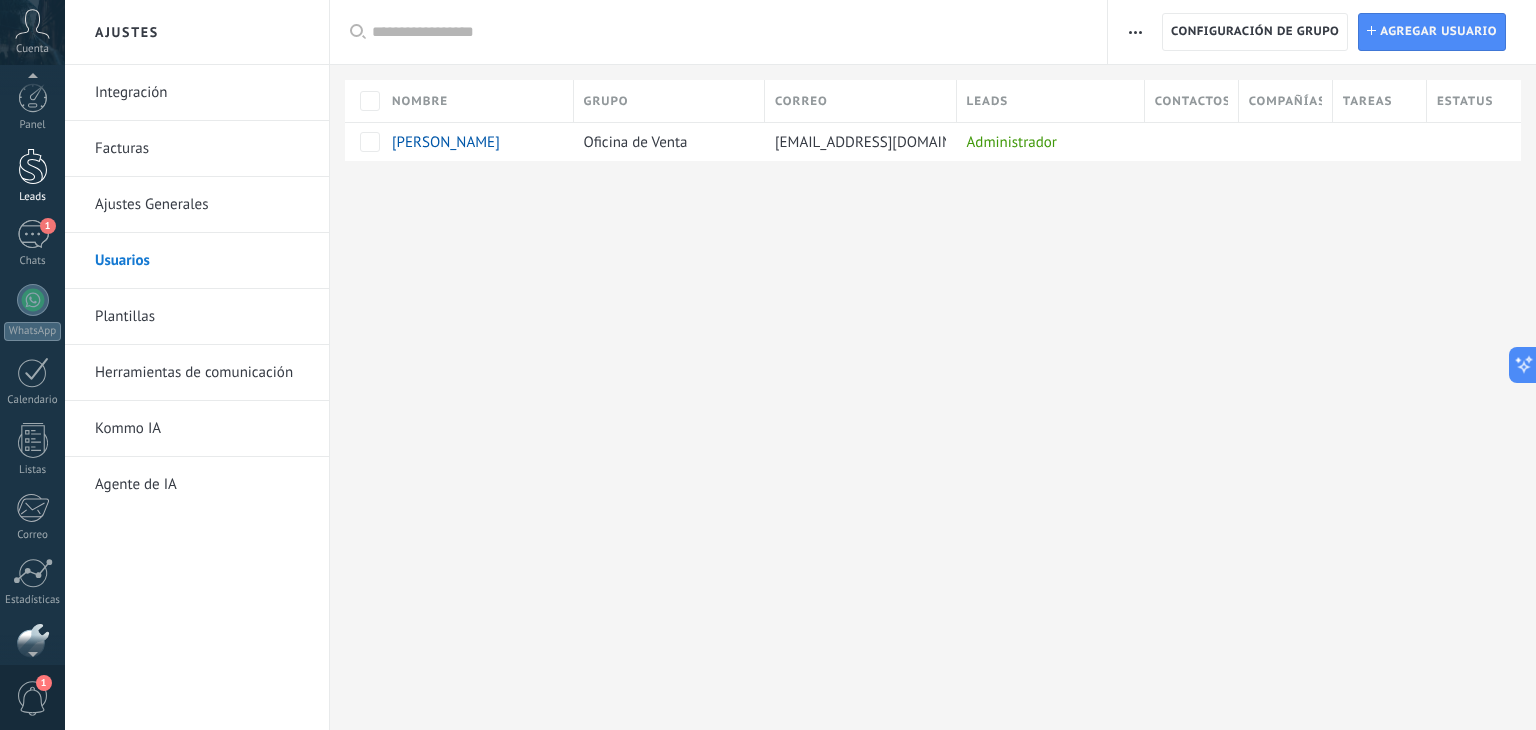 click at bounding box center [33, 166] 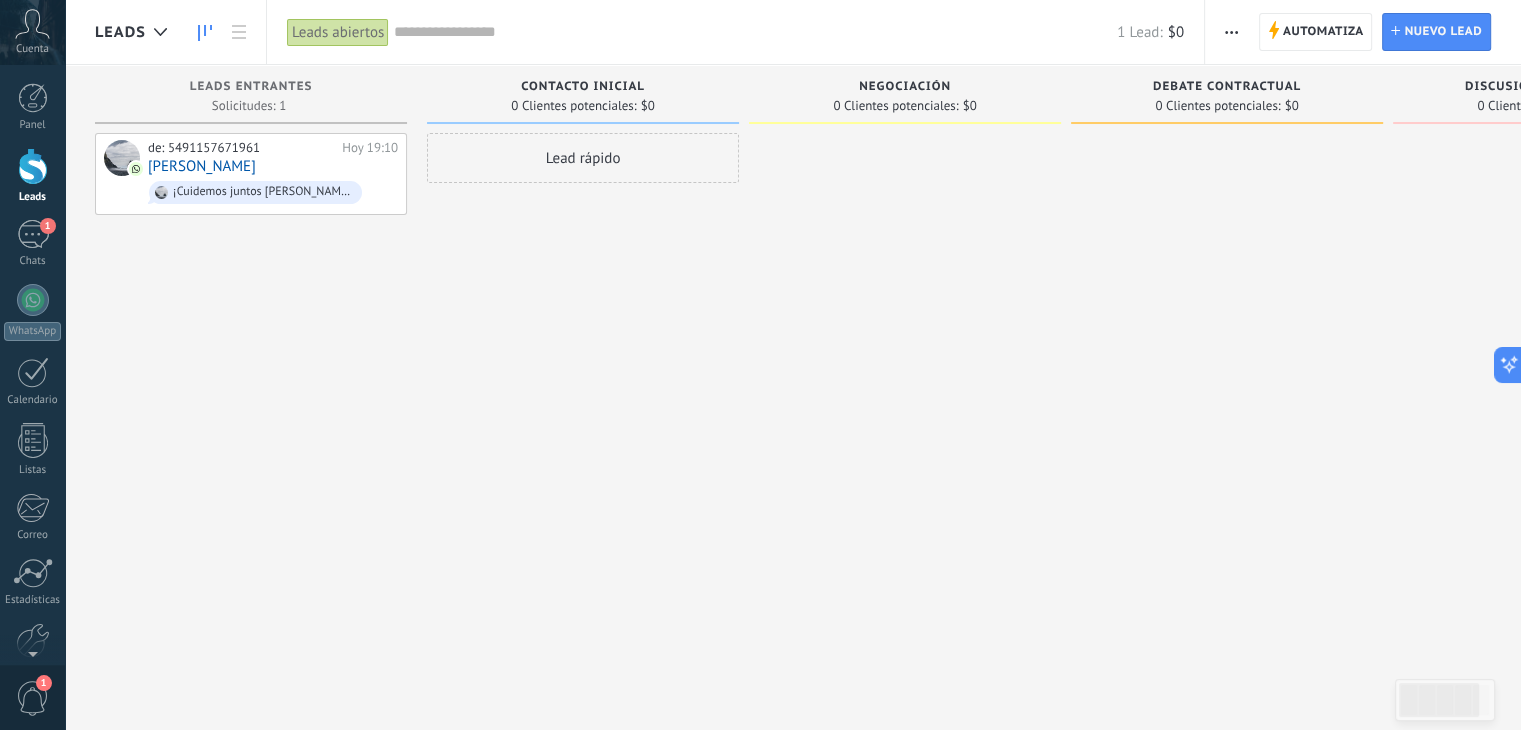 click on "de: 5491157671961 [DATE] 19:10 [PERSON_NAME] ¡Cuidemos juntos al niño! Instala la aplicación Findmykids , toca "Conectar con la familia" e introduce el código 59VP5X — [URL][DOMAIN_NAME]" at bounding box center [251, 367] 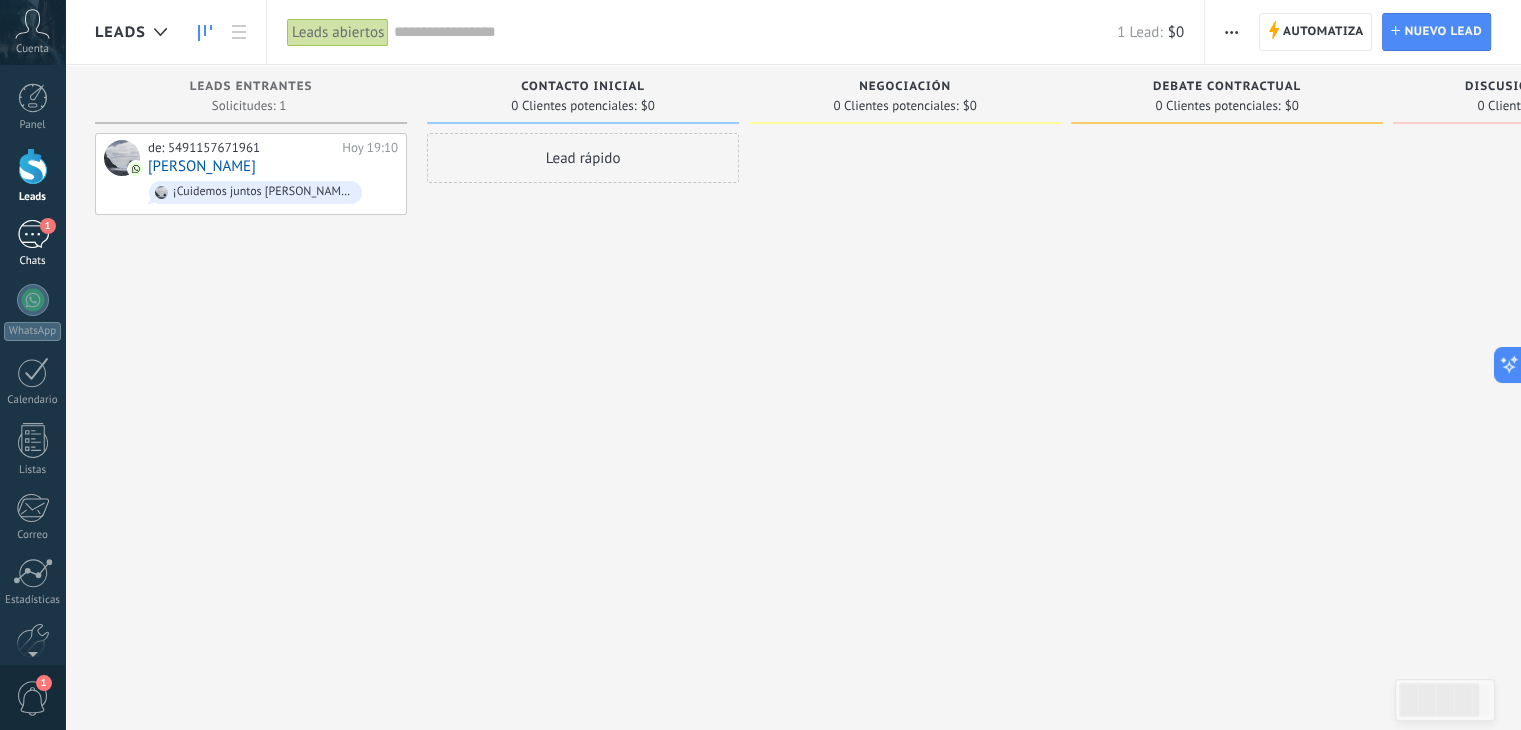 click on "1" at bounding box center [48, 226] 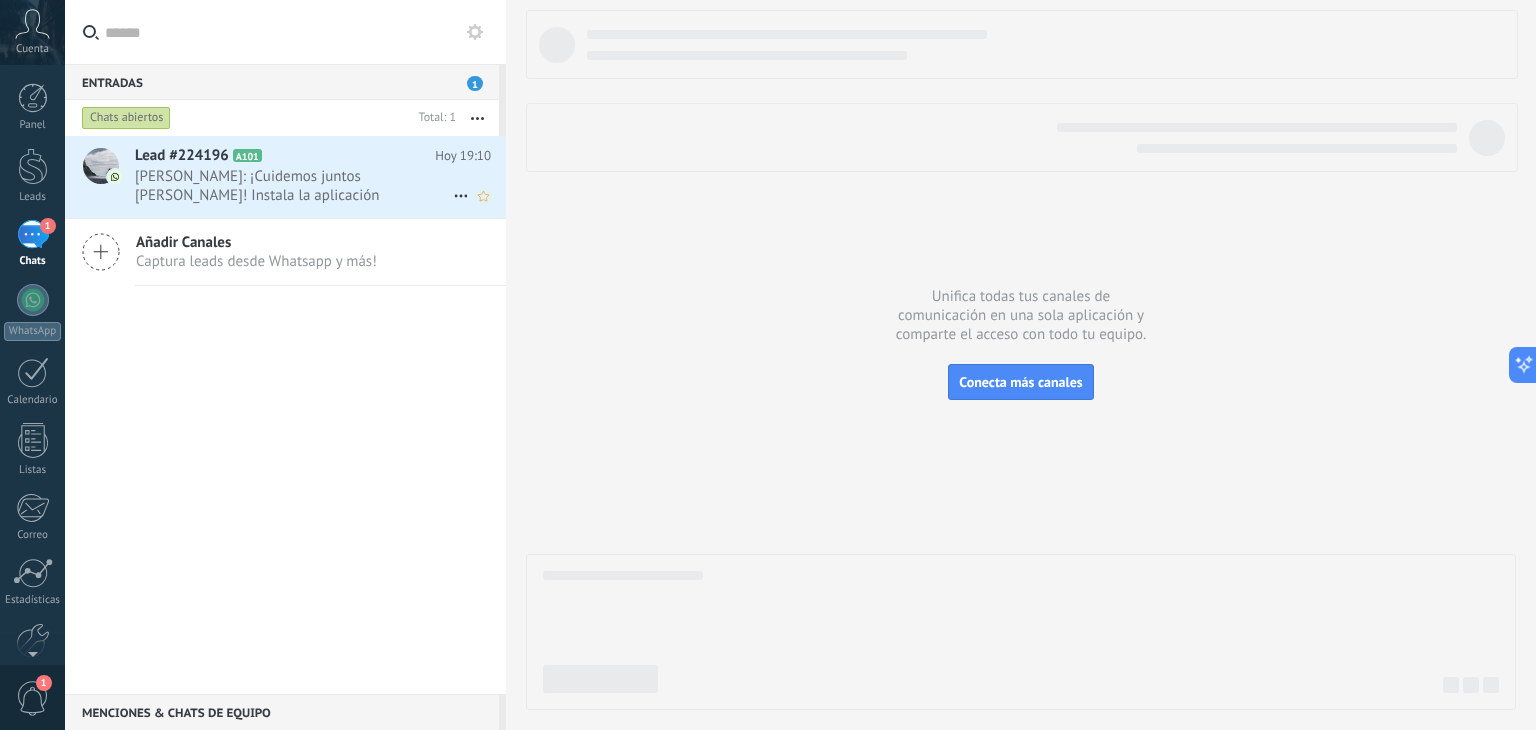 click on "Lead #224196" at bounding box center [182, 156] 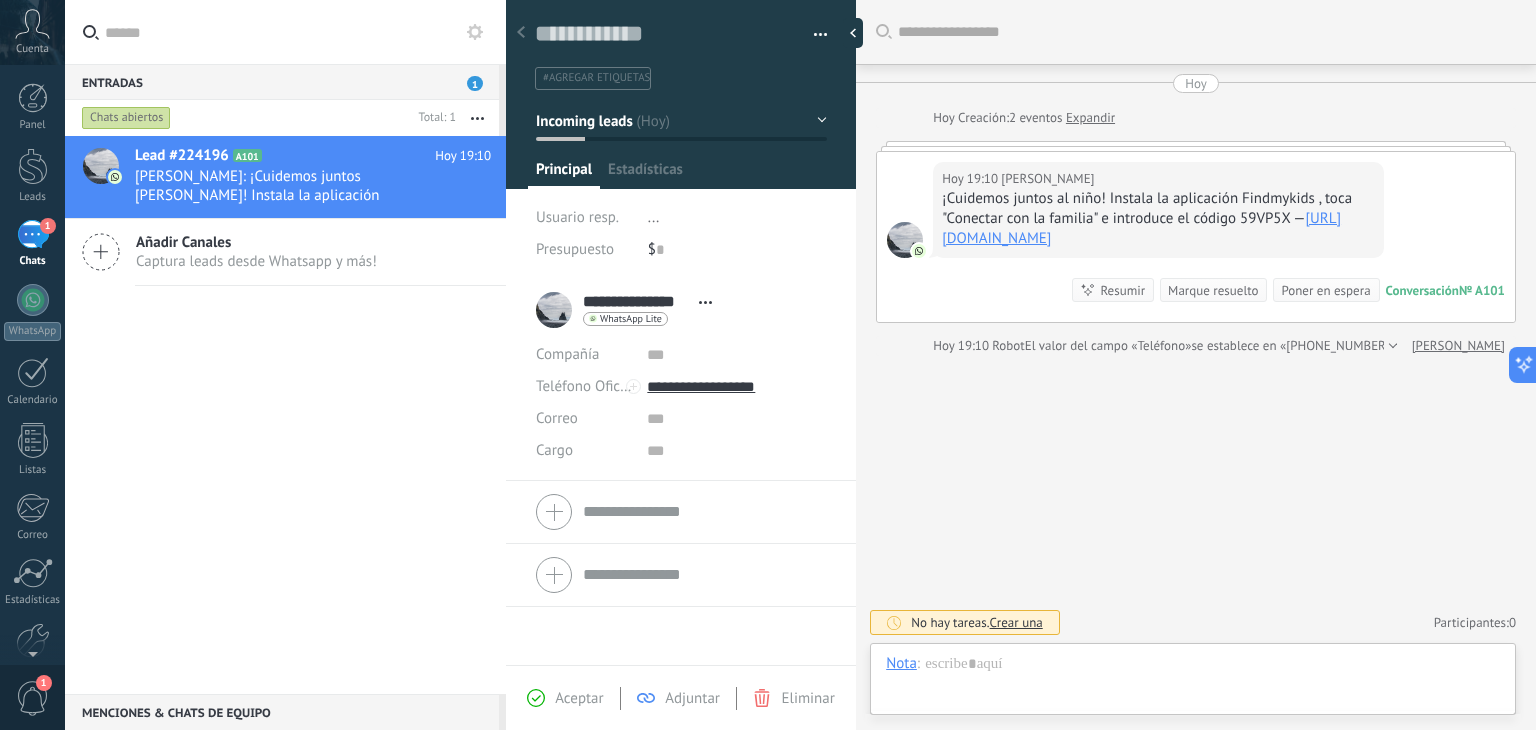 scroll, scrollTop: 29, scrollLeft: 0, axis: vertical 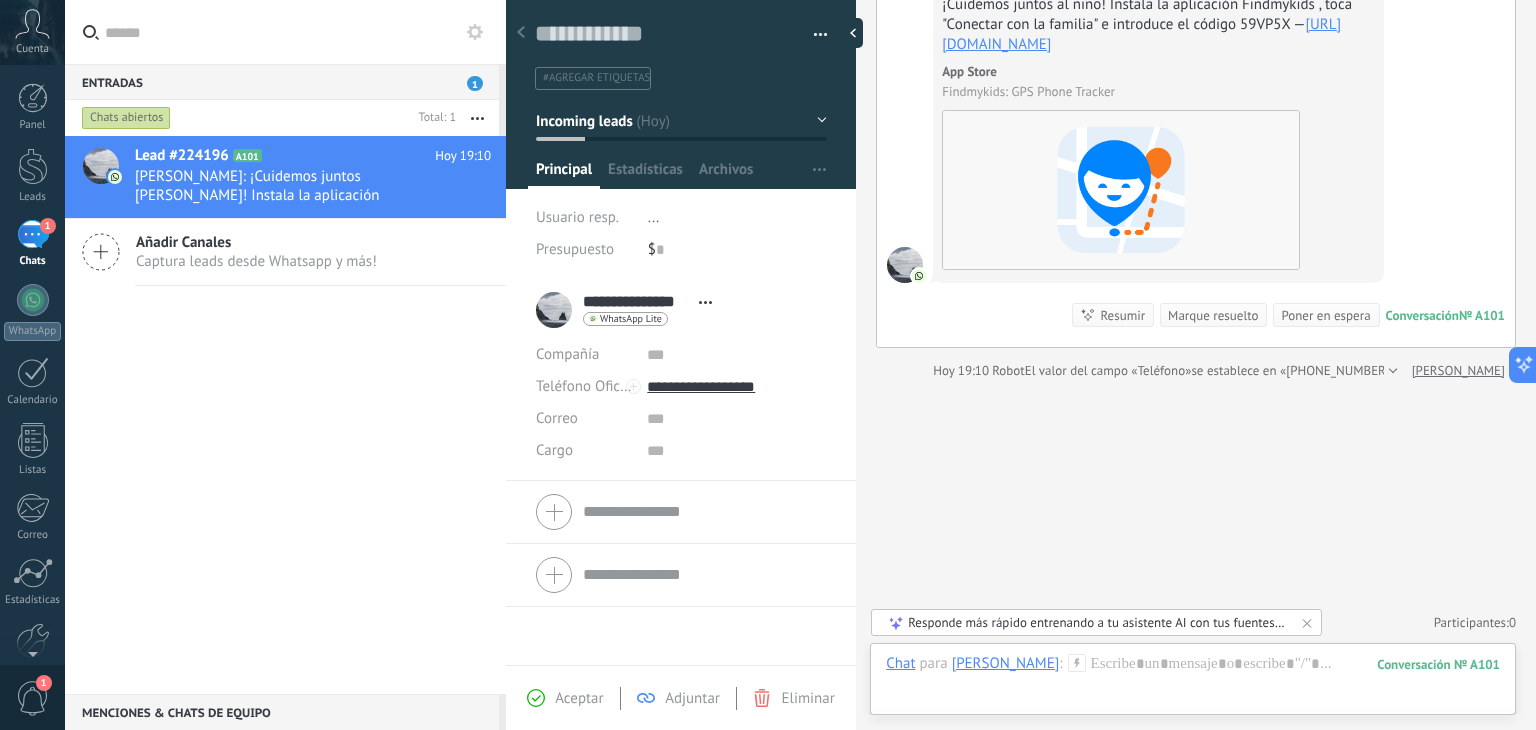 click 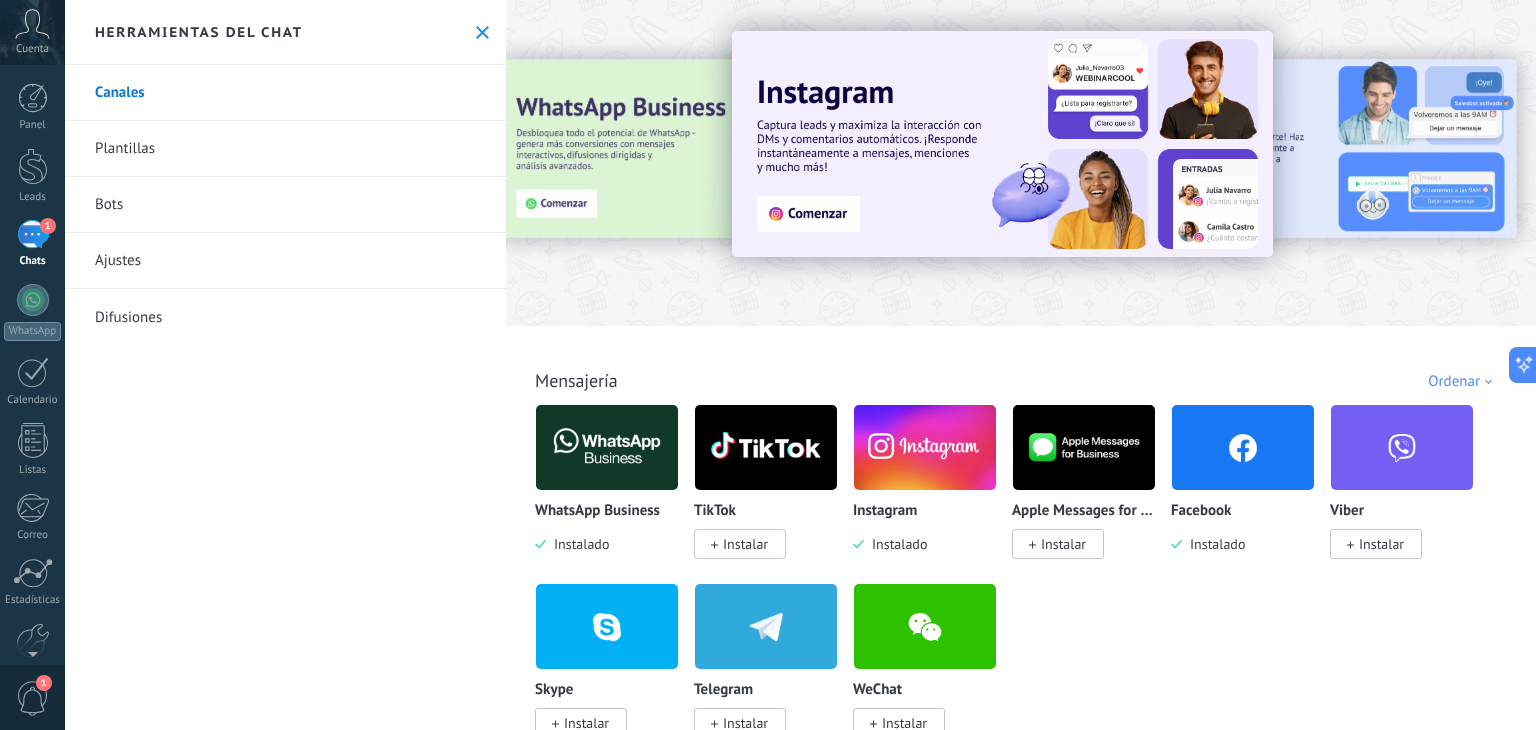 click at bounding box center (925, 447) 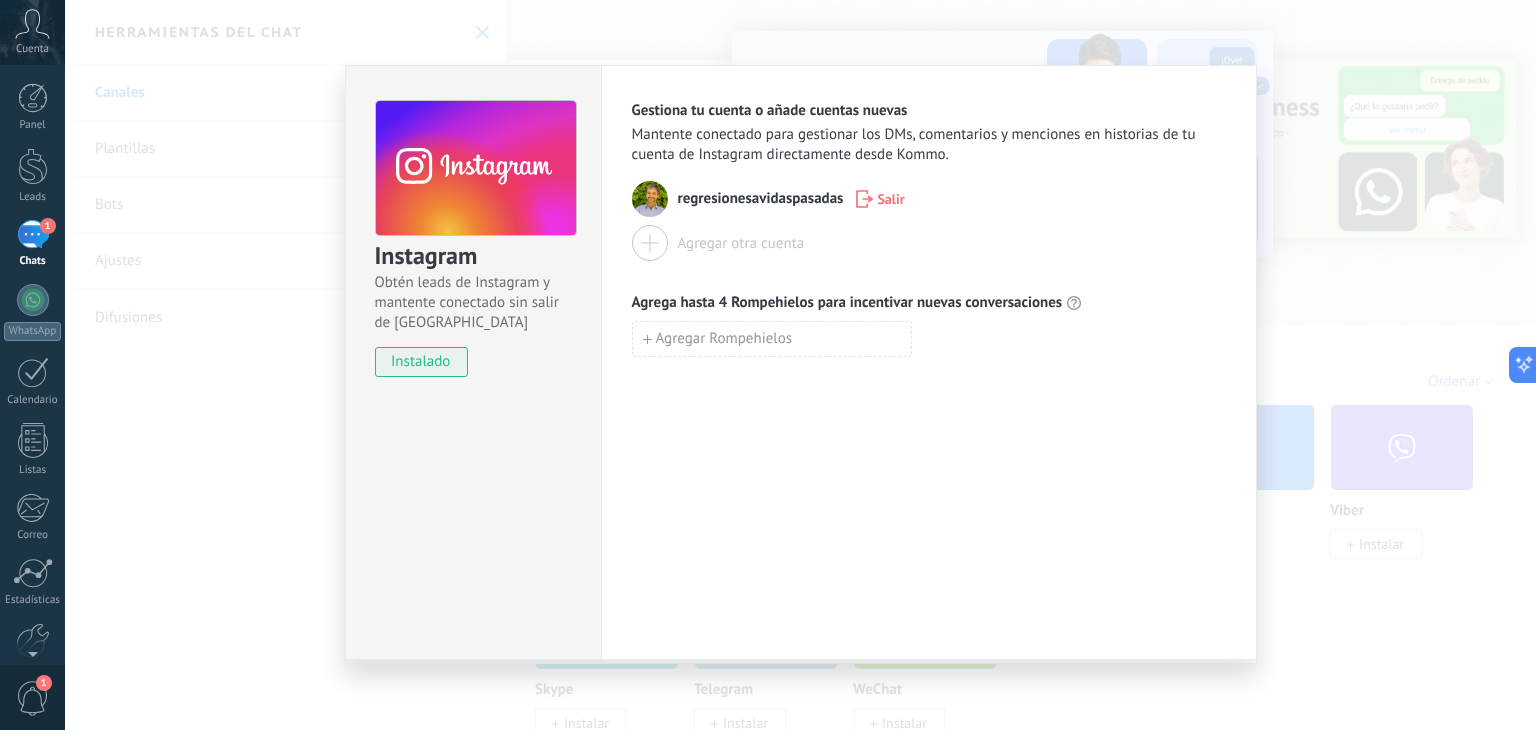 click on "regresionesavidaspasadas" at bounding box center [761, 199] 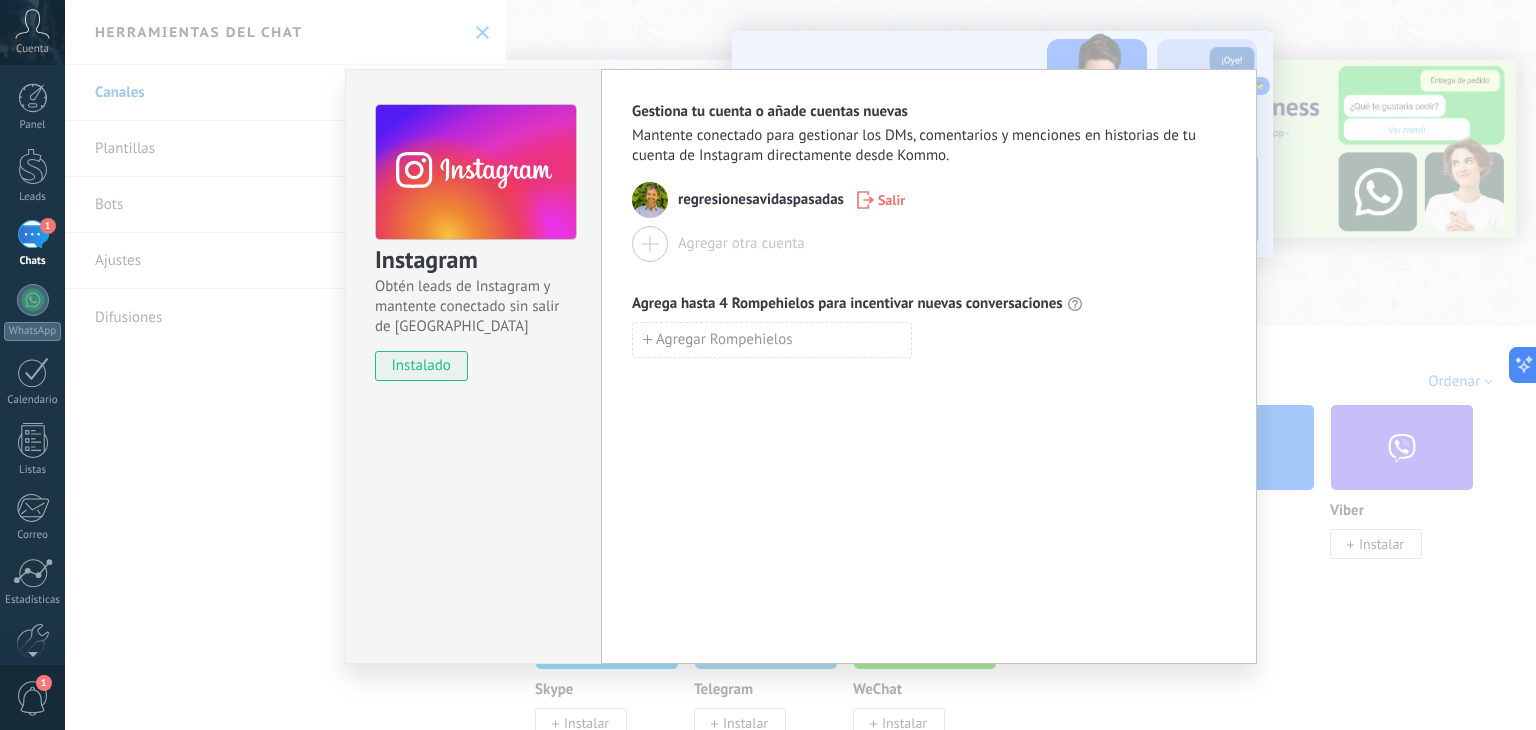 click on "Instagram Obtén leads de Instagram y mantente conectado sin salir de Kommo instalado Gestiona tu cuenta o añade cuentas nuevas Mantente conectado para gestionar los DMs, comentarios y menciones en historias de tu cuenta de Instagram directamente desde Kommo. regresionesavidaspasadas Salir Agregar otra cuenta Agrega hasta 4 Rompehielos para incentivar nuevas conversaciones Agregar Rompehielos" at bounding box center [800, 365] 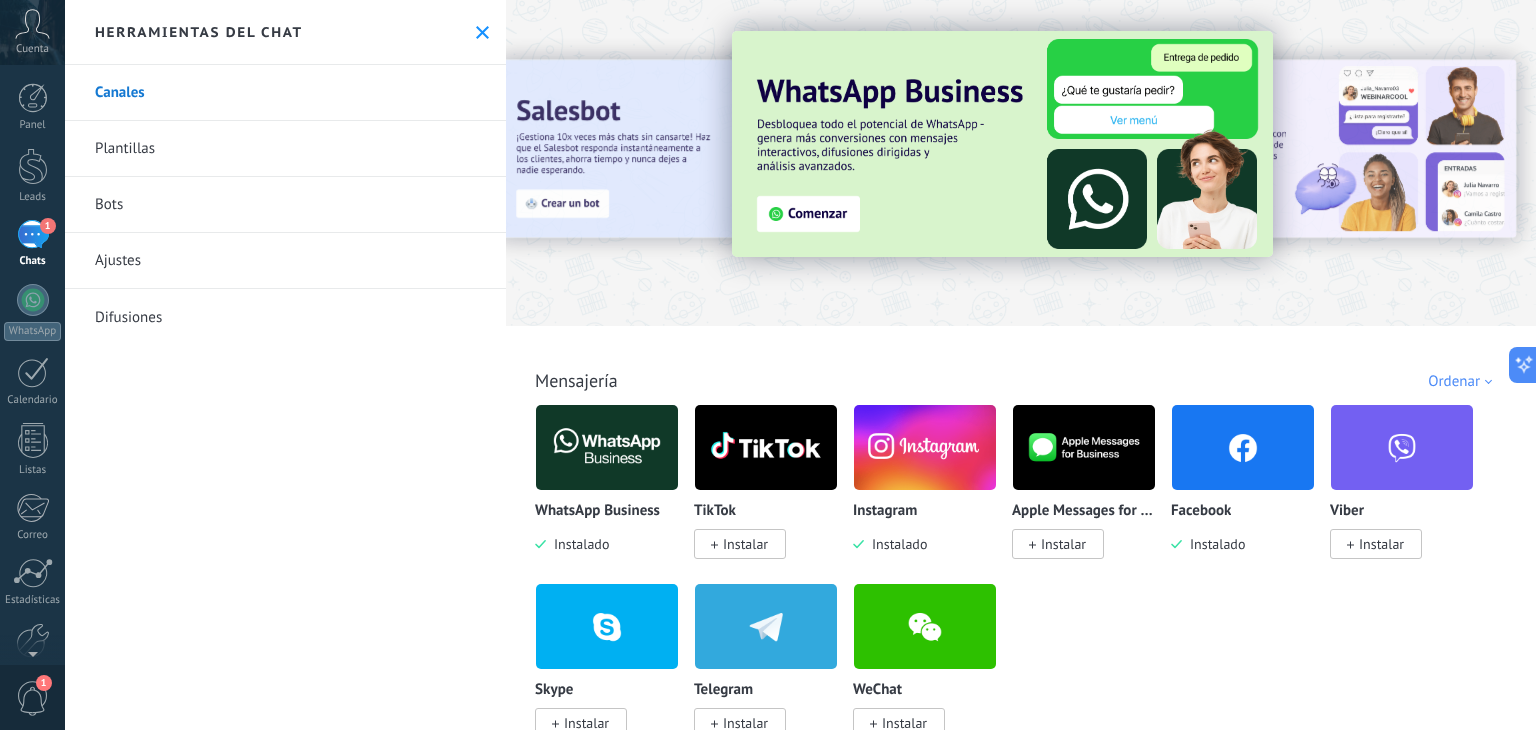 click on "Canales" at bounding box center [285, 93] 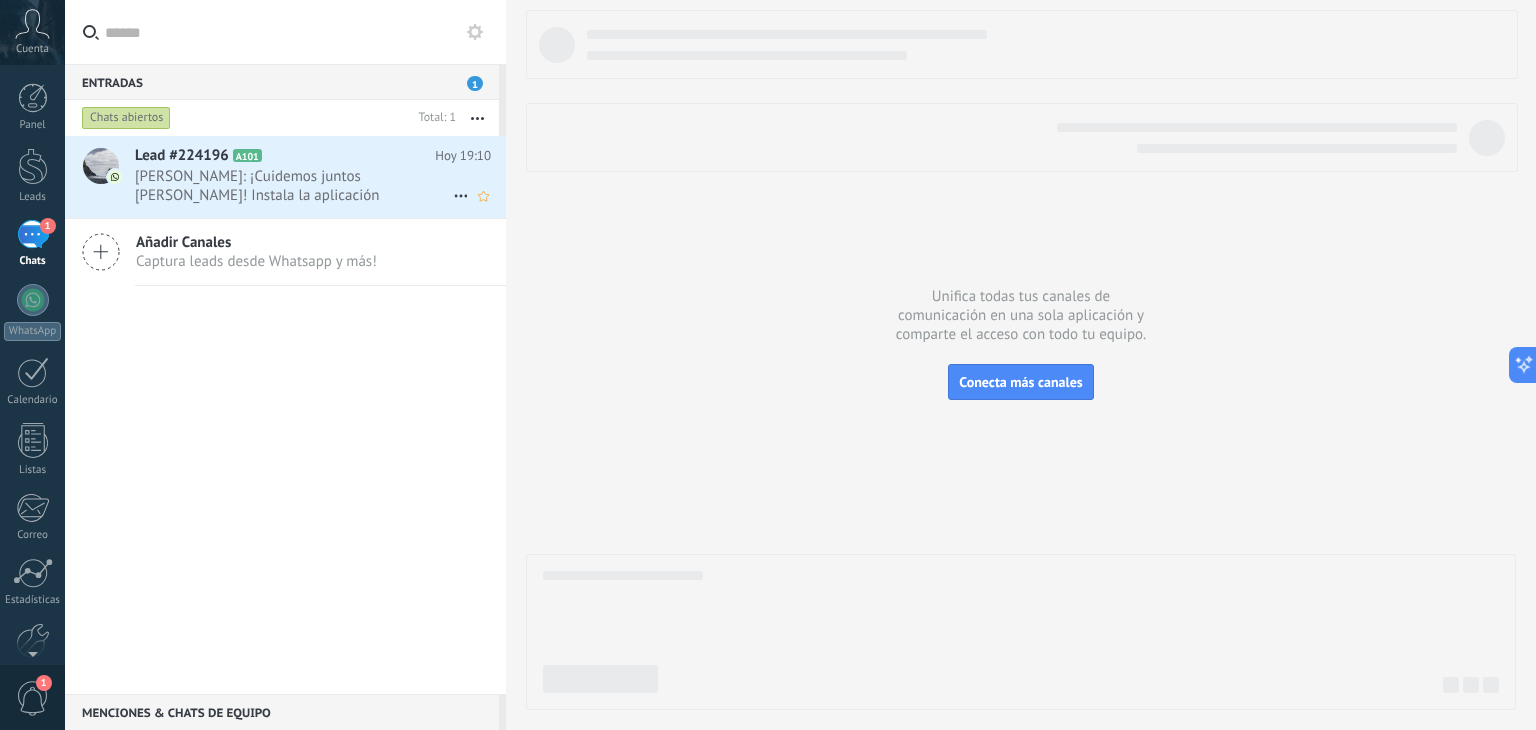 click on "[PERSON_NAME]: ¡Cuidemos juntos al niño! Instala la aplicación Findmykids , toca "Conectar con la familia" e introduce el cód..." at bounding box center [294, 186] 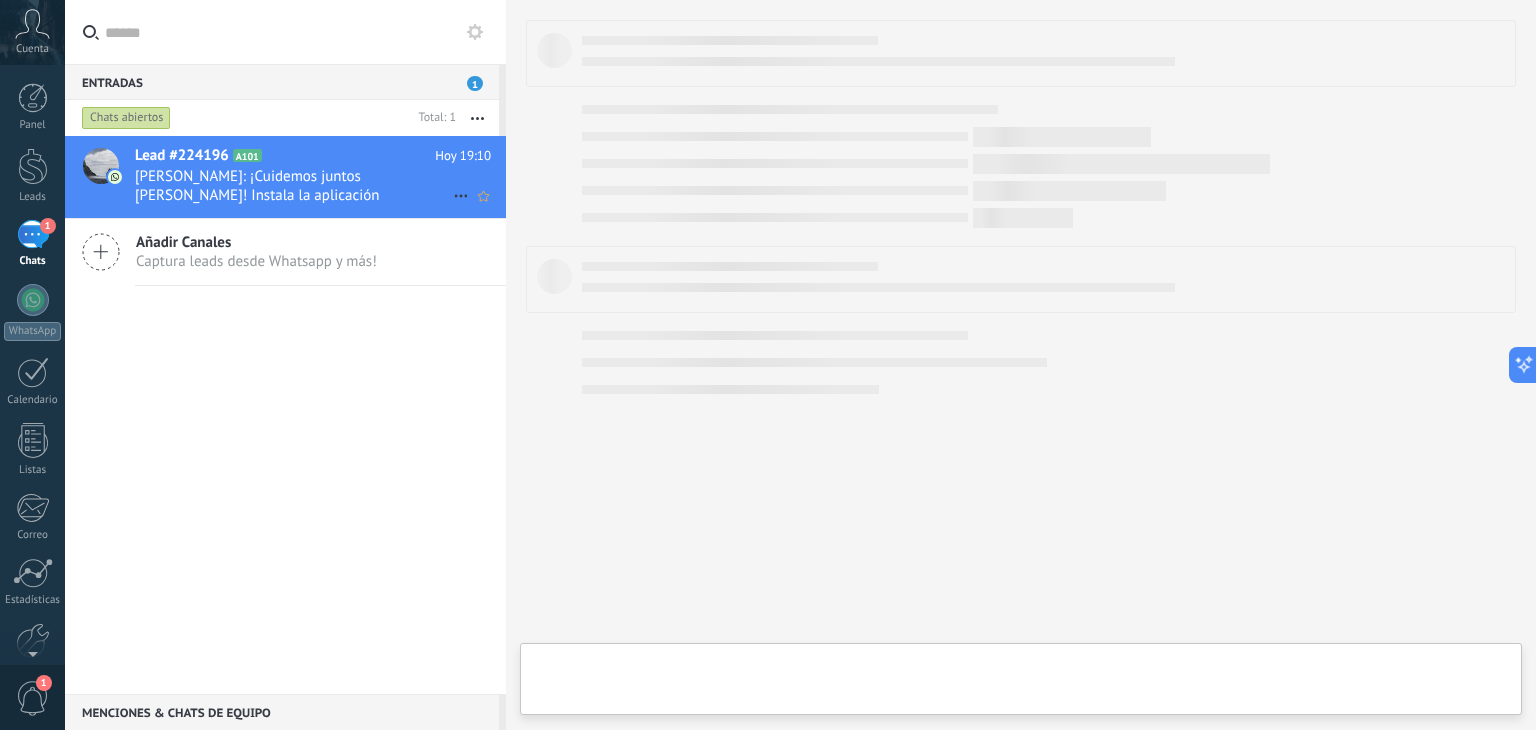 type on "**********" 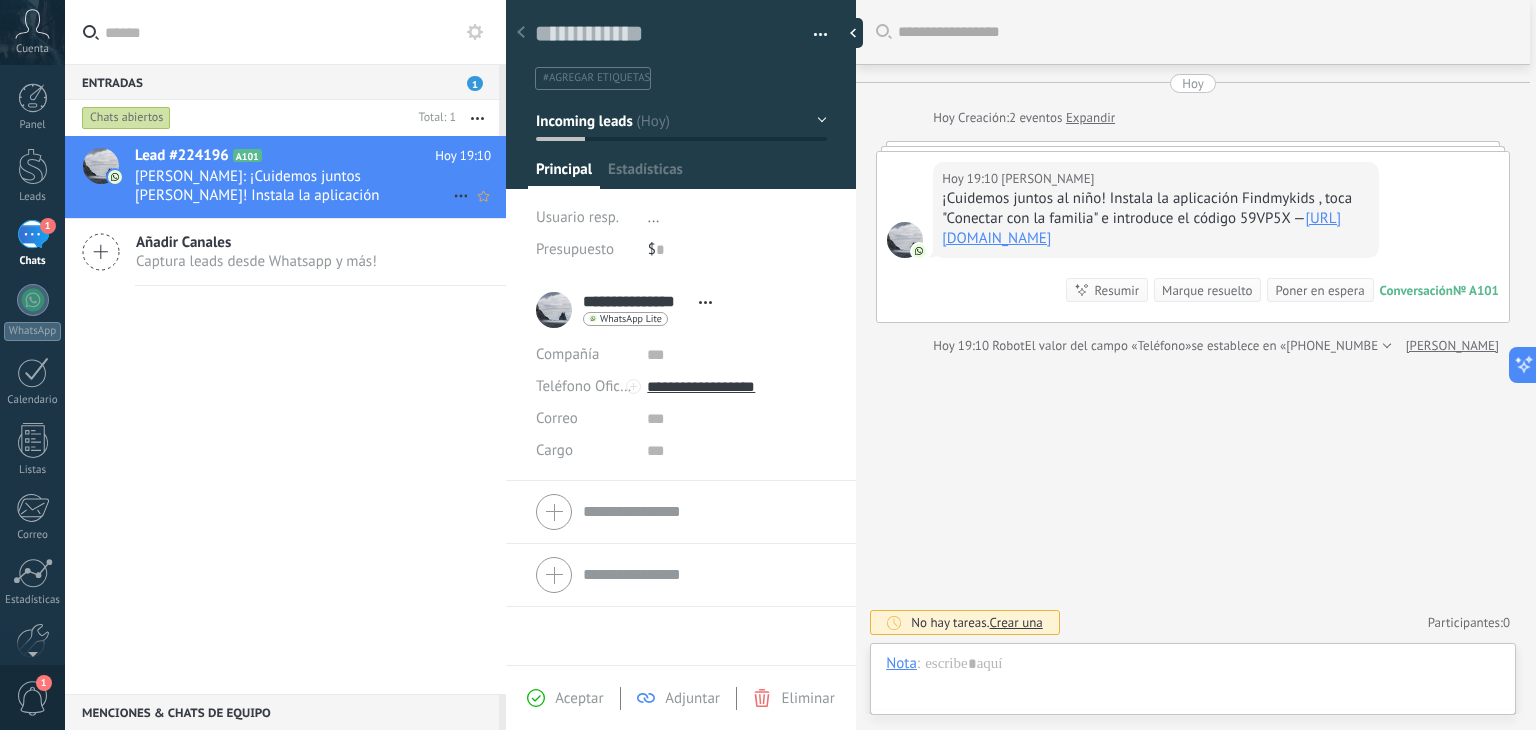 scroll, scrollTop: 29, scrollLeft: 0, axis: vertical 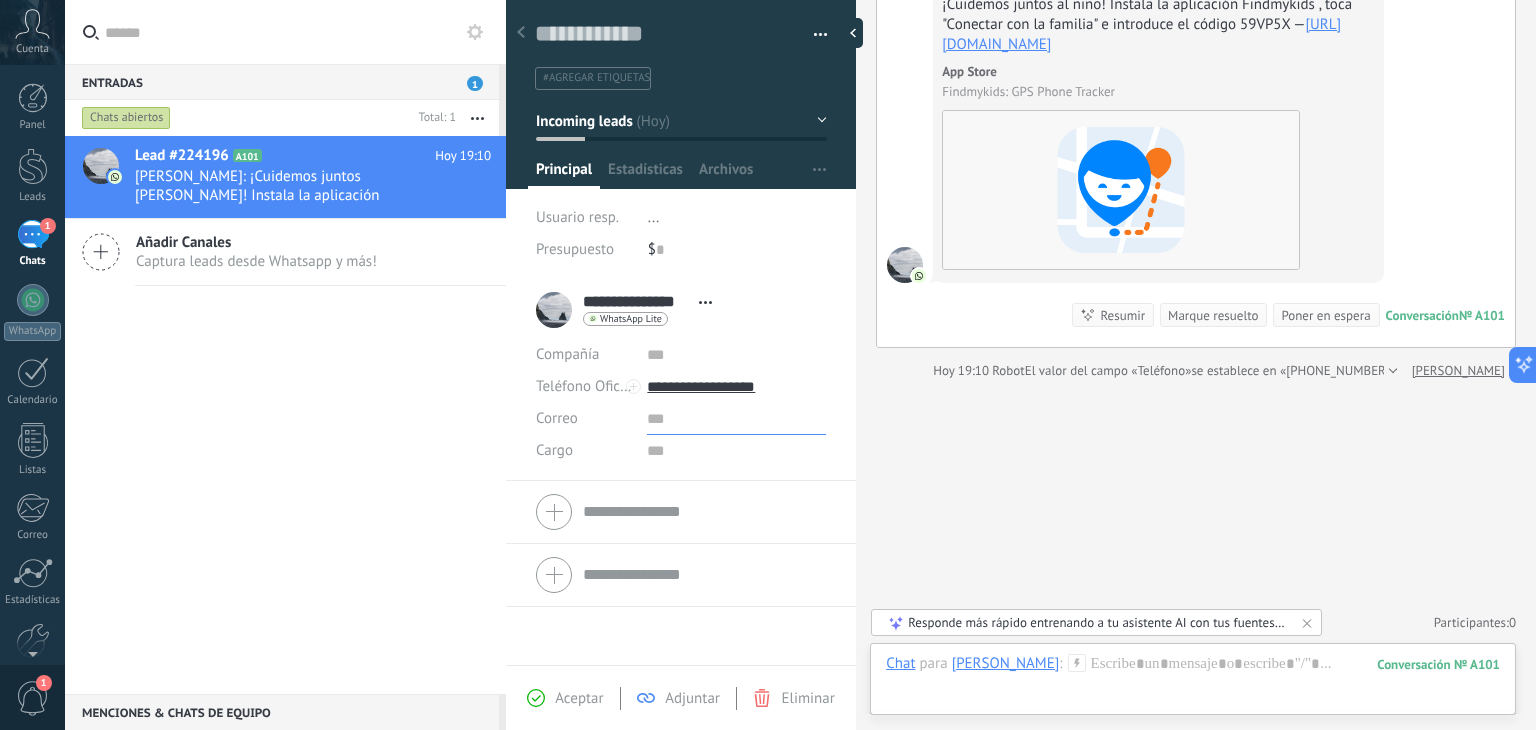 click at bounding box center [736, 419] 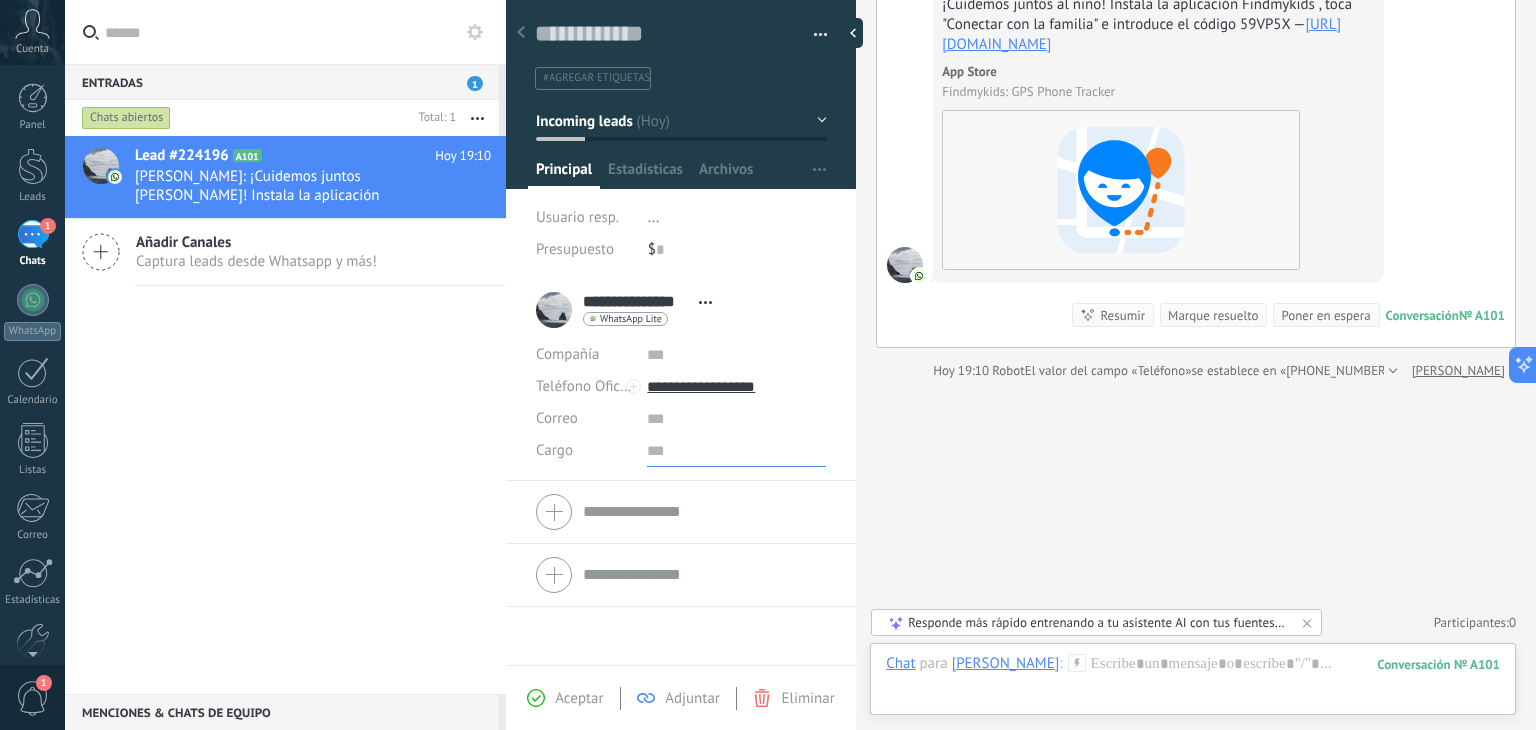 click at bounding box center [736, 451] 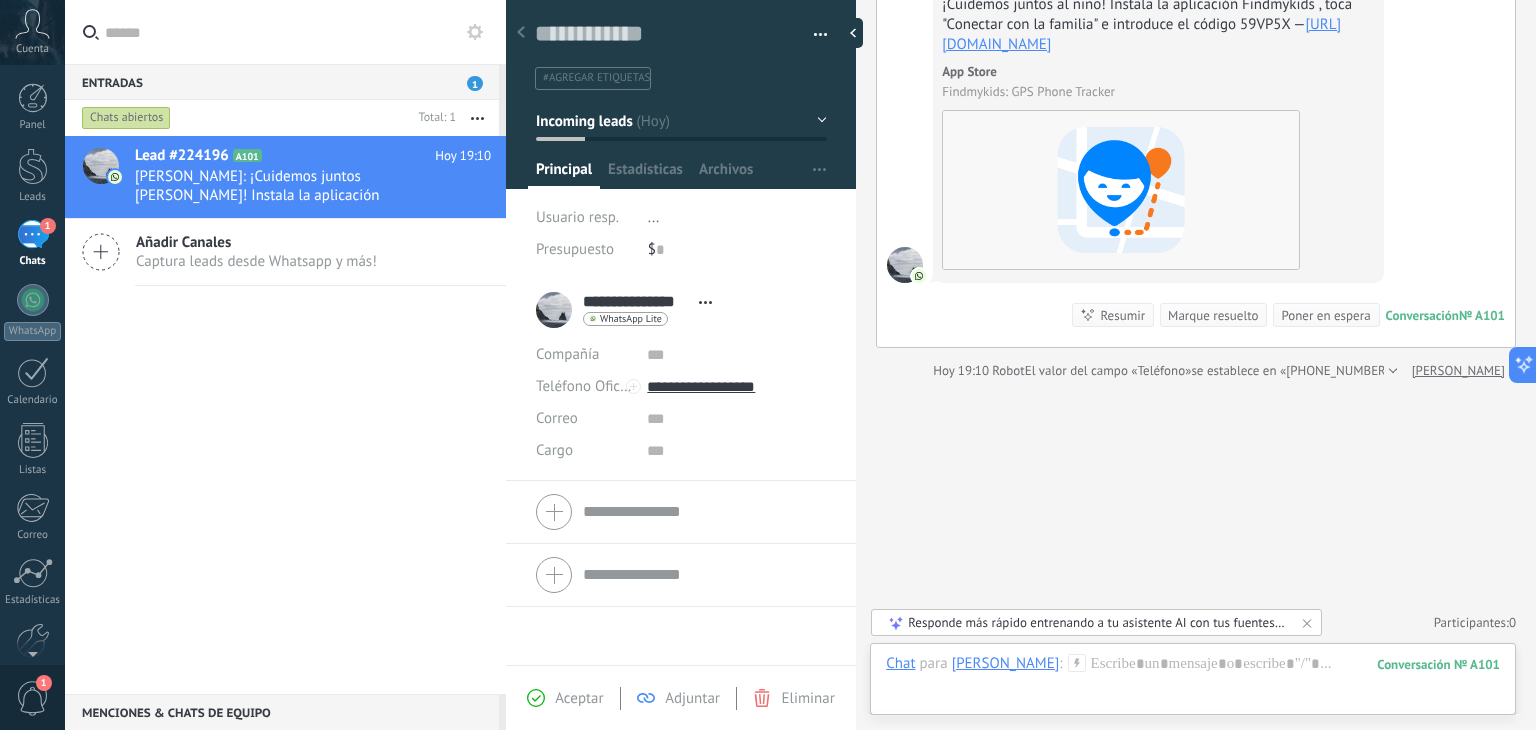 click on "1" at bounding box center [33, 234] 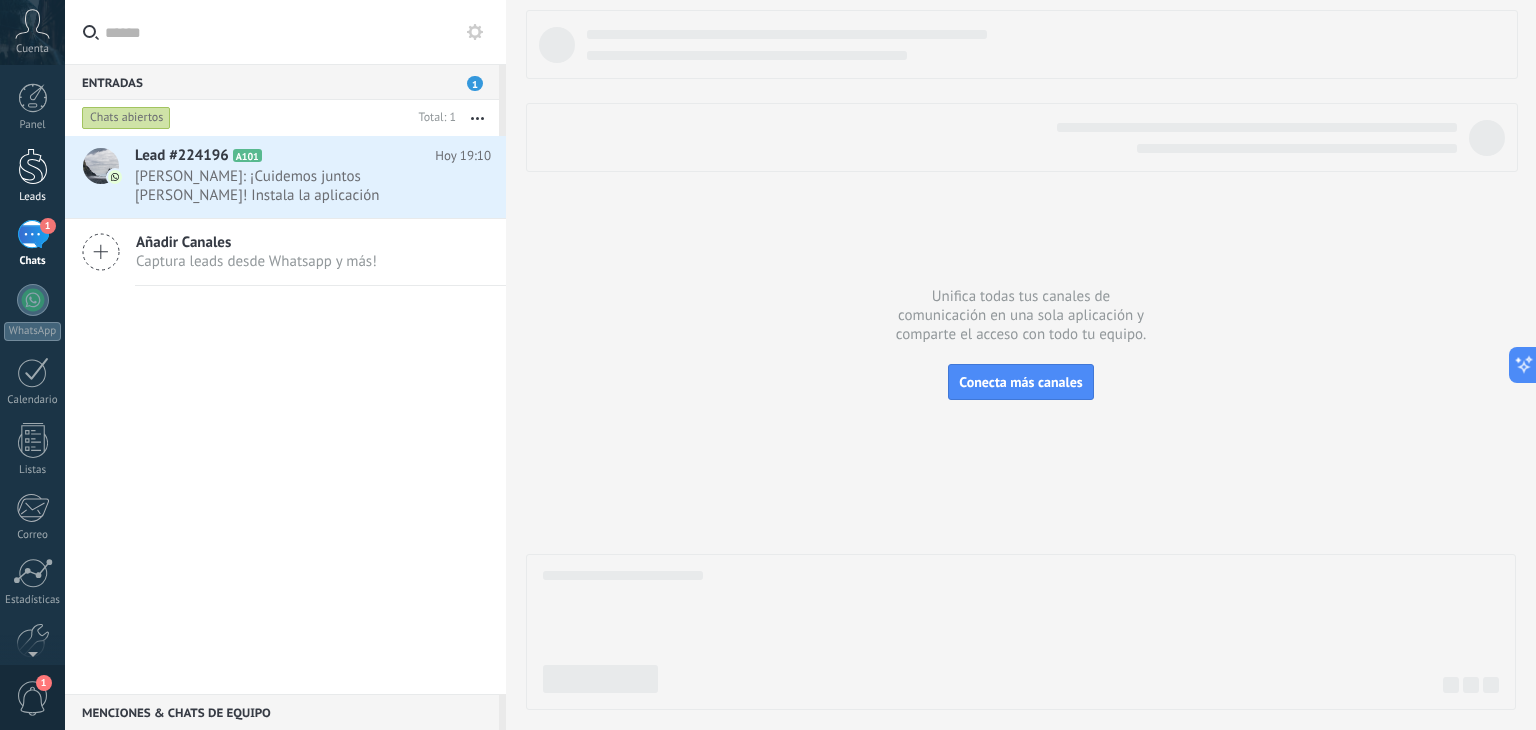 click at bounding box center (33, 166) 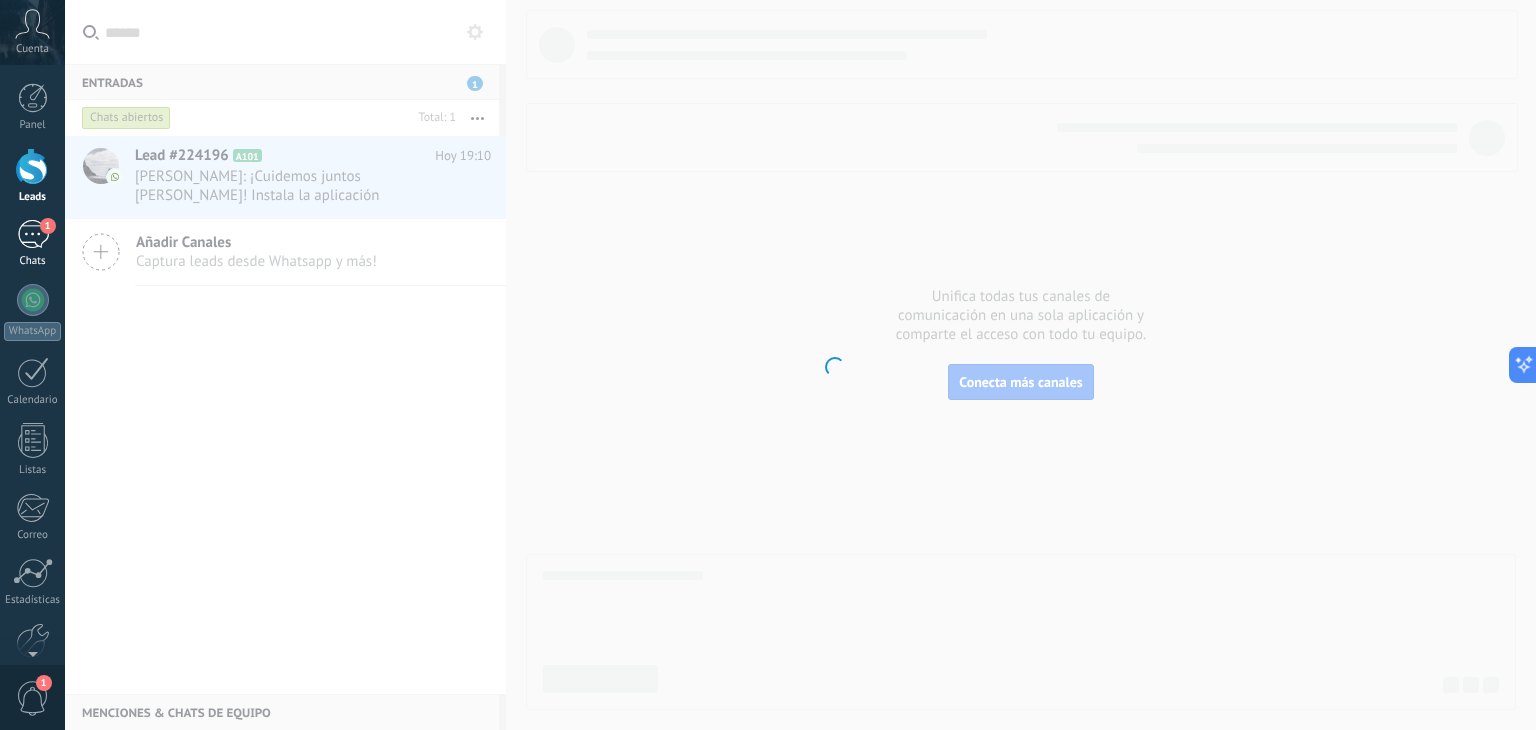 click on "1" at bounding box center [33, 234] 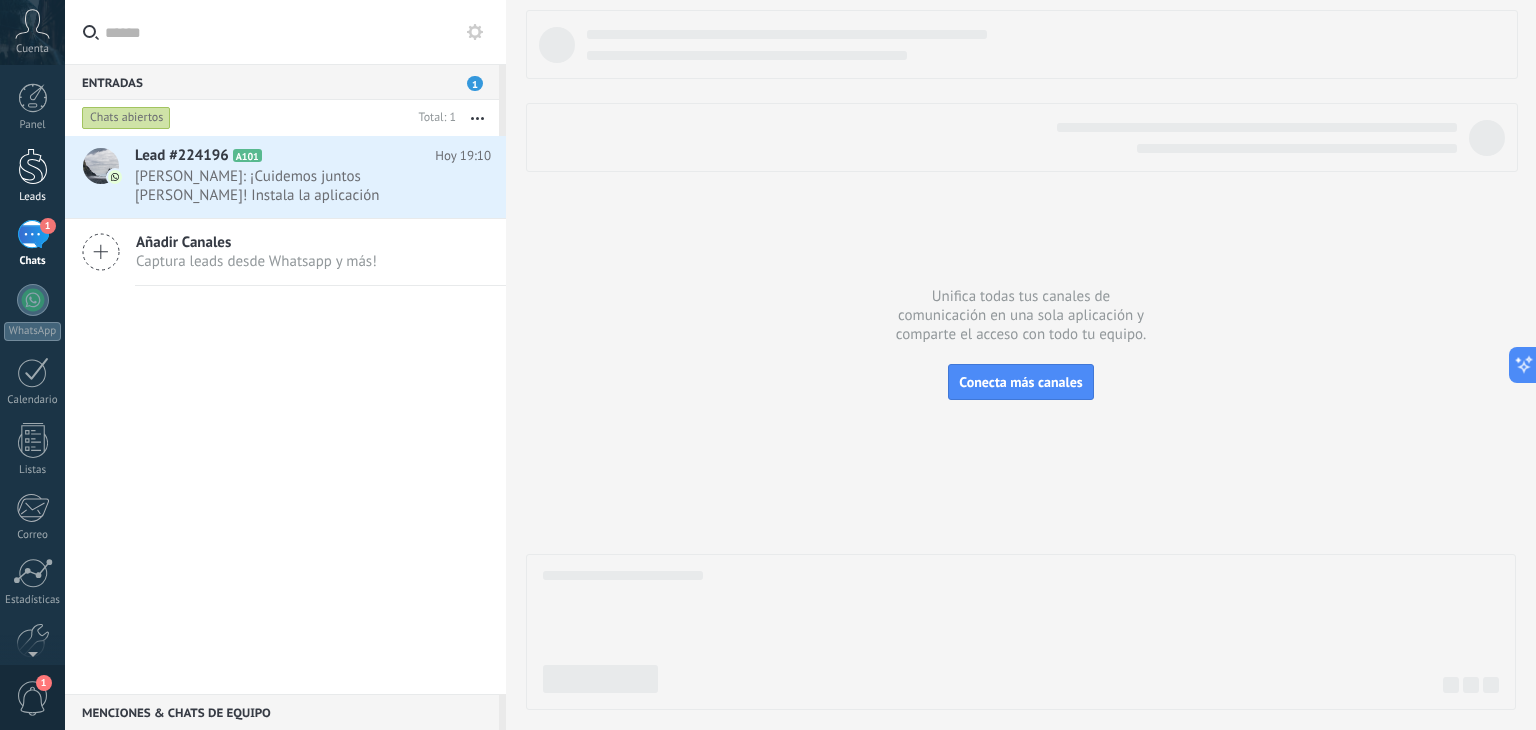 click at bounding box center [33, 166] 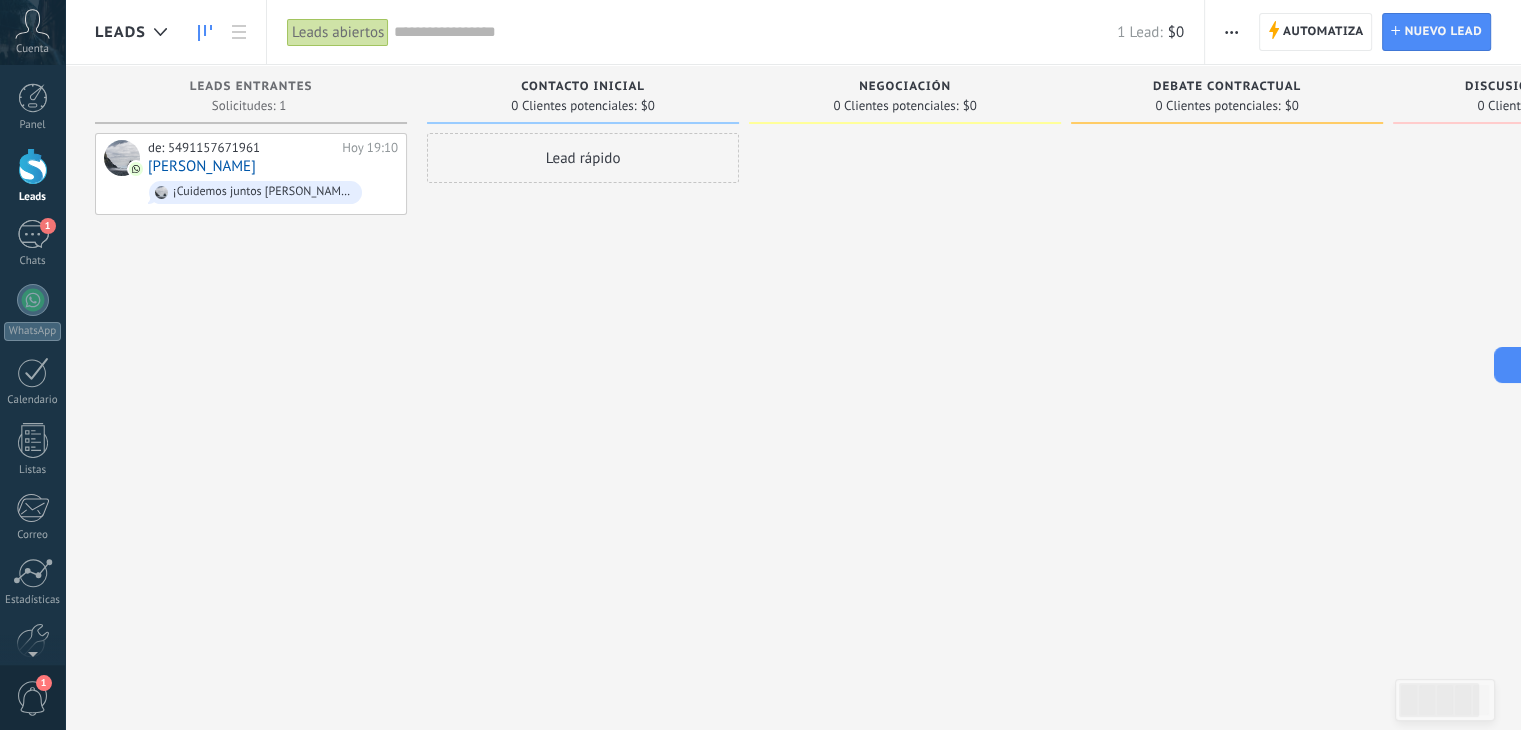 click on "Negociación" at bounding box center [905, 87] 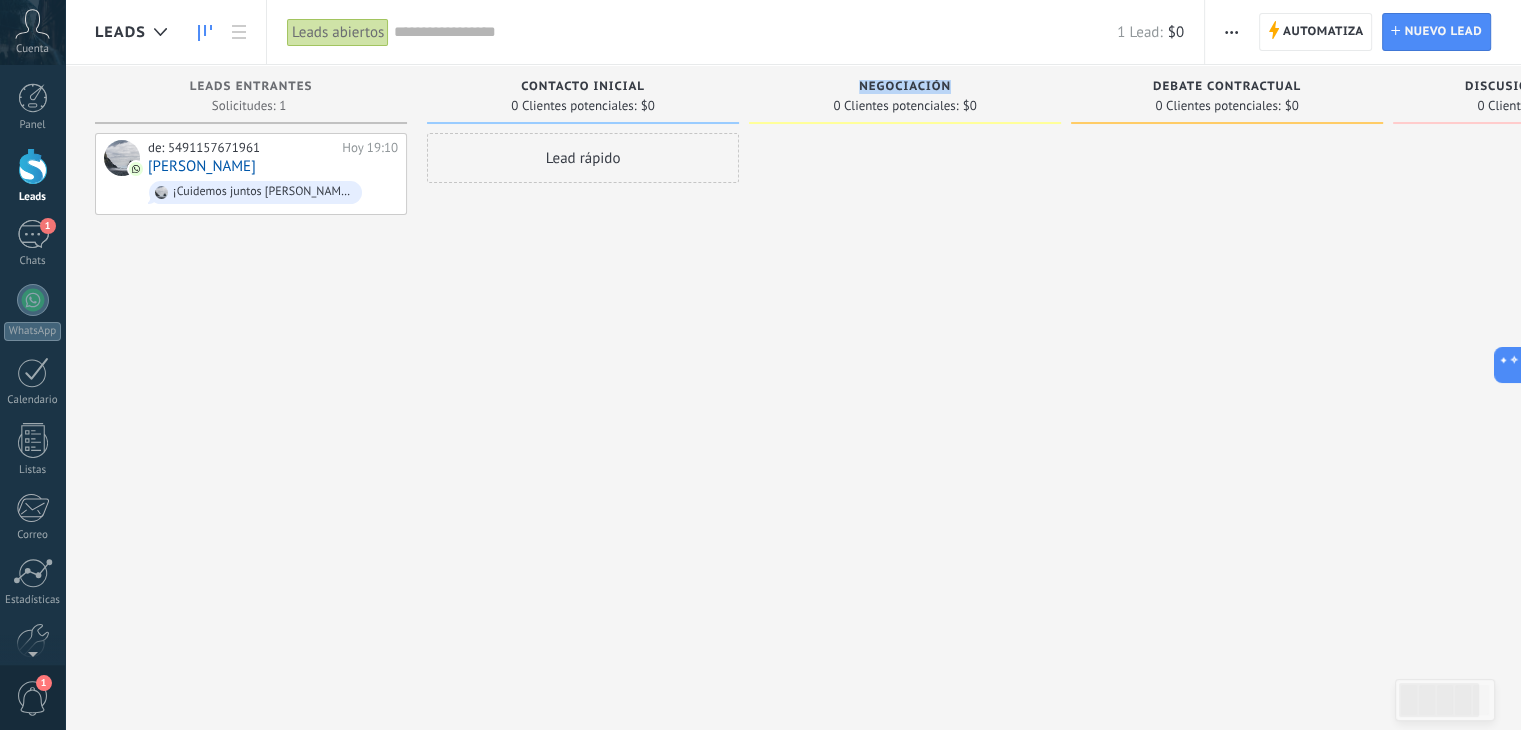 click on "Negociación" at bounding box center [905, 87] 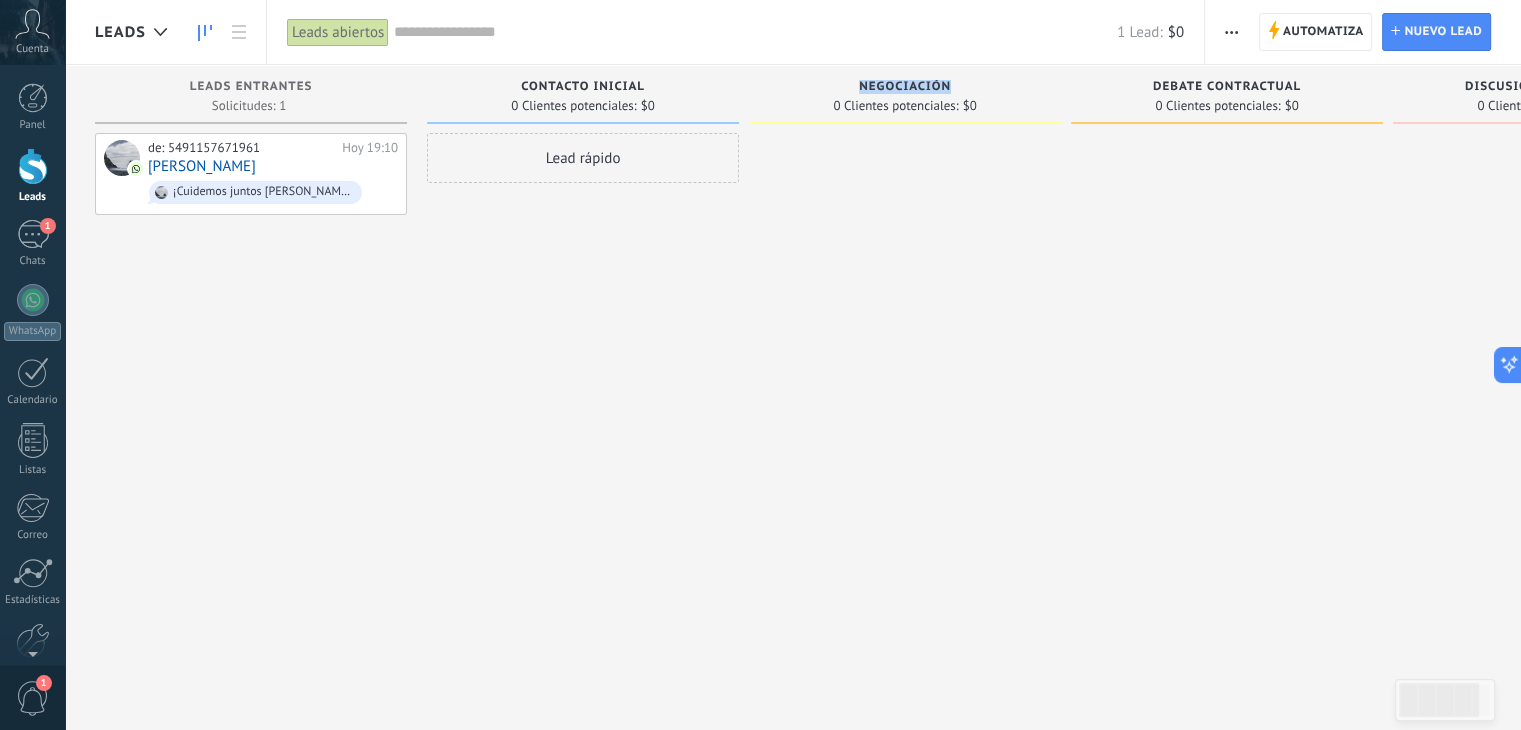 click on "Negociación" at bounding box center [905, 87] 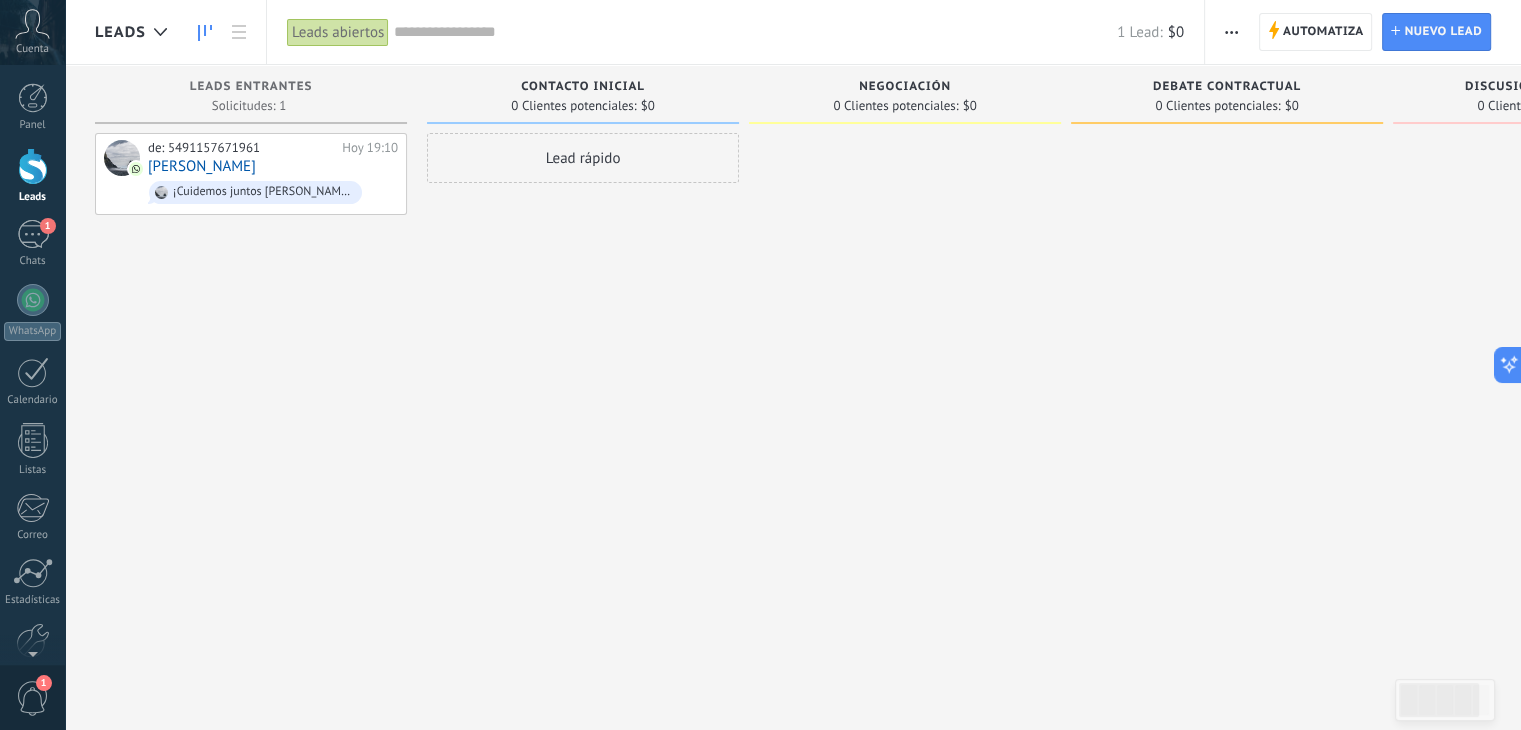 drag, startPoint x: 904, startPoint y: 86, endPoint x: 875, endPoint y: 93, distance: 29.832869 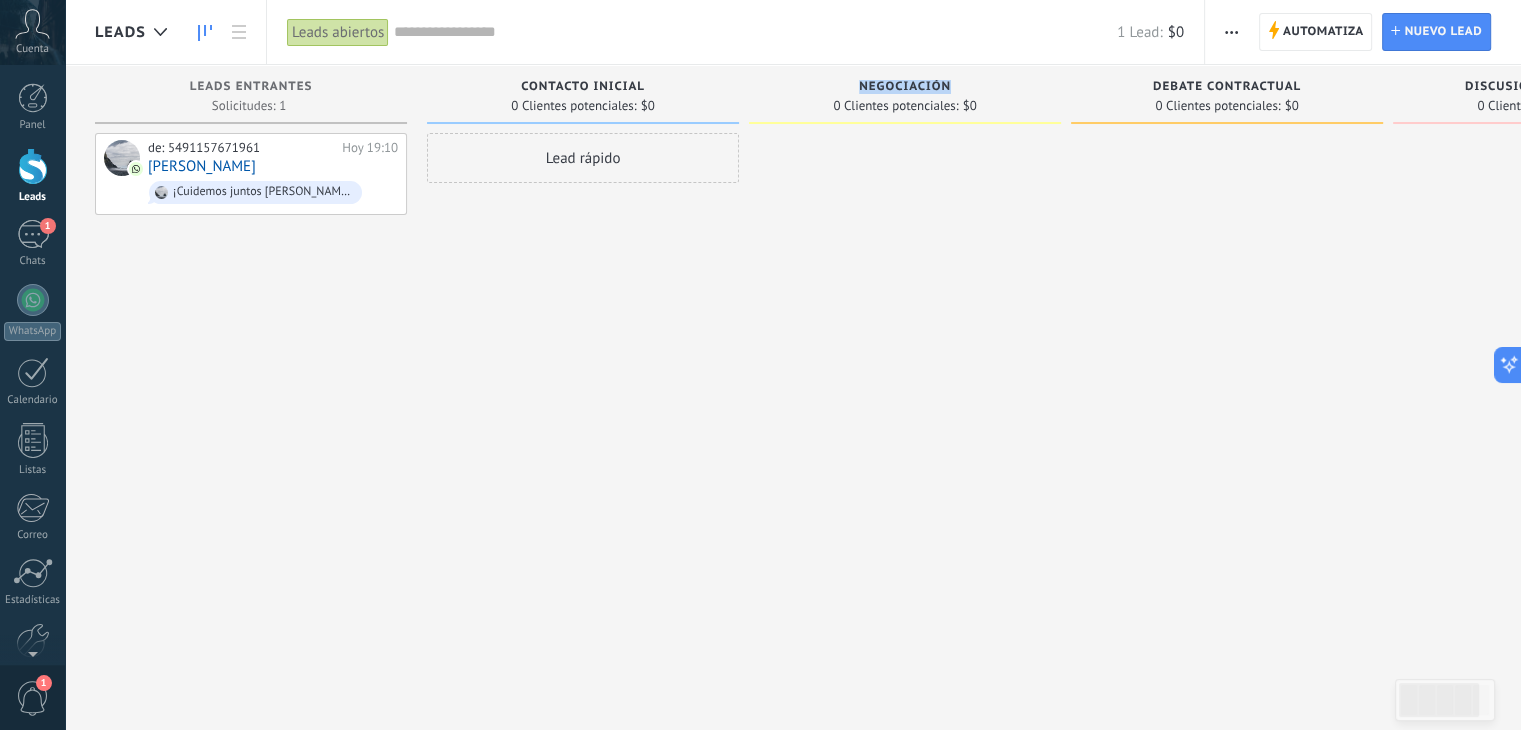 click on "Negociación" at bounding box center [905, 87] 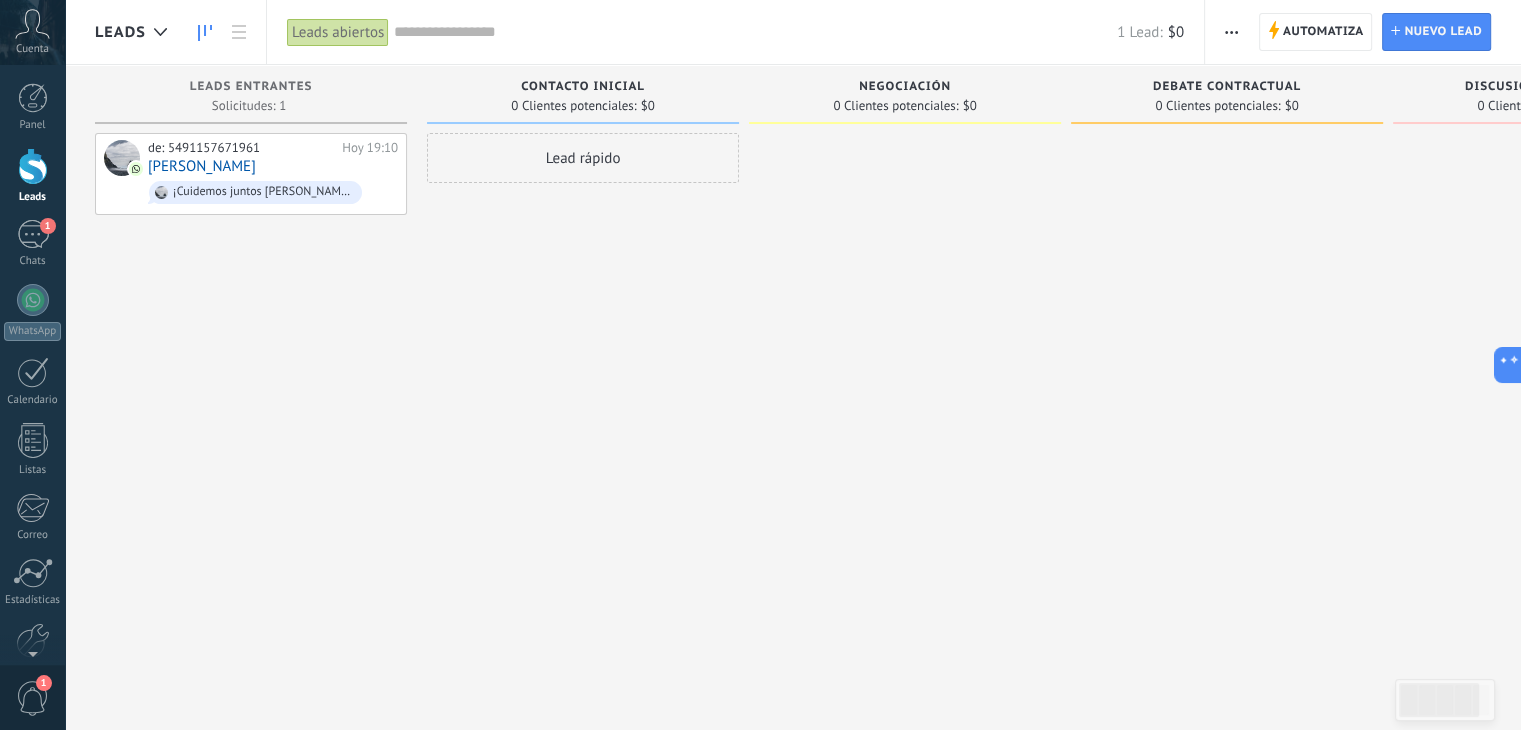 click on "Negociación" at bounding box center (905, 87) 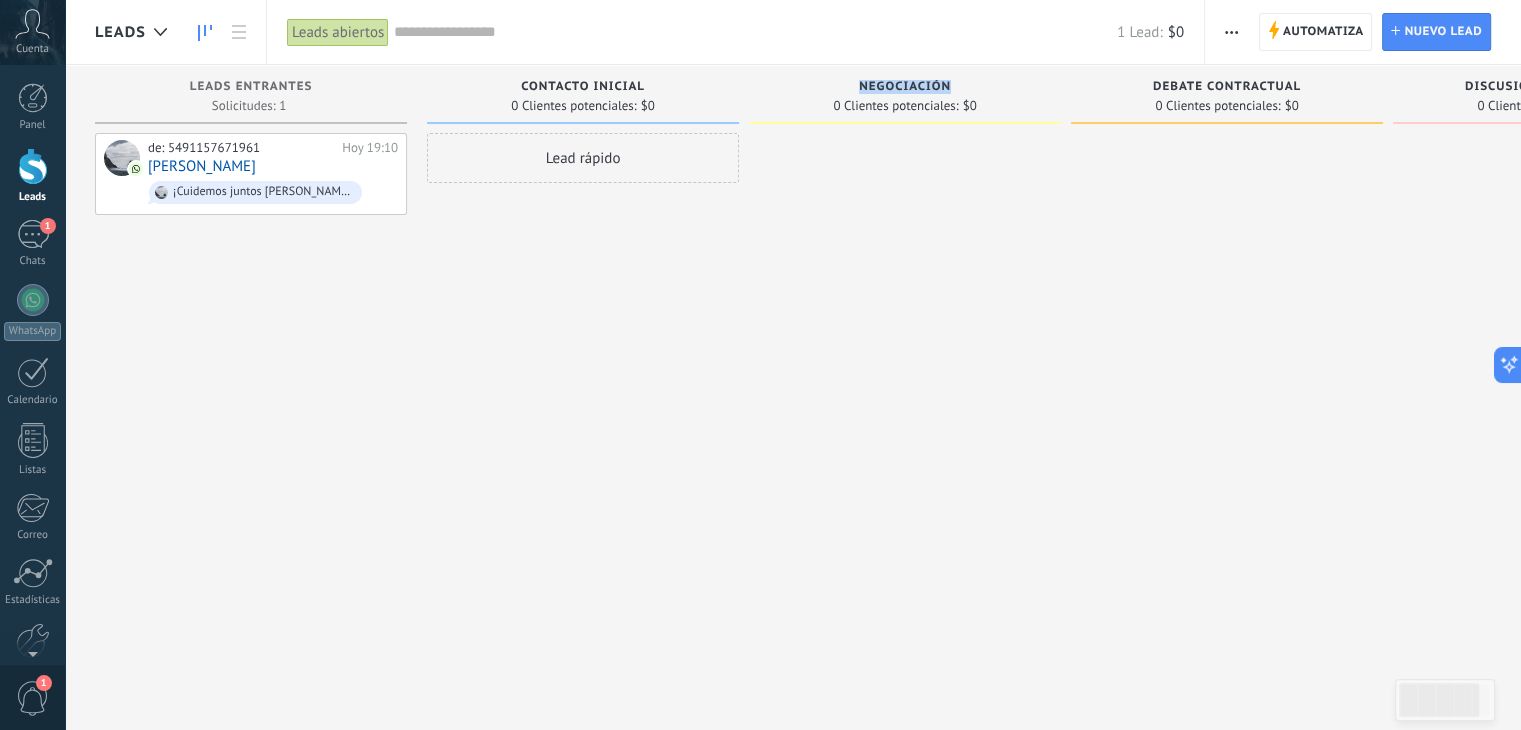 drag, startPoint x: 875, startPoint y: 93, endPoint x: 872, endPoint y: 106, distance: 13.341664 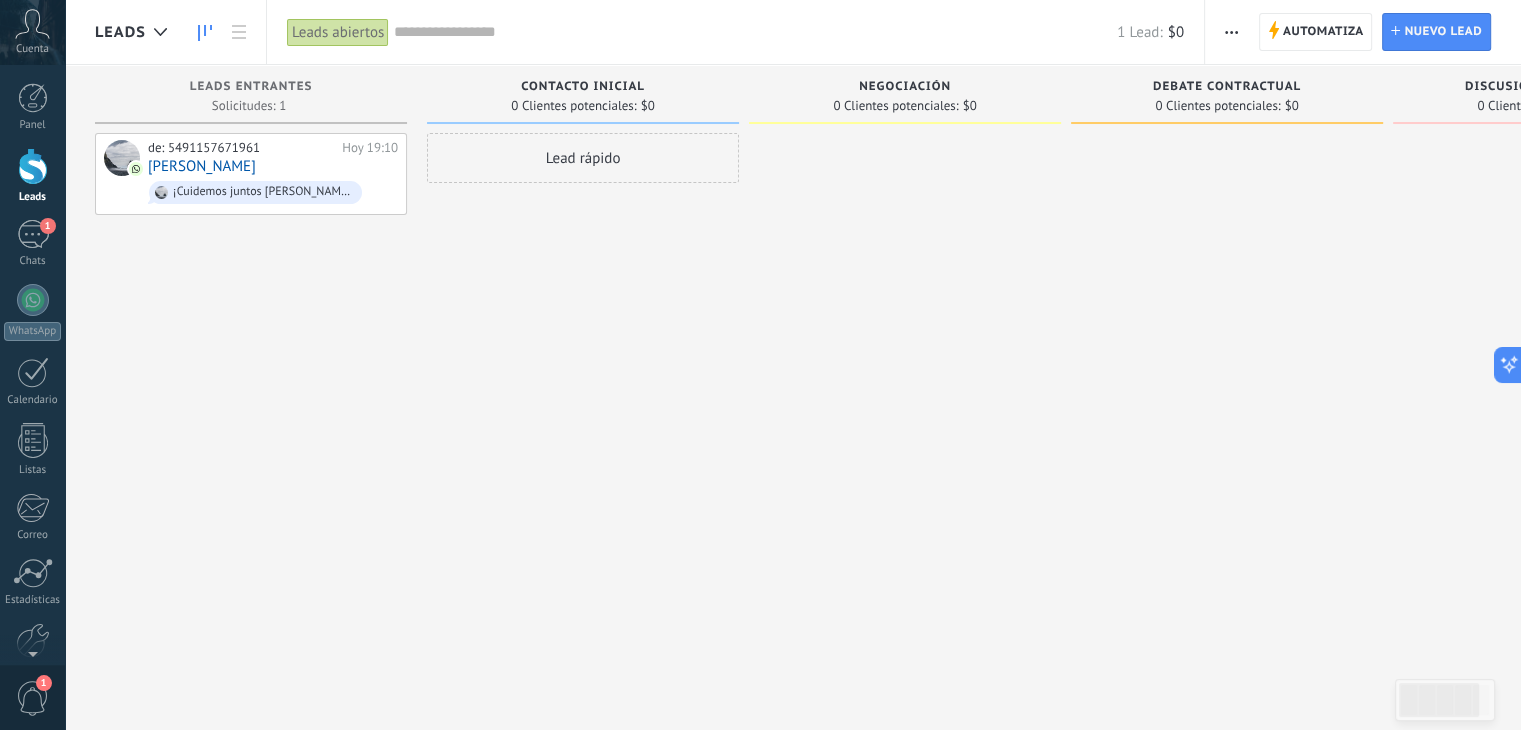drag, startPoint x: 872, startPoint y: 113, endPoint x: 820, endPoint y: 250, distance: 146.53668 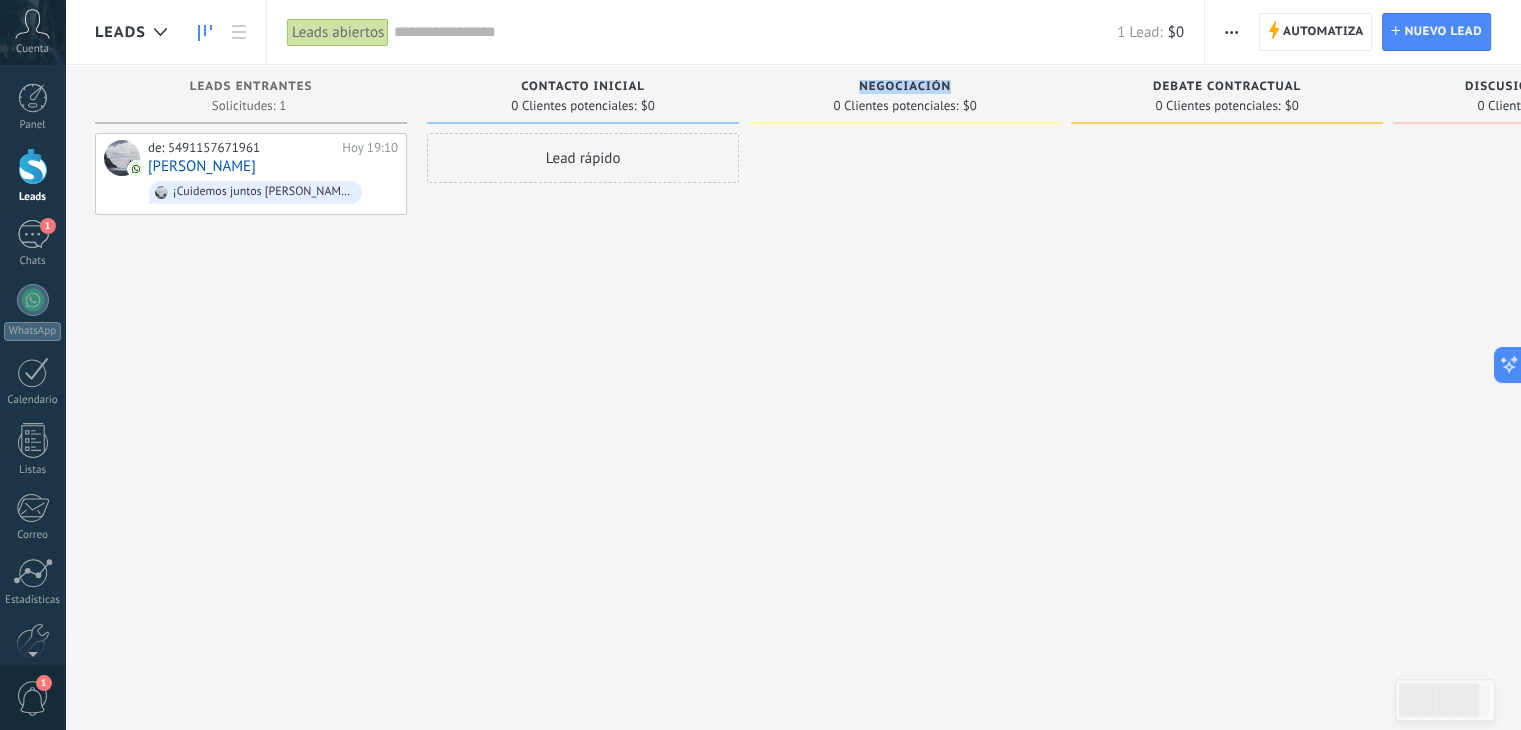 click on "Negociación" at bounding box center (905, 87) 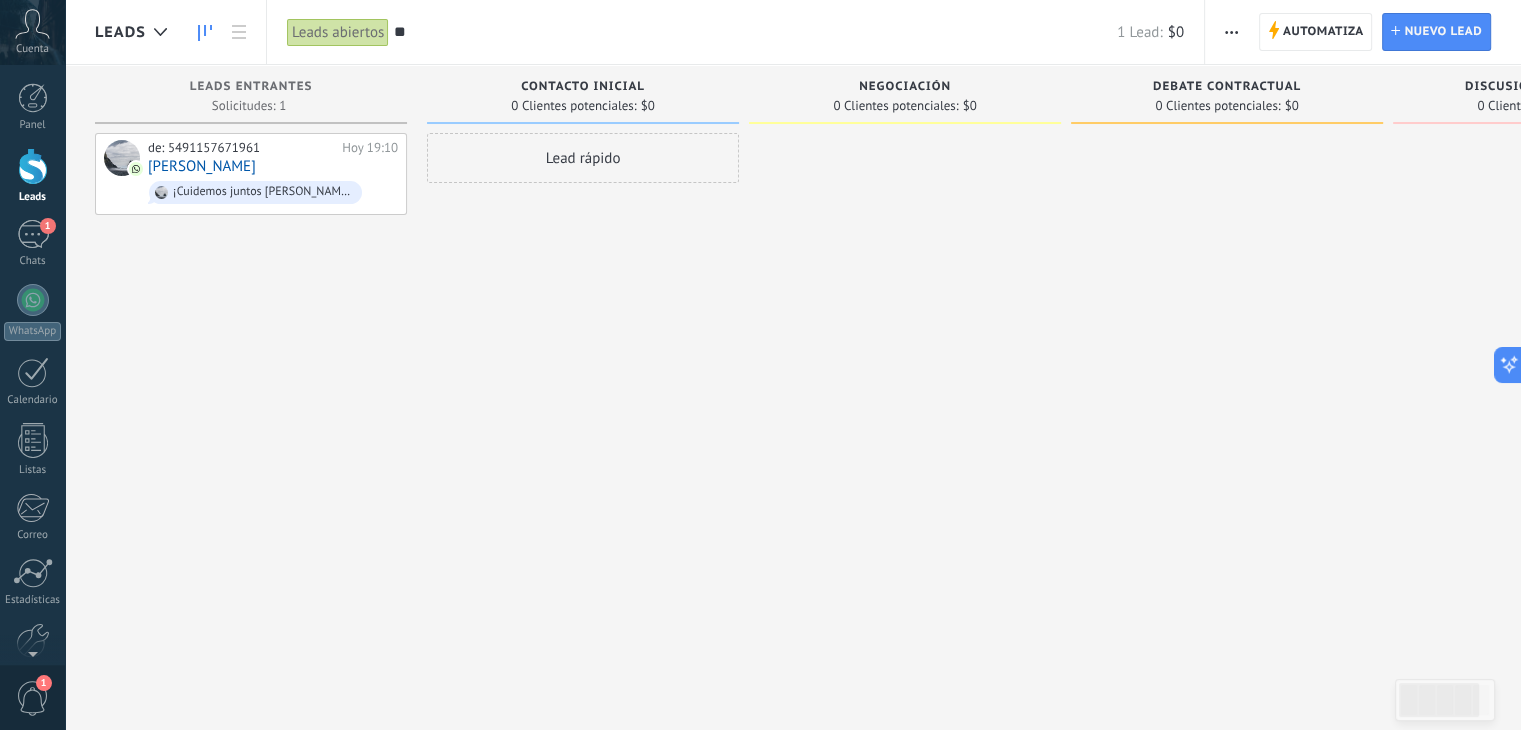 type on "**" 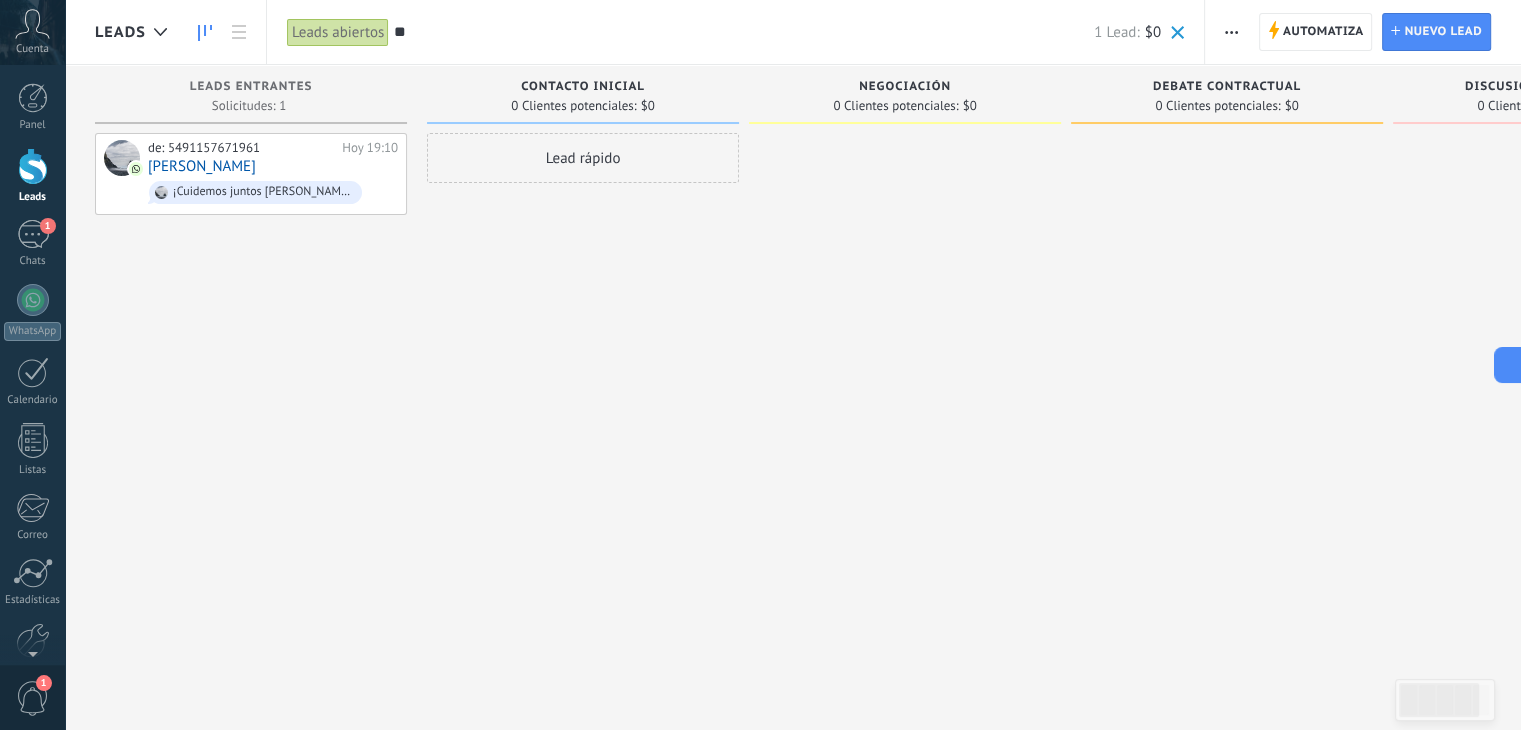 click on "Contacto inicial" at bounding box center (583, 87) 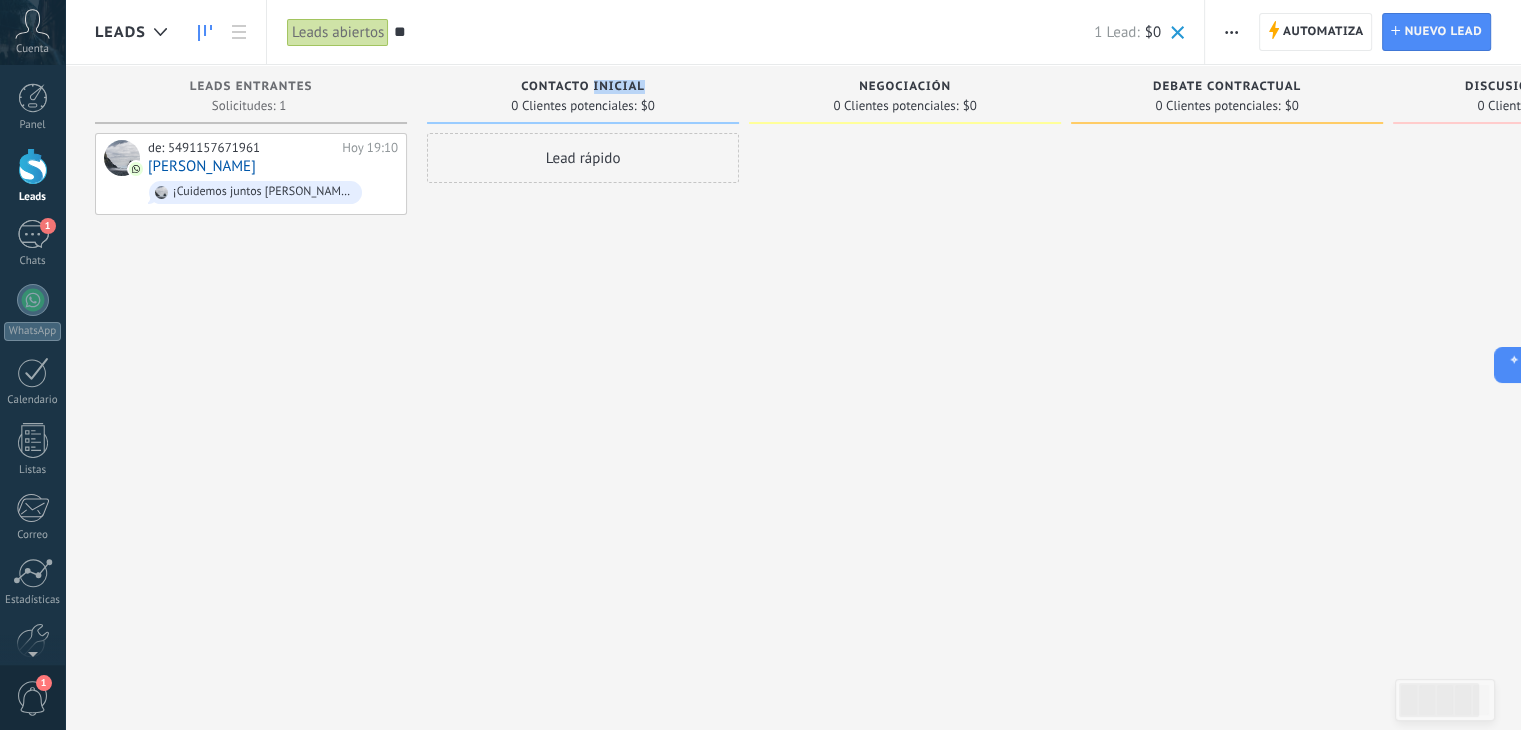 click on "Contacto inicial" at bounding box center (583, 87) 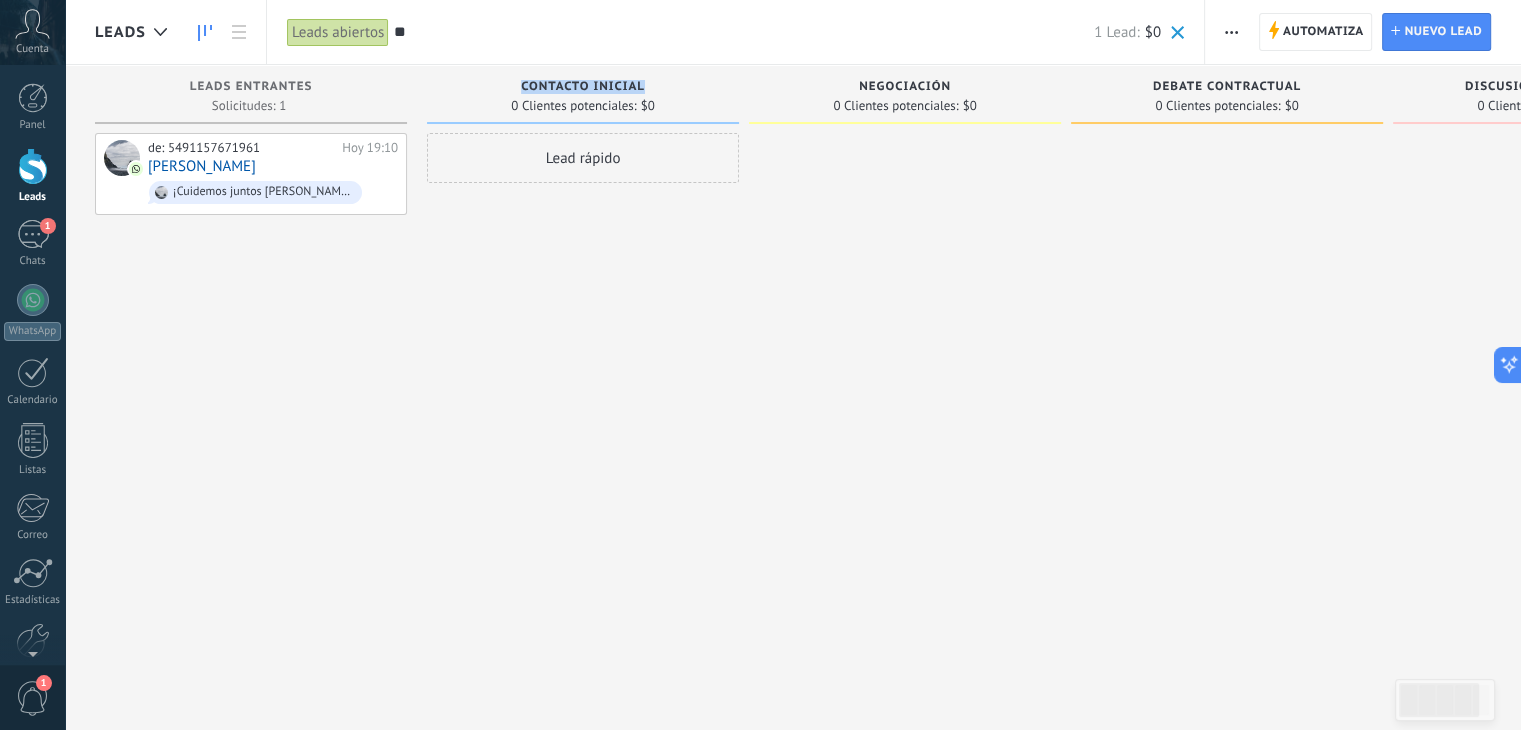 click on "Contacto inicial" at bounding box center [583, 87] 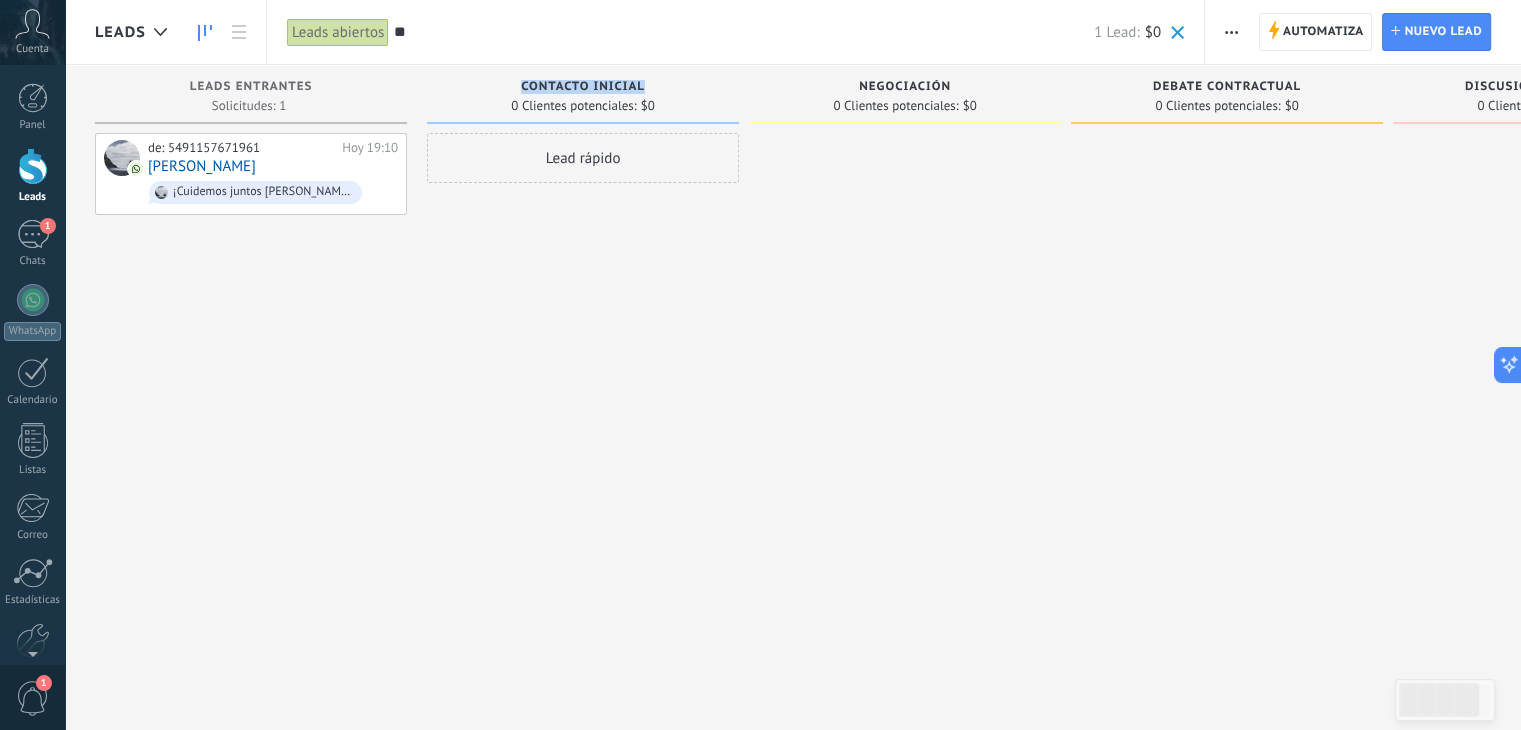 click on "** 1 Lead:  $0" at bounding box center (789, 32) 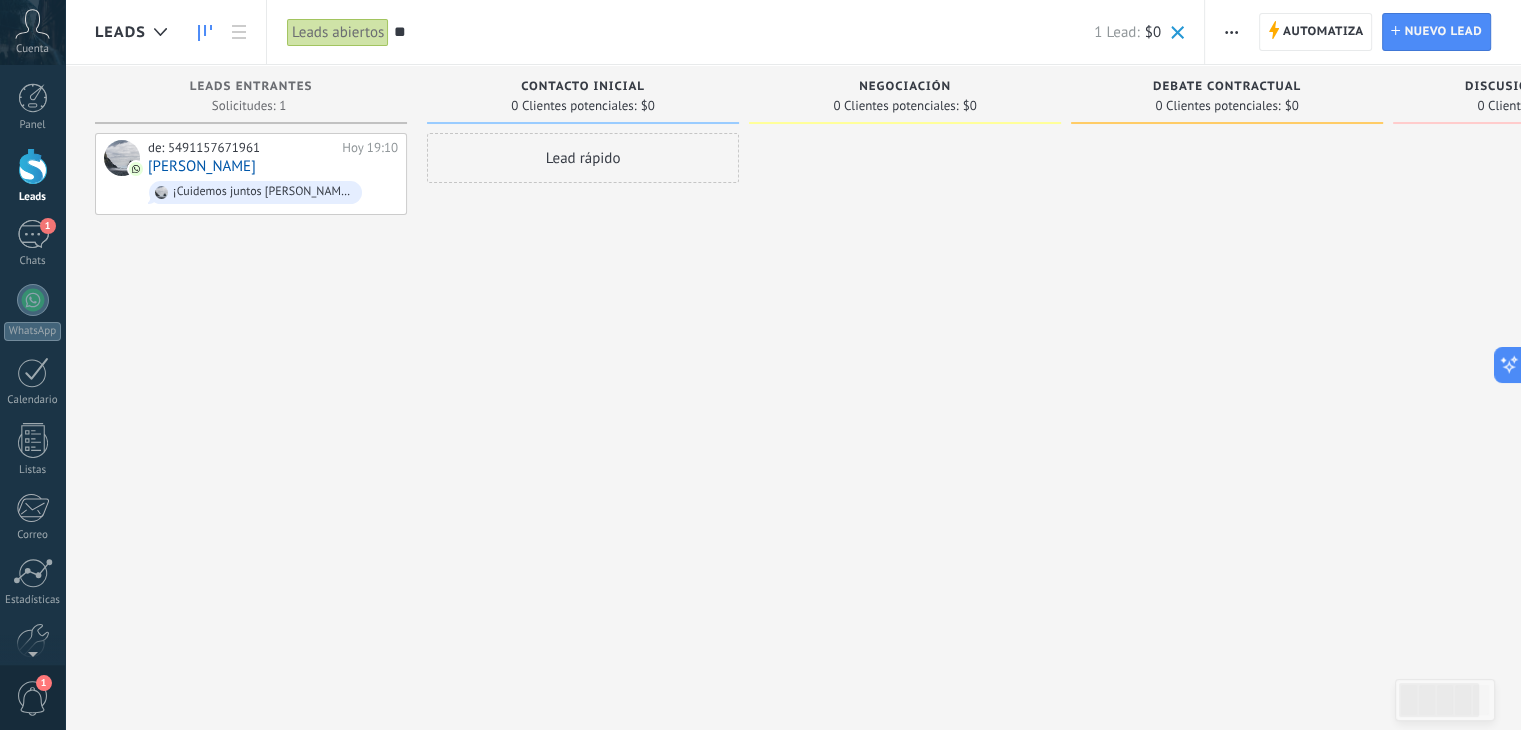 click on "**" at bounding box center (744, 32) 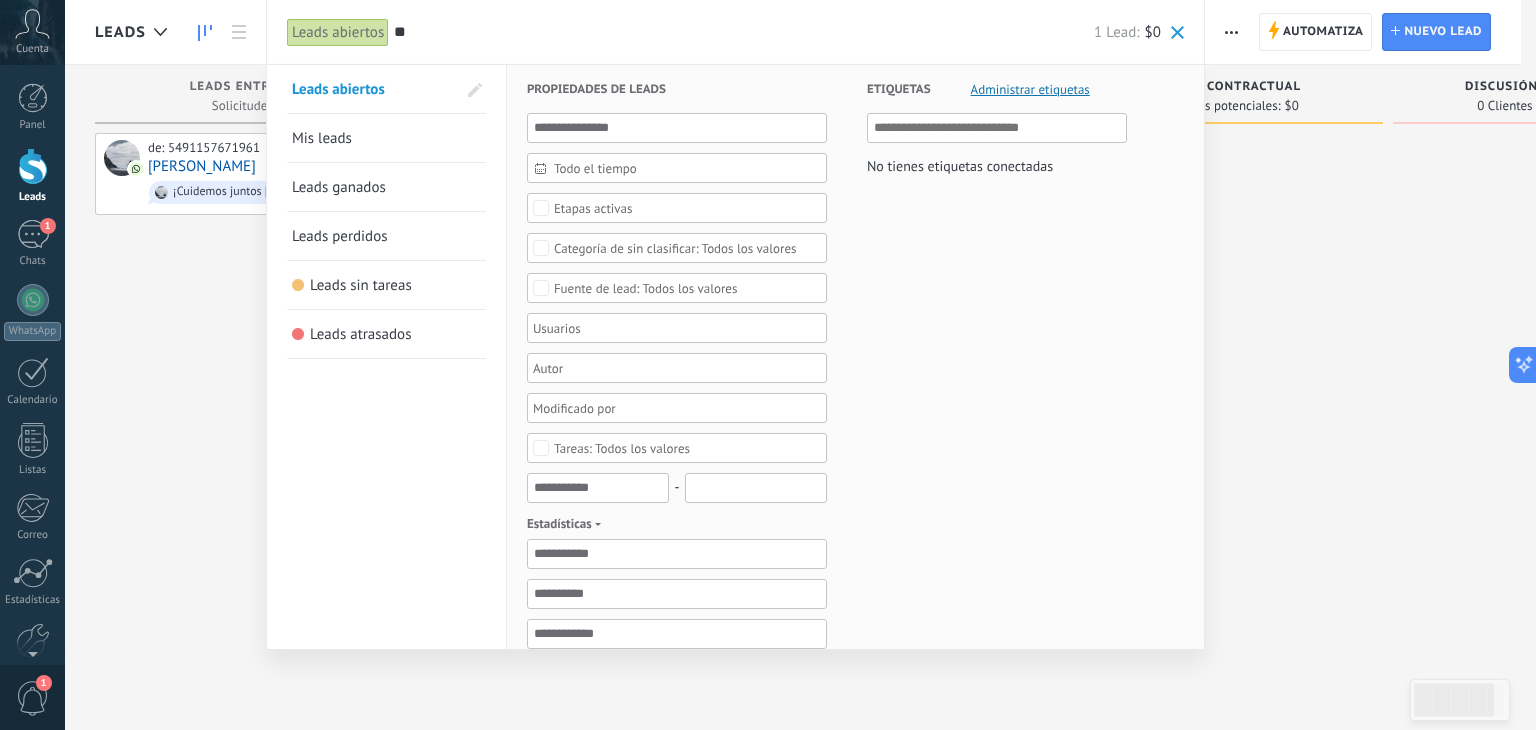 click at bounding box center [1177, 32] 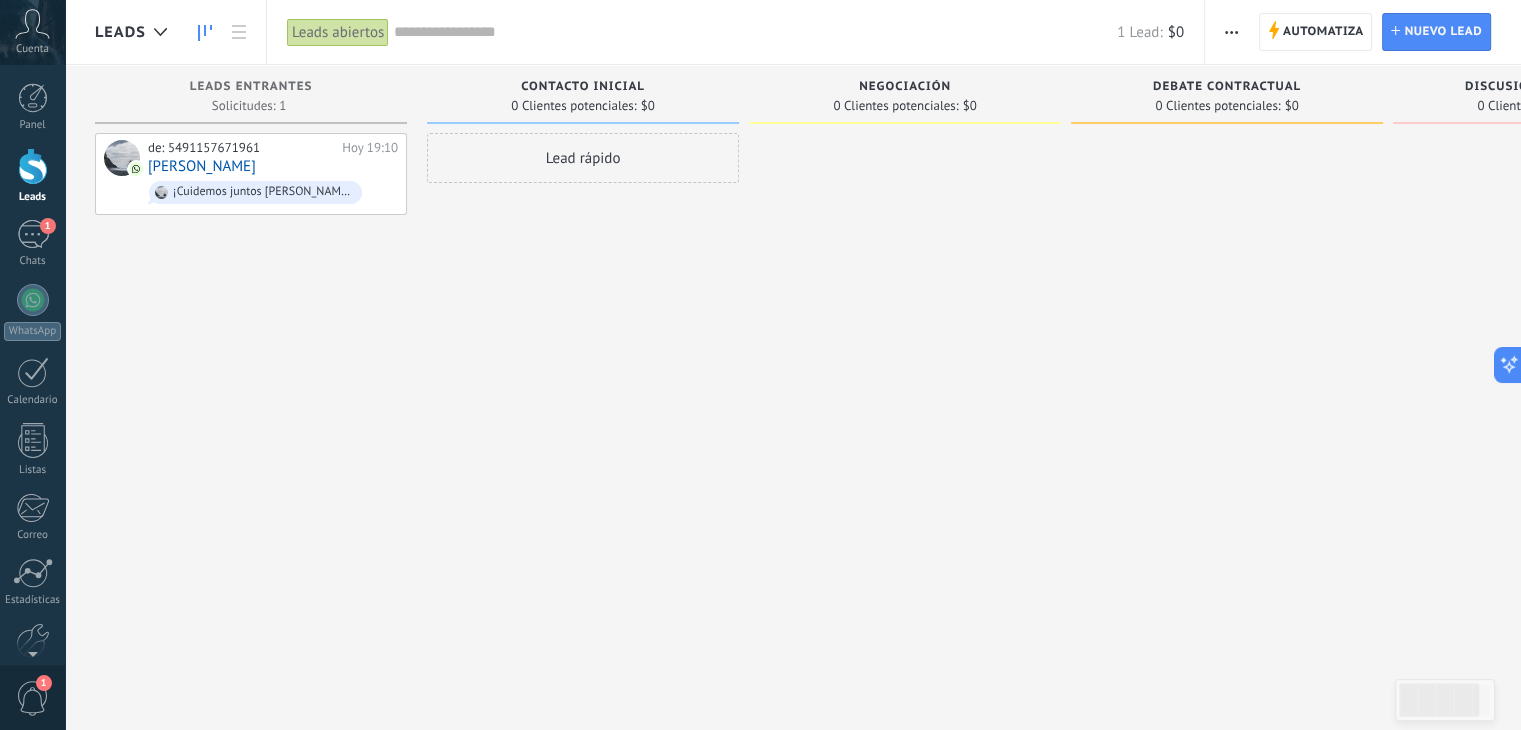 click on "Negociación" at bounding box center [905, 87] 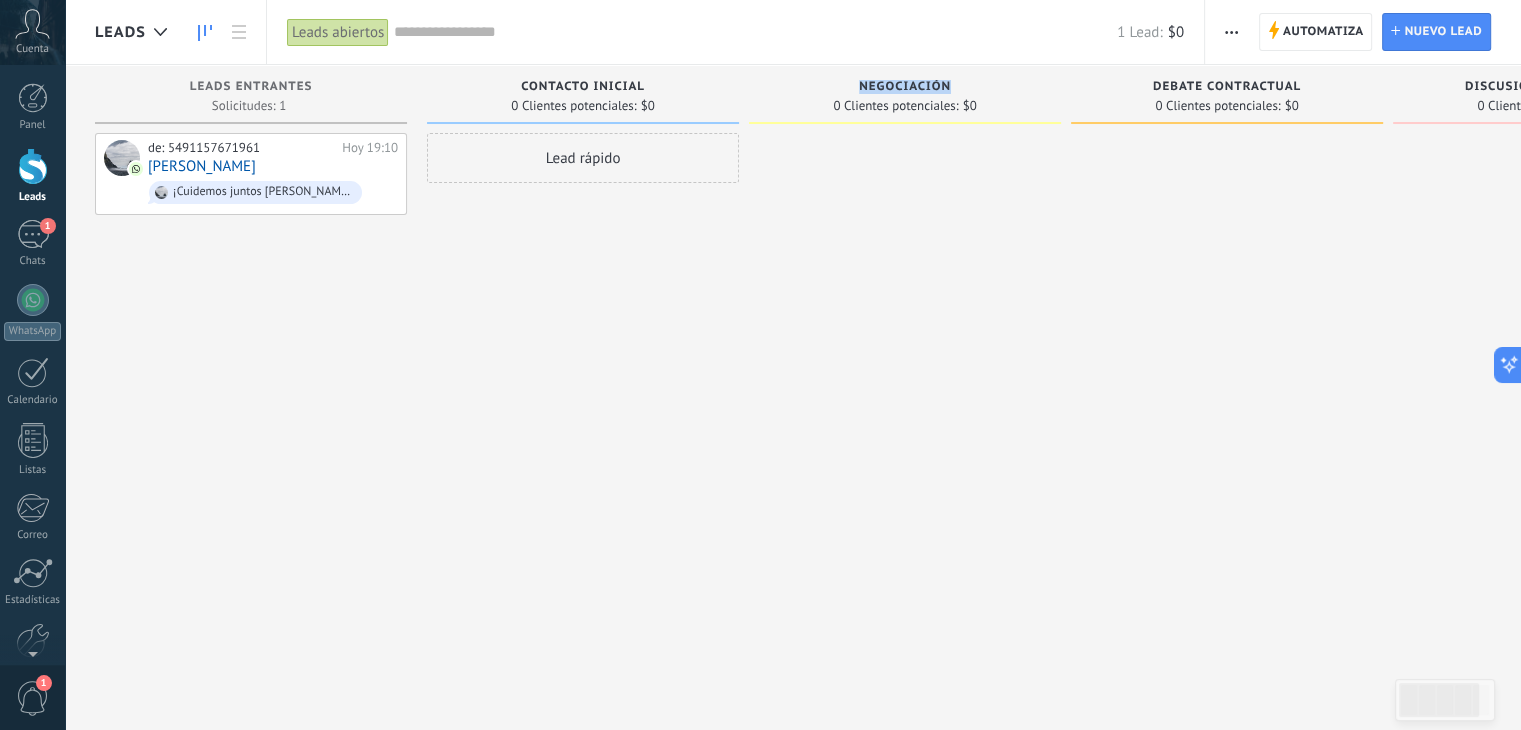 click on "Negociación" at bounding box center [905, 87] 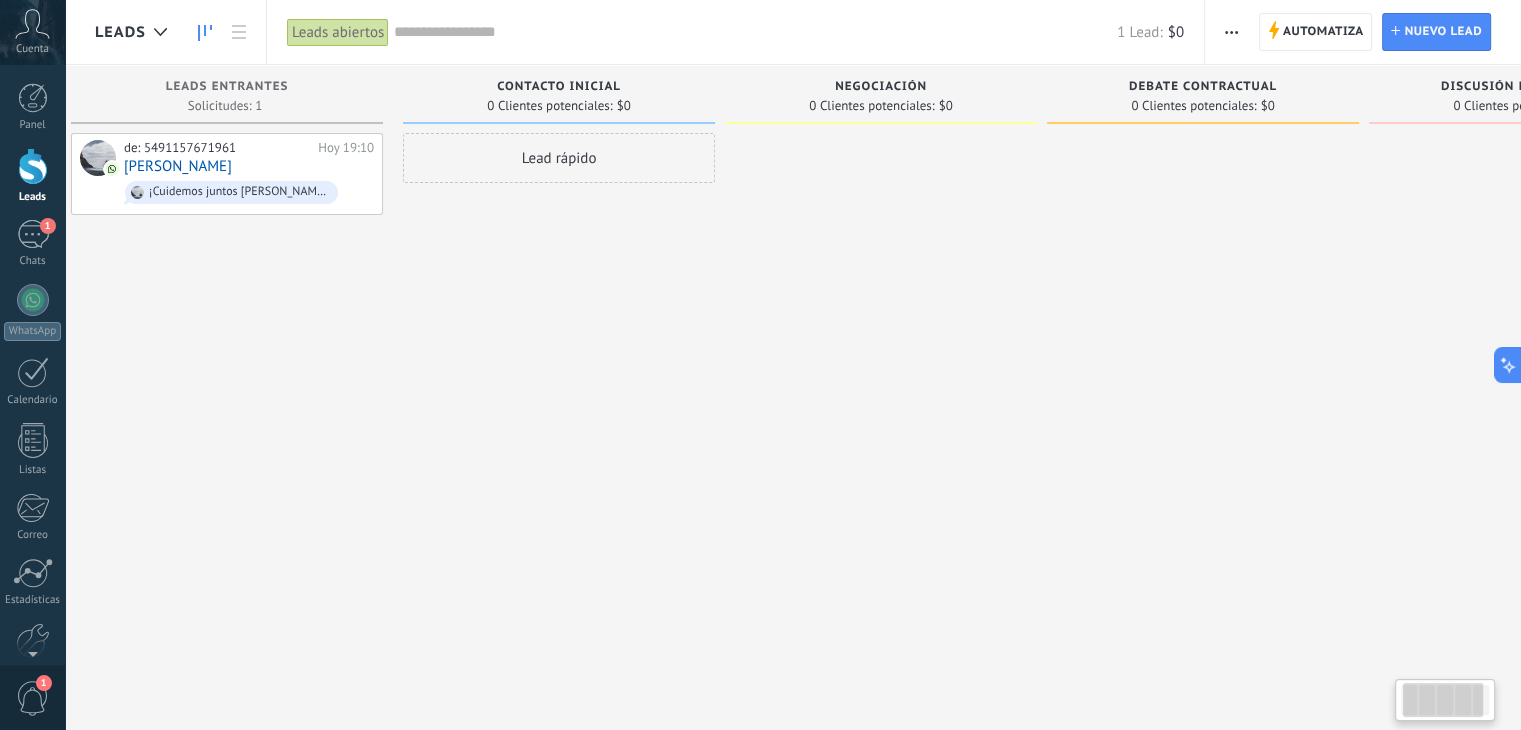 scroll, scrollTop: 0, scrollLeft: 16, axis: horizontal 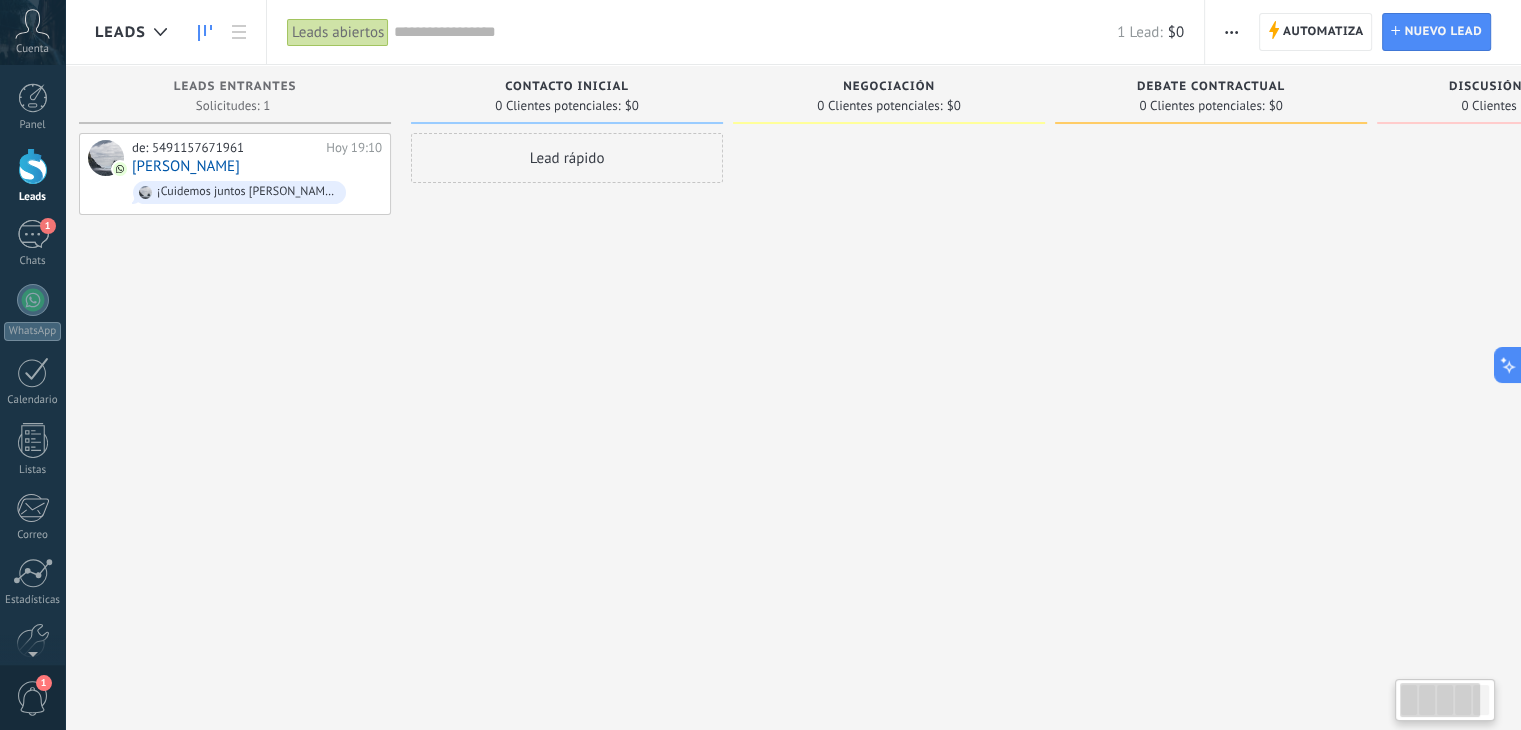 drag, startPoint x: 899, startPoint y: 78, endPoint x: 886, endPoint y: 88, distance: 16.40122 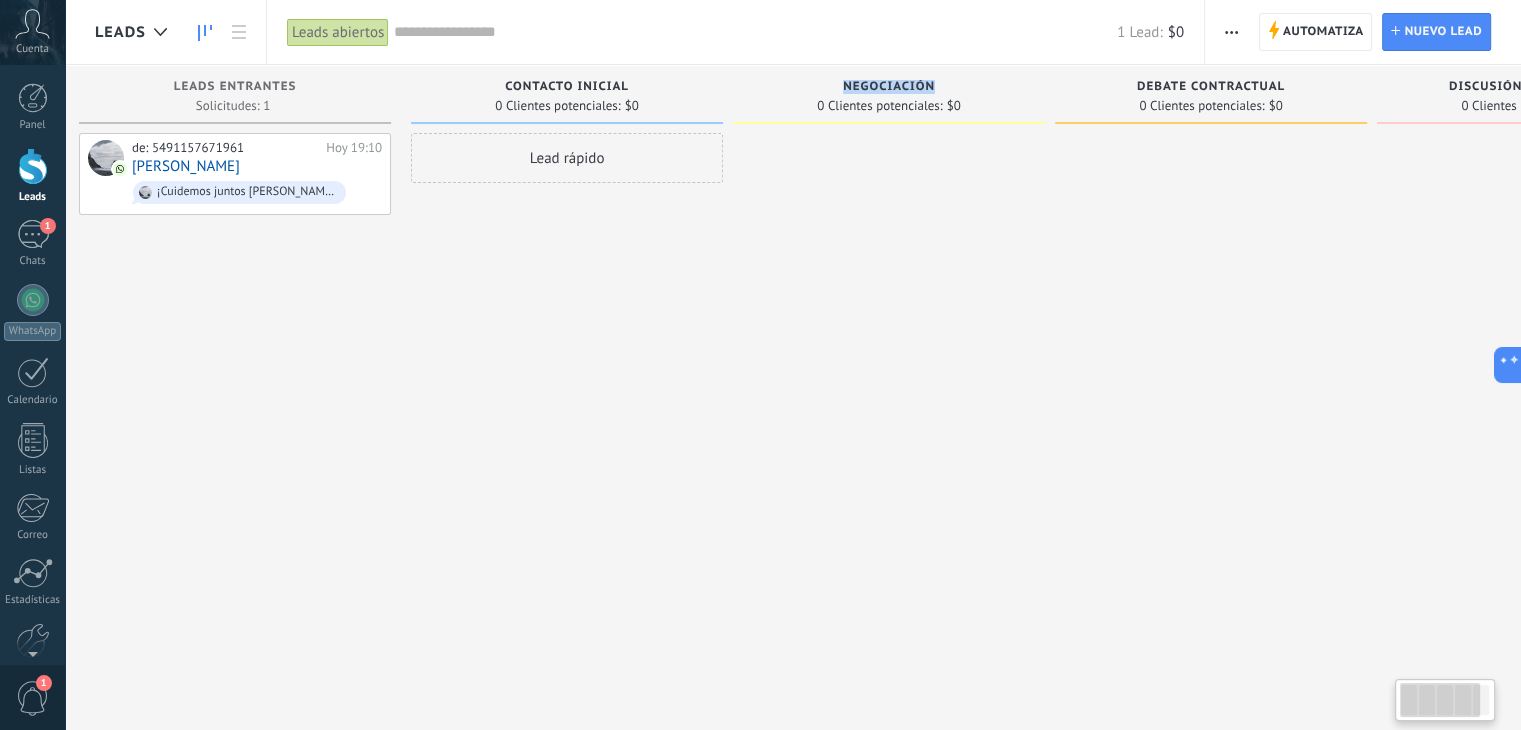 click on "Negociación" at bounding box center [889, 87] 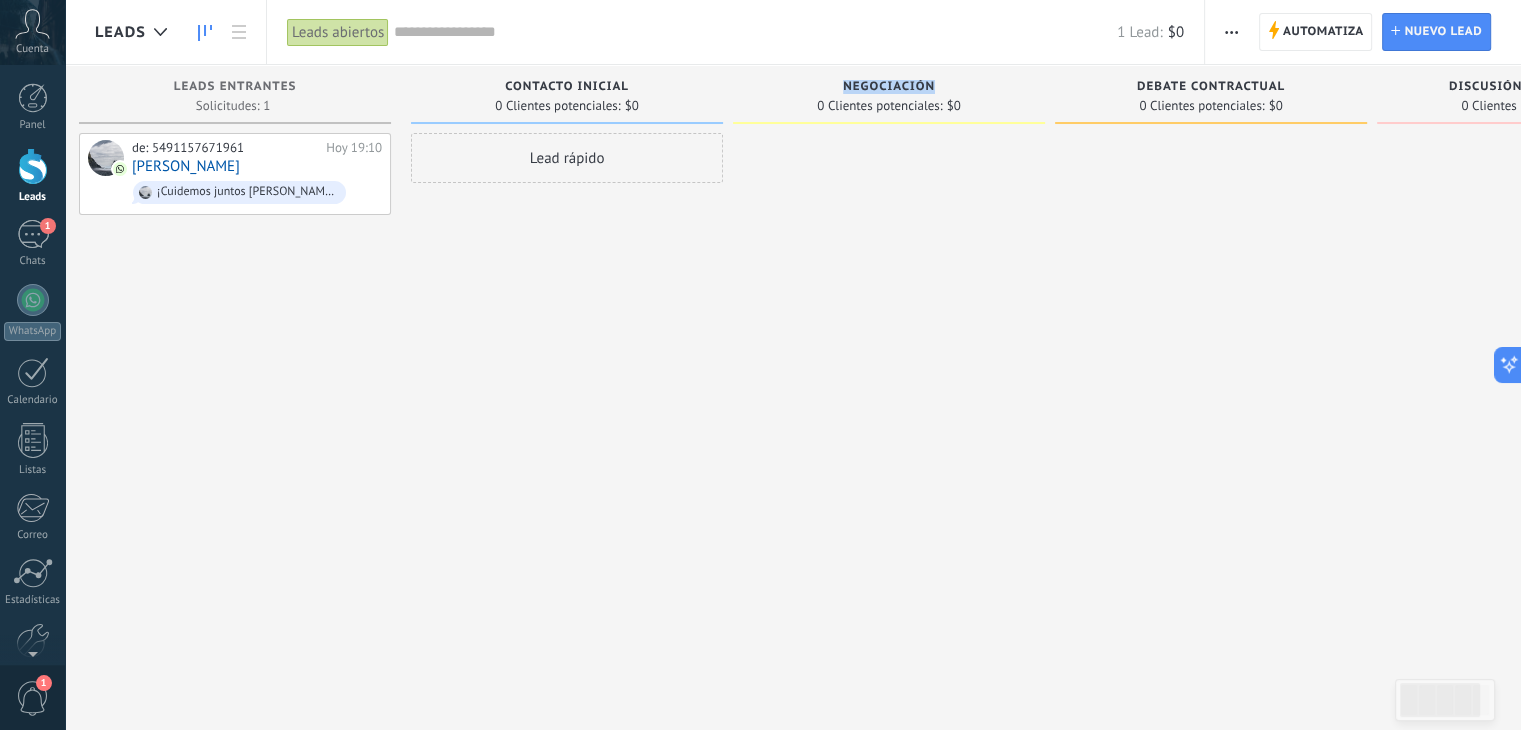 click on "Negociación" at bounding box center [889, 87] 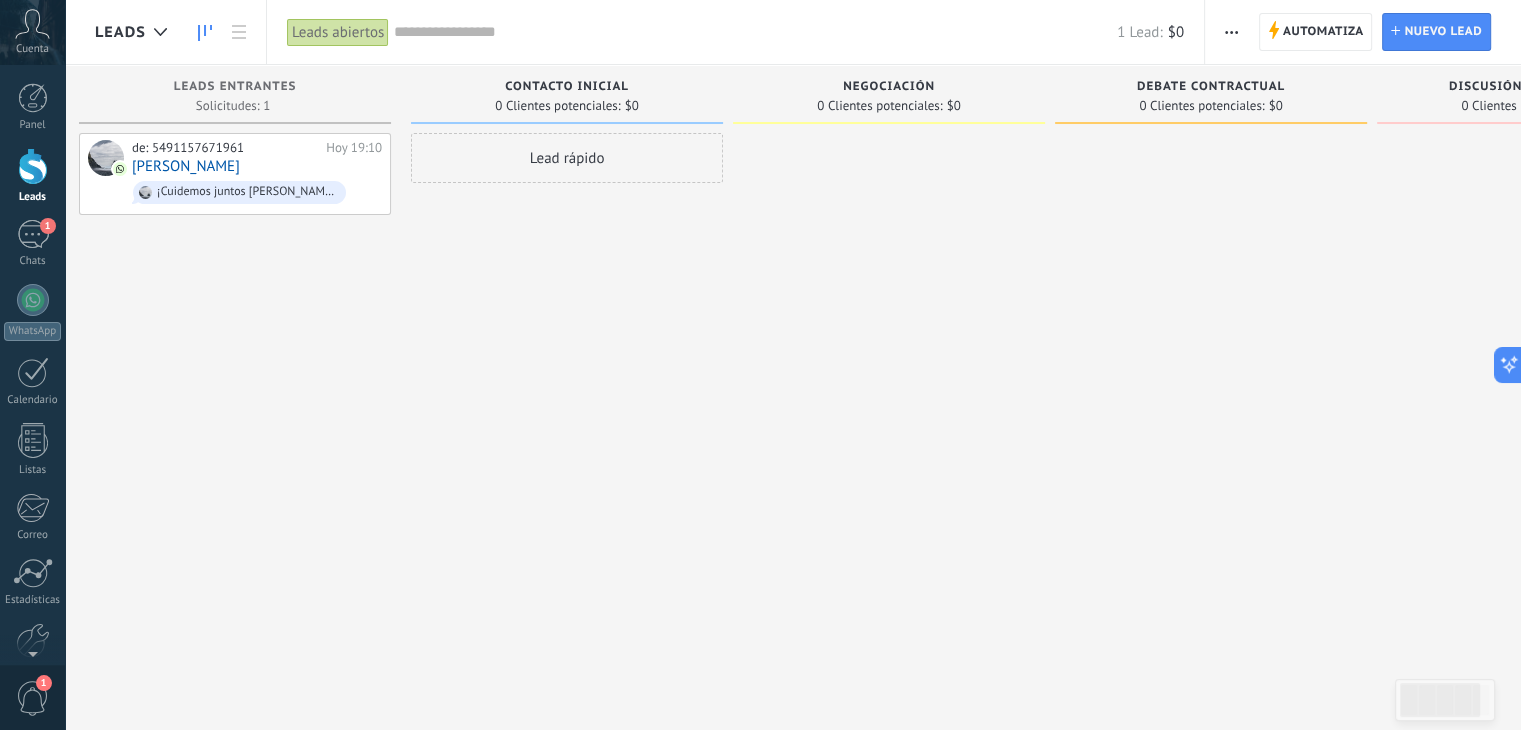 click on "Negociación" at bounding box center [889, 87] 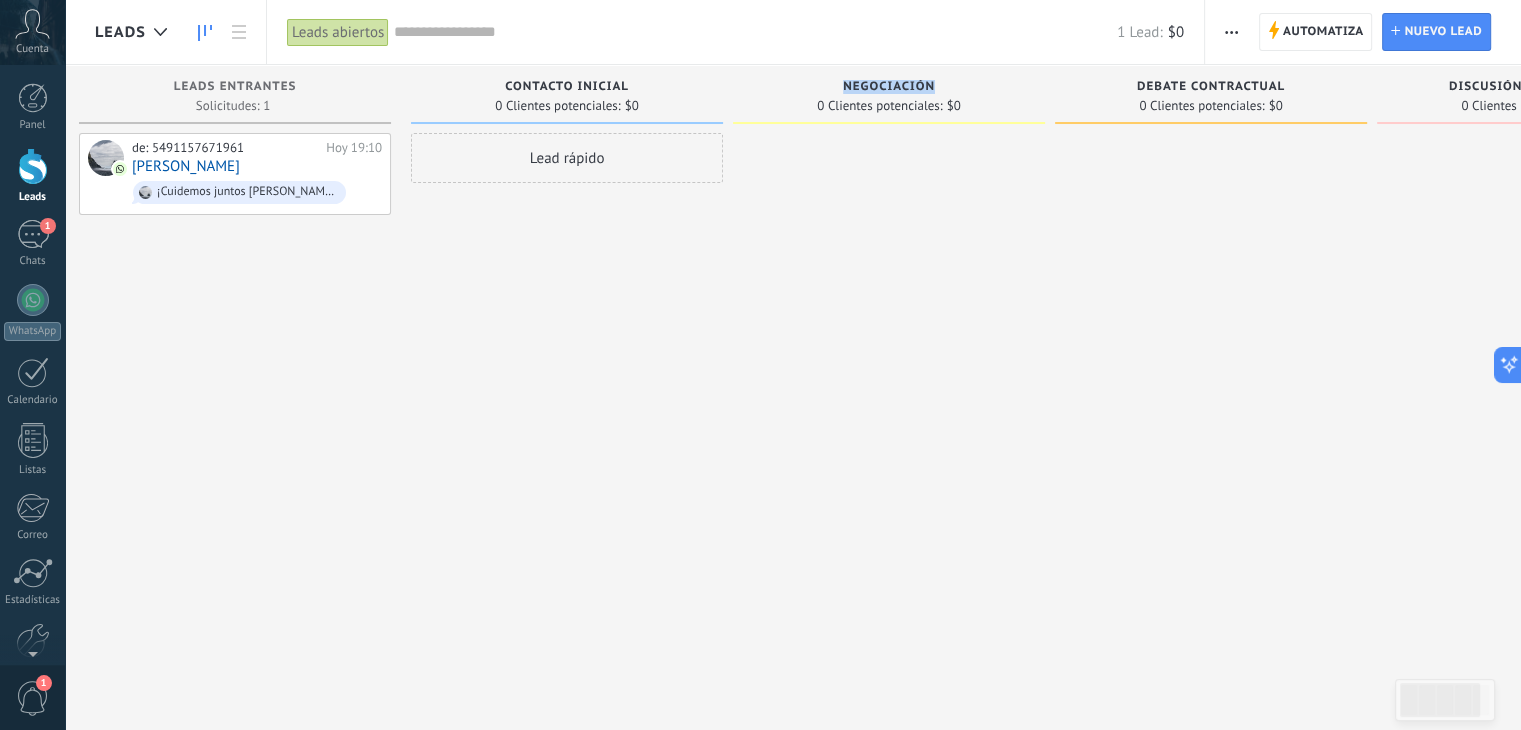 click on "Negociación" at bounding box center (889, 87) 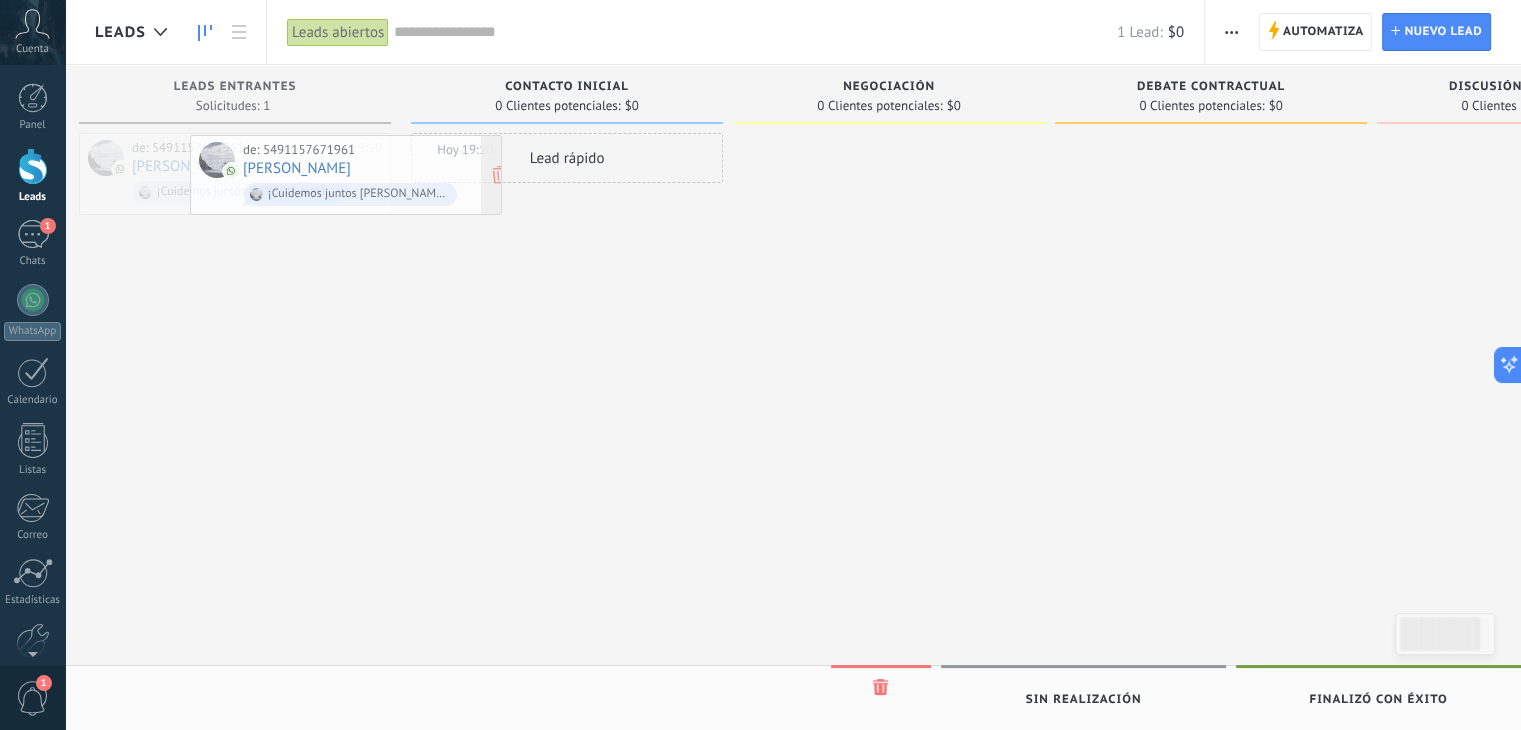 scroll, scrollTop: 0, scrollLeft: 0, axis: both 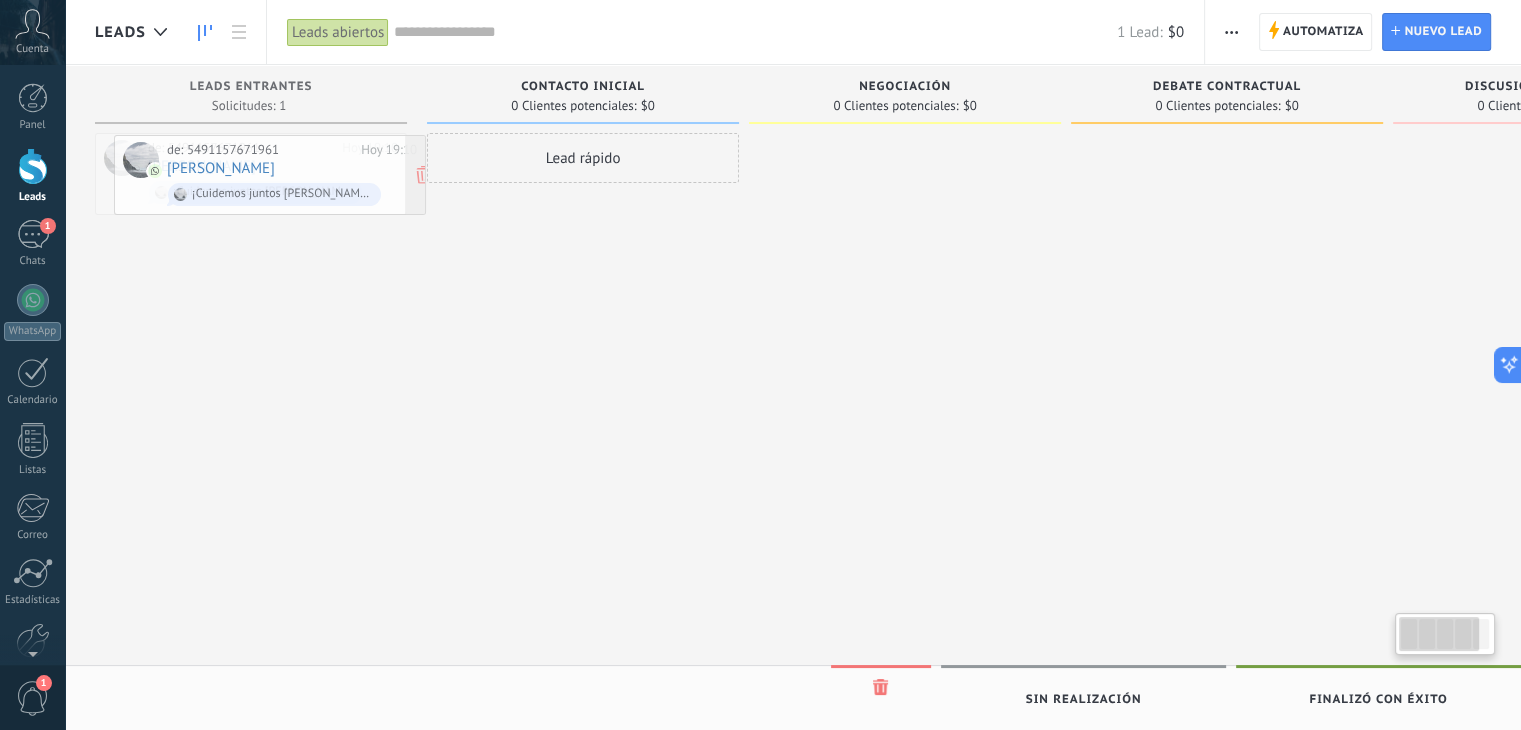 drag, startPoint x: 167, startPoint y: 175, endPoint x: 201, endPoint y: 177, distance: 34.058773 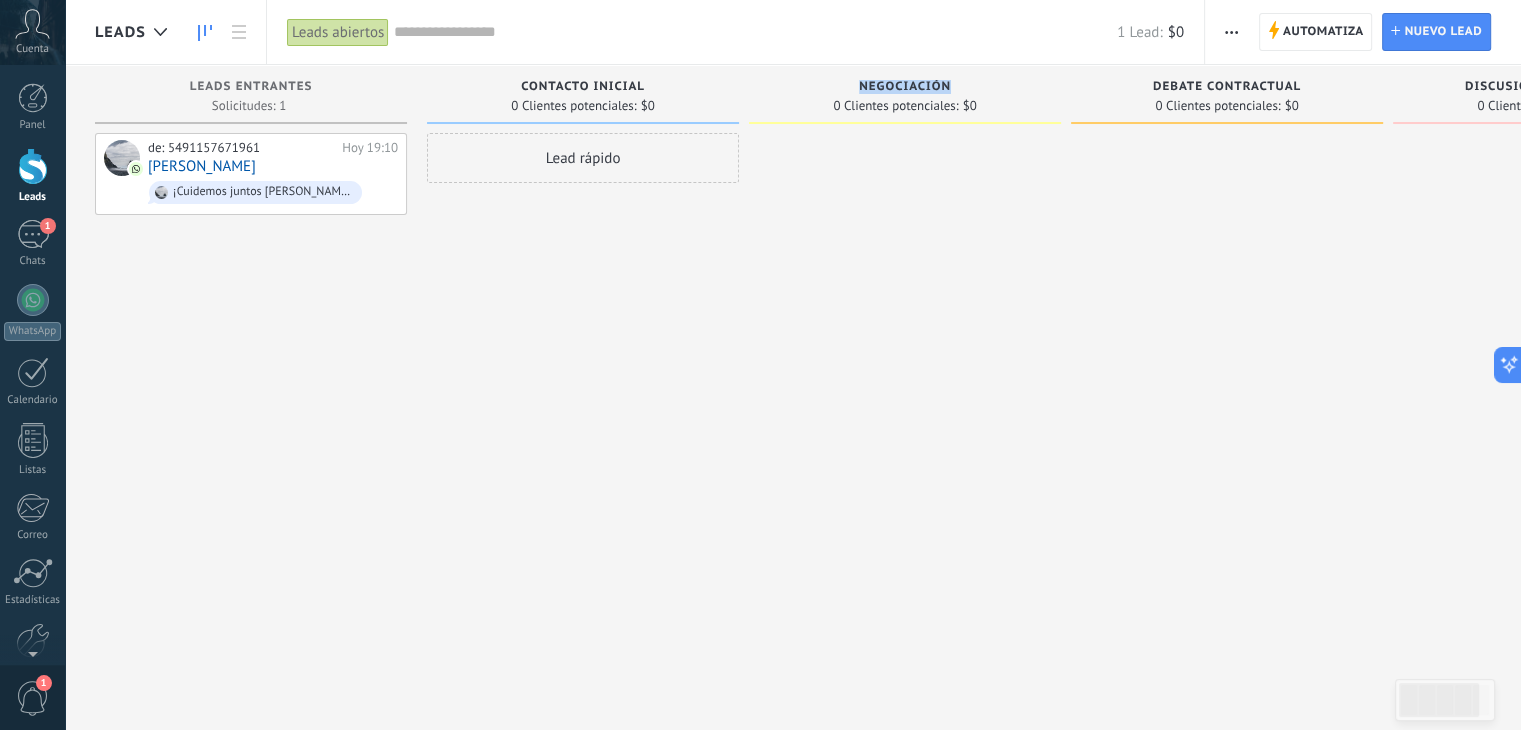 click on "Negociación" at bounding box center (905, 87) 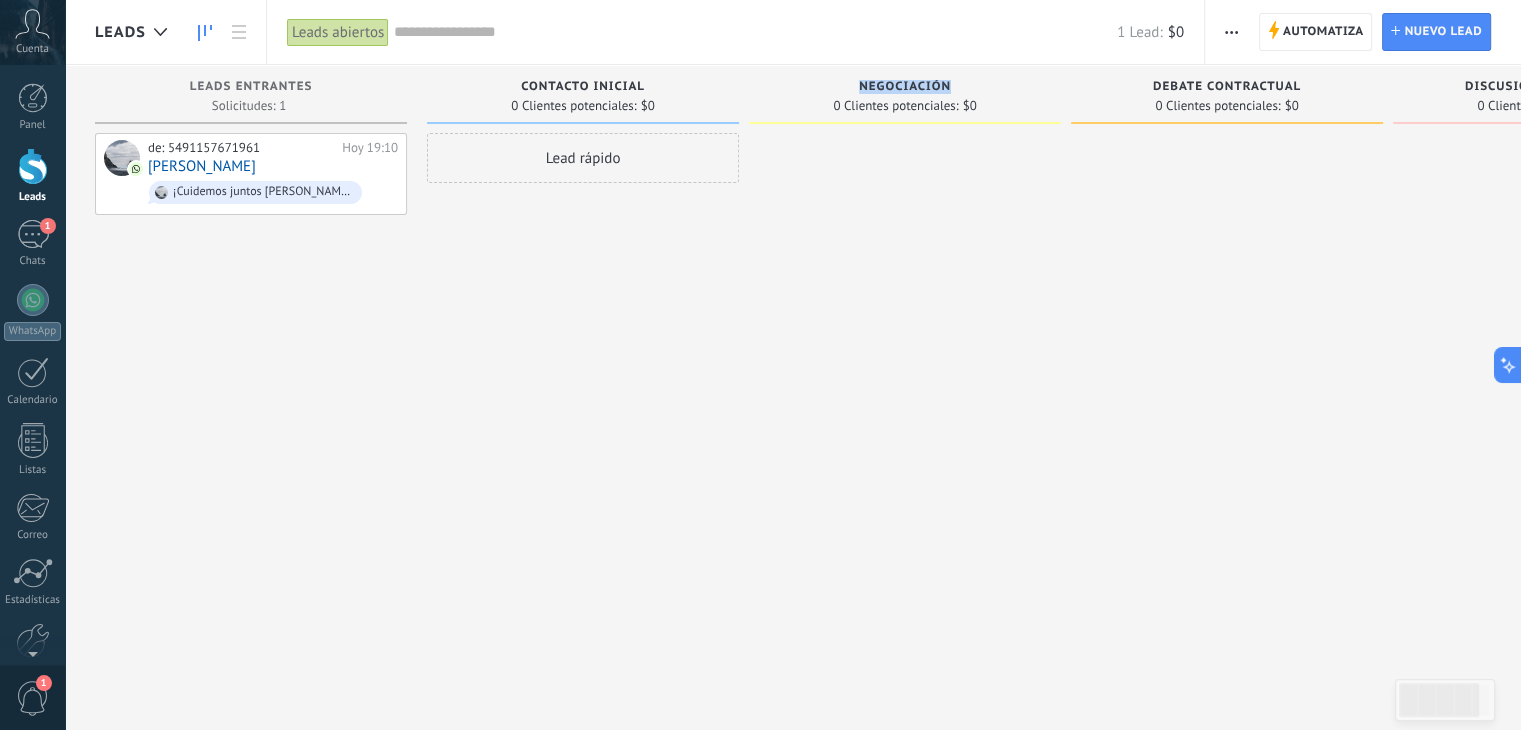 click on "Negociación" at bounding box center [905, 87] 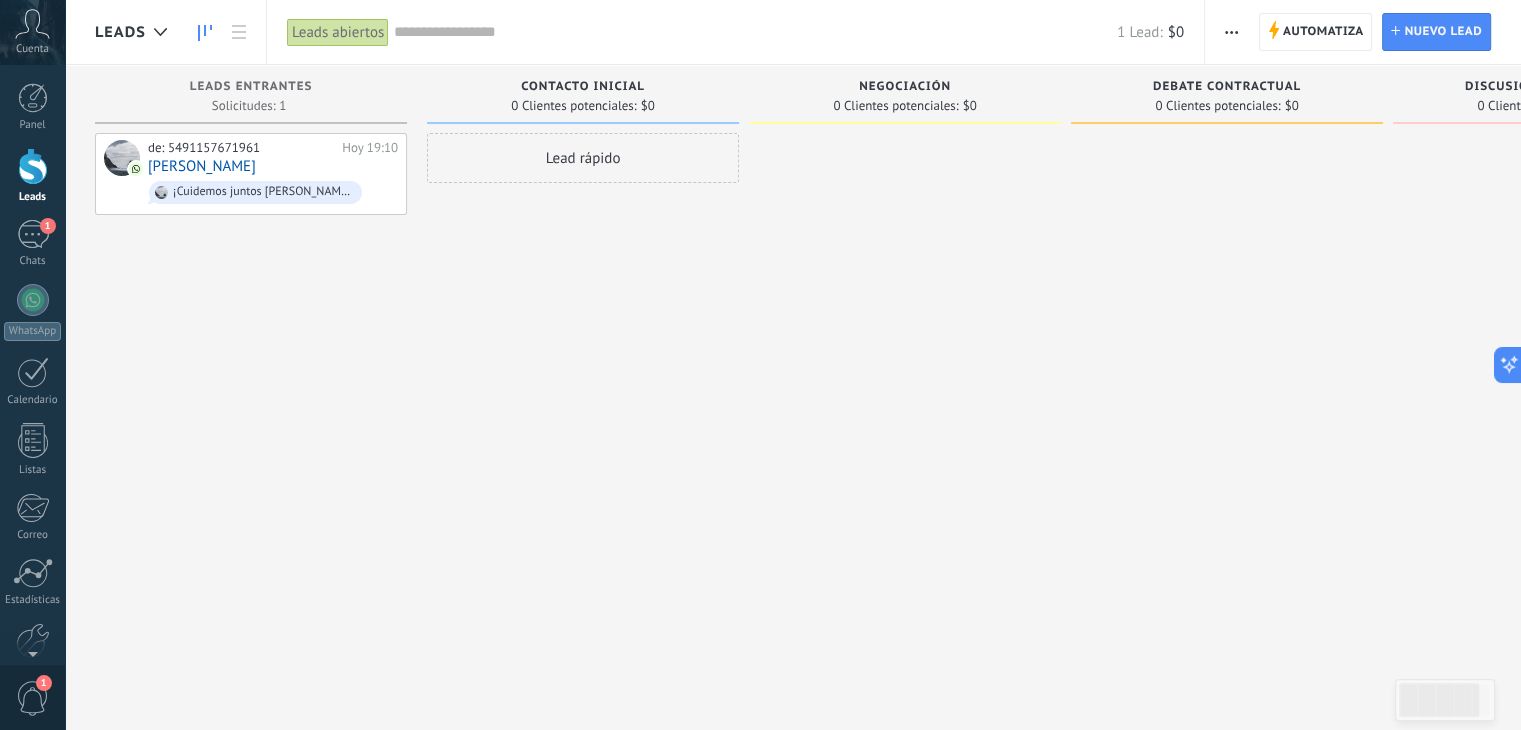 click on "0  Clientes potenciales:" at bounding box center (895, 106) 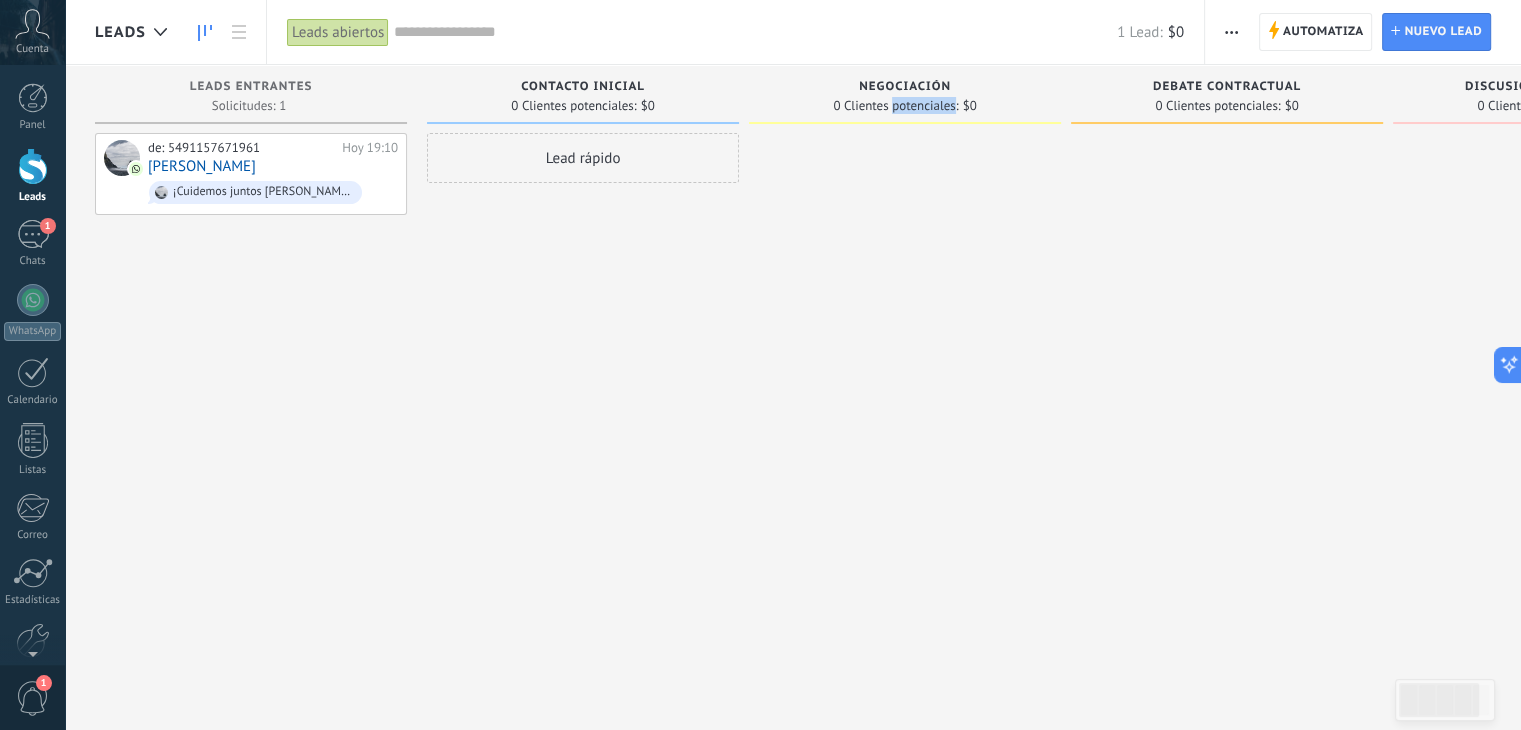 click on "0  Clientes potenciales:" at bounding box center [895, 106] 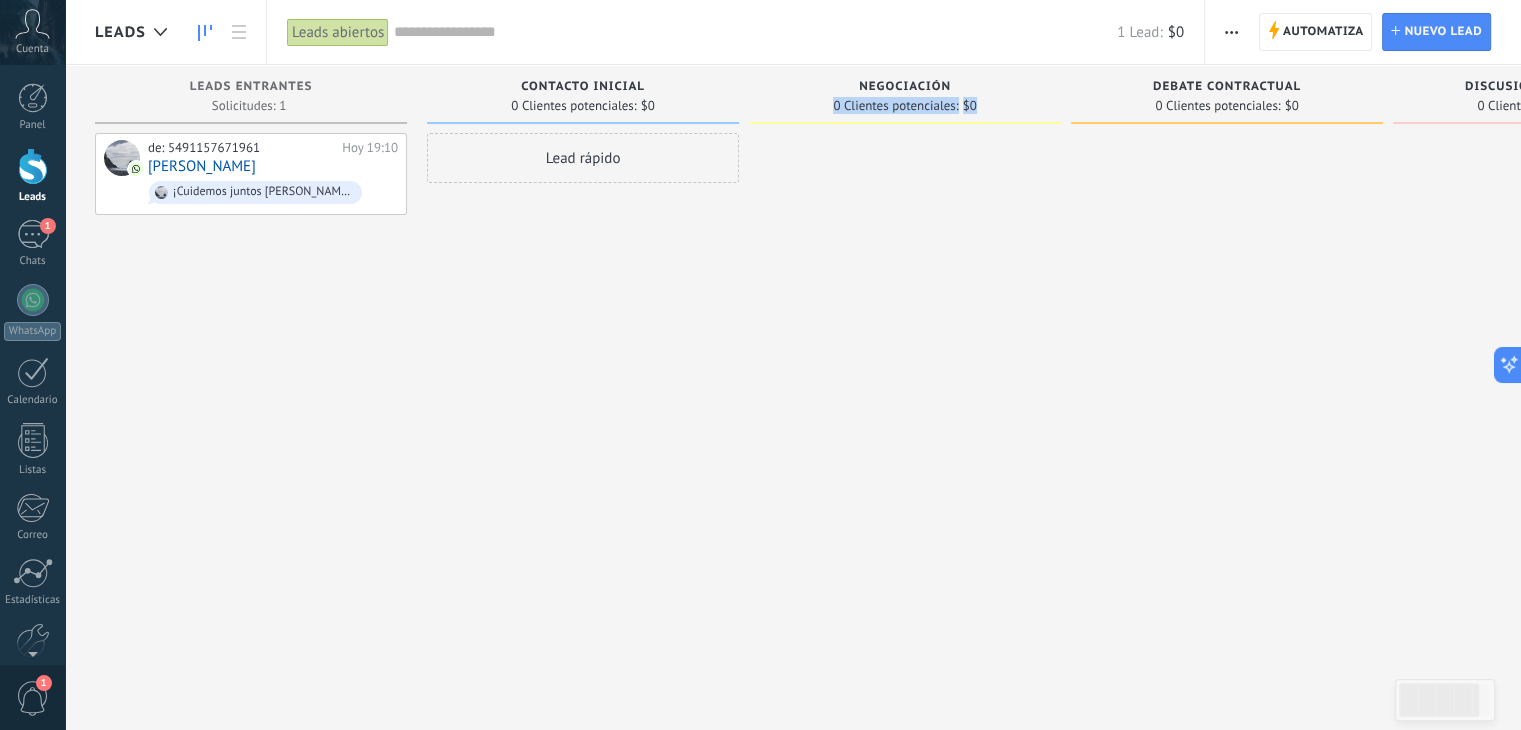 click on "0  Clientes potenciales:" at bounding box center (895, 106) 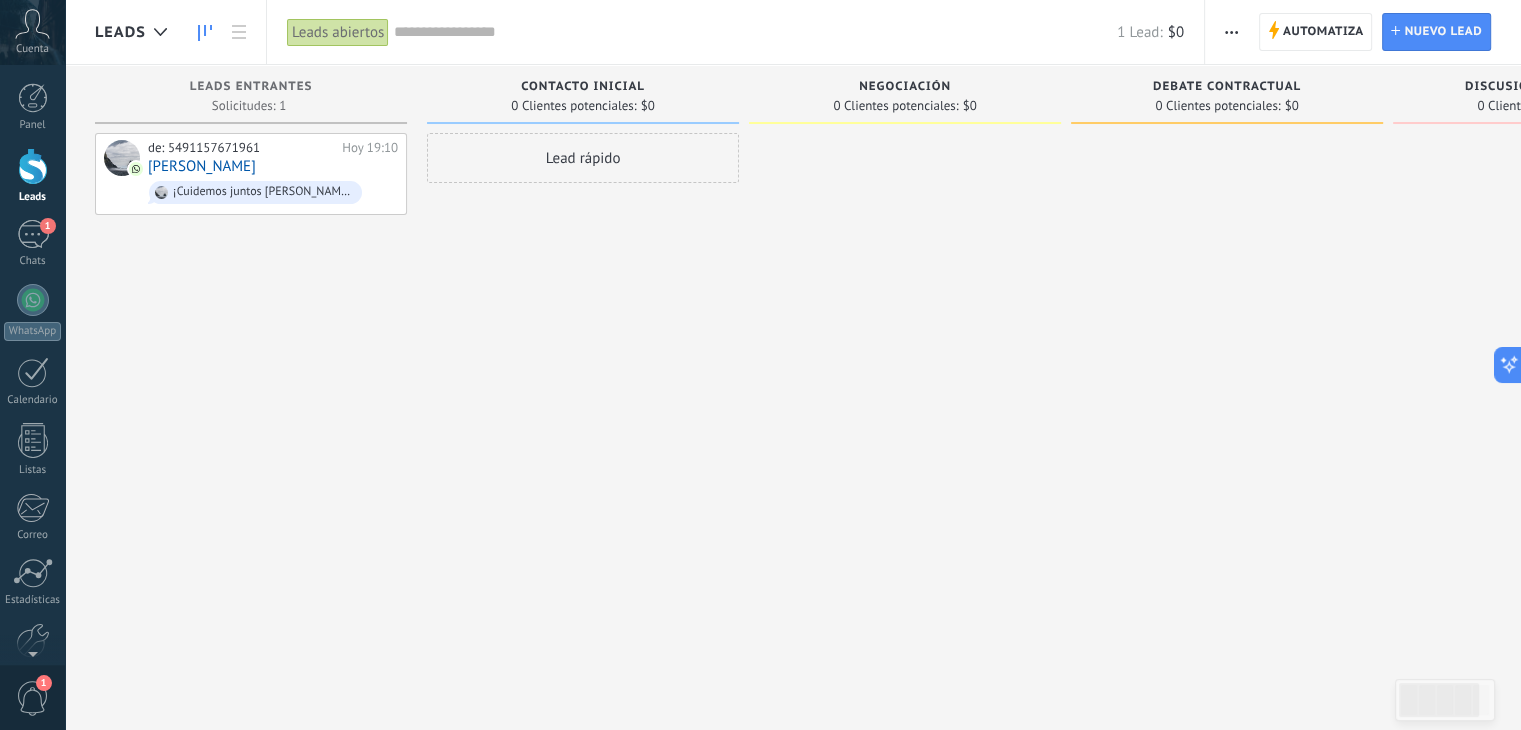 click on "Negociación" at bounding box center [905, 87] 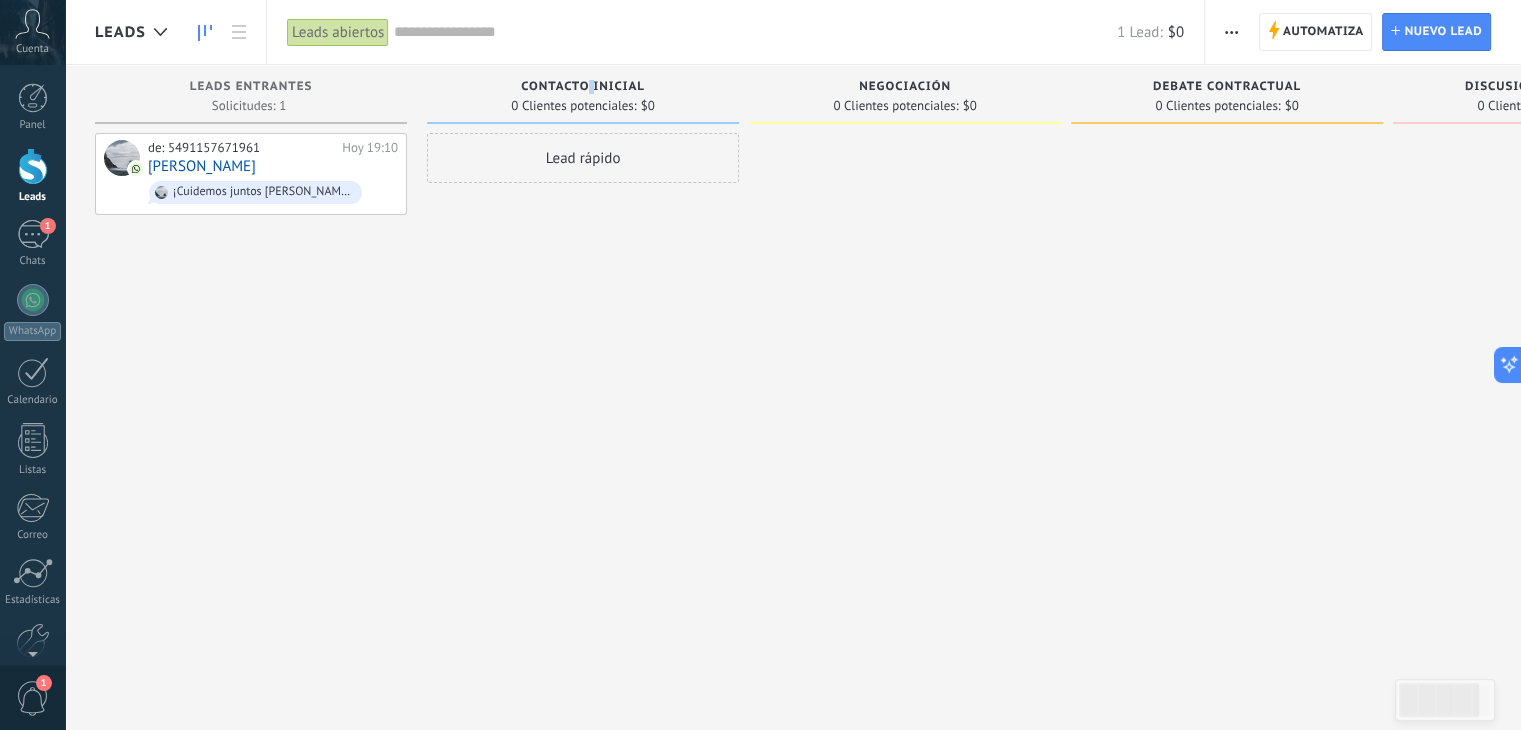 click on "Contacto inicial" at bounding box center [583, 87] 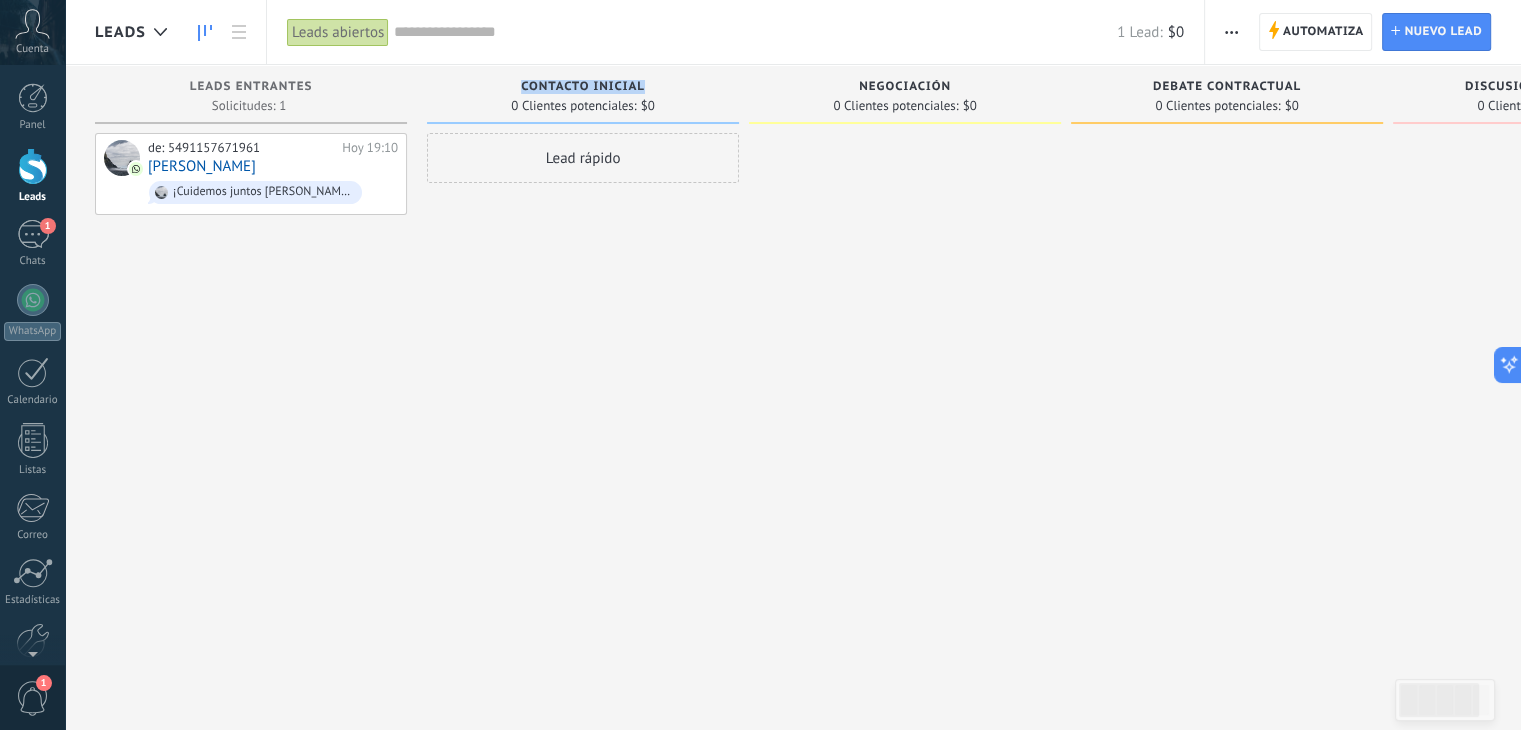 click on "Contacto inicial" at bounding box center (583, 87) 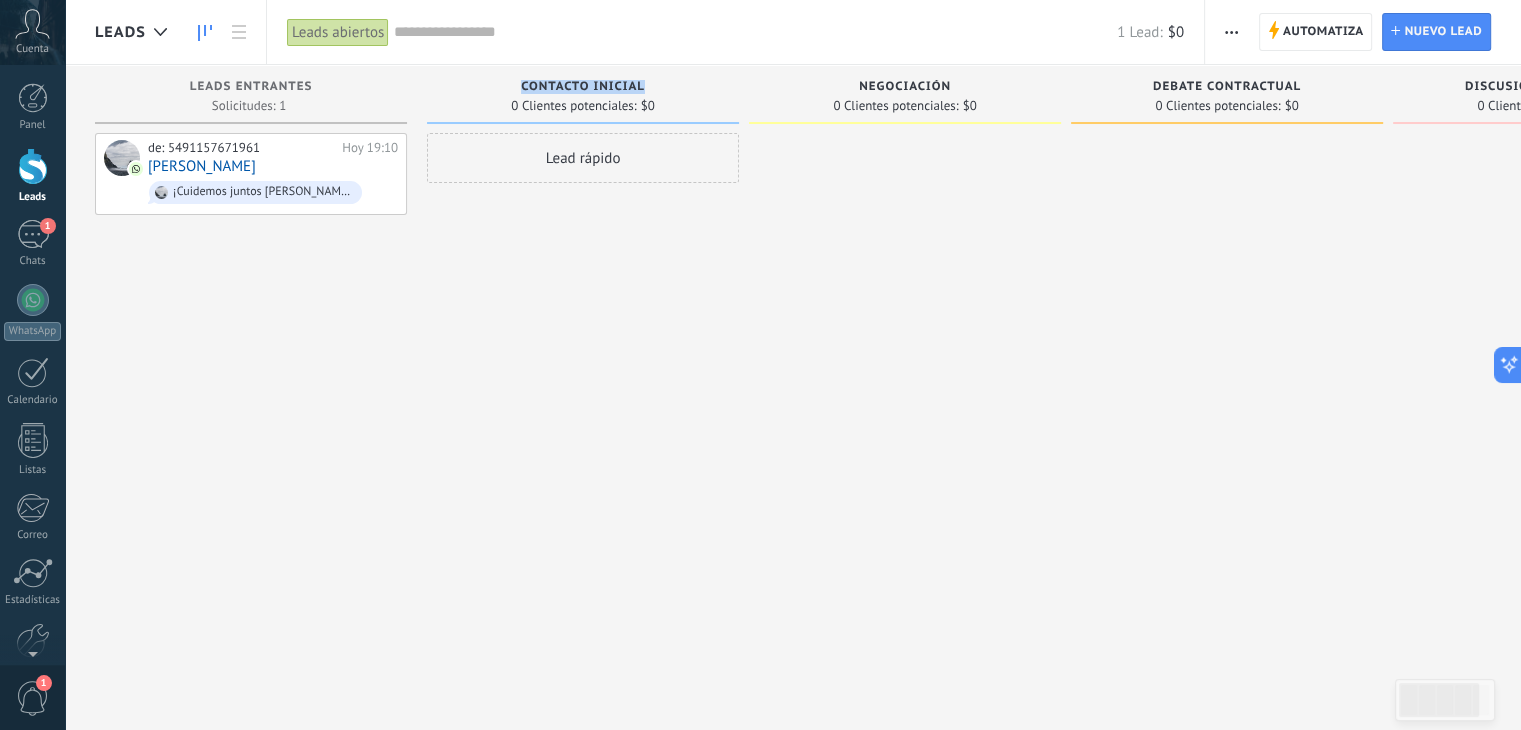 click on "Lead rápido" at bounding box center (583, 158) 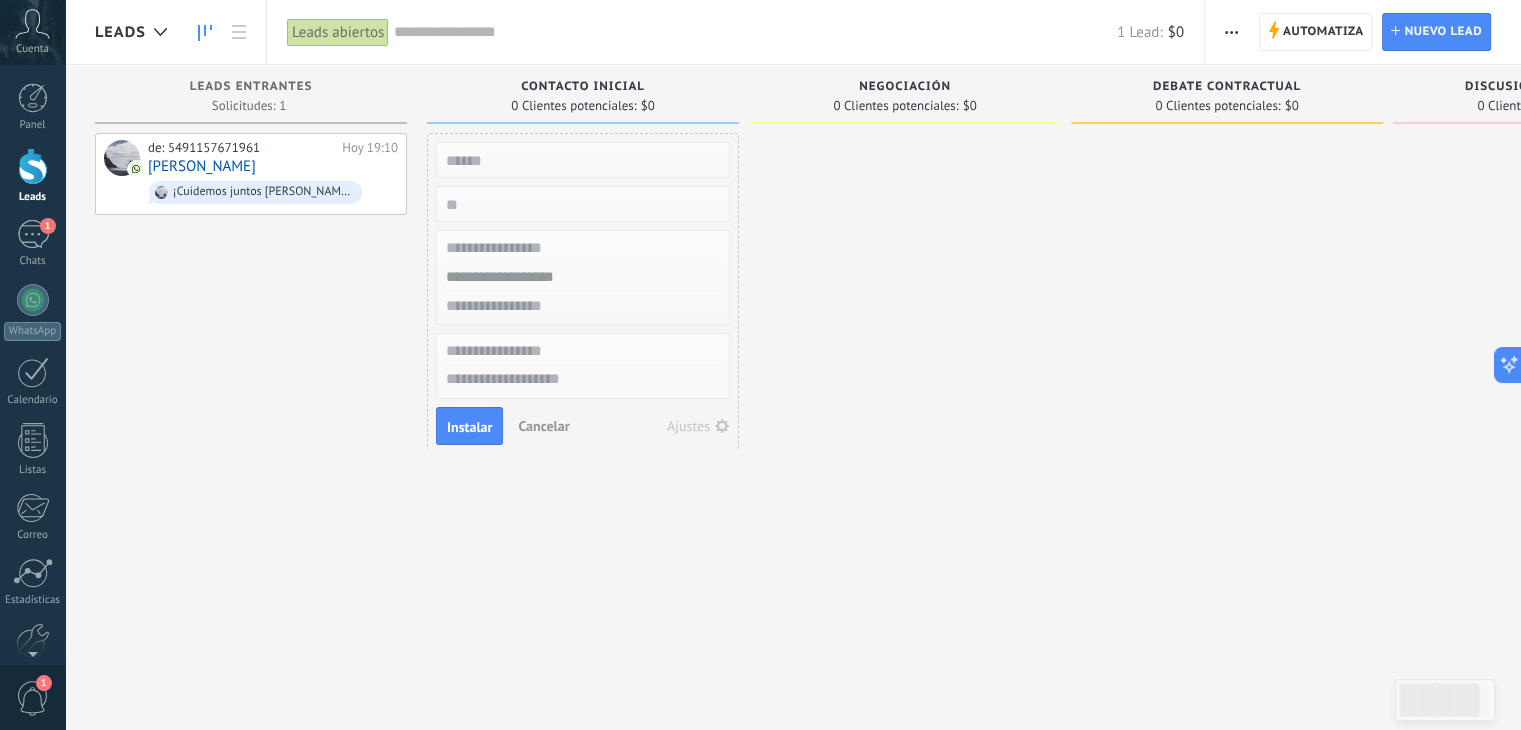 click at bounding box center [581, 160] 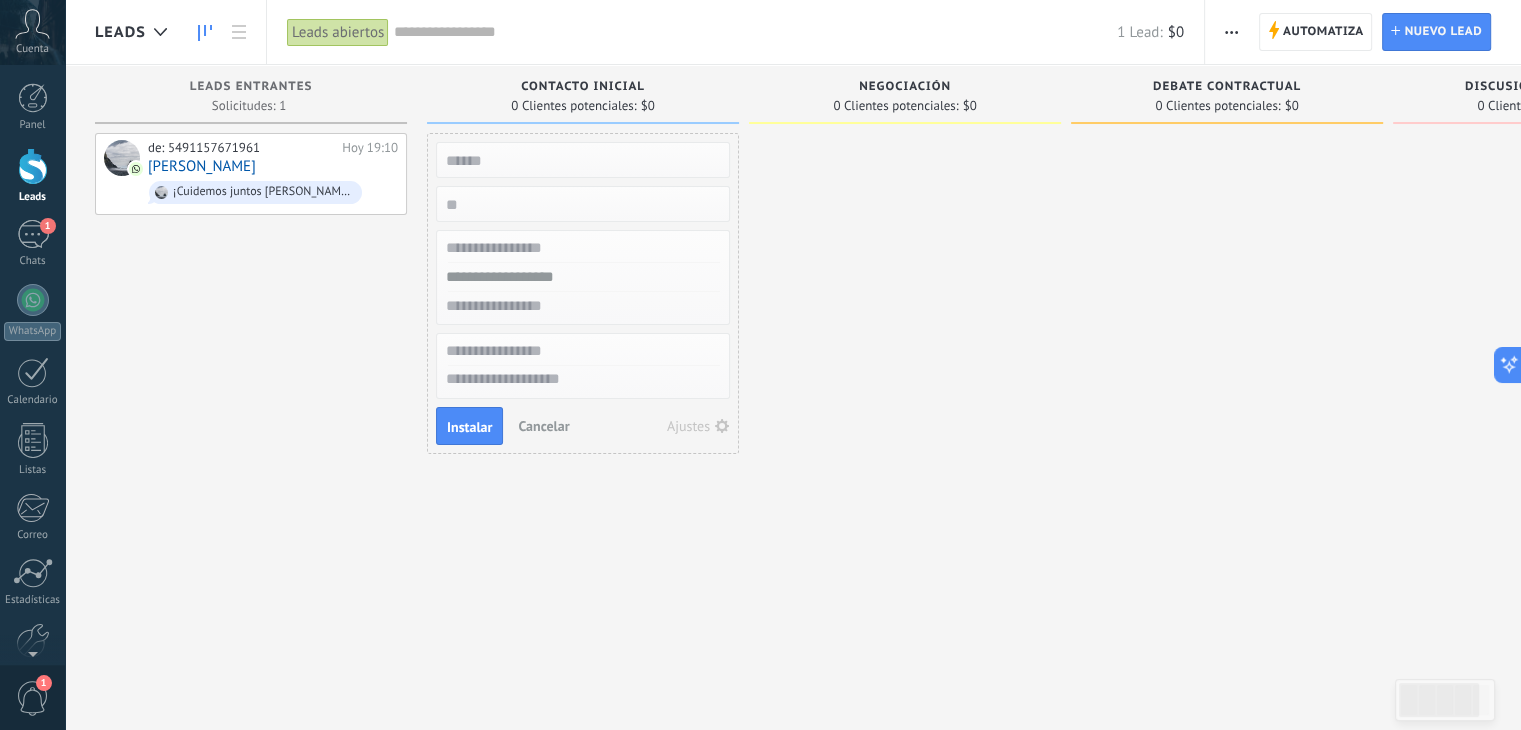 click at bounding box center [905, 367] 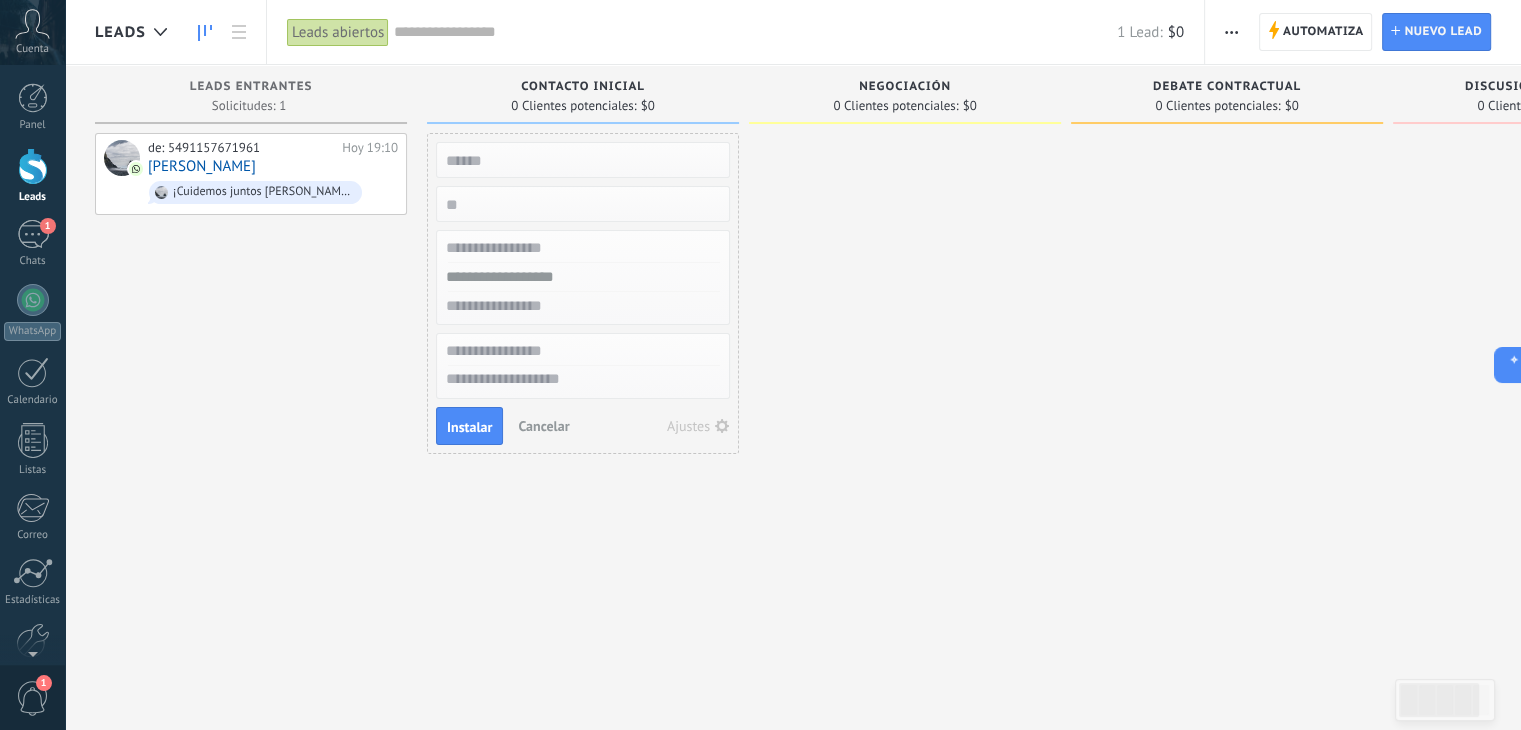 click at bounding box center (905, 367) 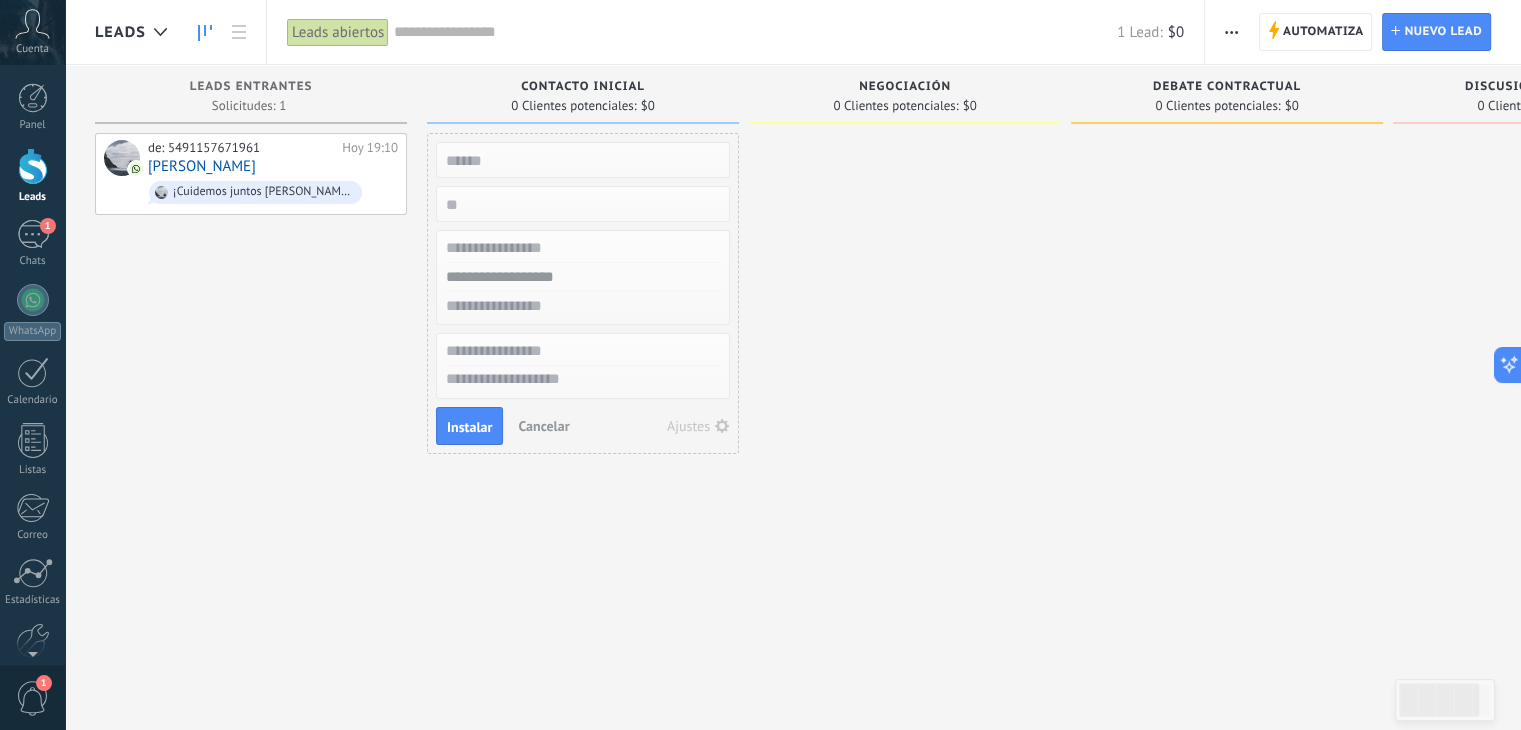 click at bounding box center [905, 367] 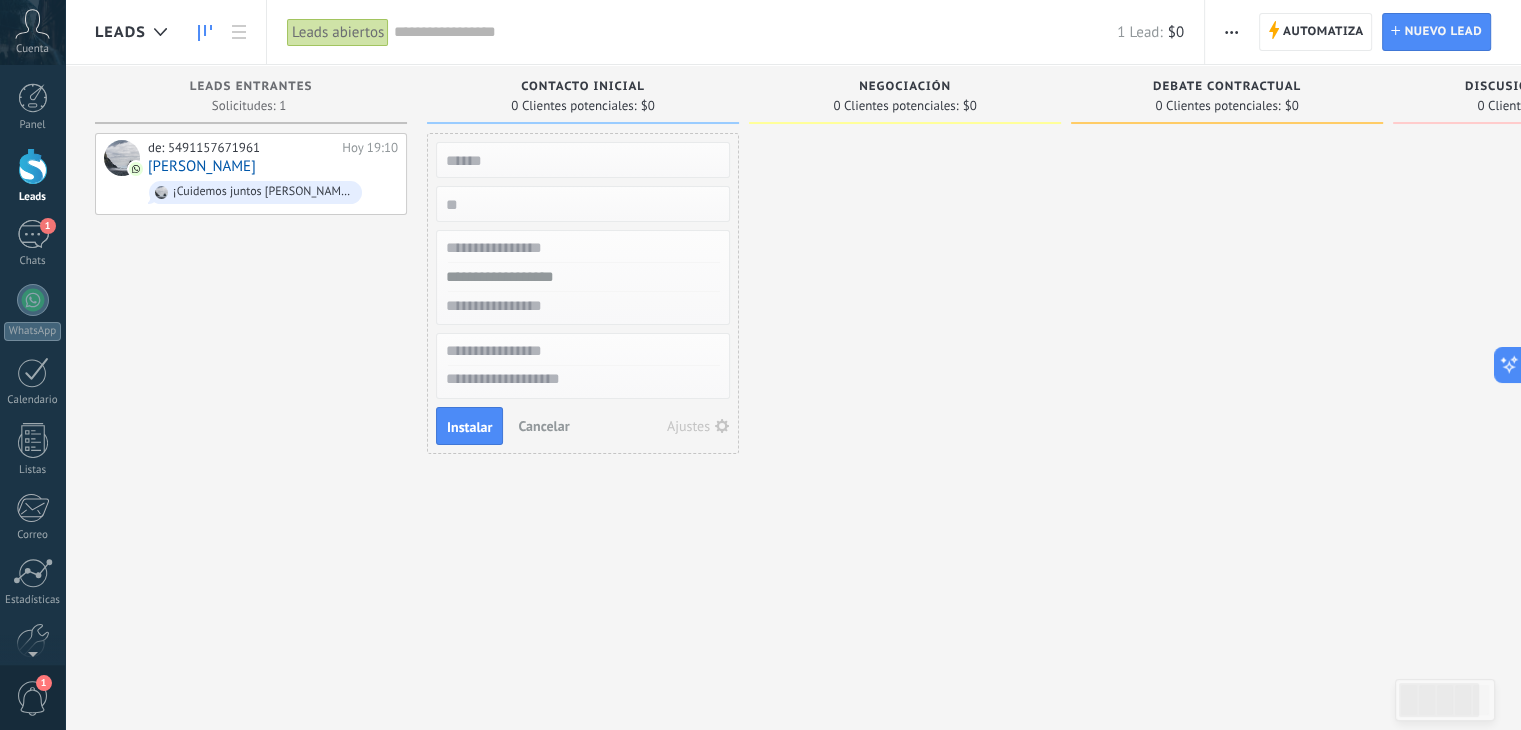 click on "Cancelar" at bounding box center [543, 426] 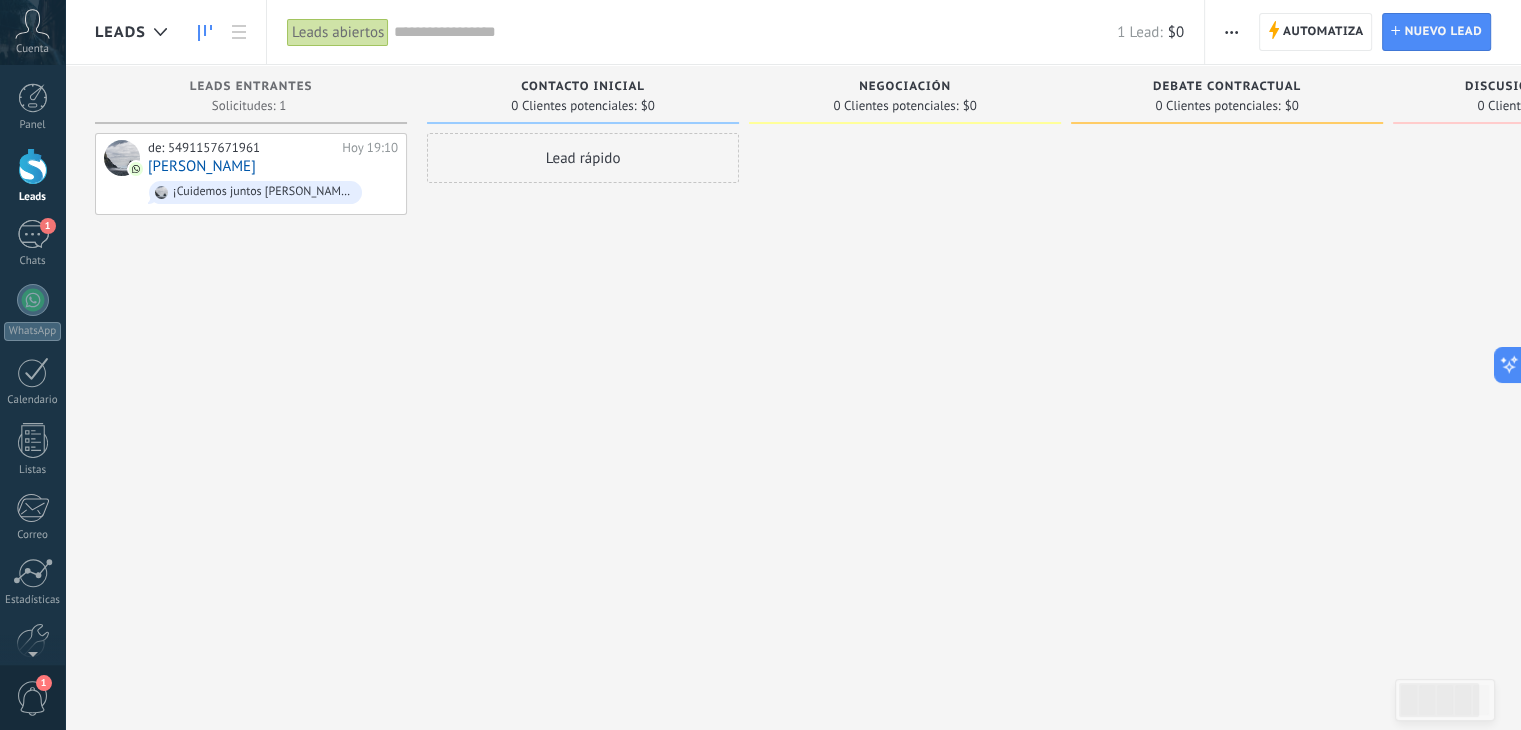 click on "Leads Leads abiertos Aplicar 1 Lead:  $0 Leads abiertos Mis leads Leads ganados Leads perdidos Leads sin tareas Leads atrasados Guardar Propiedades de leads Todo el tiempo Todo el tiempo Hoy Ayer Últimos  ** 30  dias Esta semana La última semana Este mes El mes pasado Este trimestre Este año   Ninguno Leads Entrantes Contacto inicial Negociación Debate contractual Discusión de contrato Logrado con éxito Venta Perdido Etapas activas Seleccionar todo Presupuesto insuficiente No hay necesidad para el producto No satisfecho con las condiciones Comprado del competidor Razón no definida Razones de pérdidas Seleccionar todo Tel. Correo Formulario Chat Todos los valores Seleccionar todo Kommo Demo Terapia de Regresiones a Vidas Pasadas / Sanar el Alma Terapia de Regresiones a Vidas Pasadas / Sanar el Alma regresionesavidaspasadas regresionesavidaspasadas 5491157671961 Todos los valores Seleccionar todo Hoy Mañana Esta semana Este mes Este trimestre No hay tareas atrasadas Todos los valores - Estadísticas **" at bounding box center [793, 32] 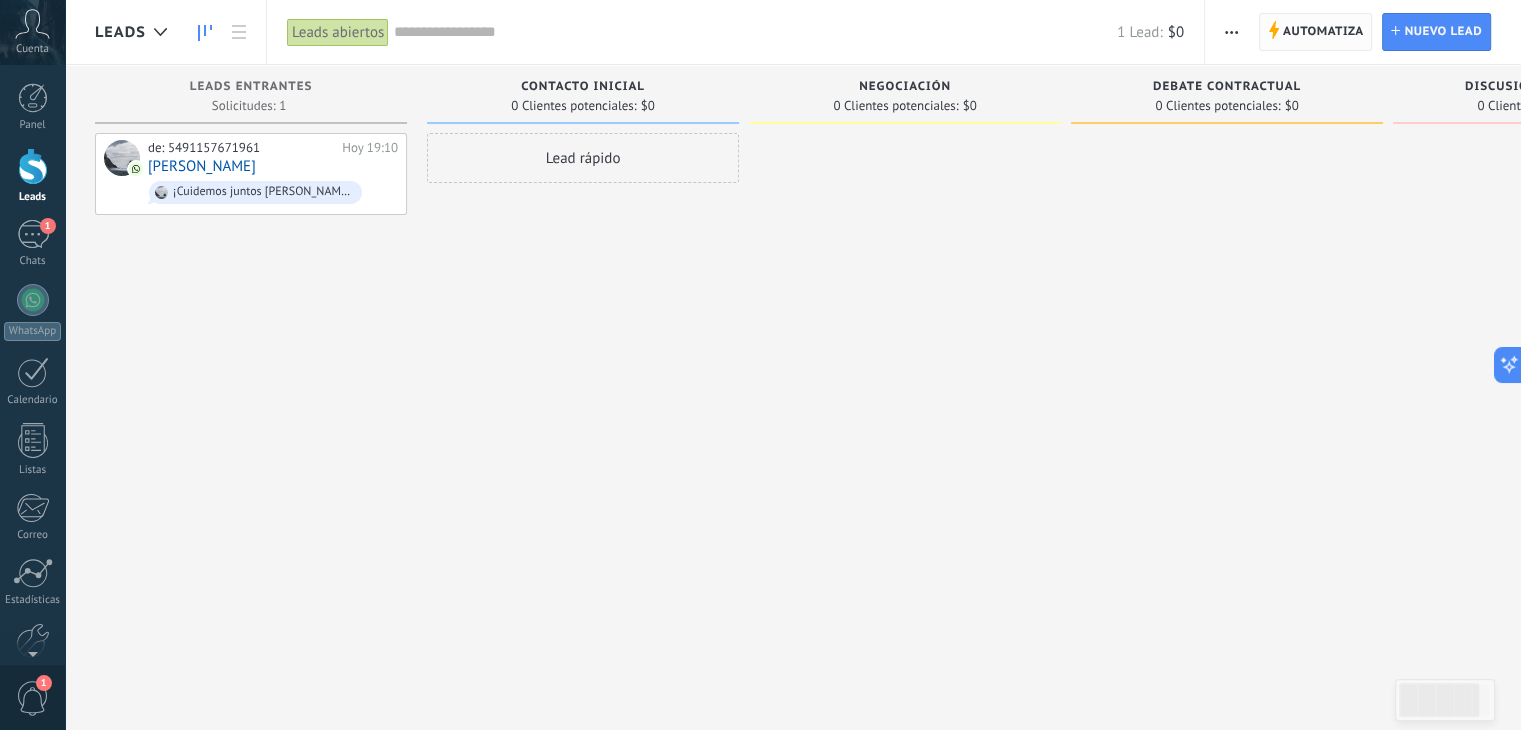 click on "Automatiza" at bounding box center (1323, 32) 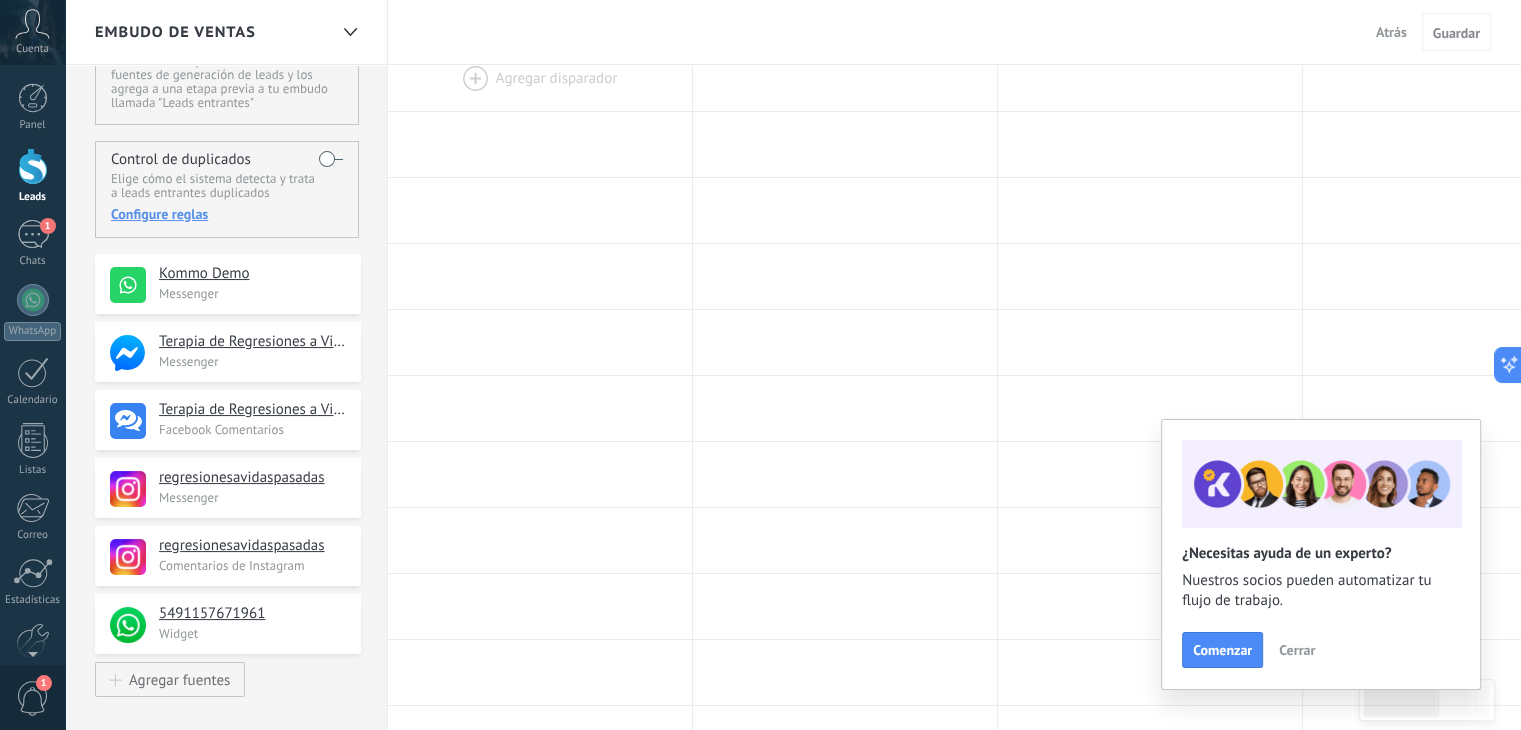 scroll, scrollTop: 100, scrollLeft: 0, axis: vertical 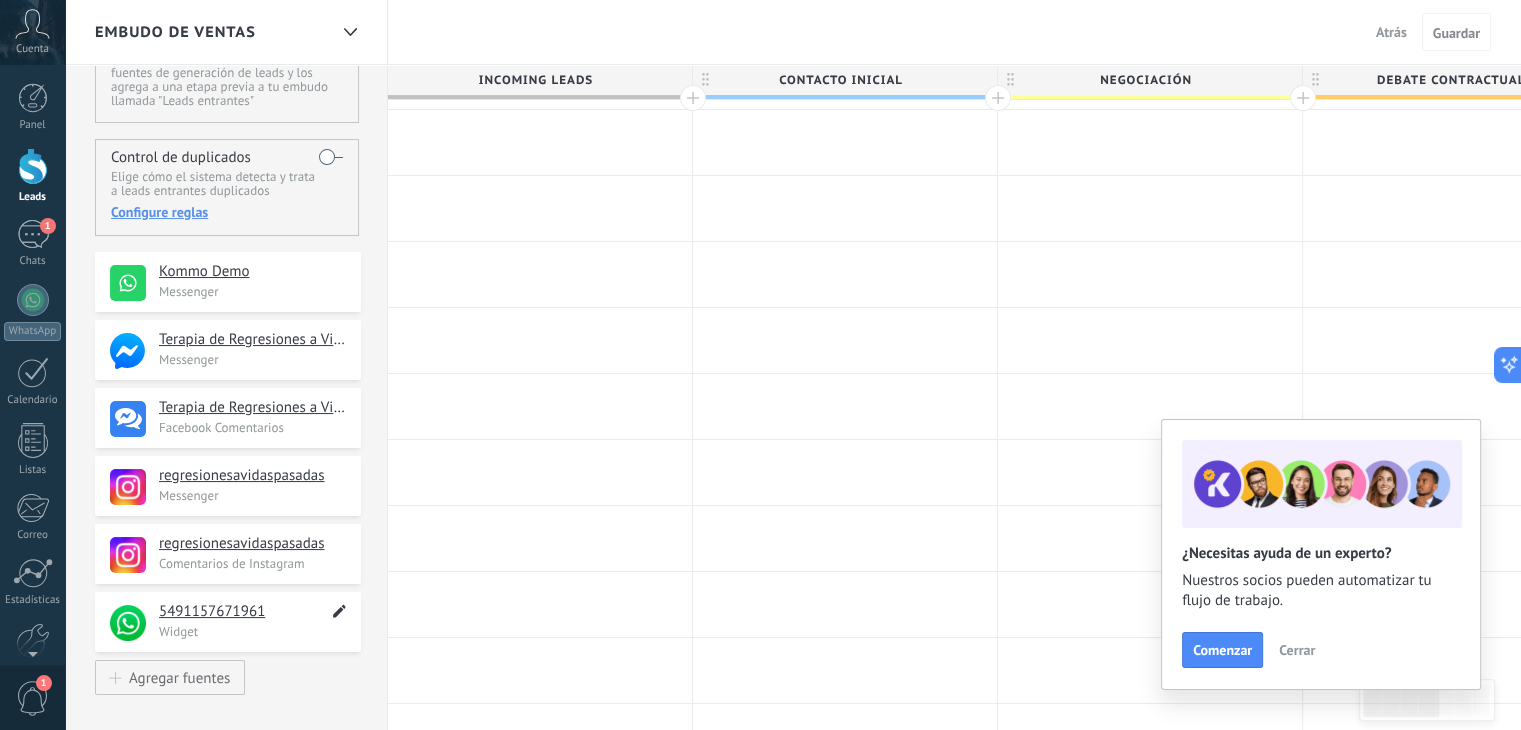 click 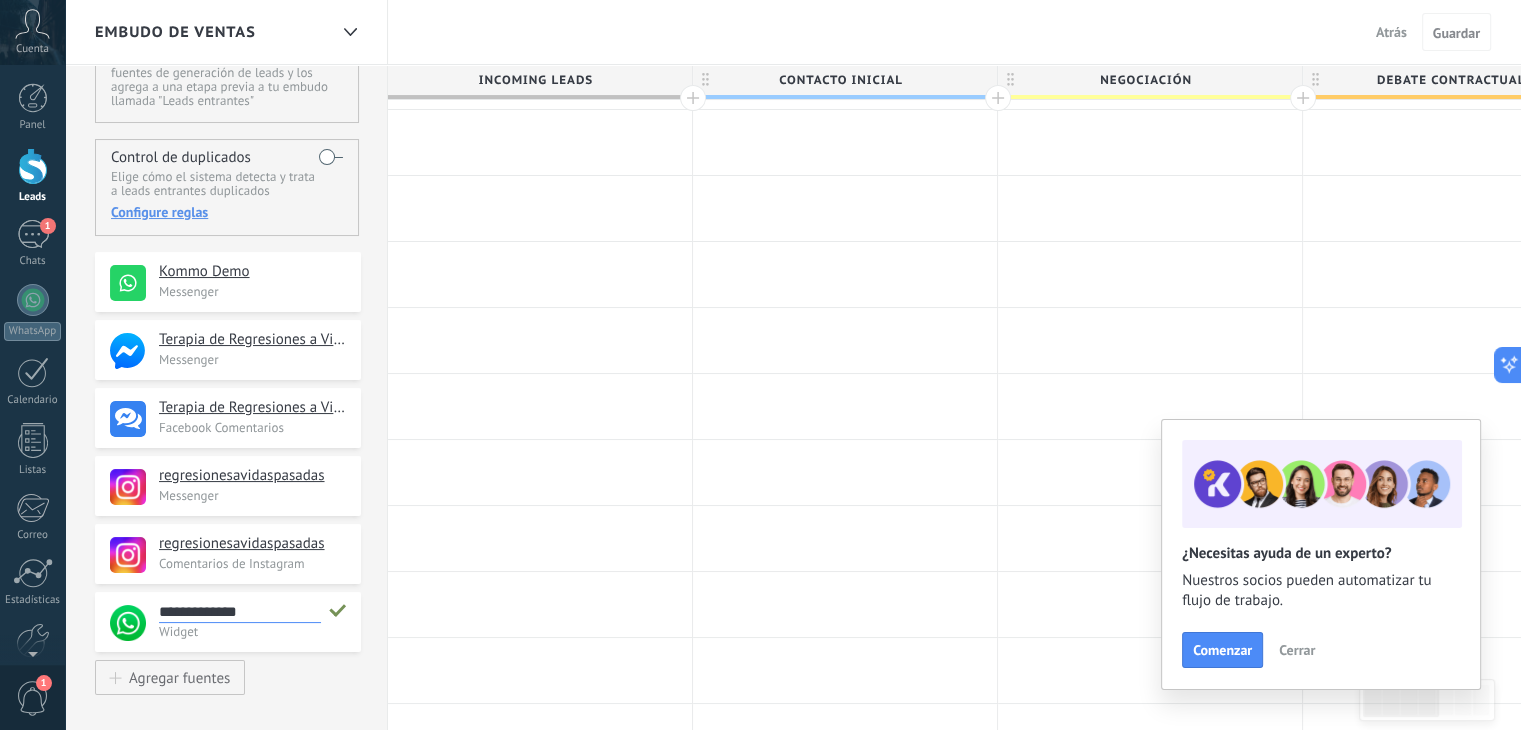scroll, scrollTop: 19, scrollLeft: 0, axis: vertical 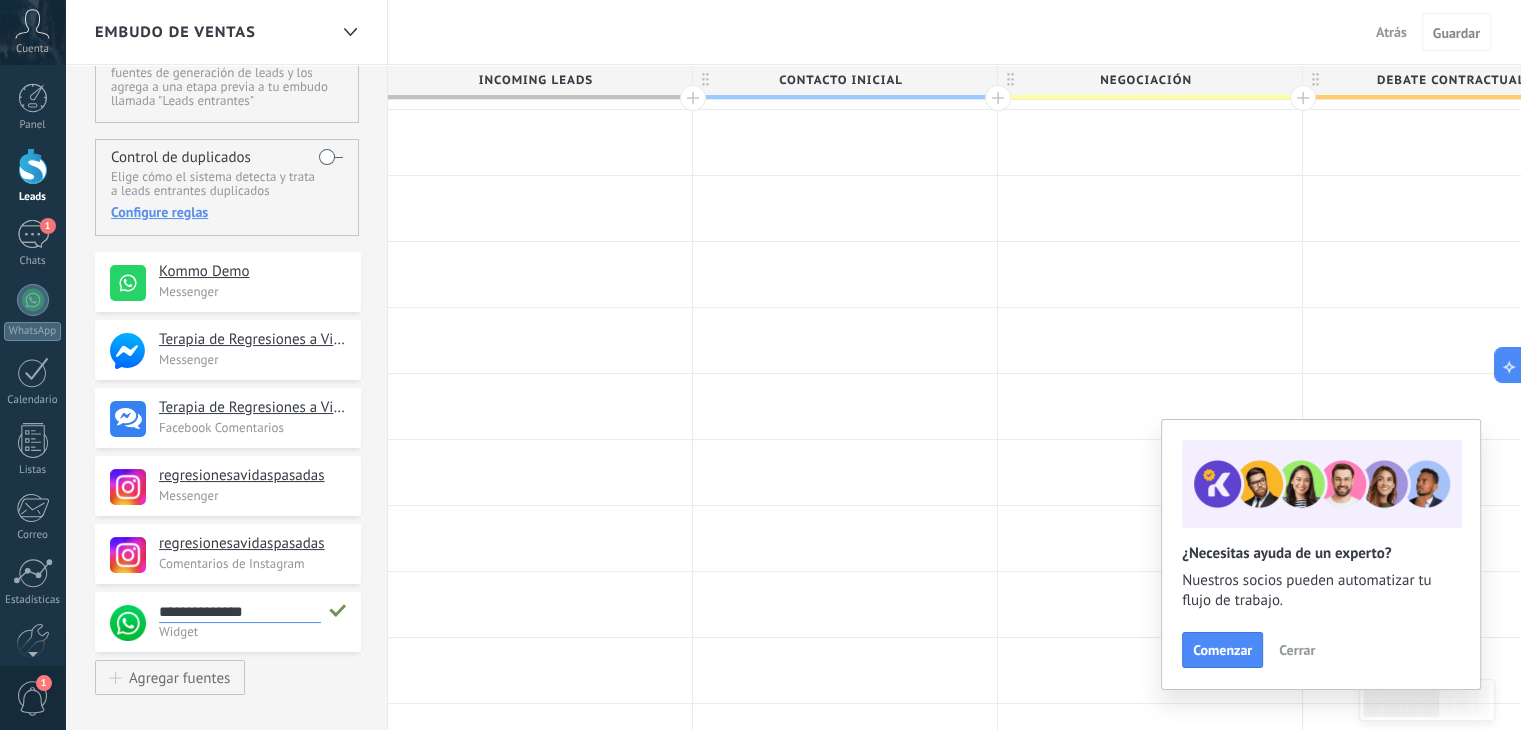 type on "**********" 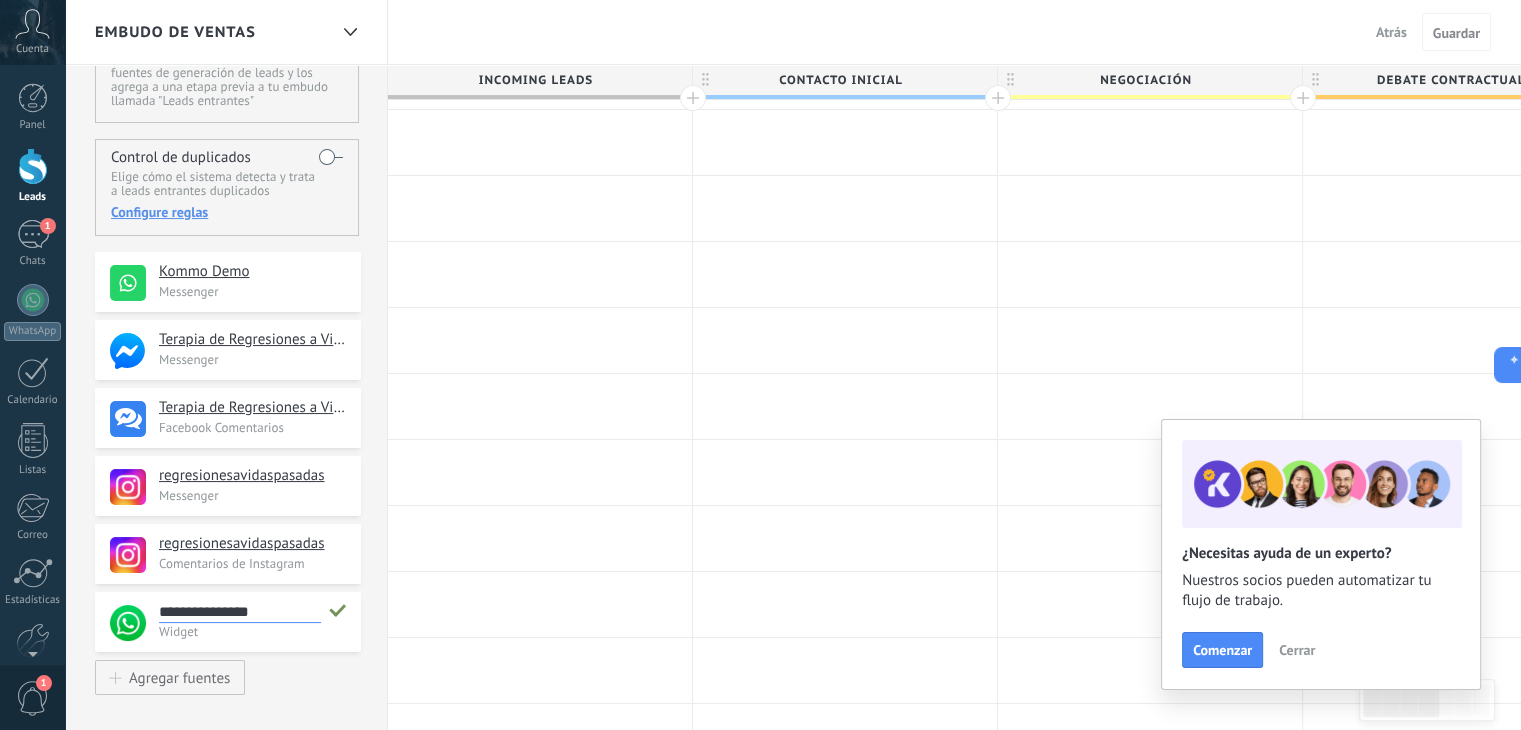 type on "**********" 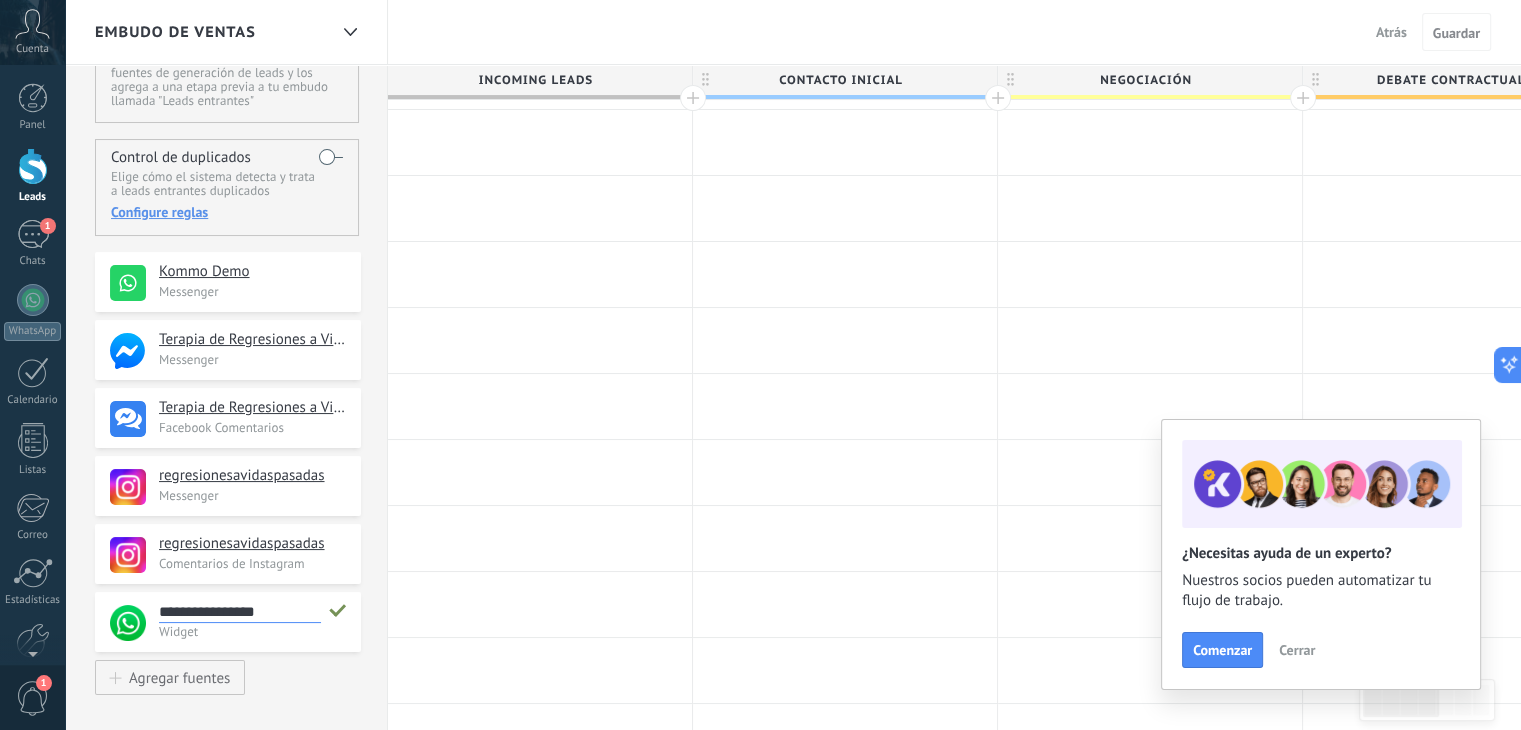 type on "**********" 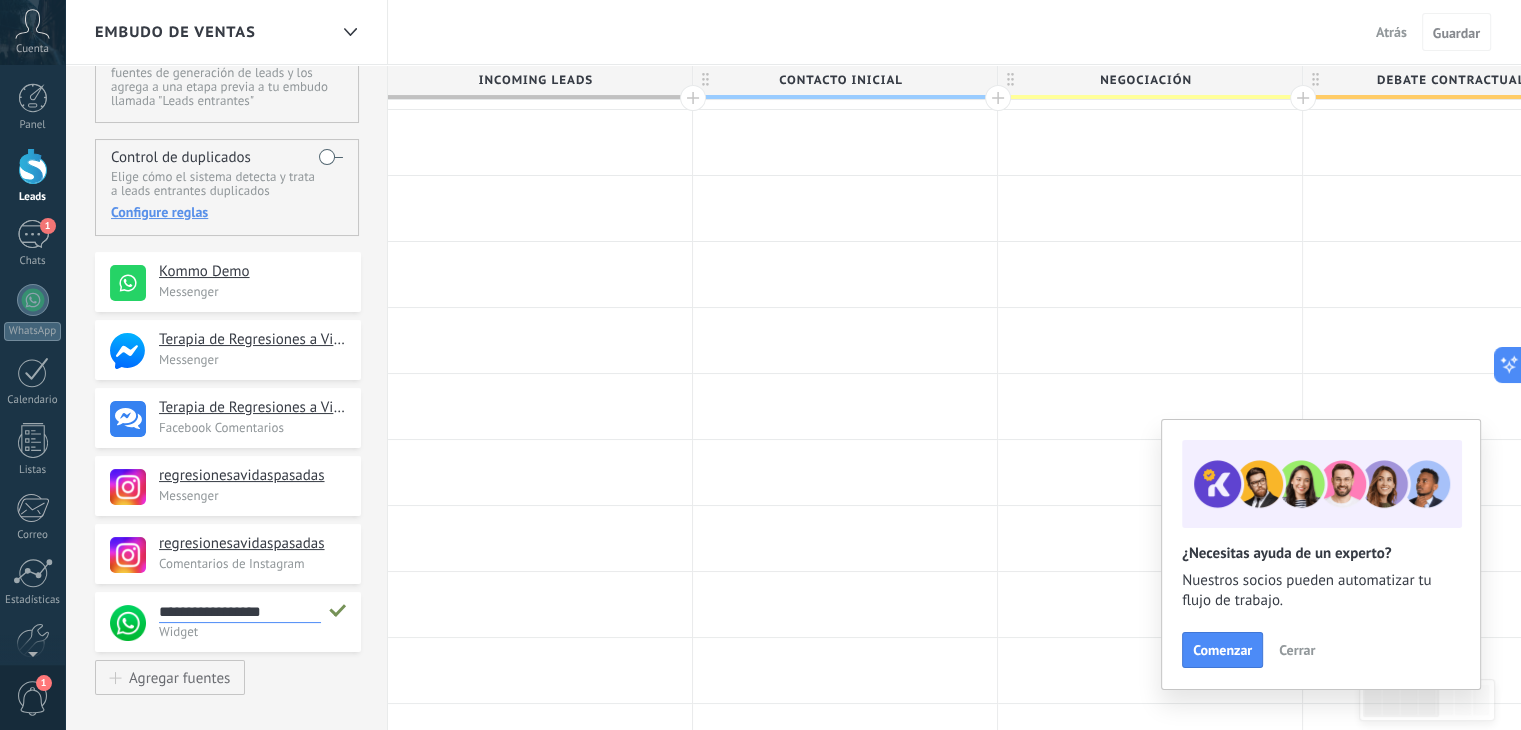 scroll, scrollTop: 19, scrollLeft: 0, axis: vertical 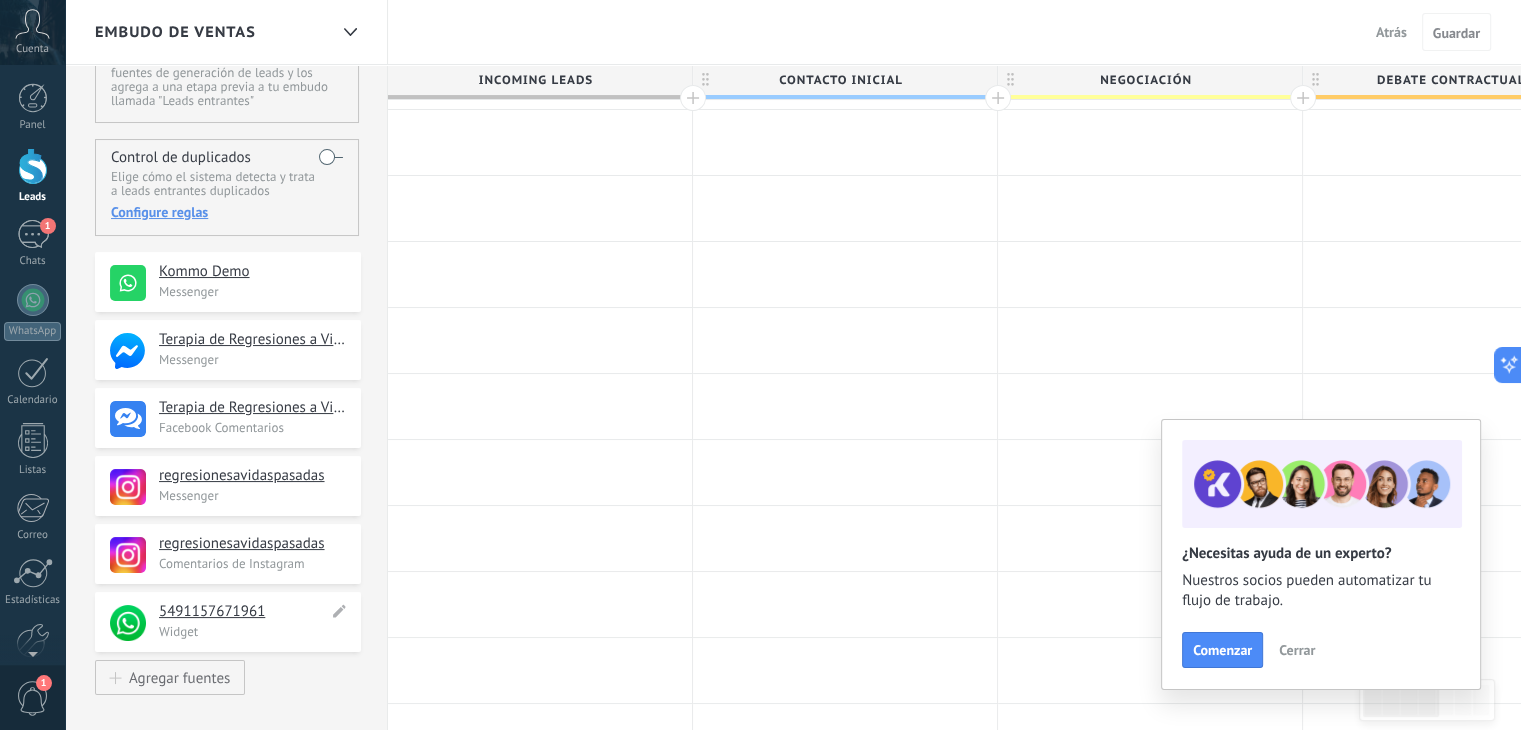 click on "5491157671961" at bounding box center (243, 612) 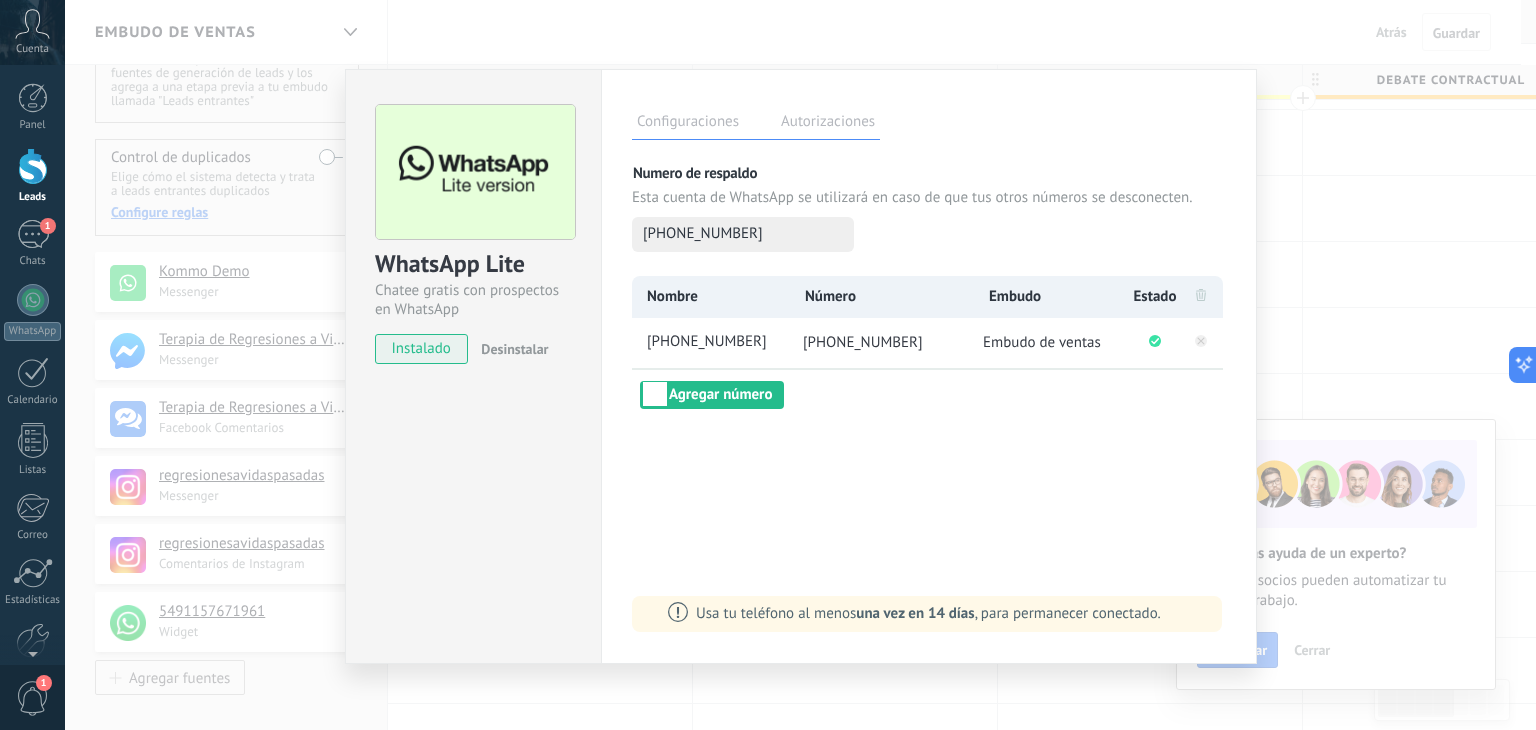 click on "WhatsApp Lite Chatee gratis con prospectos en WhatsApp instalado Desinstalar Configuraciones Autorizaciones Esta pestaña registra a los usuarios que han concedido acceso a las integración a esta cuenta. Si deseas remover la posibilidad que un usuario pueda enviar solicitudes a la cuenta en nombre de esta integración, puedes revocar el acceso. Si el acceso a todos los usuarios es revocado, la integración dejará de funcionar. Esta aplicacion está instalada, pero nadie le ha dado acceso aun. Más de 2 mil millones de personas utilizan activamente WhatsApp para conectarse con amigos, familiares y empresas. Esta integración agrega el chat más popular a tu arsenal de comunicación: captura automáticamente leads desde los mensajes entrantes, comparte el acceso al chat con todo tu equipo y potencia todo con las herramientas integradas de Kommo, como el botón de compromiso y Salesbot. más _:  Guardar Numero de respaldo Esta cuenta de WhatsApp se utilizará en caso de que tus otros números se desconecten." at bounding box center (800, 365) 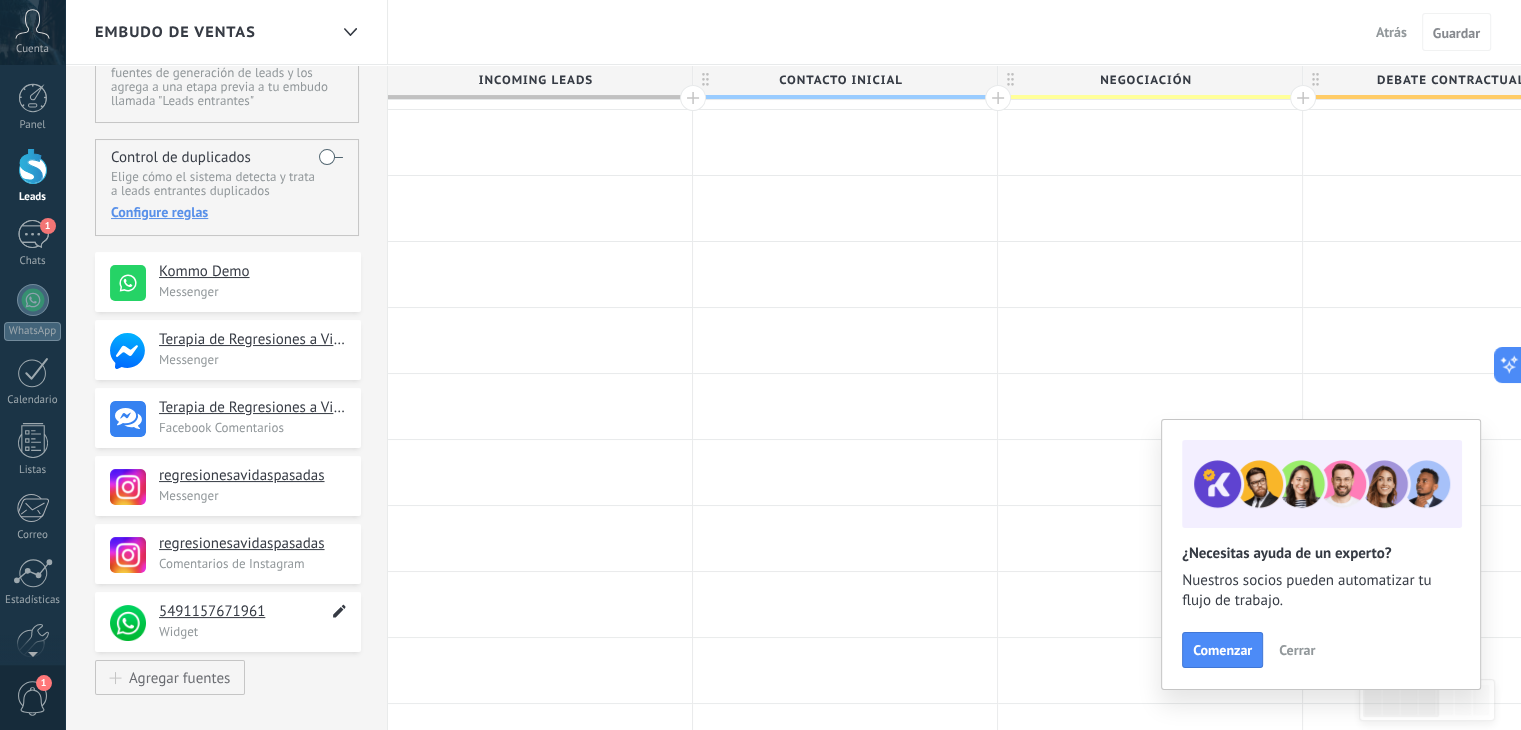 click 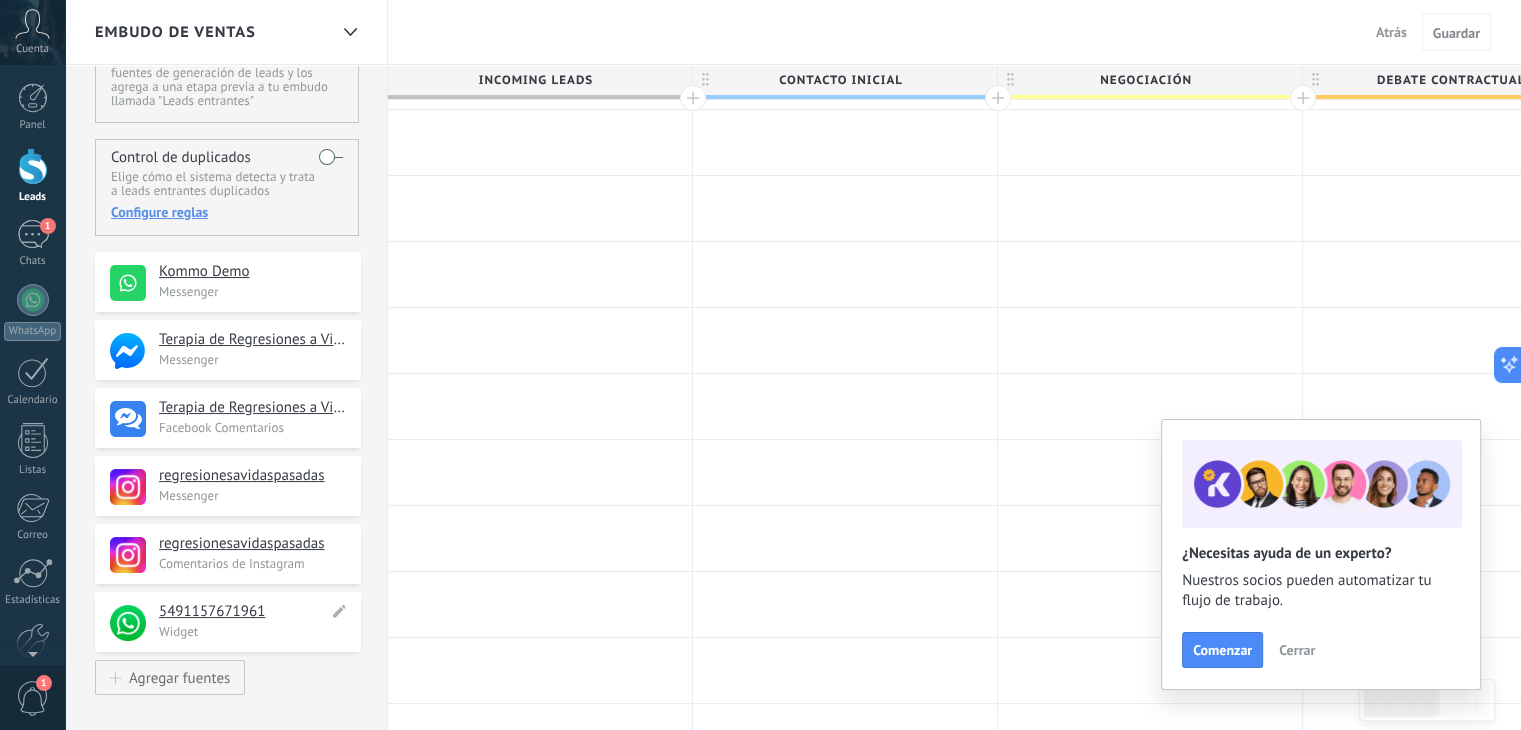 type on "**********" 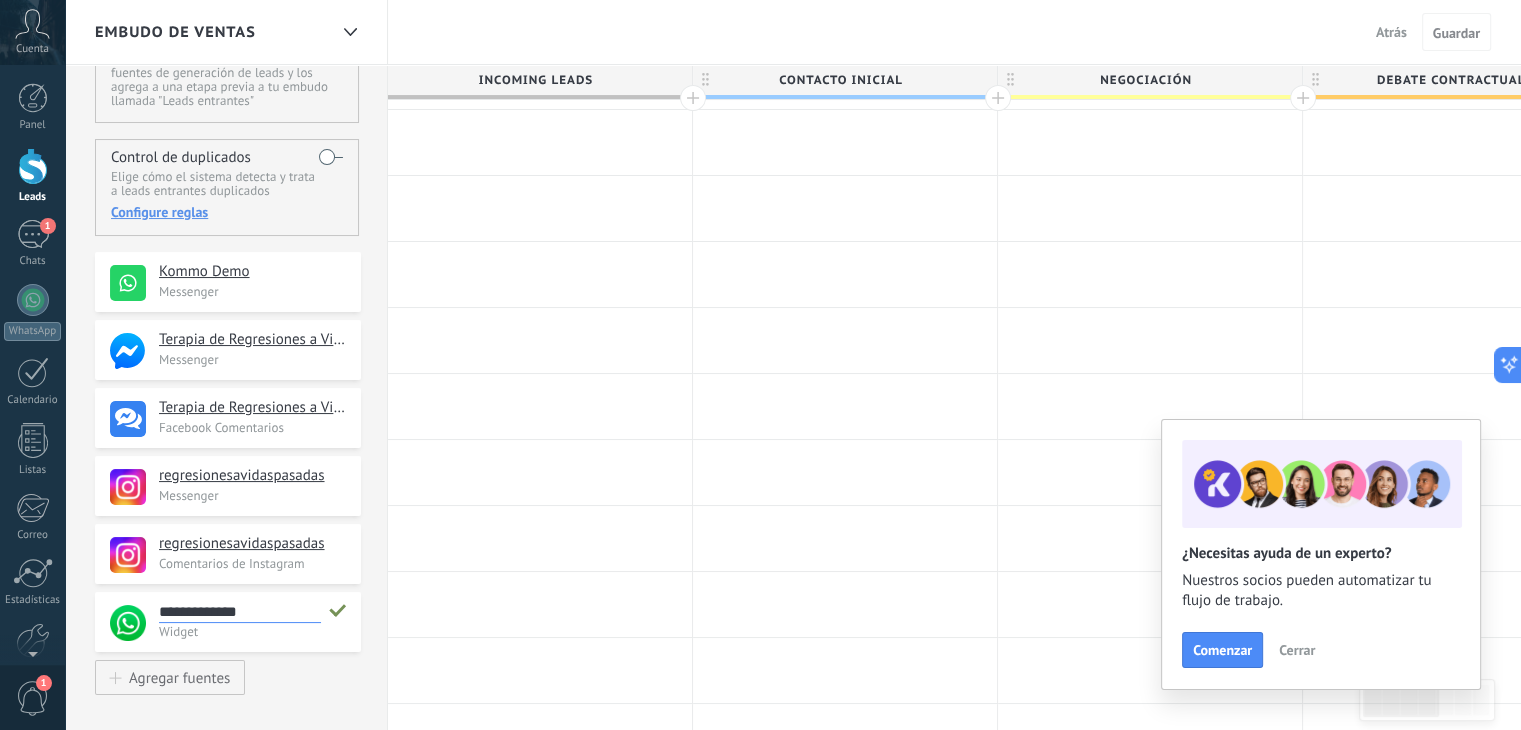 type on "**********" 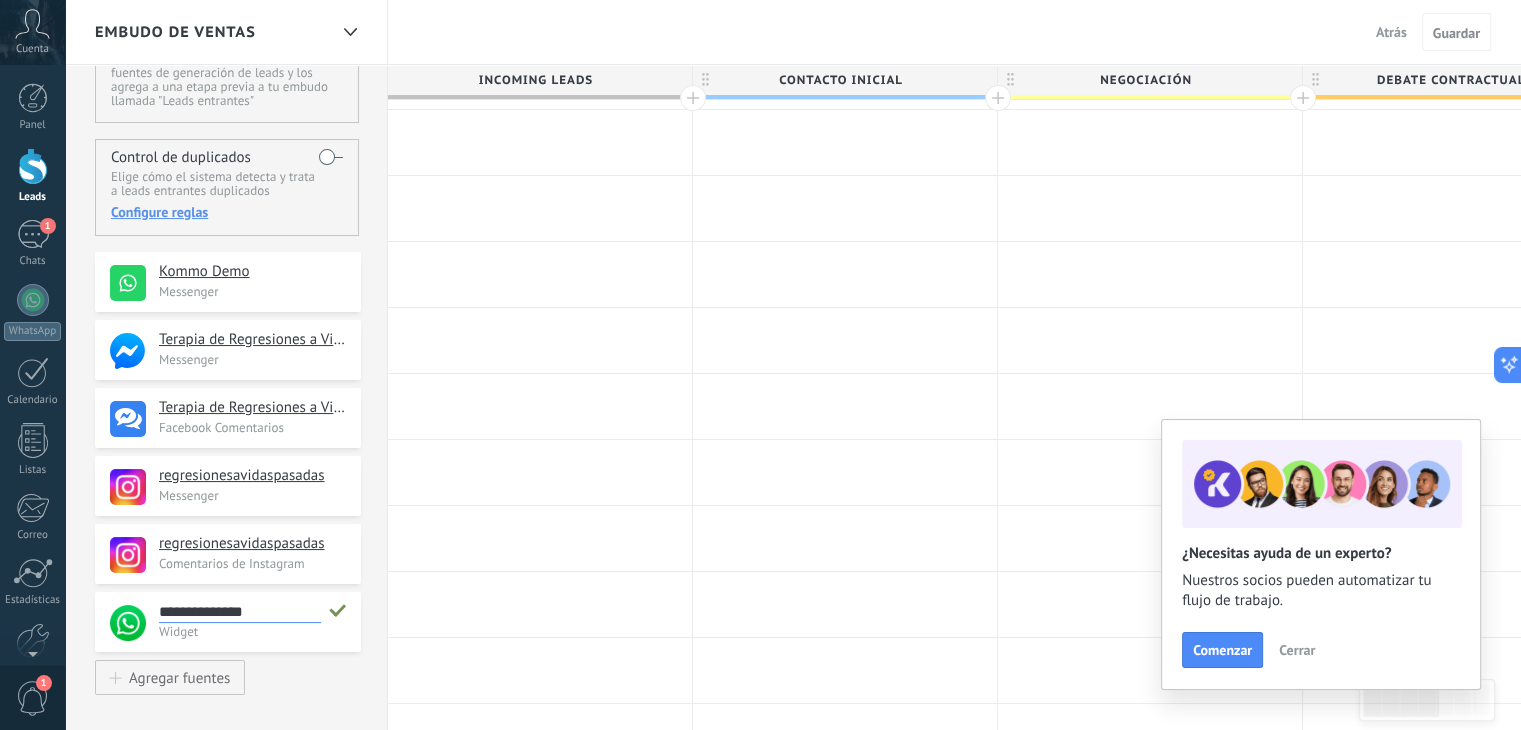 type on "**********" 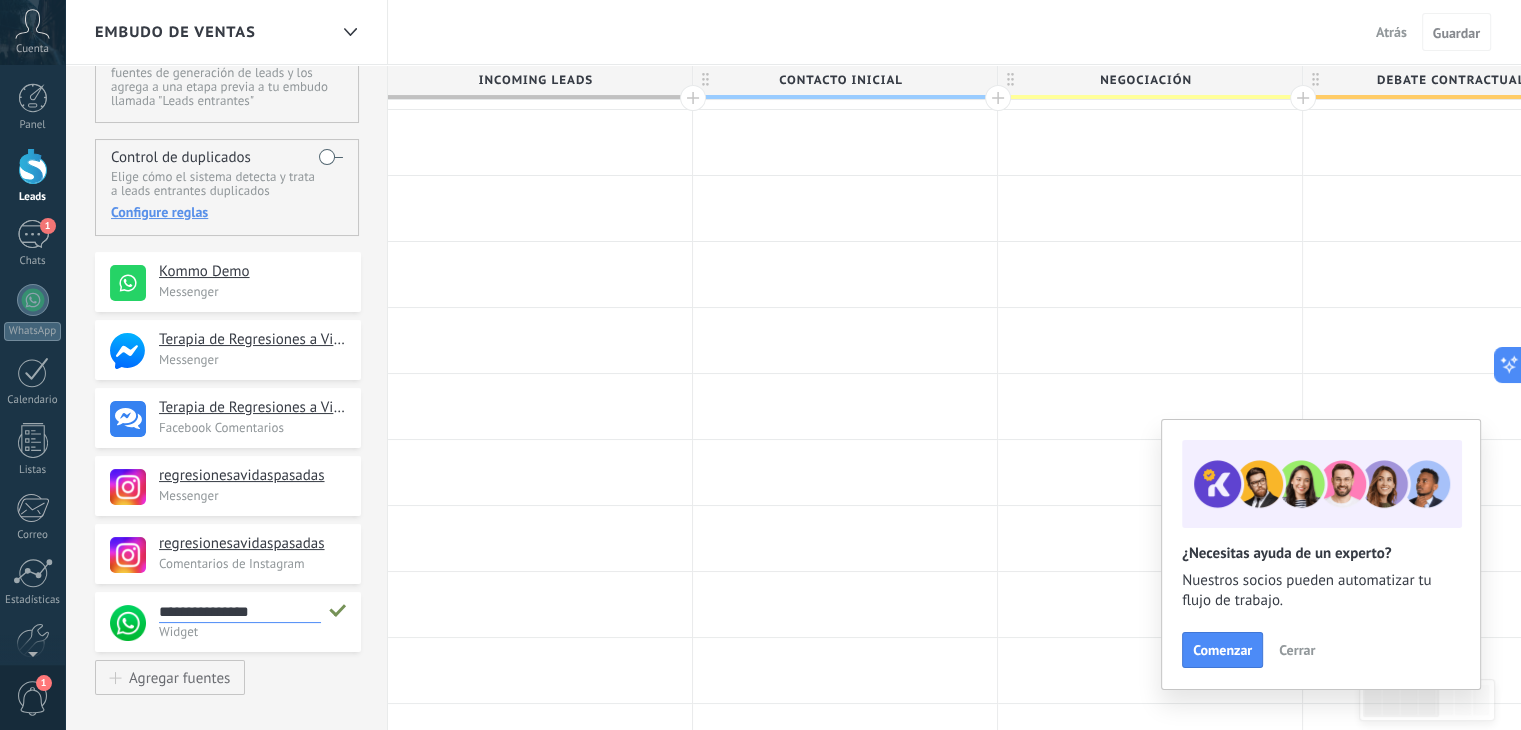 type on "**********" 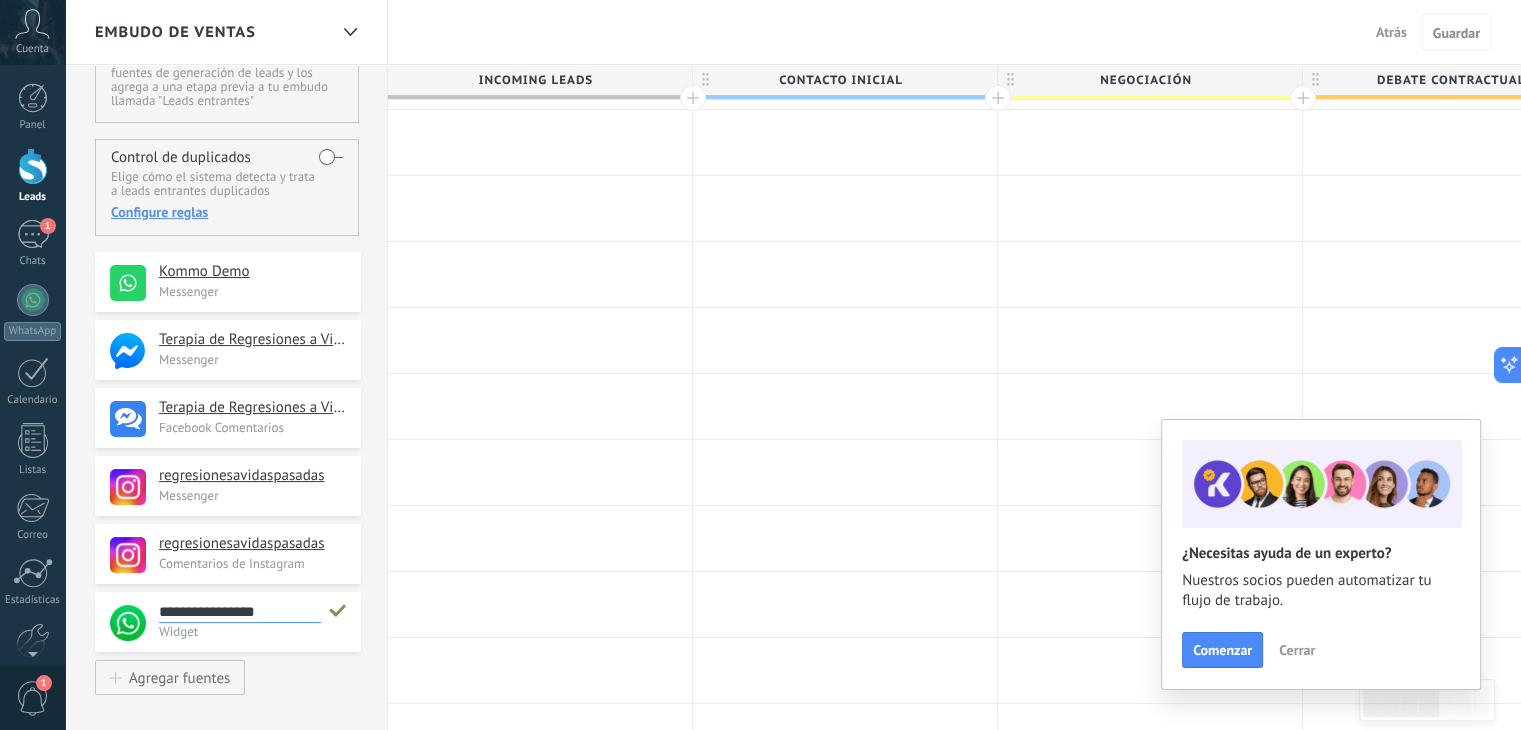 type on "**********" 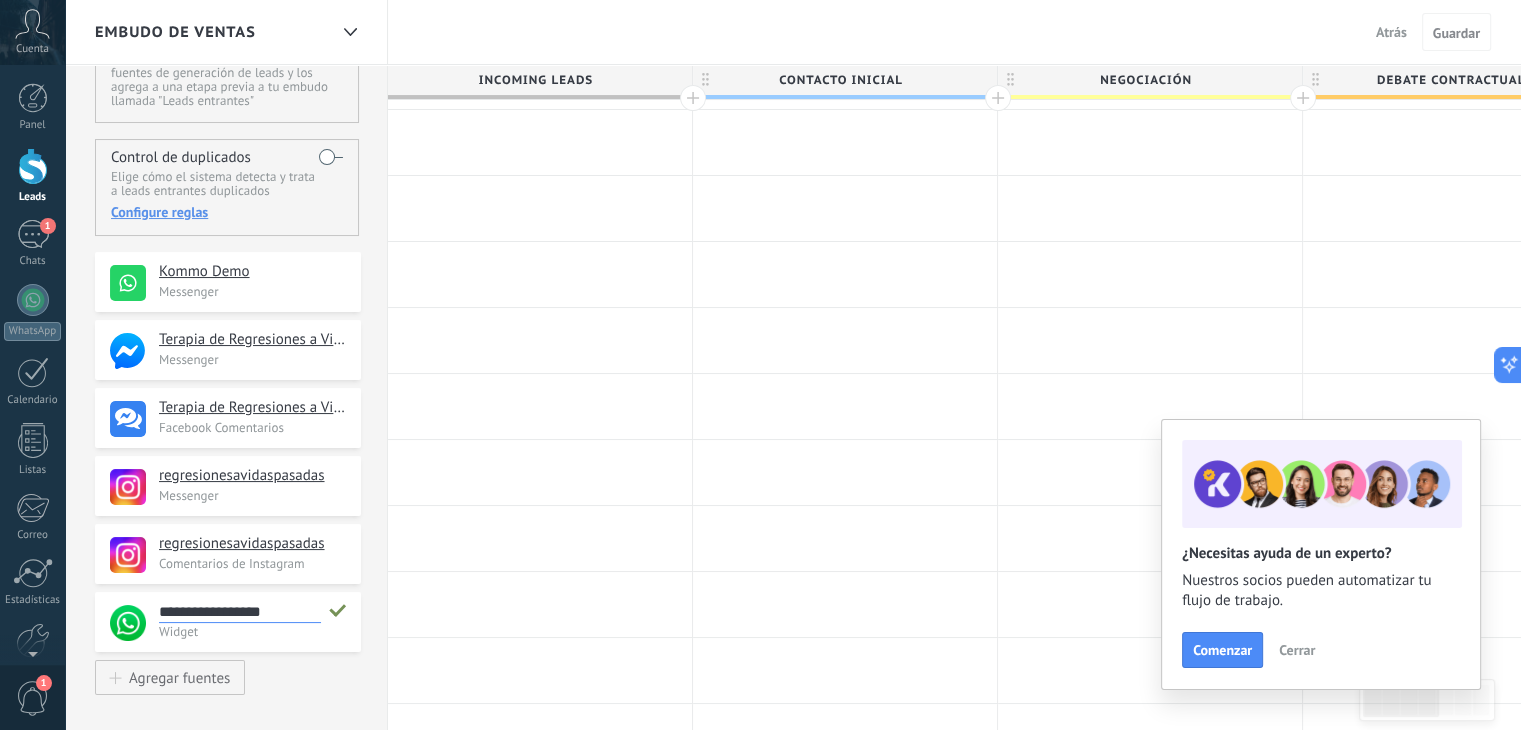 type on "**********" 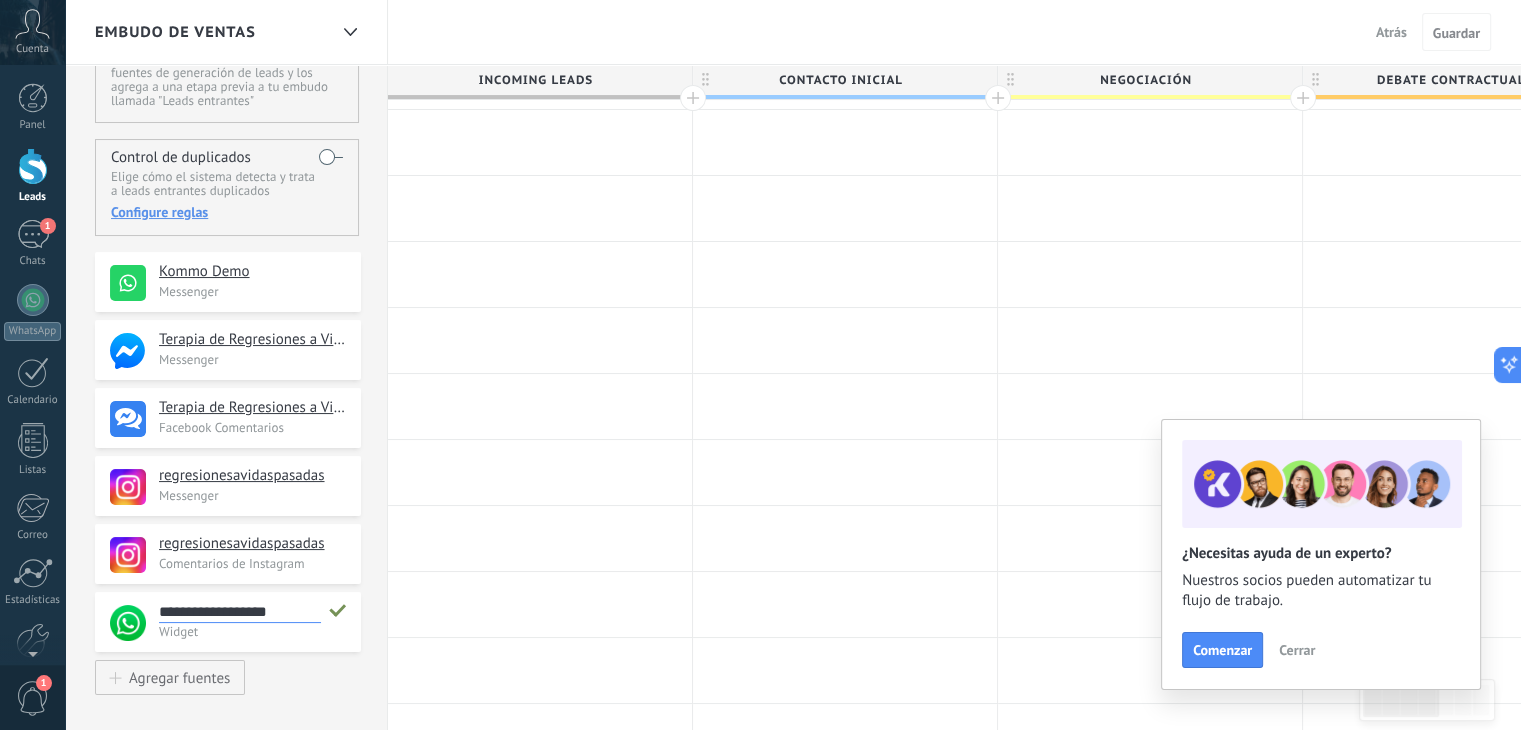 type on "**********" 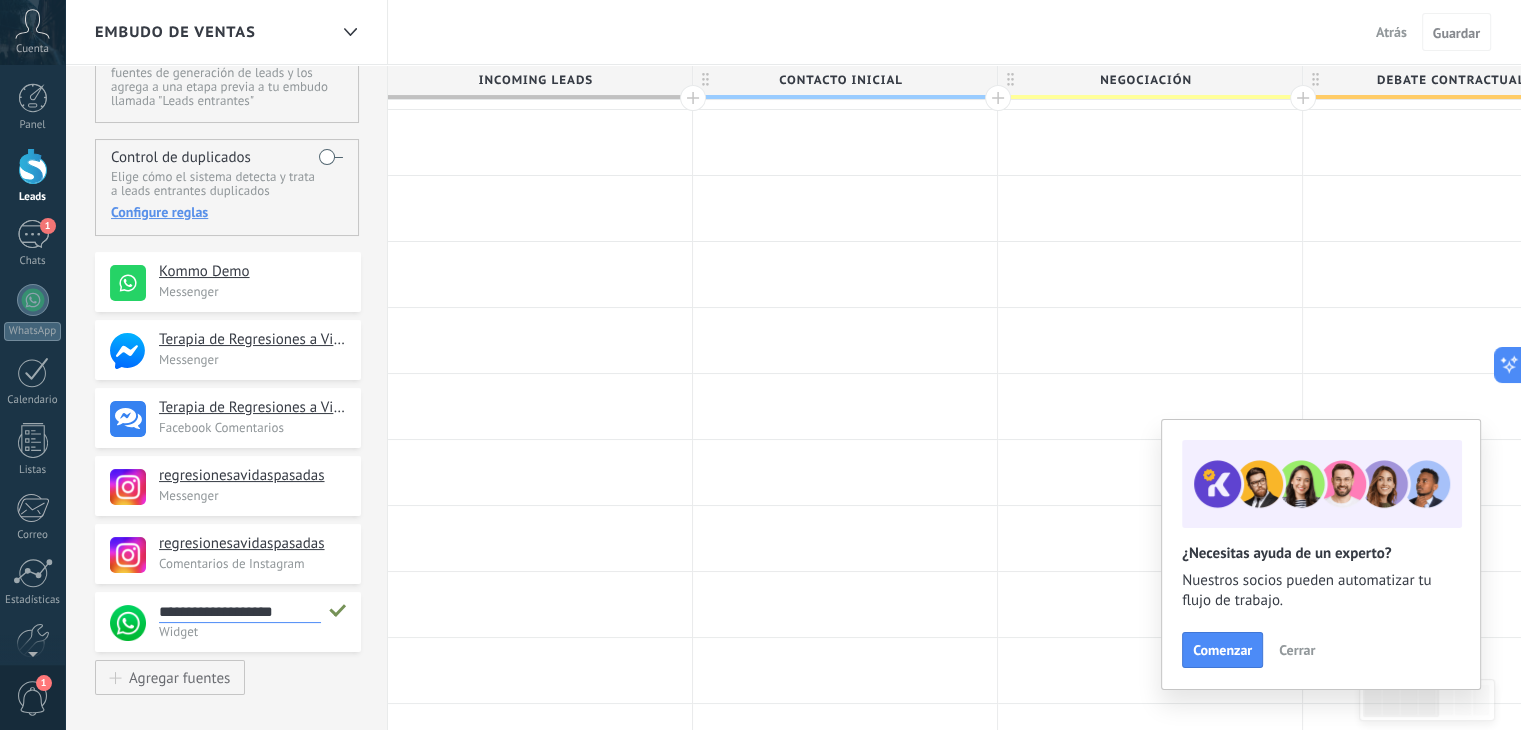 type on "**********" 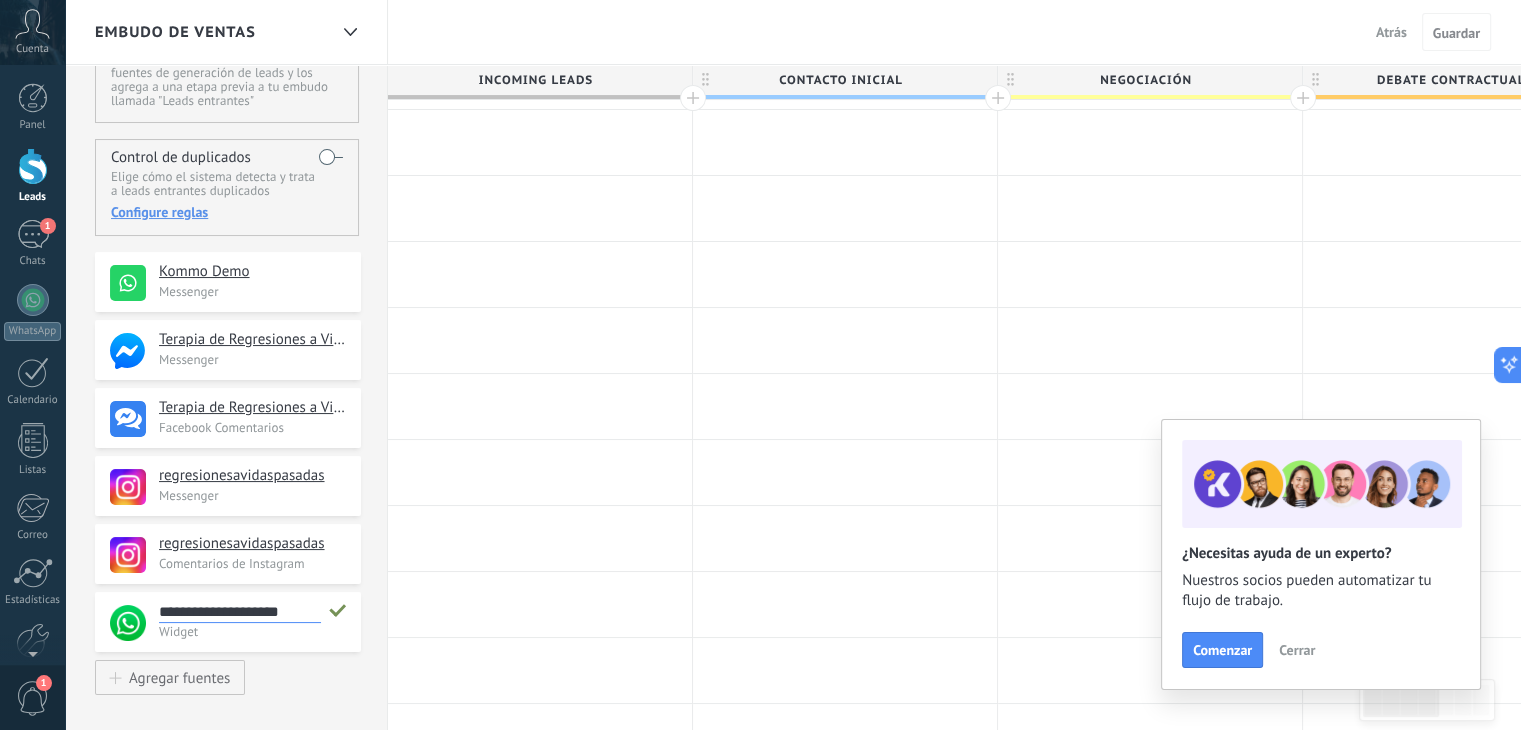 type on "**********" 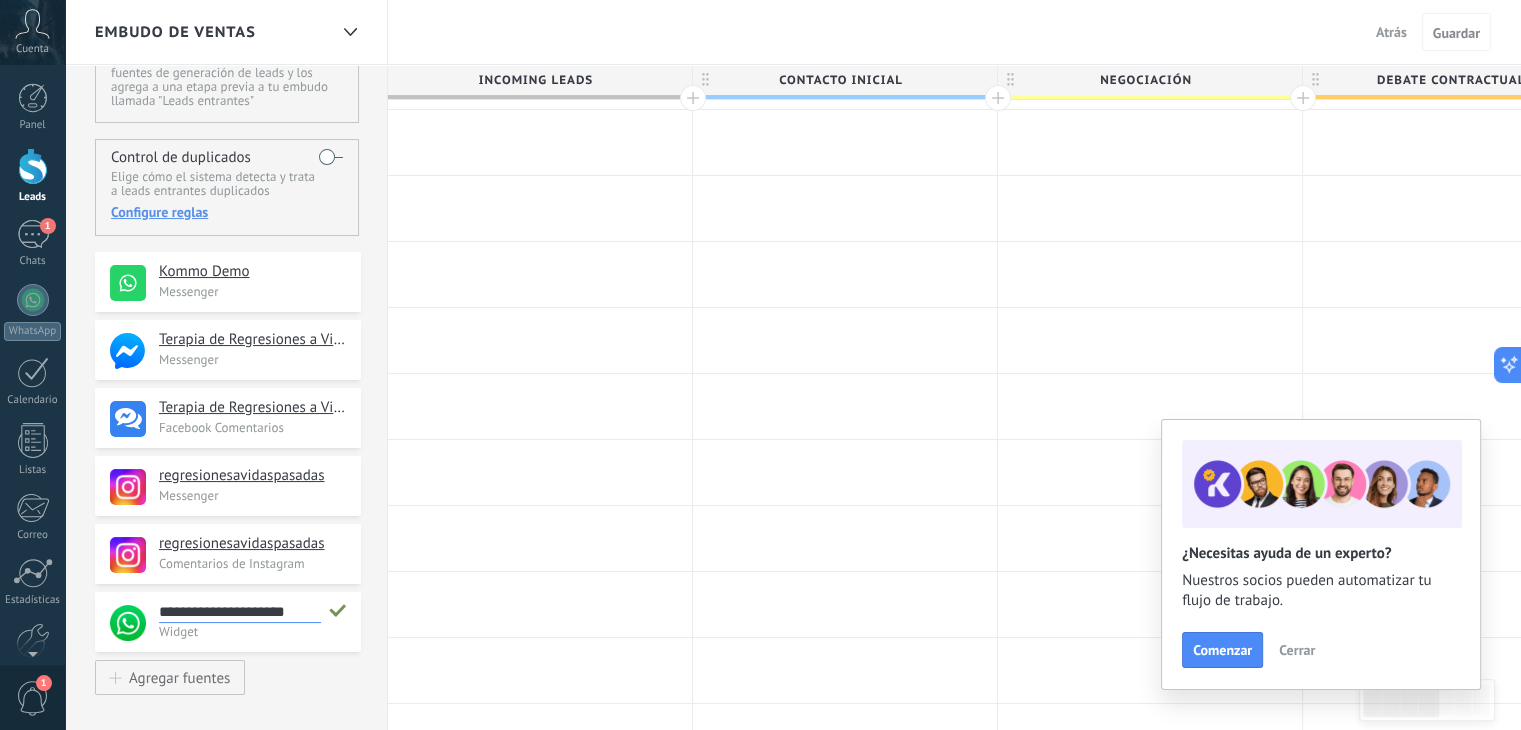 scroll, scrollTop: 19, scrollLeft: 0, axis: vertical 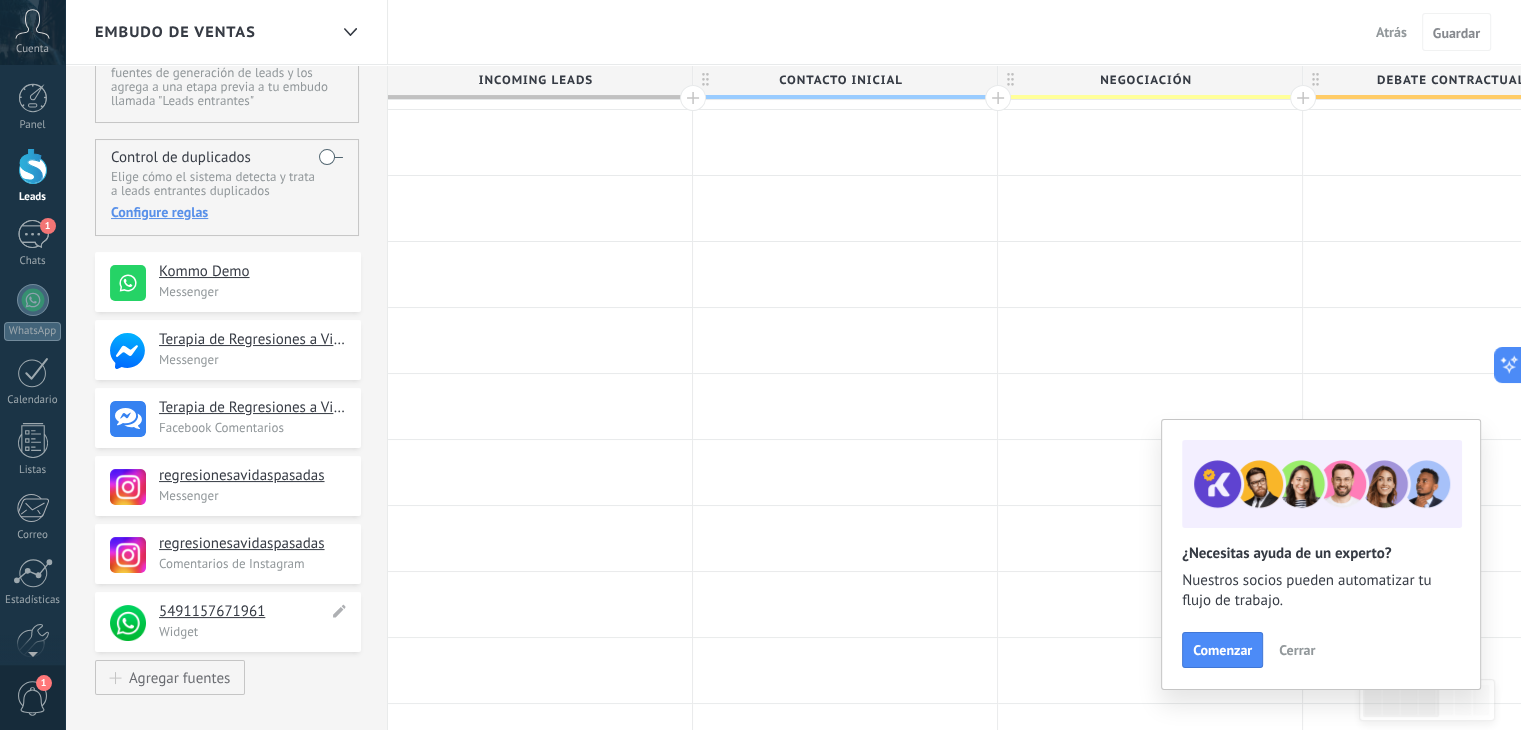 click on "**********" at bounding box center [228, 622] 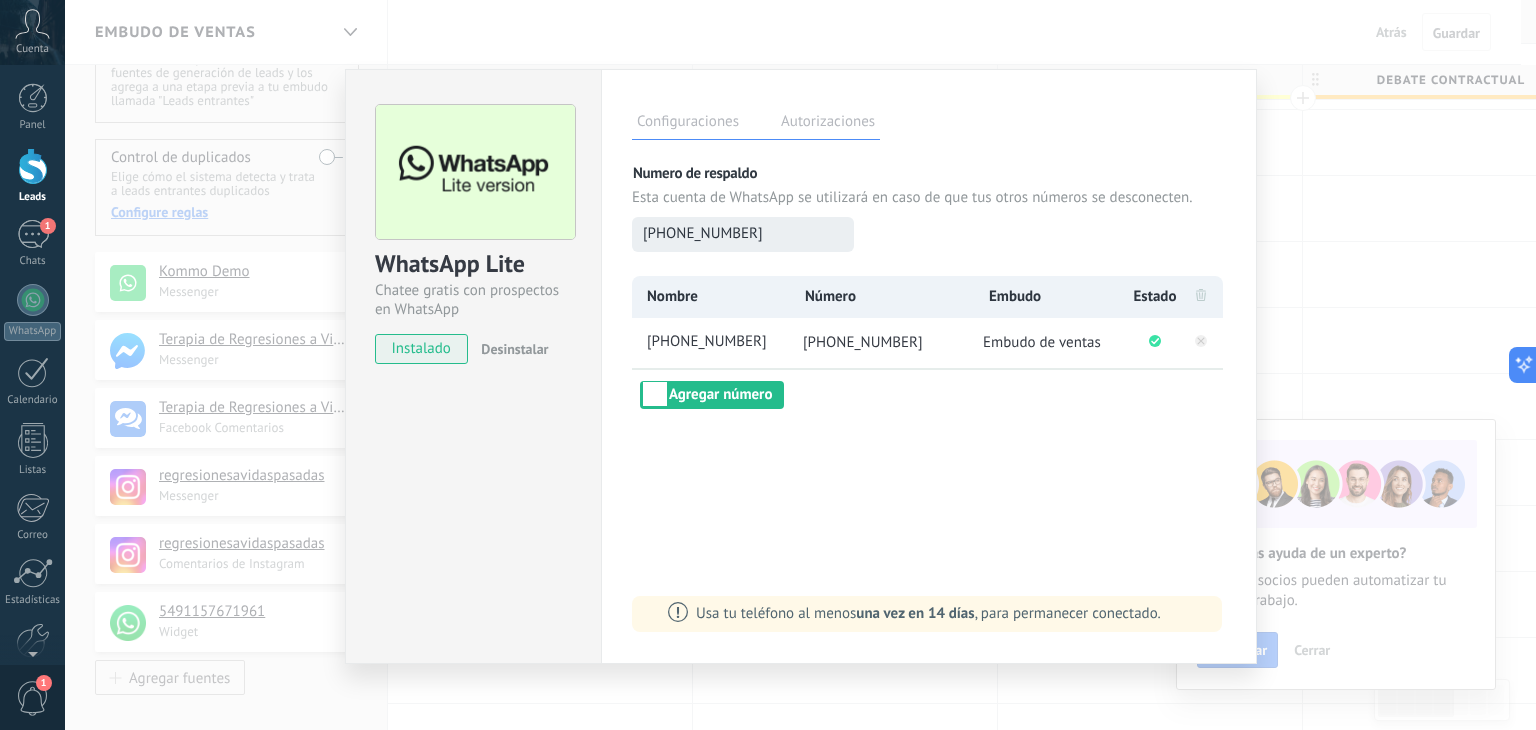 click on "+54 9 11 5767-1961" at bounding box center [743, 234] 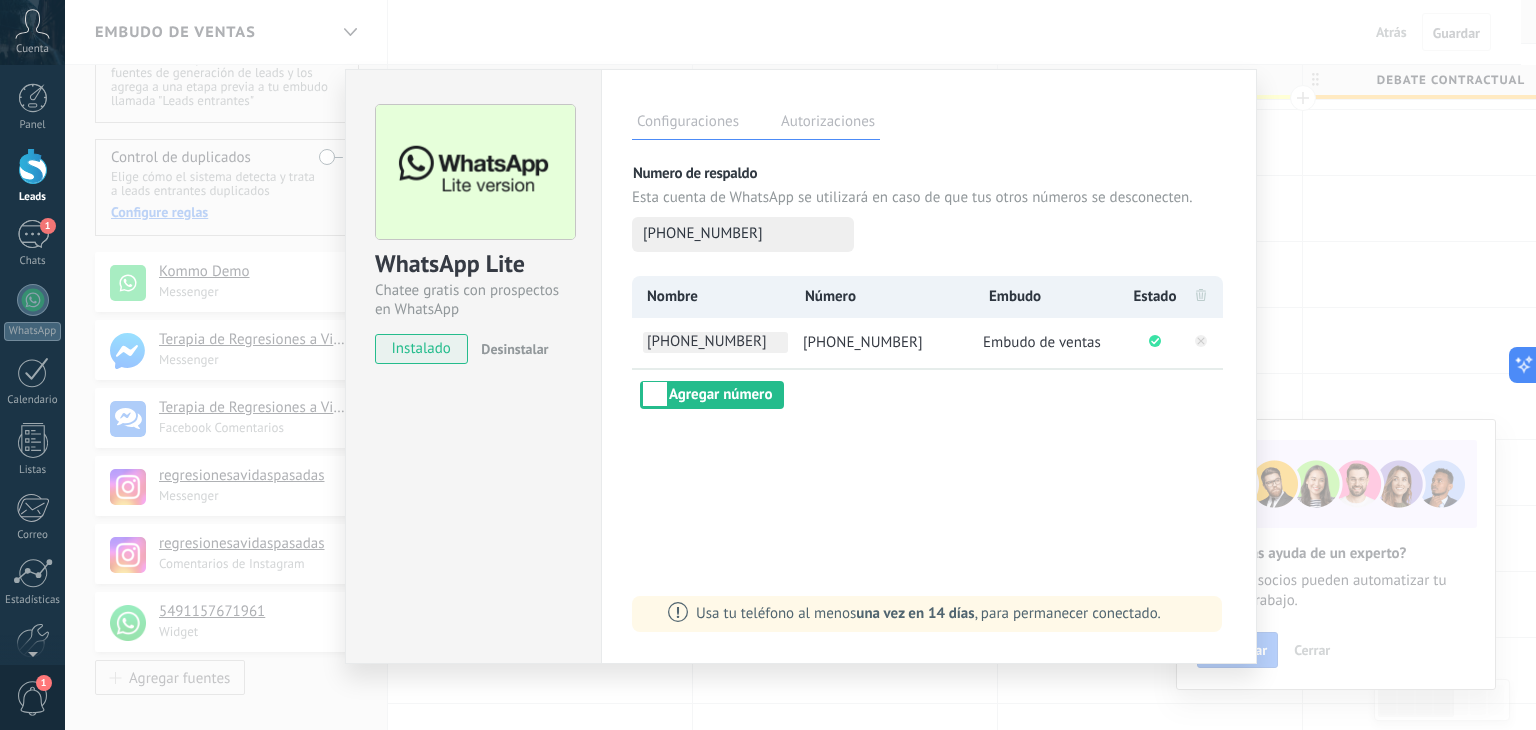 click on "+54 9 11 5767-1961" at bounding box center (715, 342) 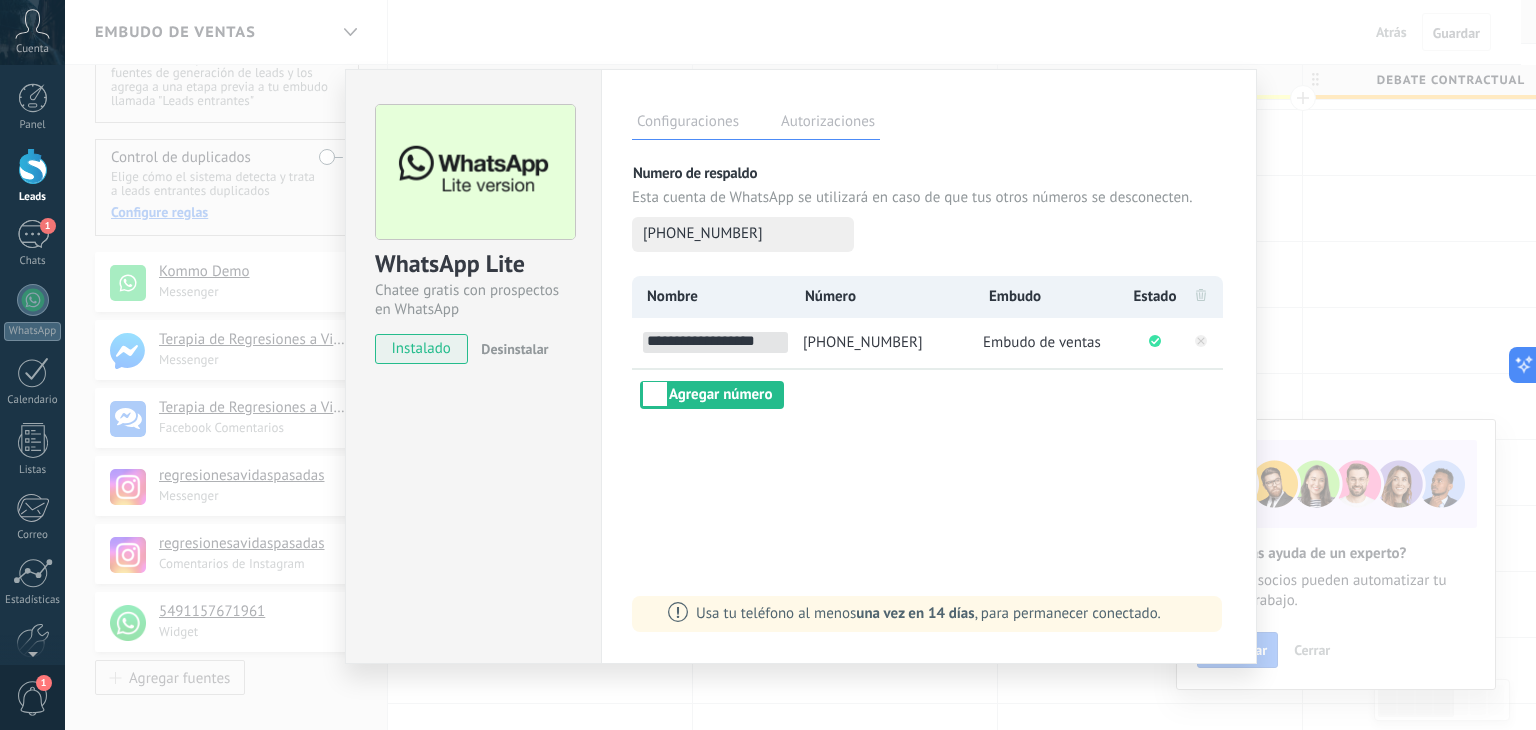 click on "**********" at bounding box center [715, 342] 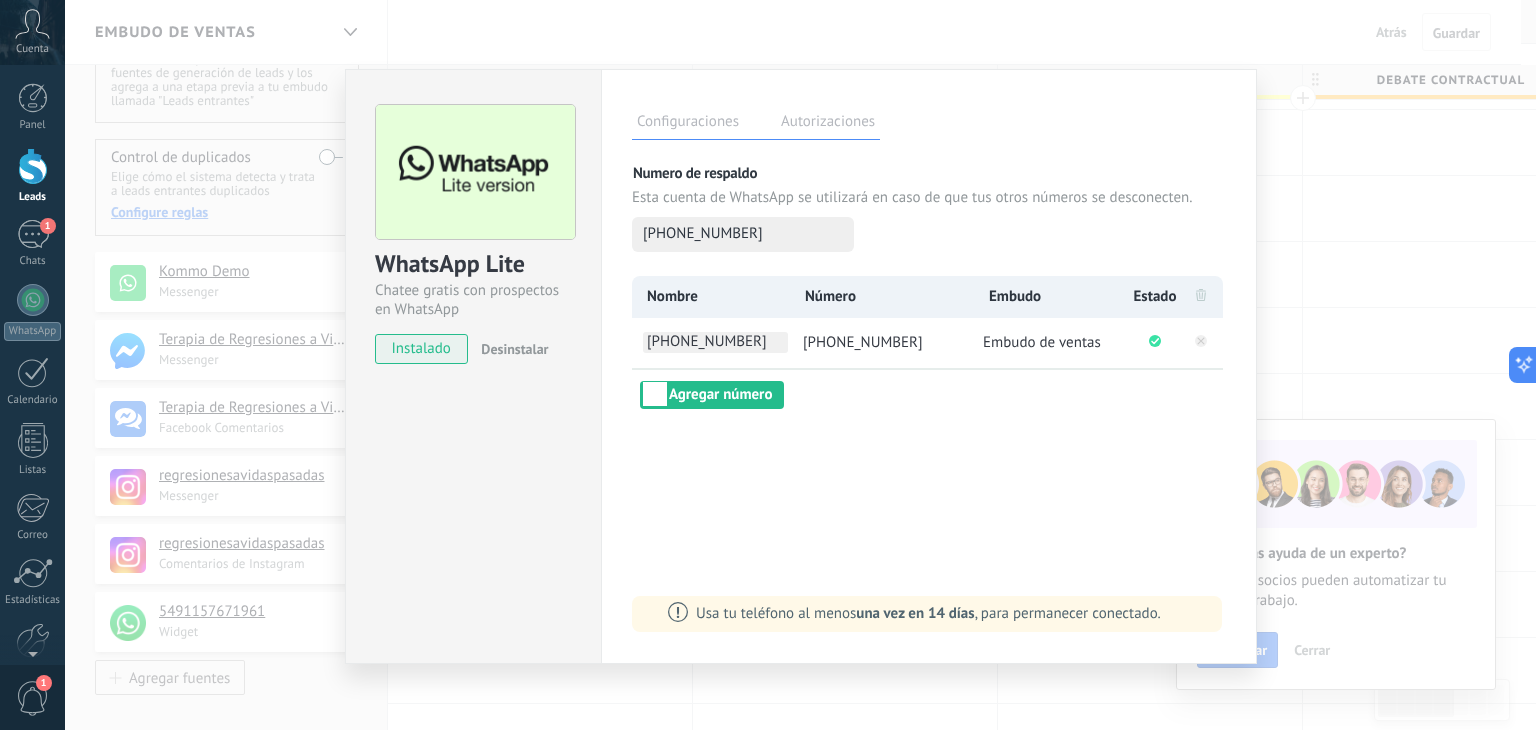 click on "+54 9 11 5767-1961" at bounding box center [715, 342] 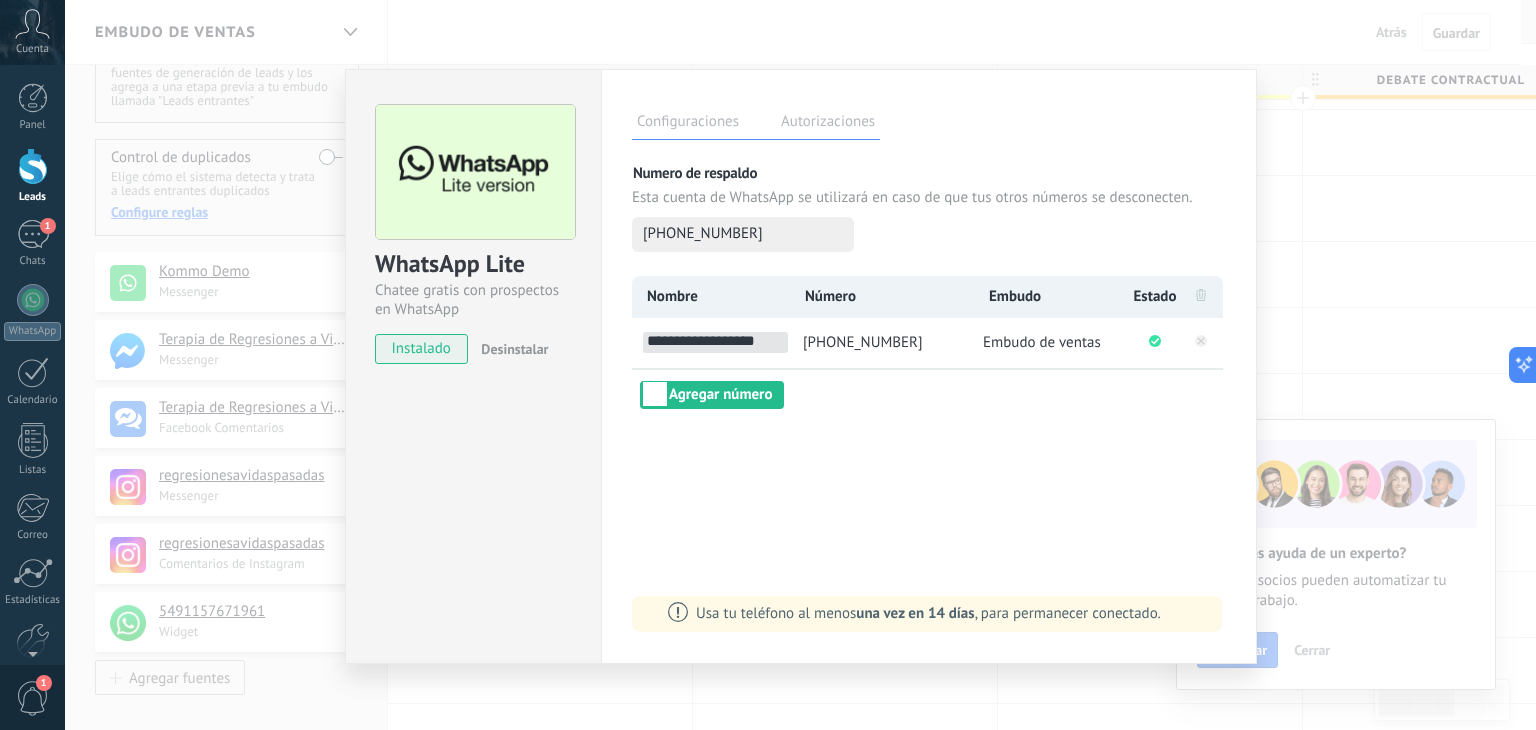 click on "**********" at bounding box center (715, 342) 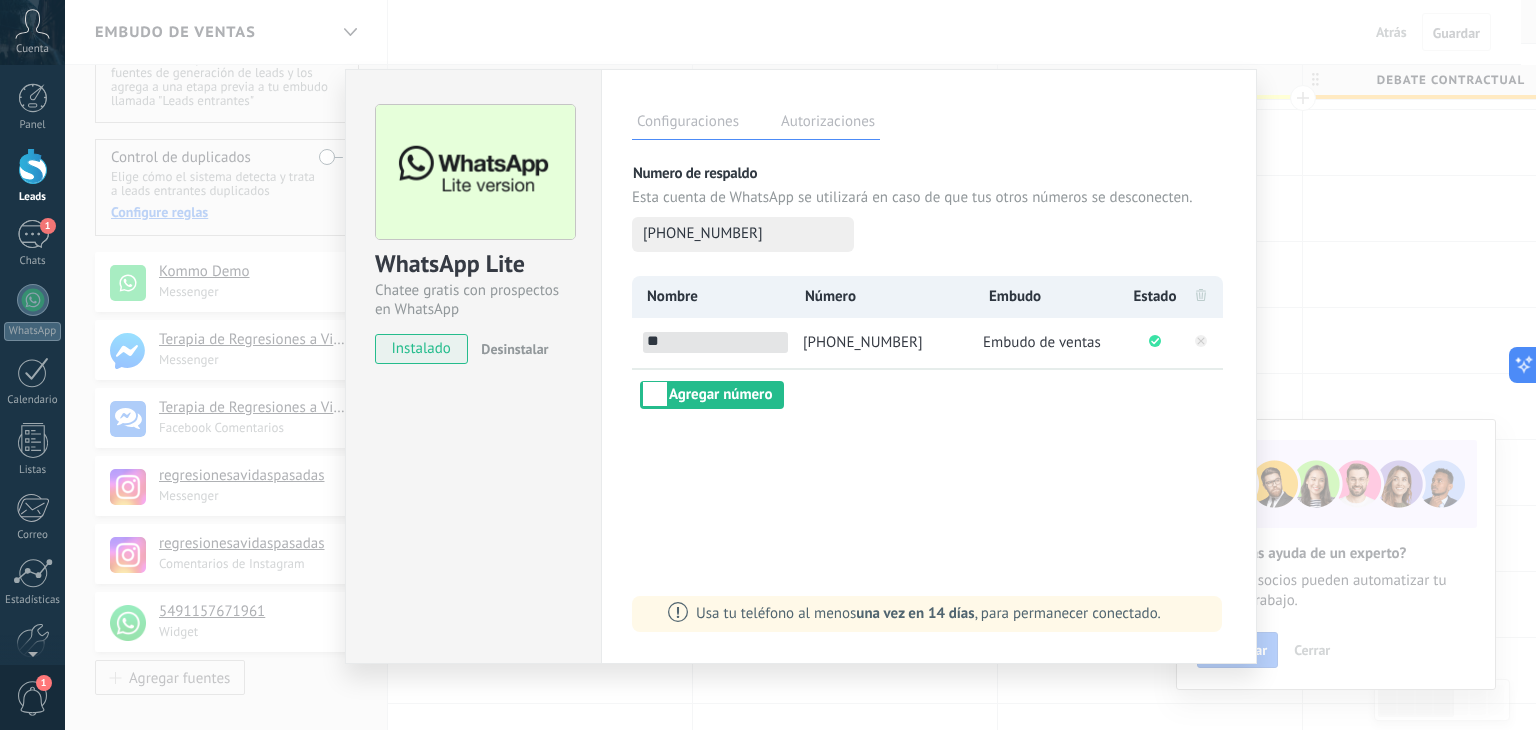 type on "*" 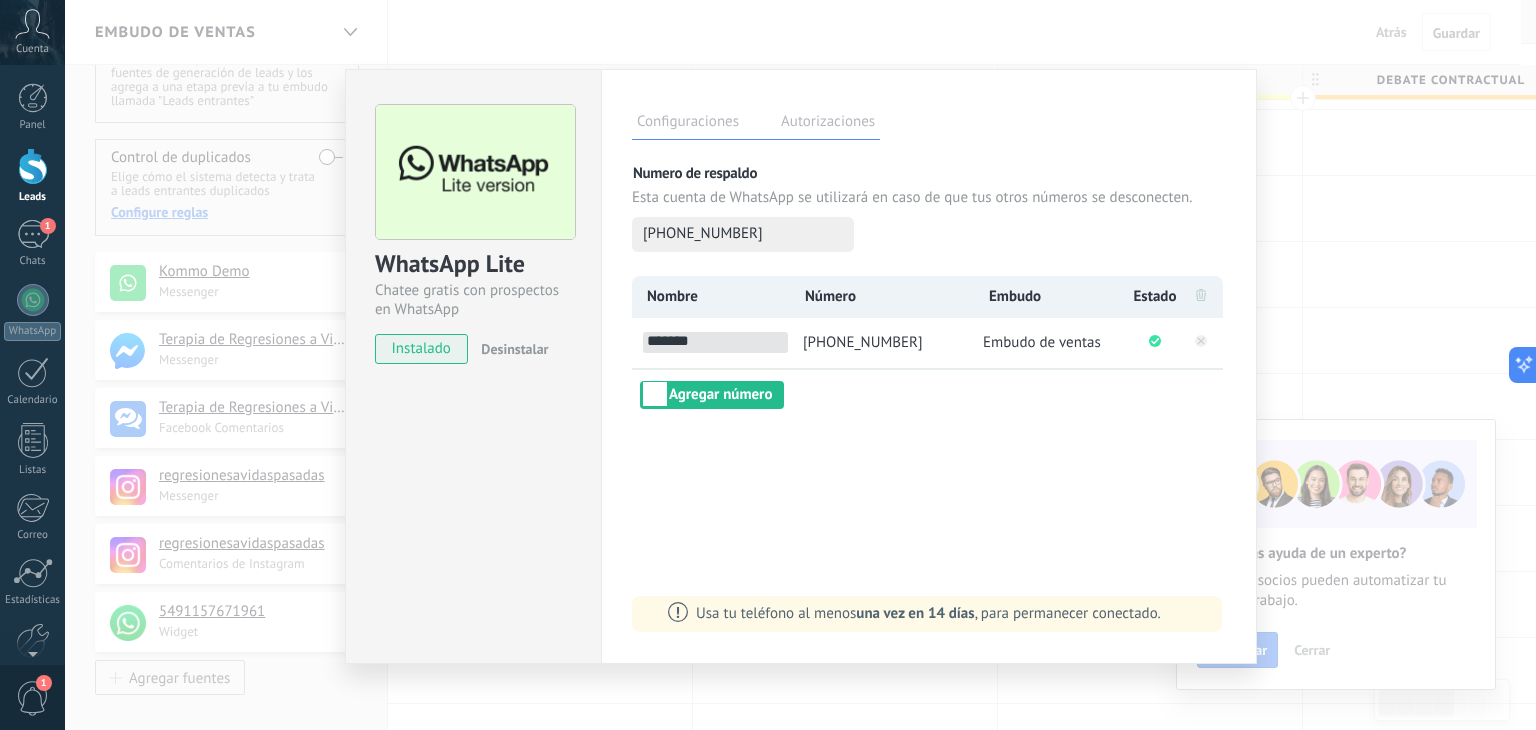 type on "*******" 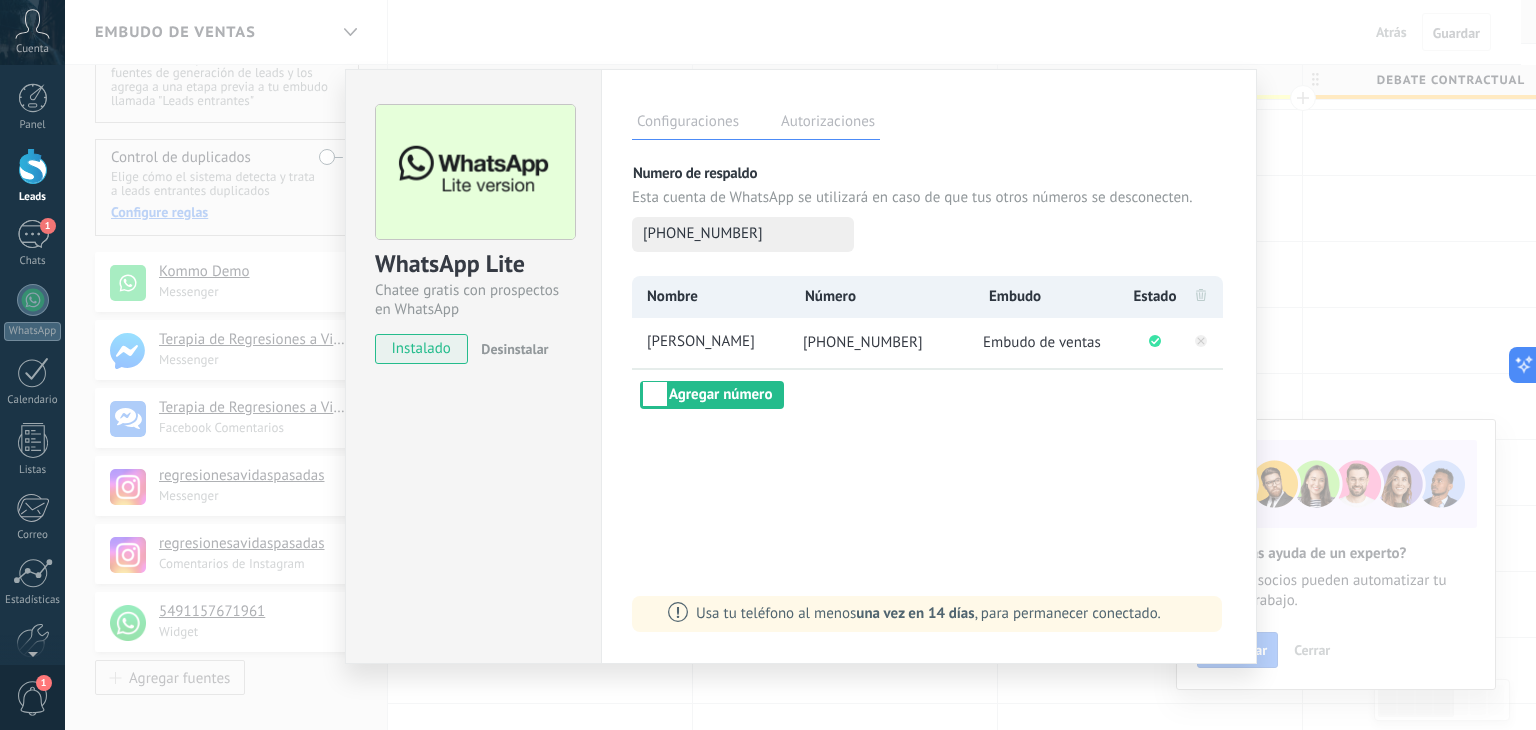 click on "WhatsApp Lite Chatee gratis con prospectos en WhatsApp instalado Desinstalar Configuraciones Autorizaciones Esta pestaña registra a los usuarios que han concedido acceso a las integración a esta cuenta. Si deseas remover la posibilidad que un usuario pueda enviar solicitudes a la cuenta en nombre de esta integración, puedes revocar el acceso. Si el acceso a todos los usuarios es revocado, la integración dejará de funcionar. Esta aplicacion está instalada, pero nadie le ha dado acceso aun. Más de 2 mil millones de personas utilizan activamente WhatsApp para conectarse con amigos, familiares y empresas. Esta integración agrega el chat más popular a tu arsenal de comunicación: captura automáticamente leads desde los mensajes entrantes, comparte el acceso al chat con todo tu equipo y potencia todo con las herramientas integradas de Kommo, como el botón de compromiso y Salesbot. más _:  Guardar Numero de respaldo Esta cuenta de WhatsApp se utilizará en caso de que tus otros números se desconecten." at bounding box center [800, 365] 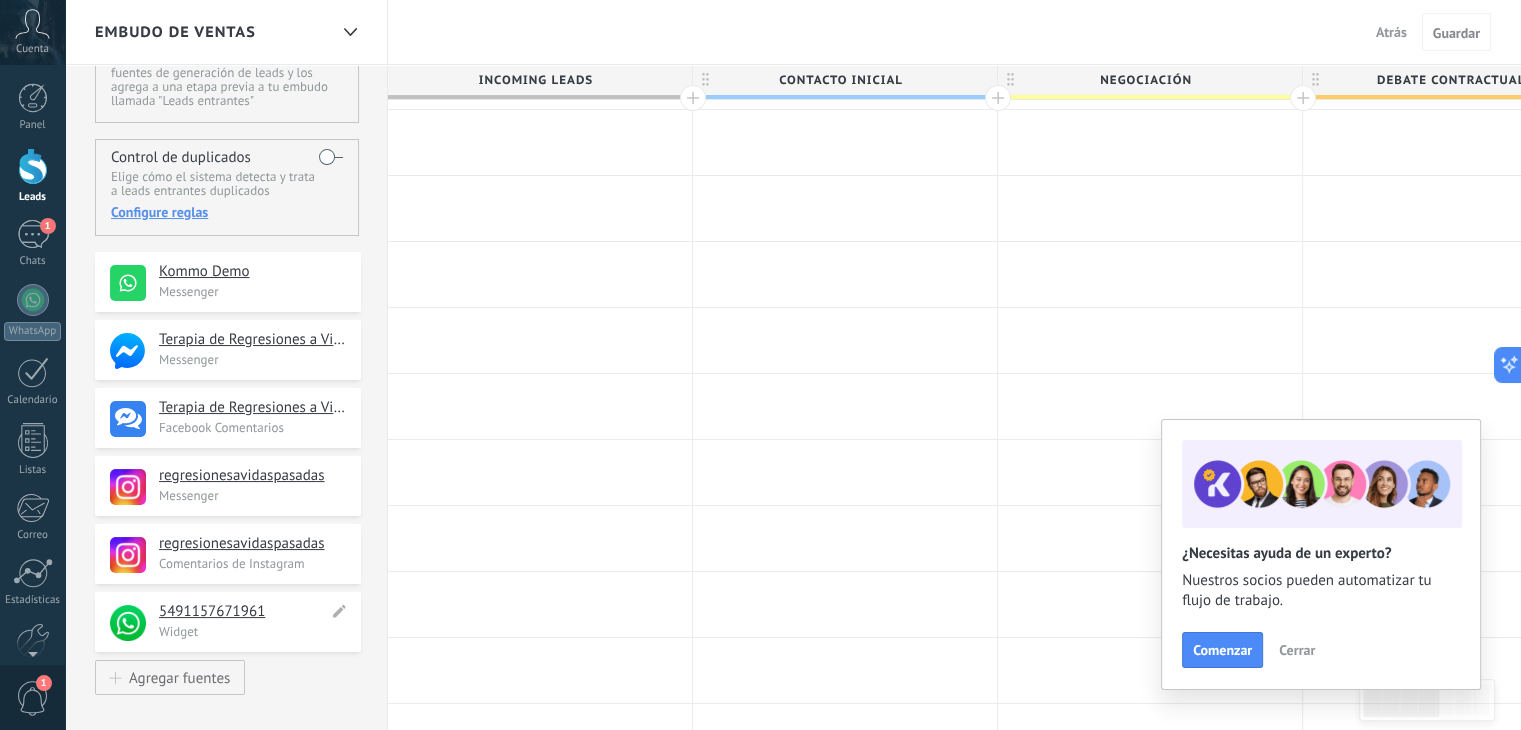 click on "5491157671961" at bounding box center (243, 612) 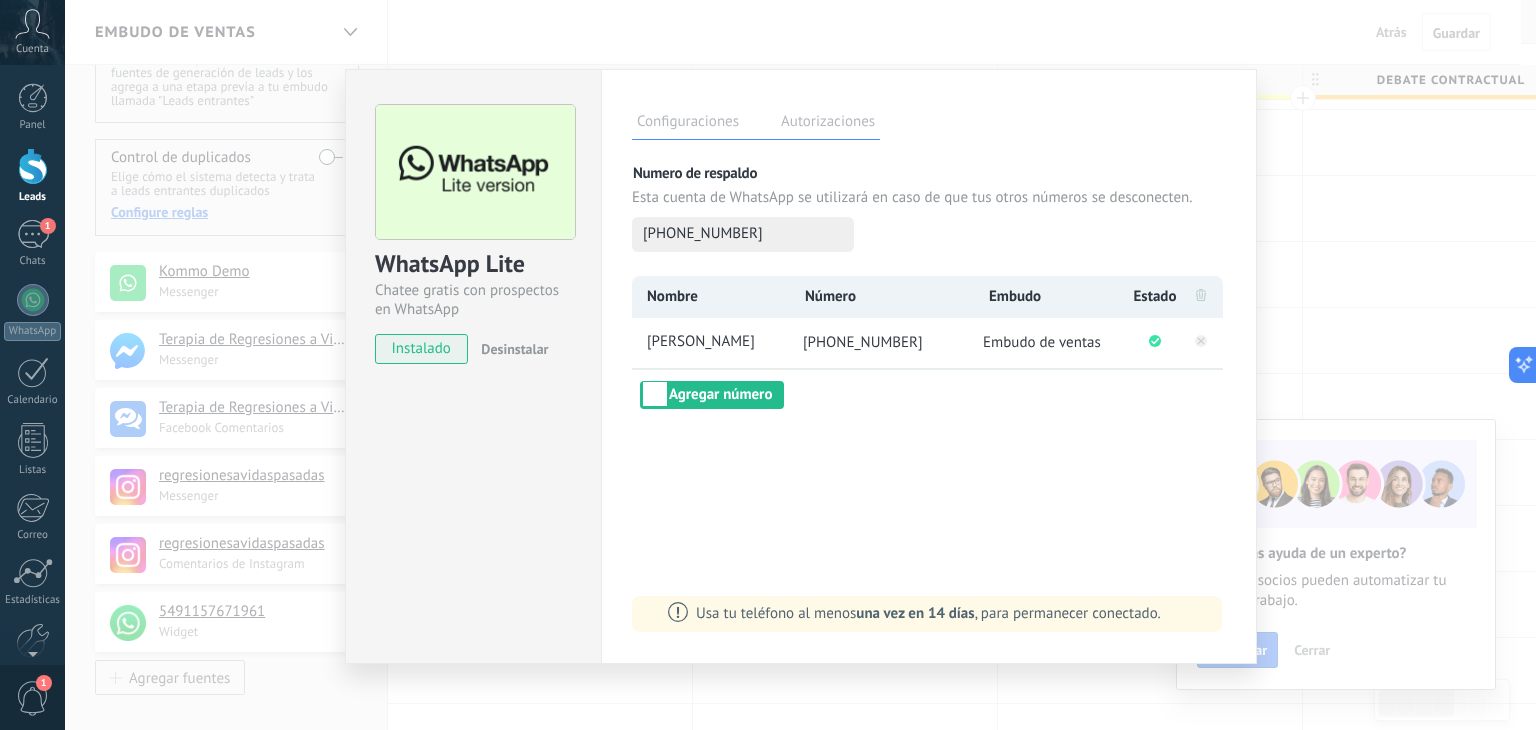 click on "WhatsApp Lite Chatee gratis con prospectos en WhatsApp instalado Desinstalar Configuraciones Autorizaciones Esta pestaña registra a los usuarios que han concedido acceso a las integración a esta cuenta. Si deseas remover la posibilidad que un usuario pueda enviar solicitudes a la cuenta en nombre de esta integración, puedes revocar el acceso. Si el acceso a todos los usuarios es revocado, la integración dejará de funcionar. Esta aplicacion está instalada, pero nadie le ha dado acceso aun. Más de 2 mil millones de personas utilizan activamente WhatsApp para conectarse con amigos, familiares y empresas. Esta integración agrega el chat más popular a tu arsenal de comunicación: captura automáticamente leads desde los mensajes entrantes, comparte el acceso al chat con todo tu equipo y potencia todo con las herramientas integradas de Kommo, como el botón de compromiso y Salesbot. más _:  Guardar Numero de respaldo Esta cuenta de WhatsApp se utilizará en caso de que tus otros números se desconecten." at bounding box center (800, 365) 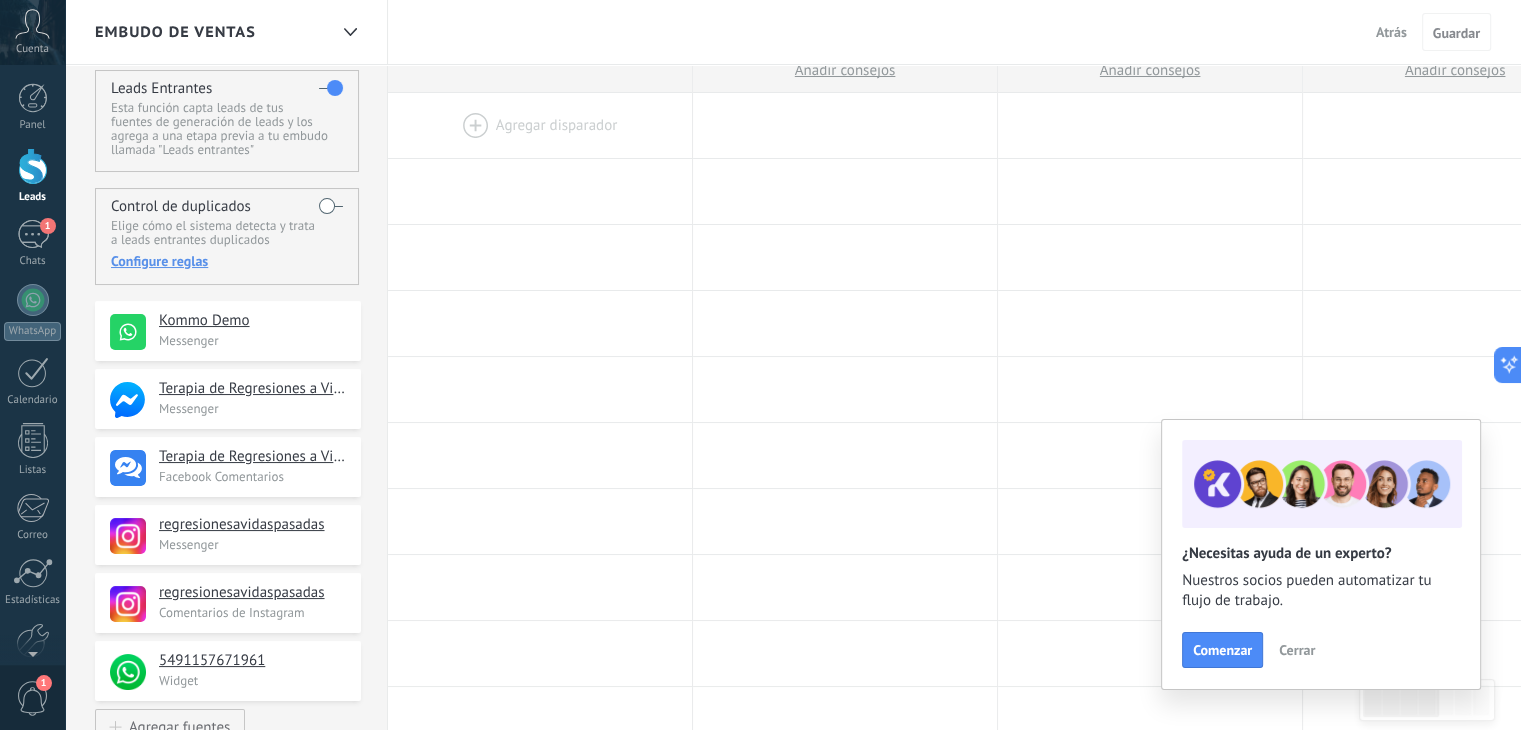scroll, scrollTop: 0, scrollLeft: 0, axis: both 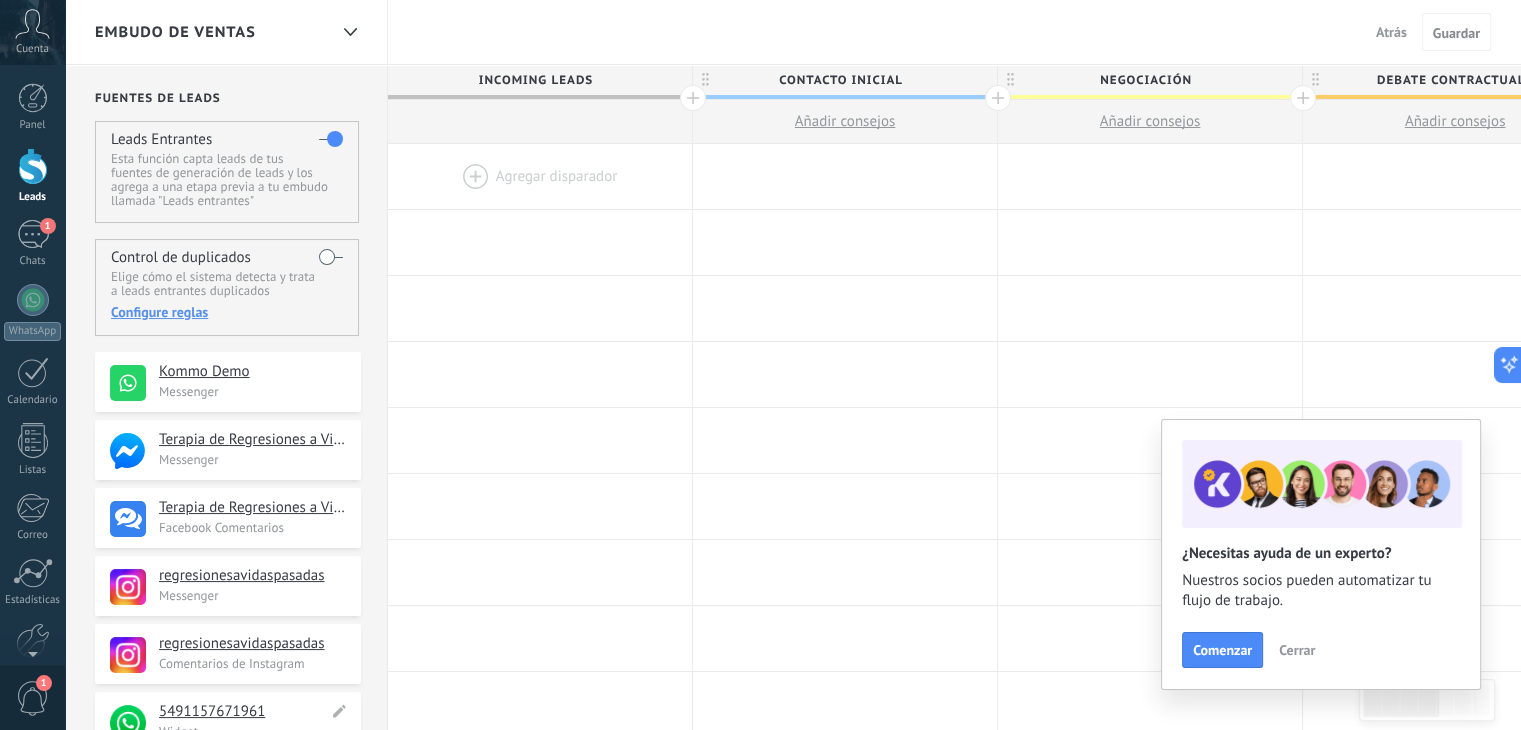 click on "5491157671961" at bounding box center [243, 712] 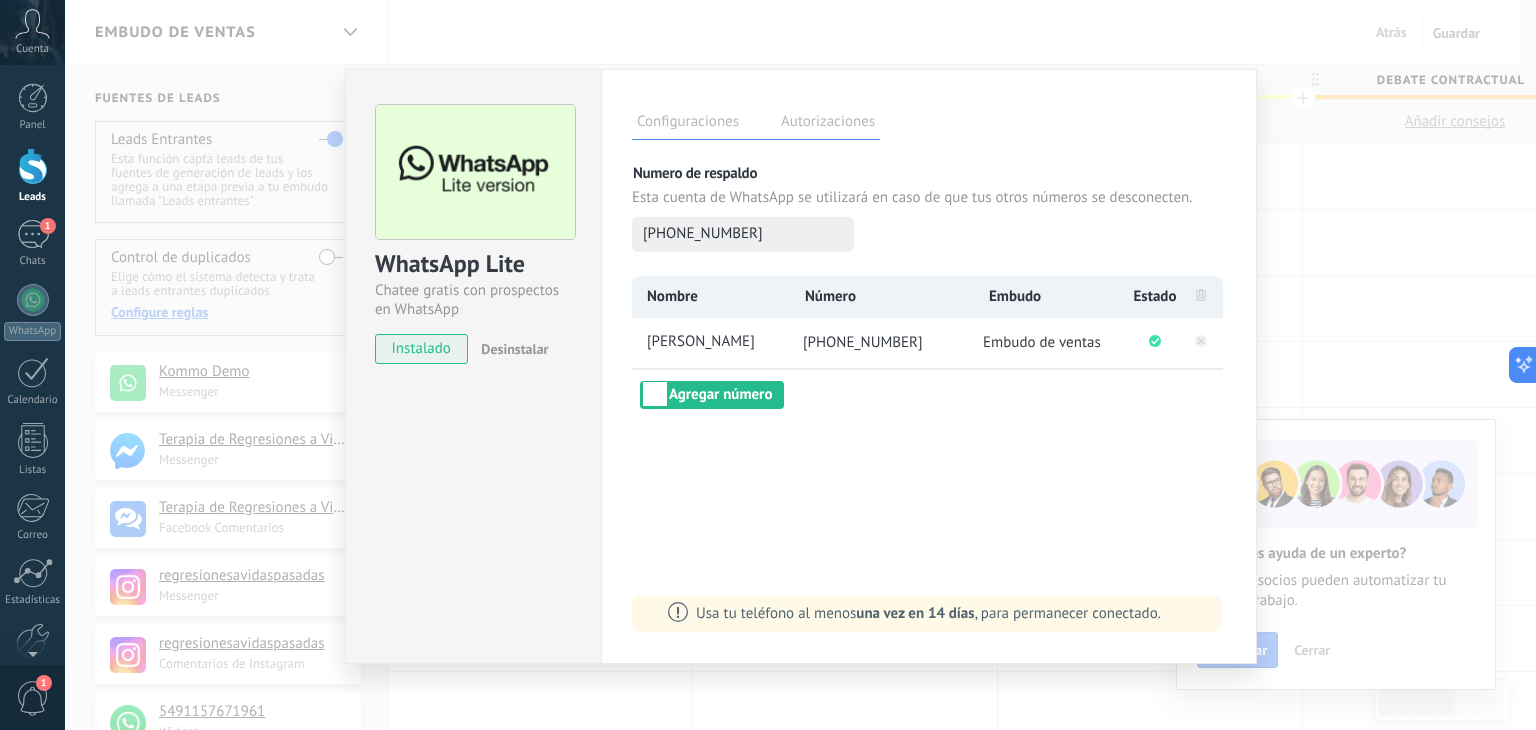click on "WhatsApp Lite Chatee gratis con prospectos en WhatsApp instalado Desinstalar Configuraciones Autorizaciones Esta pestaña registra a los usuarios que han concedido acceso a las integración a esta cuenta. Si deseas remover la posibilidad que un usuario pueda enviar solicitudes a la cuenta en nombre de esta integración, puedes revocar el acceso. Si el acceso a todos los usuarios es revocado, la integración dejará de funcionar. Esta aplicacion está instalada, pero nadie le ha dado acceso aun. Más de 2 mil millones de personas utilizan activamente WhatsApp para conectarse con amigos, familiares y empresas. Esta integración agrega el chat más popular a tu arsenal de comunicación: captura automáticamente leads desde los mensajes entrantes, comparte el acceso al chat con todo tu equipo y potencia todo con las herramientas integradas de Kommo, como el botón de compromiso y Salesbot. más _:  Guardar Numero de respaldo Esta cuenta de WhatsApp se utilizará en caso de que tus otros números se desconecten." at bounding box center (800, 365) 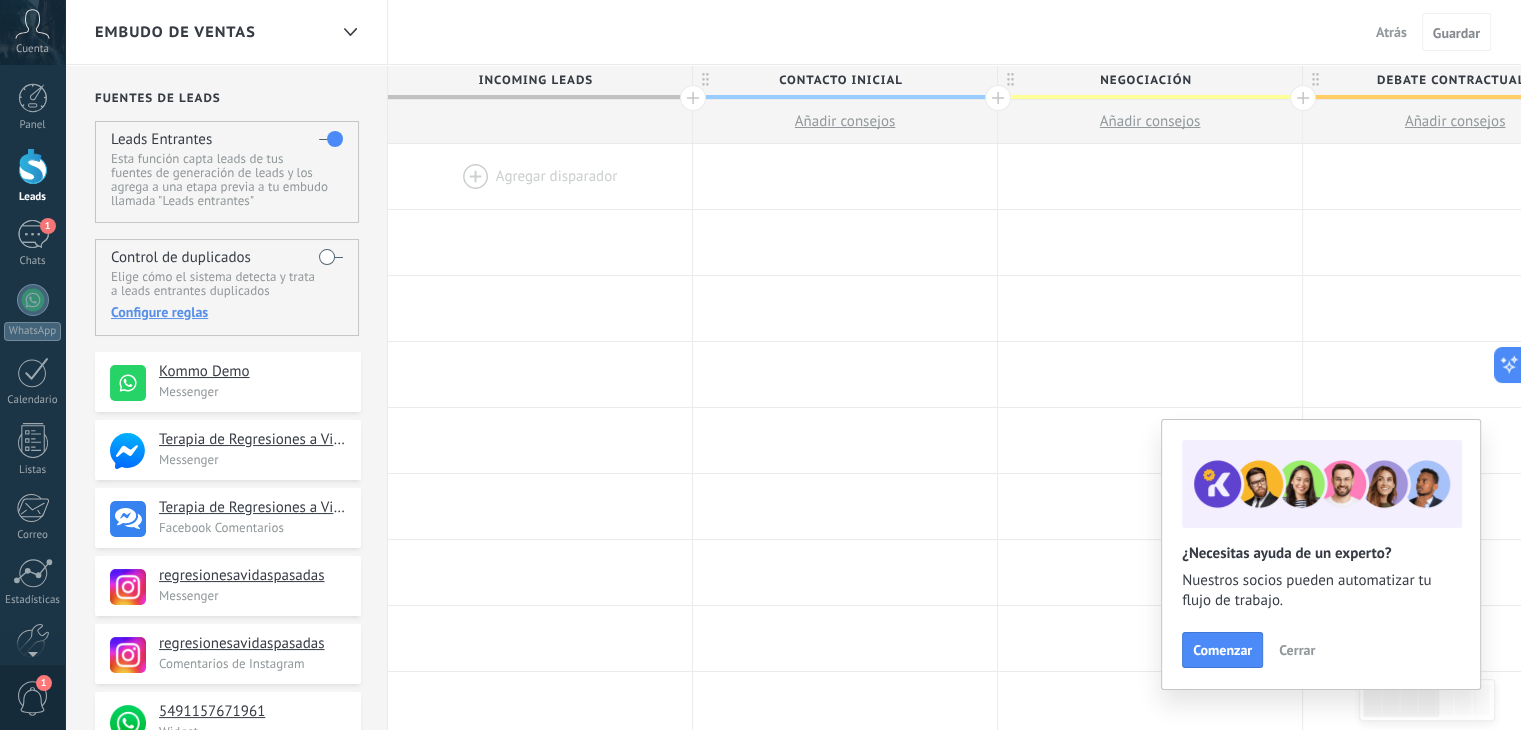 click on "Negociación" at bounding box center (1145, 80) 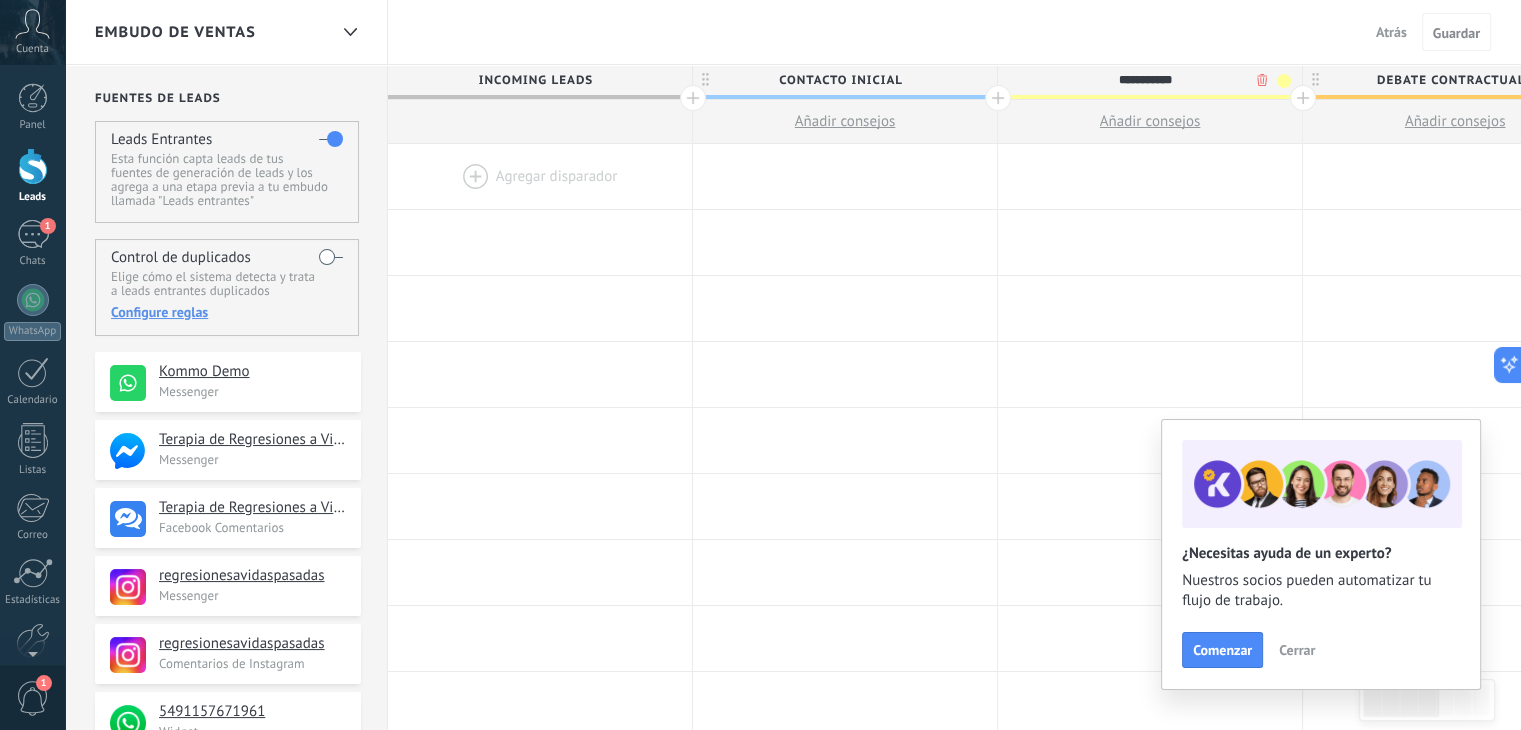 click on "**********" at bounding box center [1145, 80] 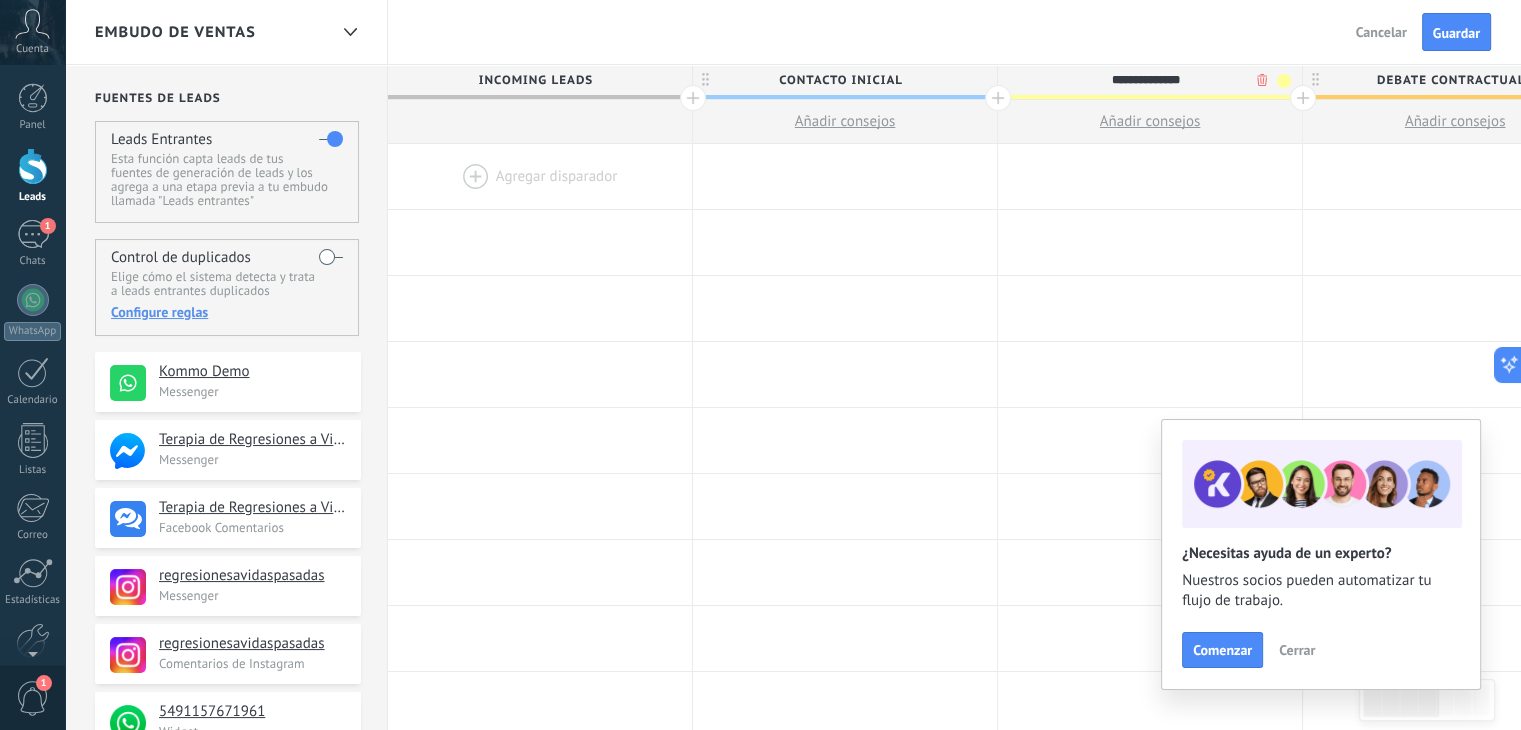type on "**********" 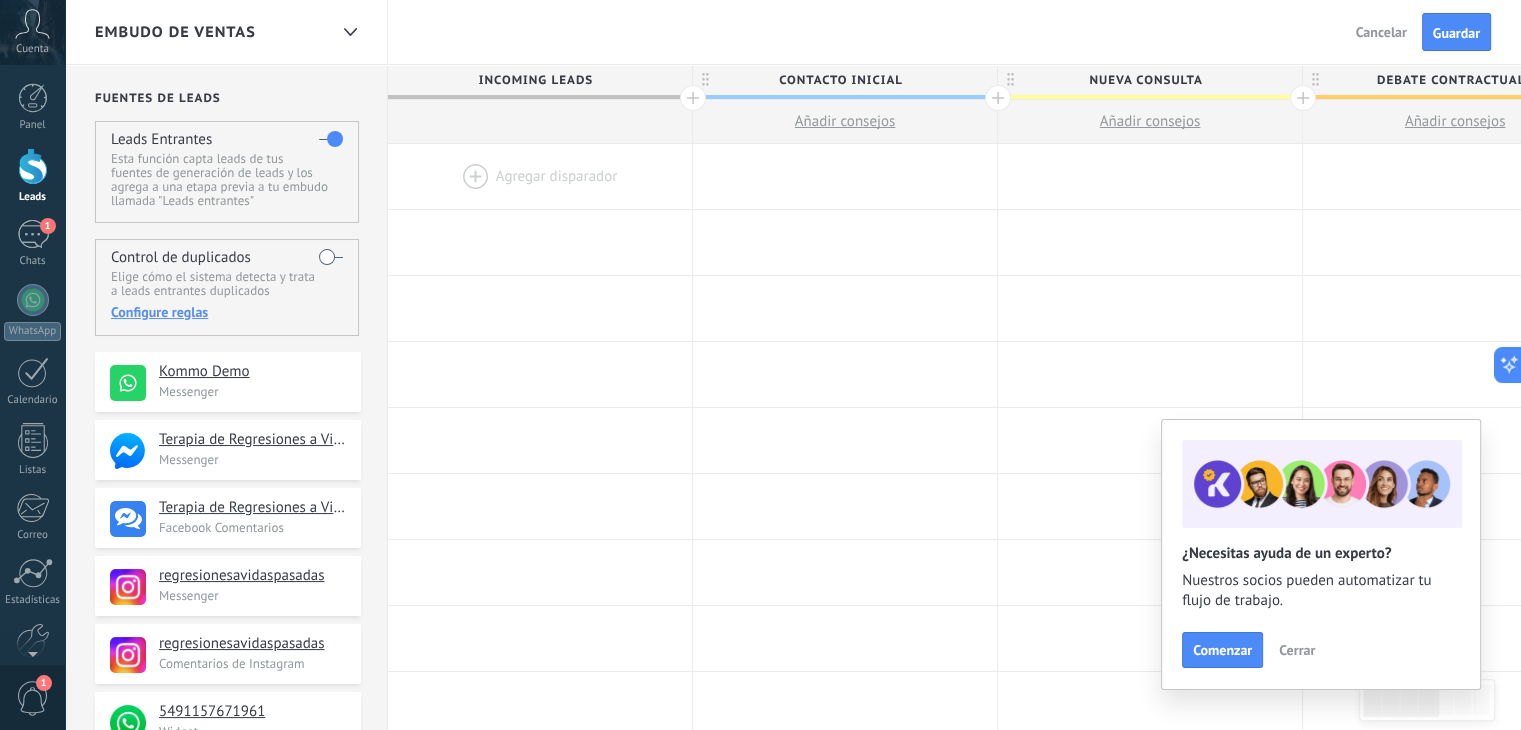 click on "Debate contractual" at bounding box center [1450, 80] 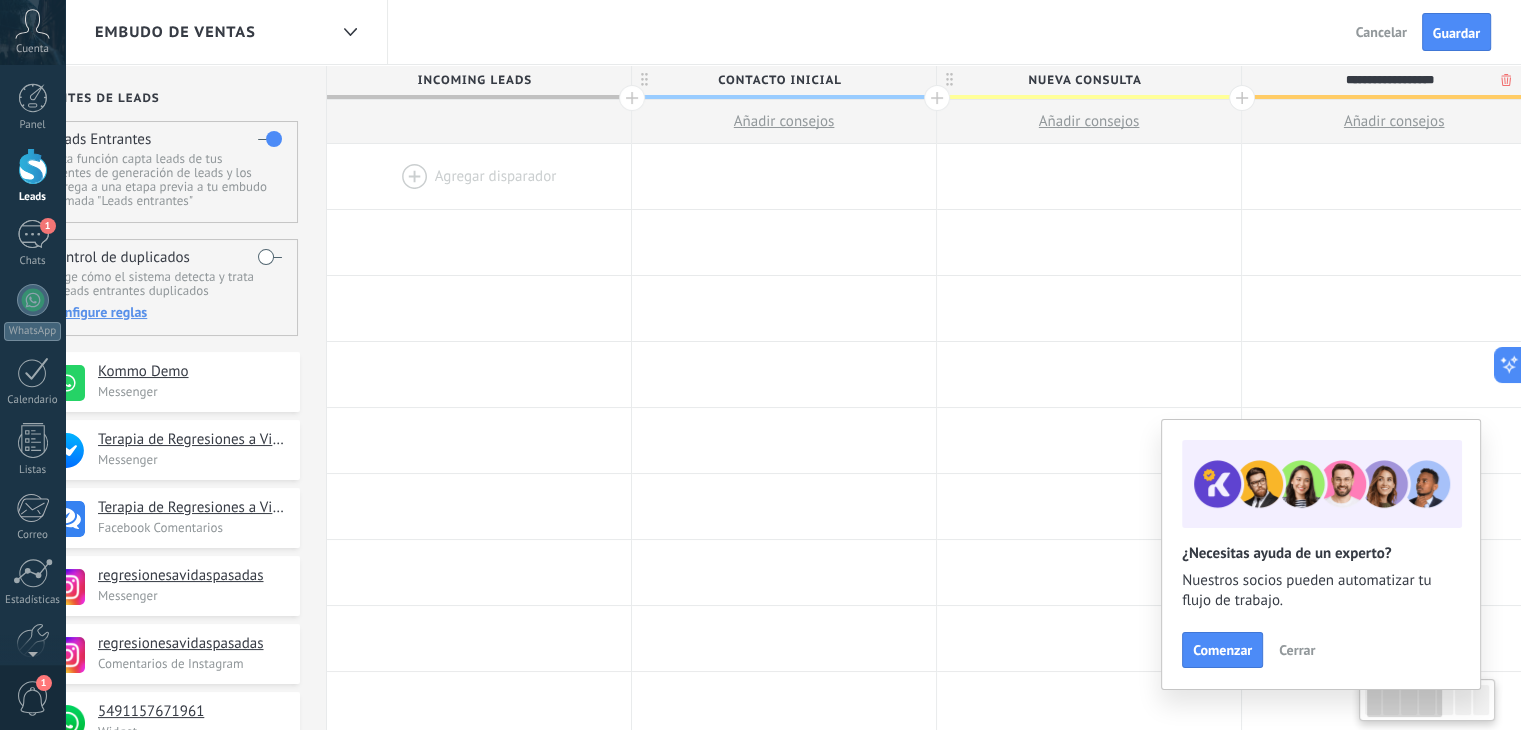 click on "**********" at bounding box center (1389, 80) 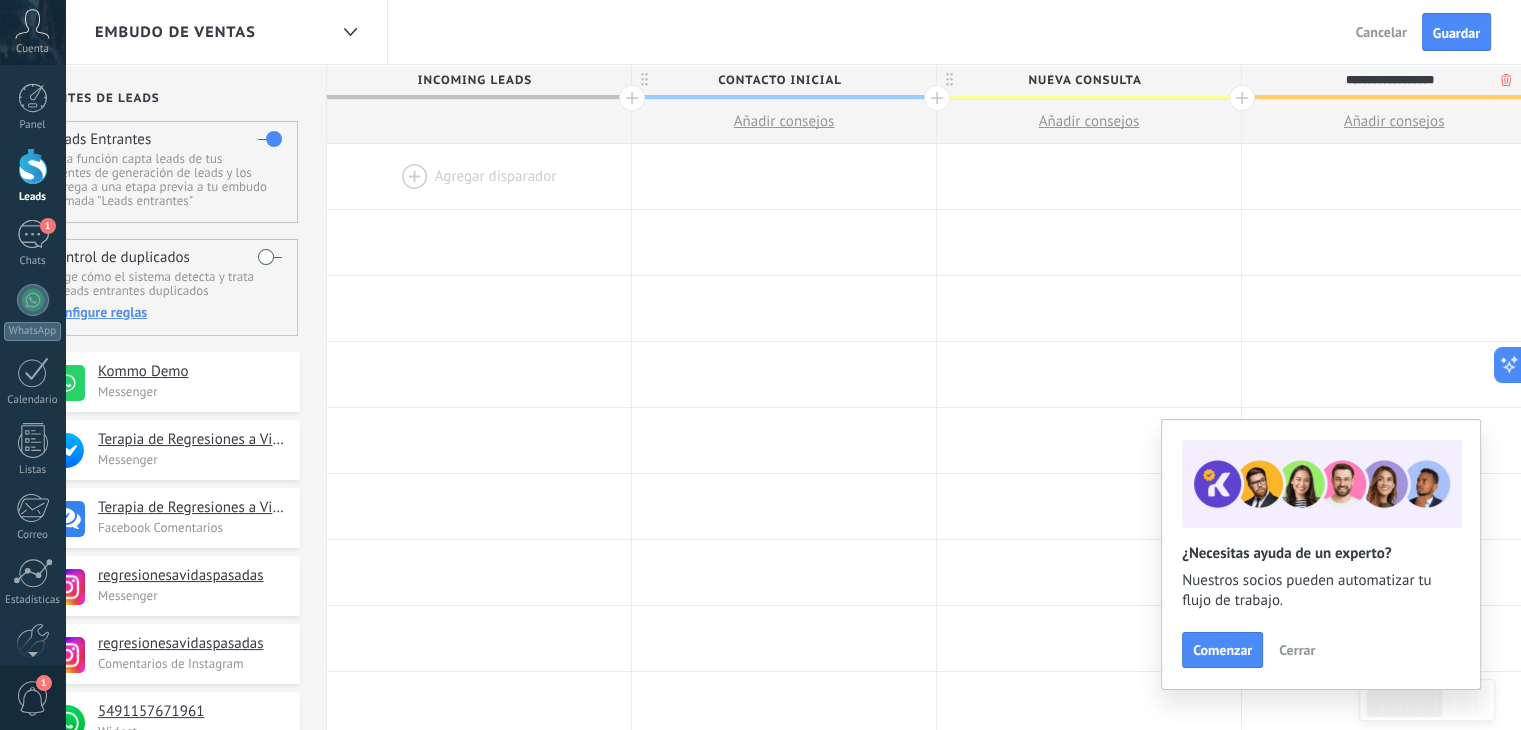 click on "**********" at bounding box center (1389, 80) 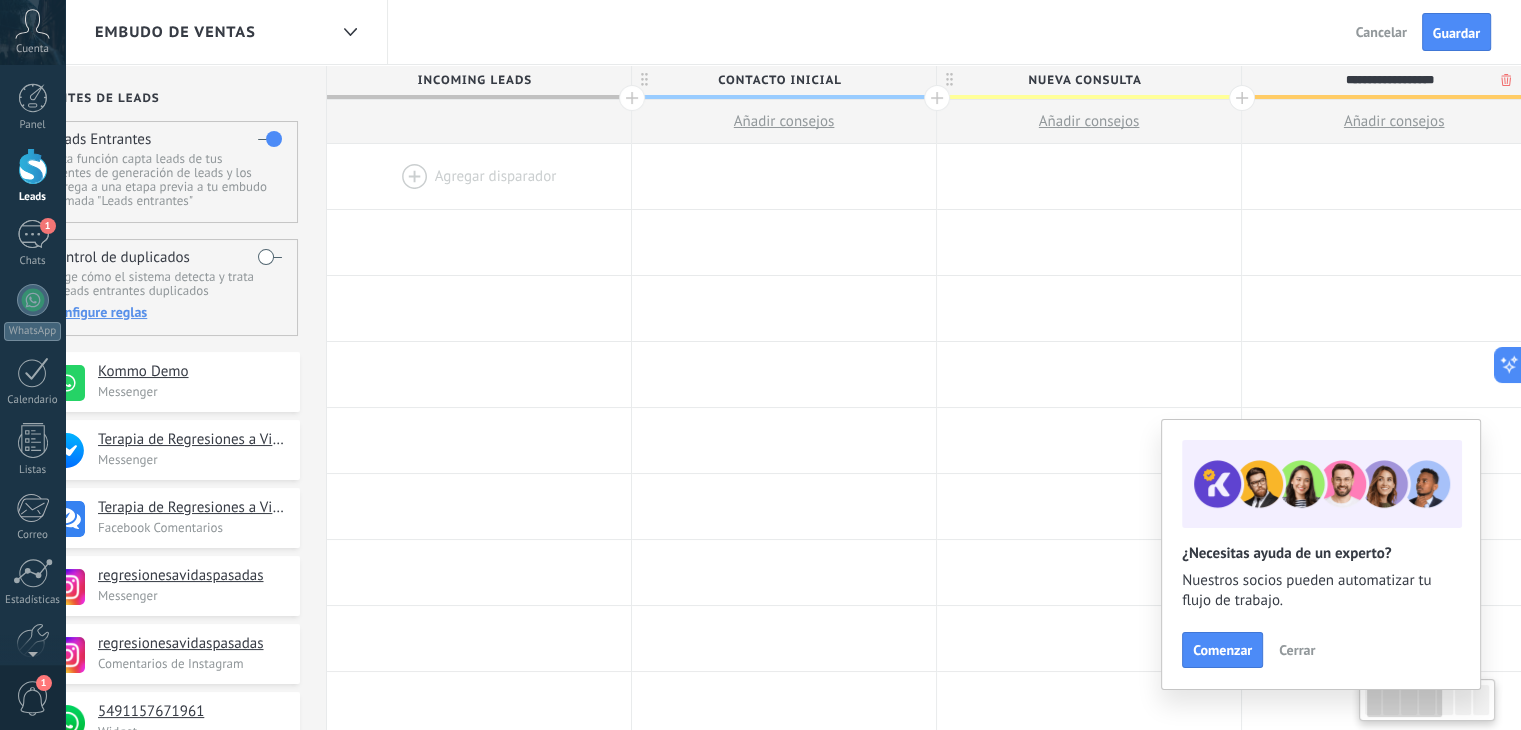 click on "**********" at bounding box center [1389, 80] 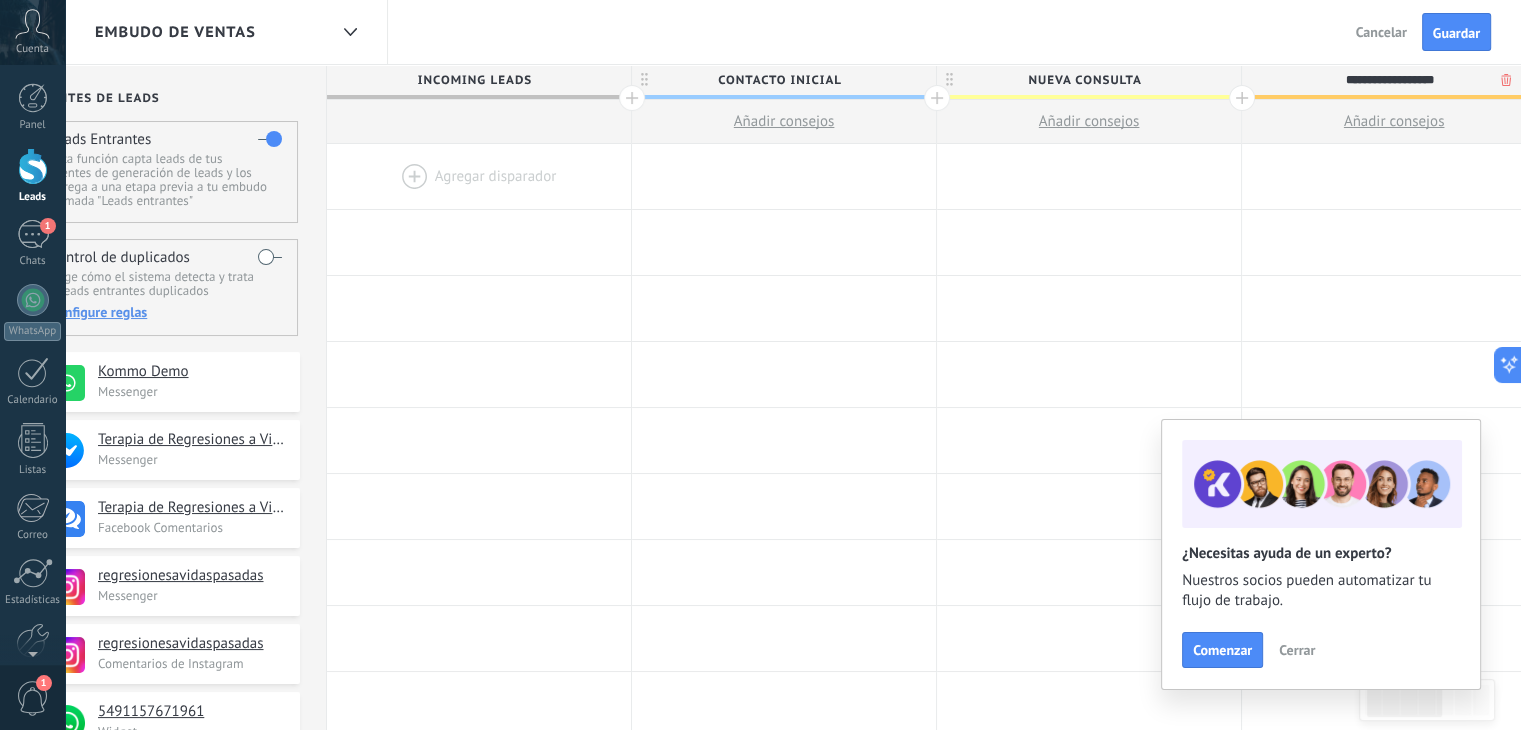 drag, startPoint x: 1464, startPoint y: 81, endPoint x: 1073, endPoint y: 89, distance: 391.08182 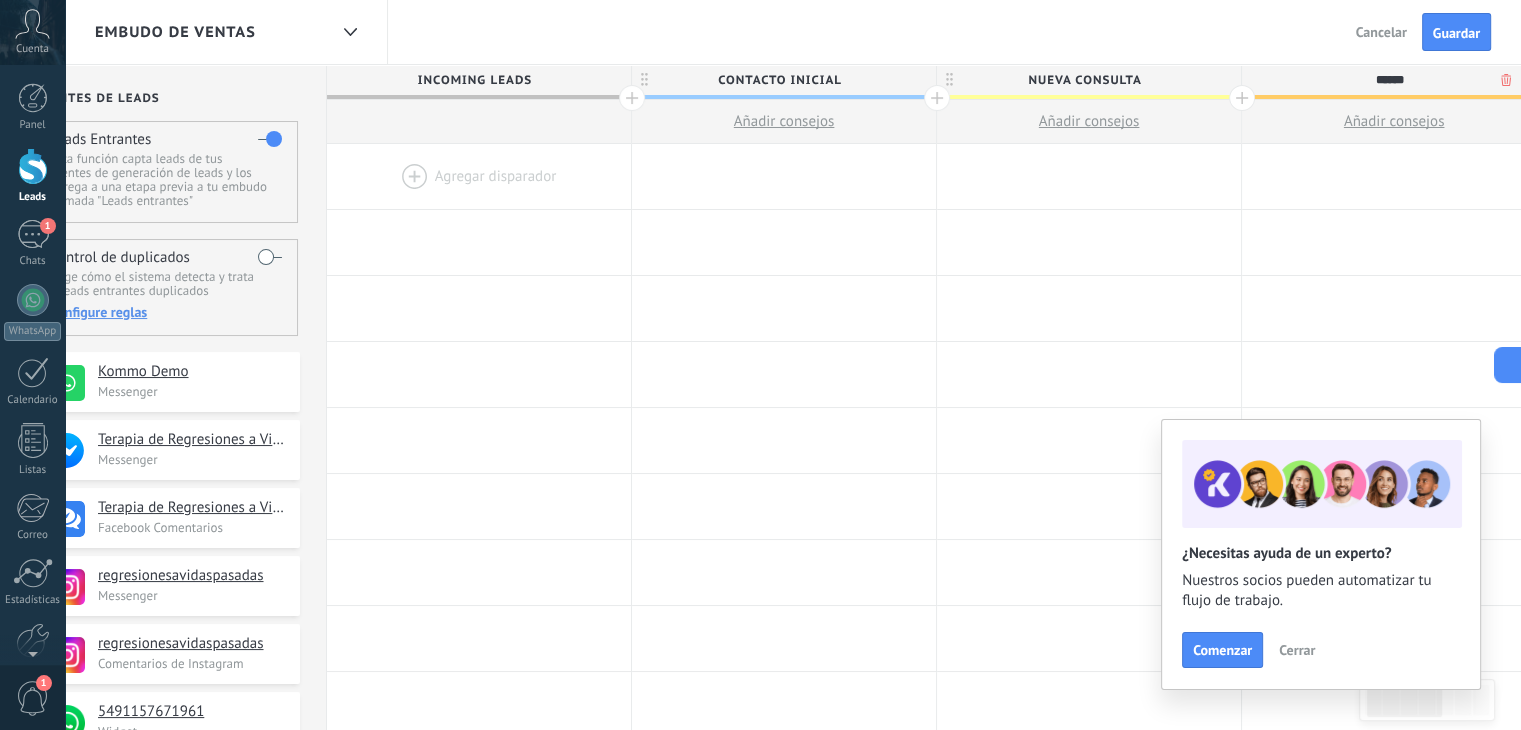 type on "******" 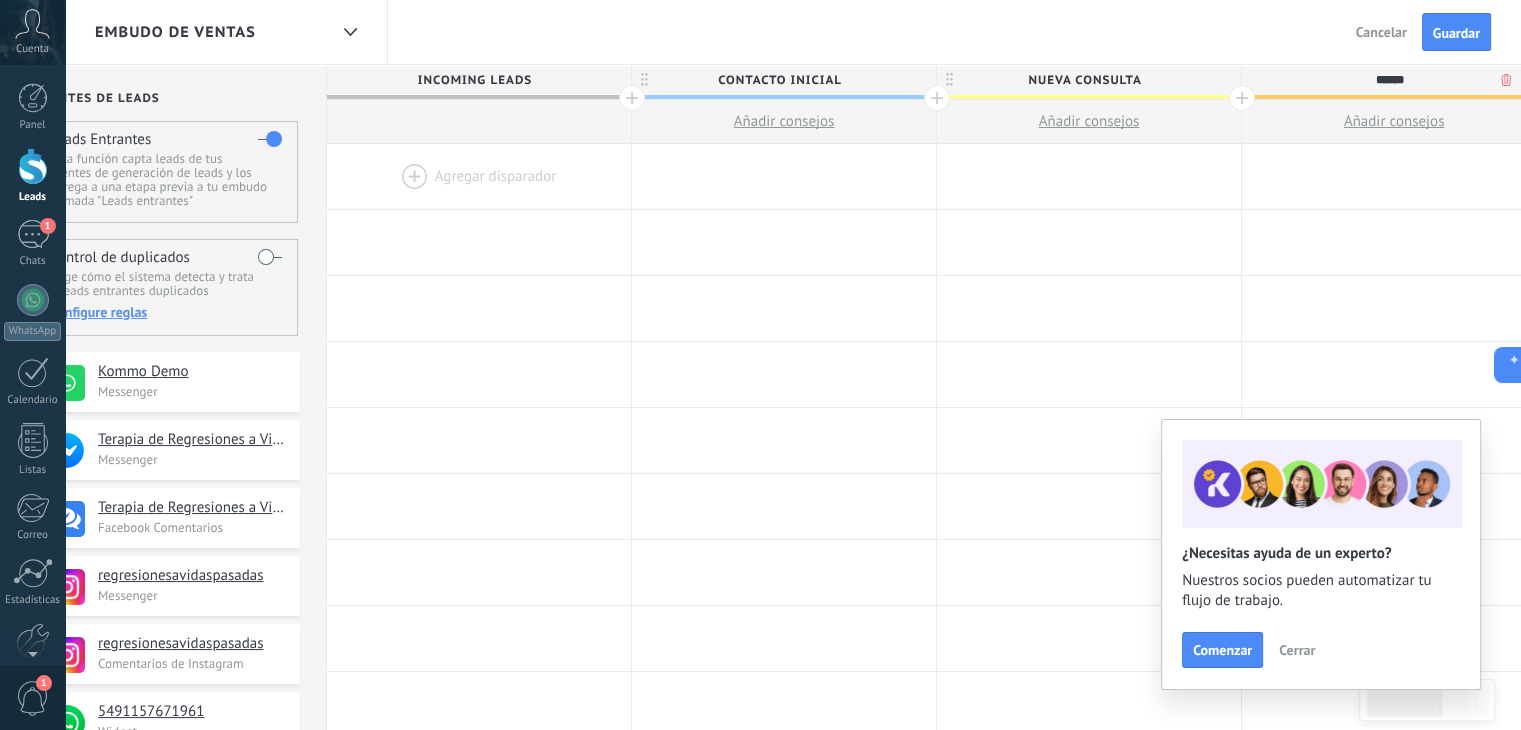 click on "Nueva consulta" at bounding box center [1084, 80] 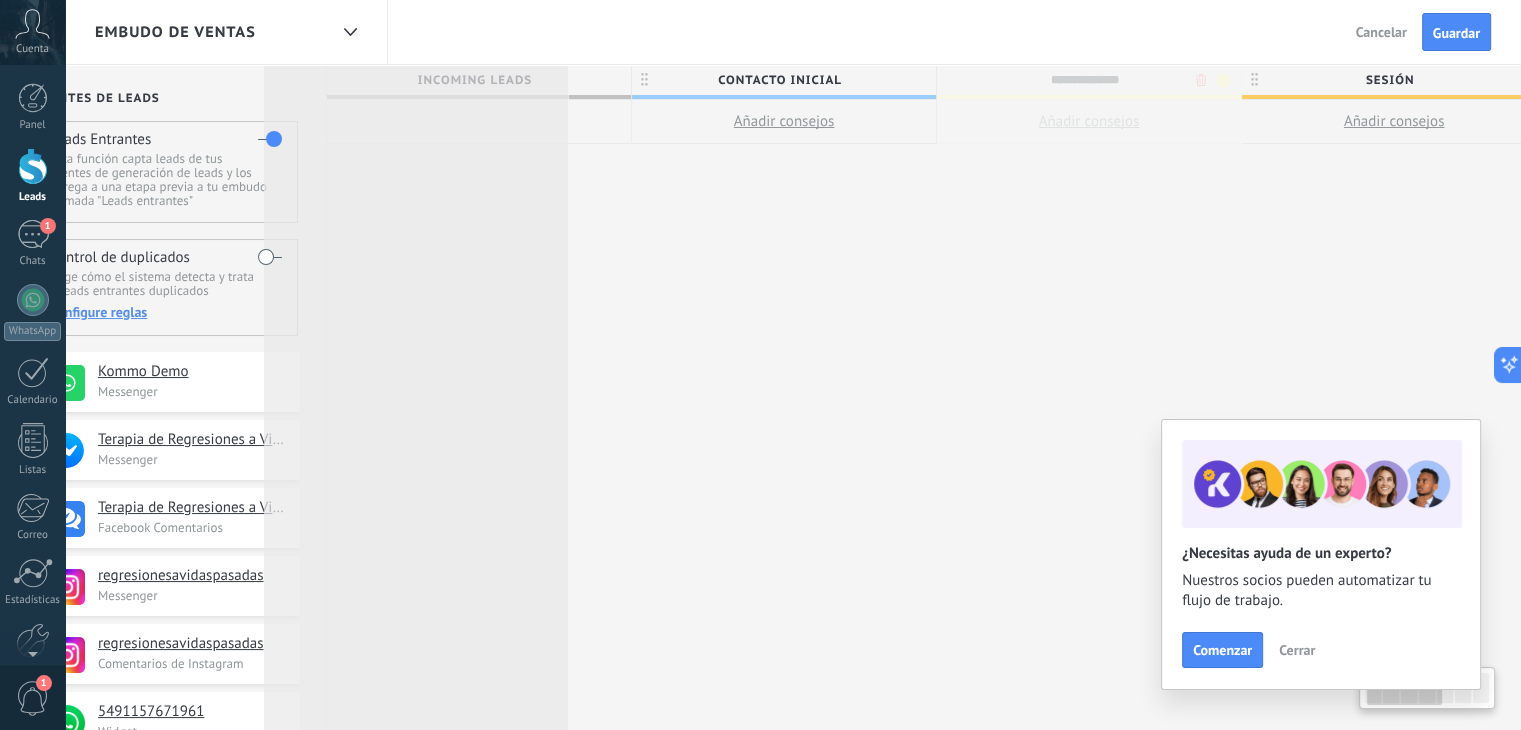 drag, startPoint x: 1182, startPoint y: 76, endPoint x: 509, endPoint y: 32, distance: 674.4368 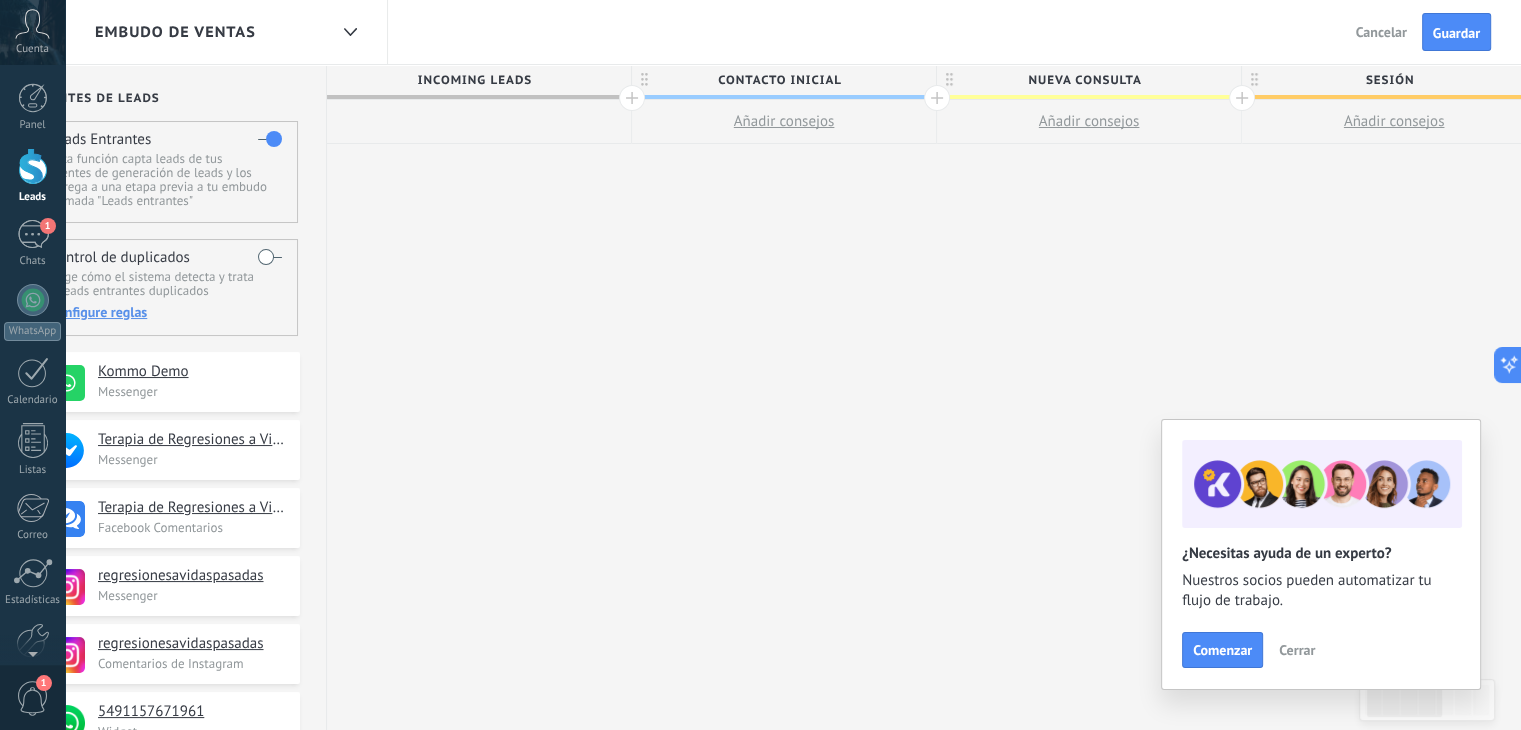 click on "Nueva consulta" at bounding box center (1084, 80) 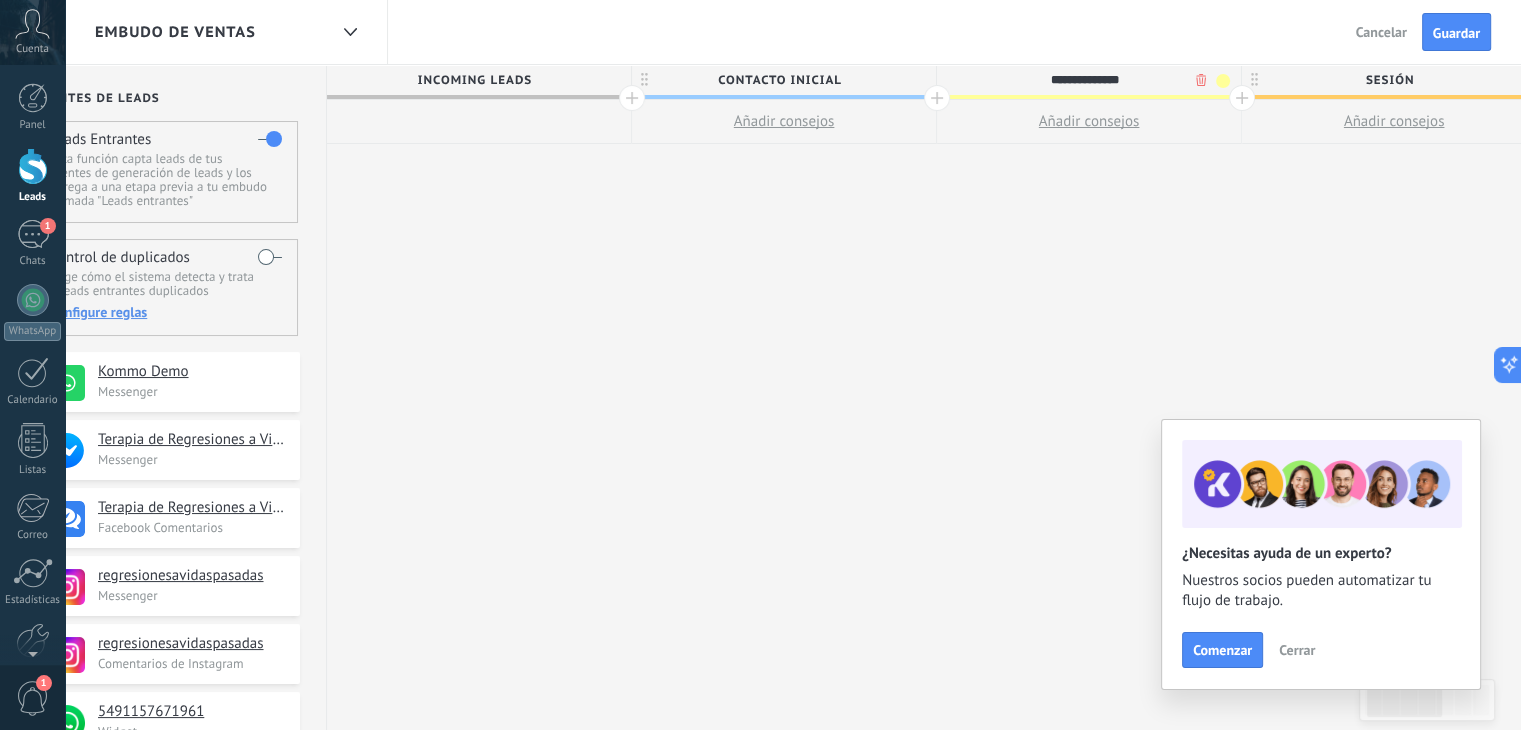 click on "**********" at bounding box center (1084, 80) 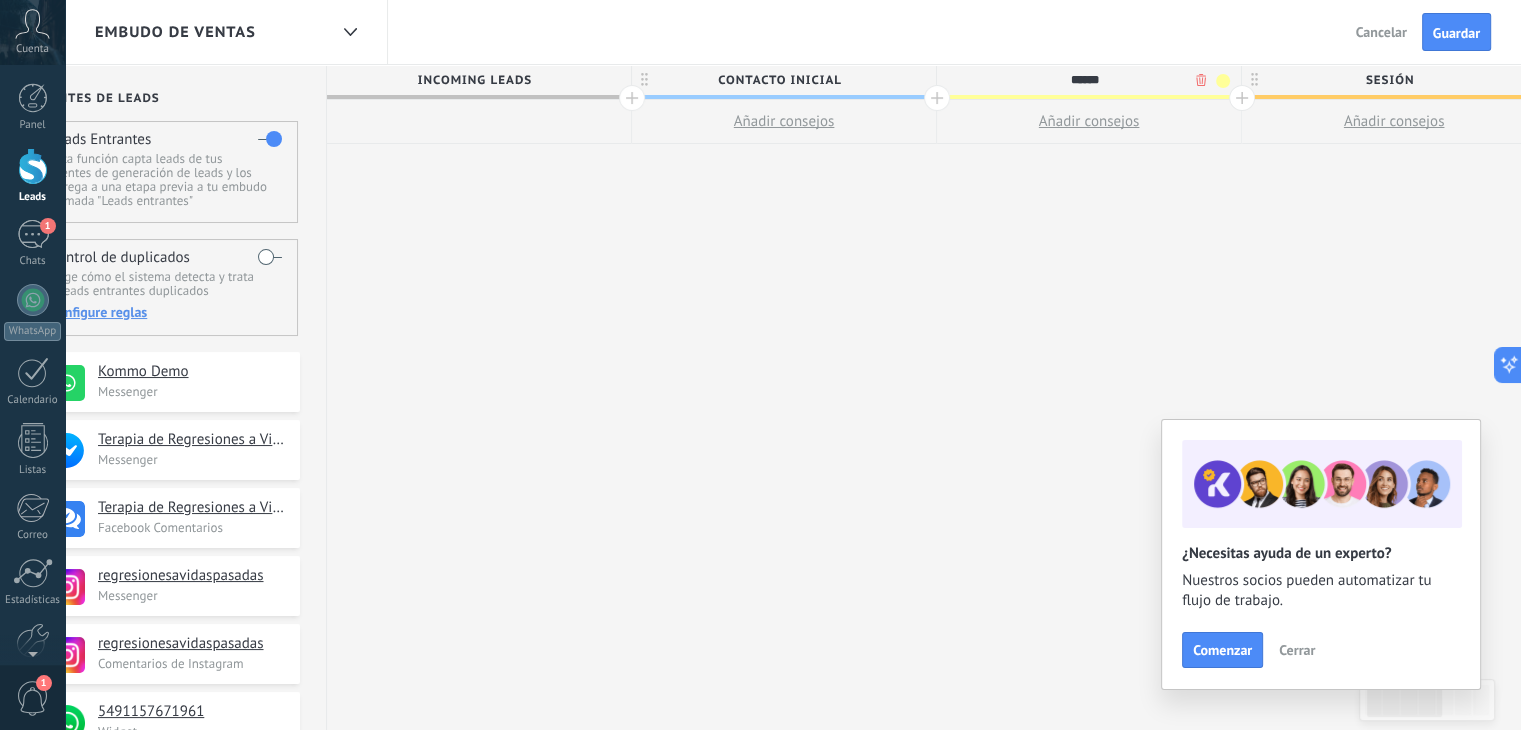 type on "******" 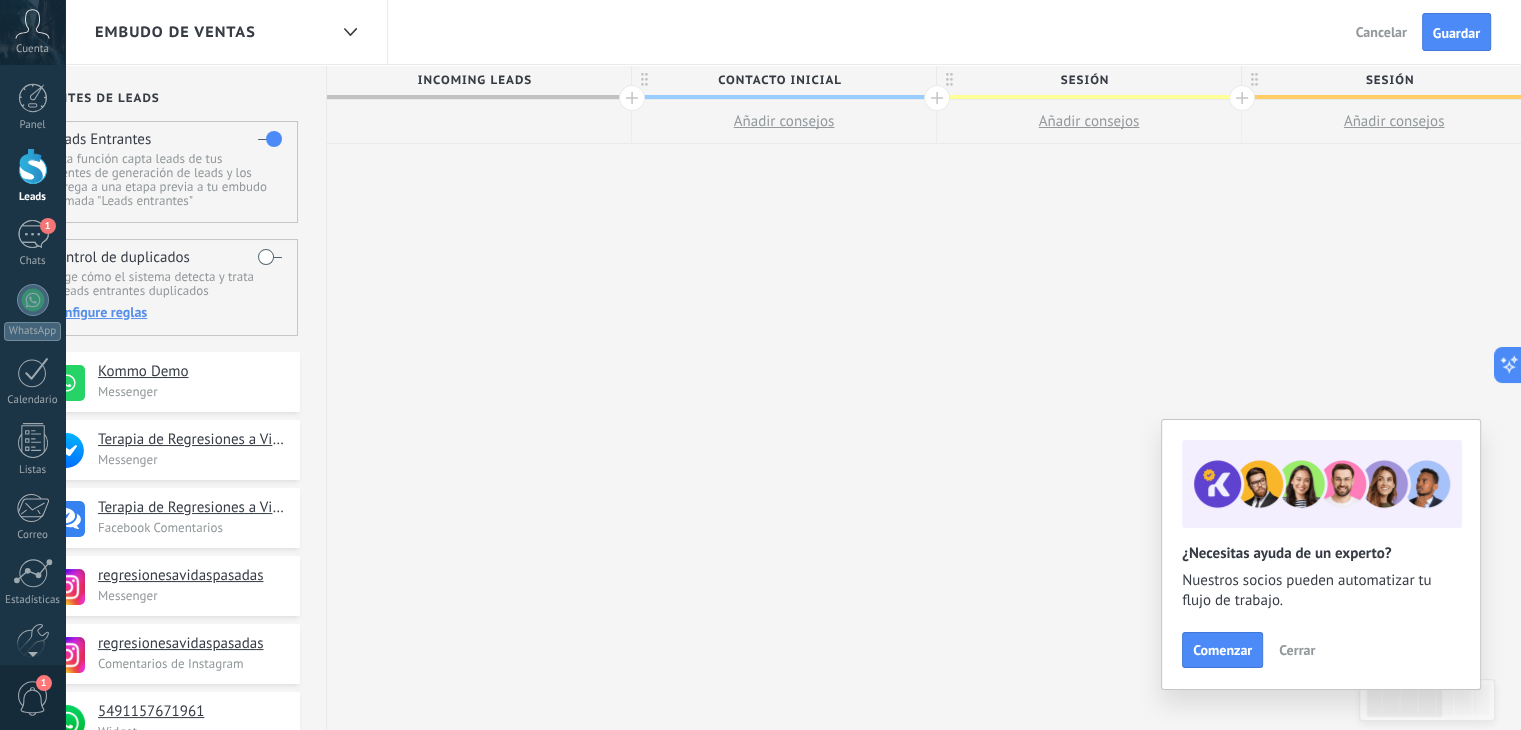type 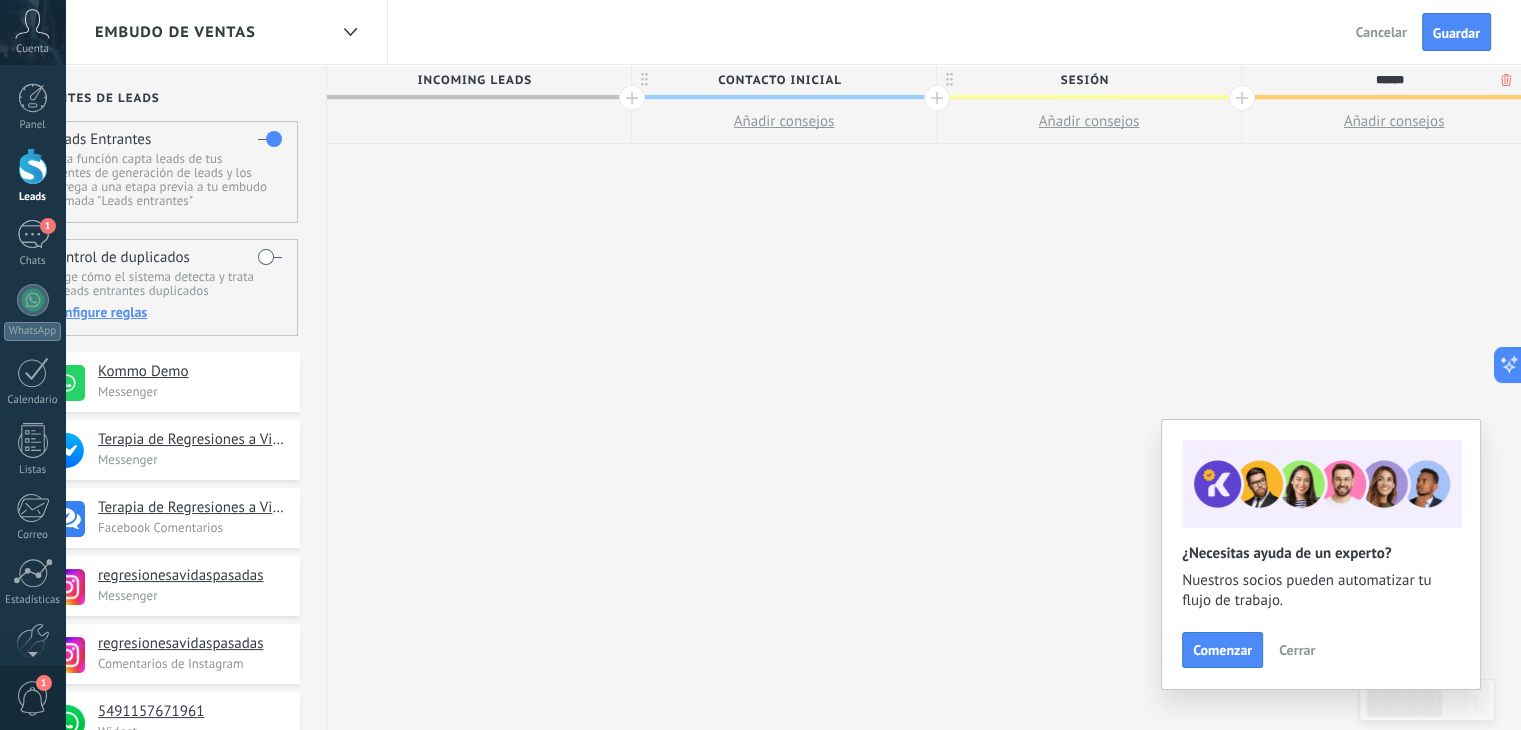 click on "******" at bounding box center [1389, 80] 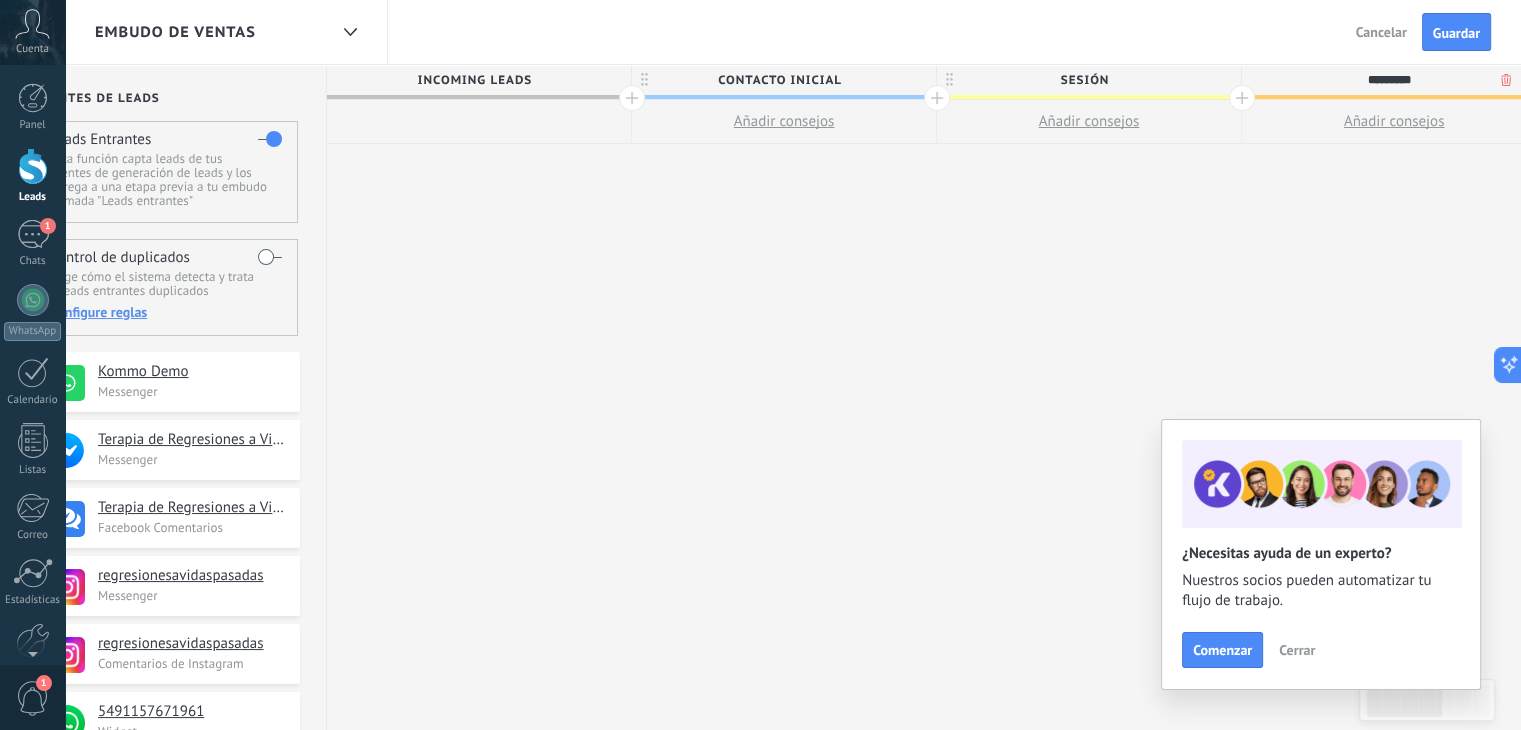 type on "*********" 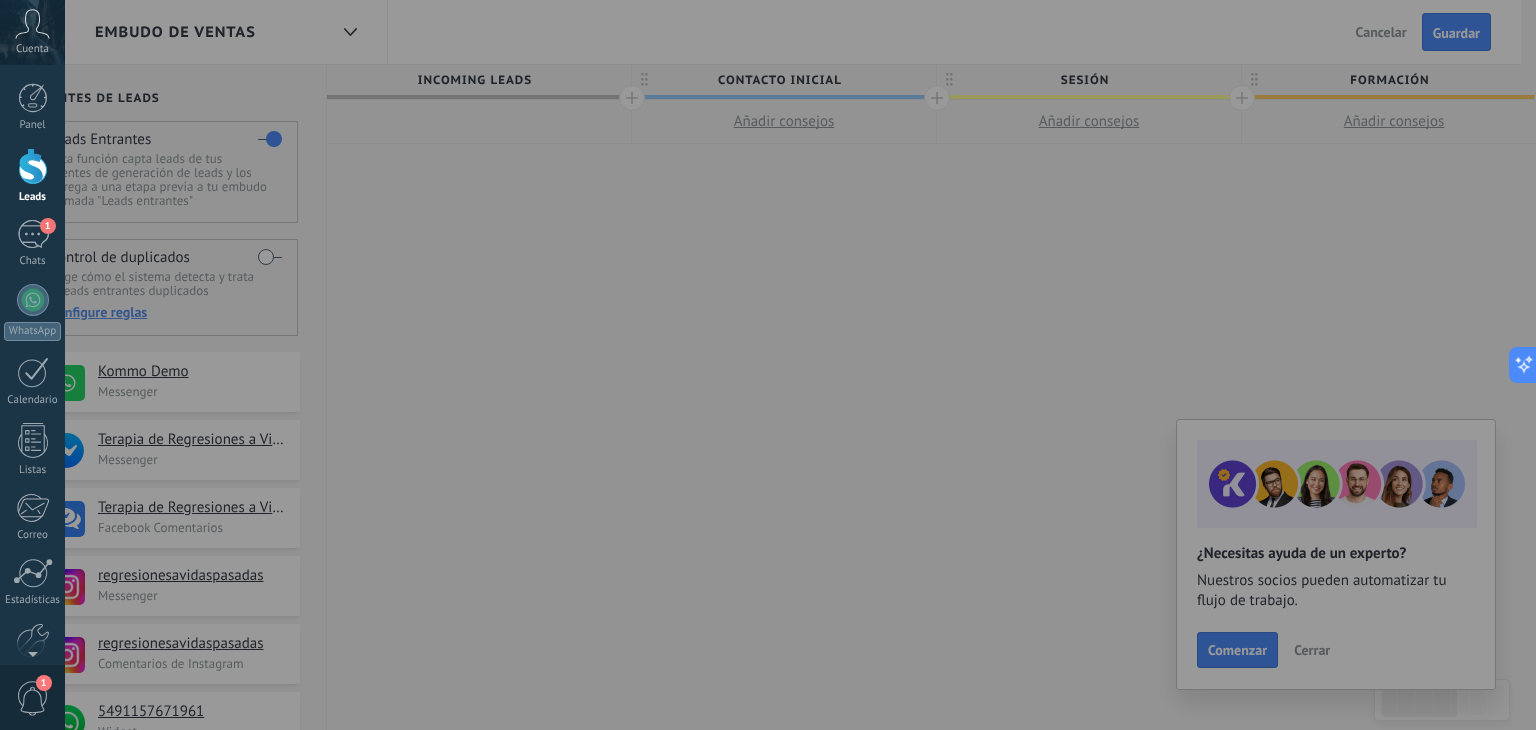 click at bounding box center (833, 365) 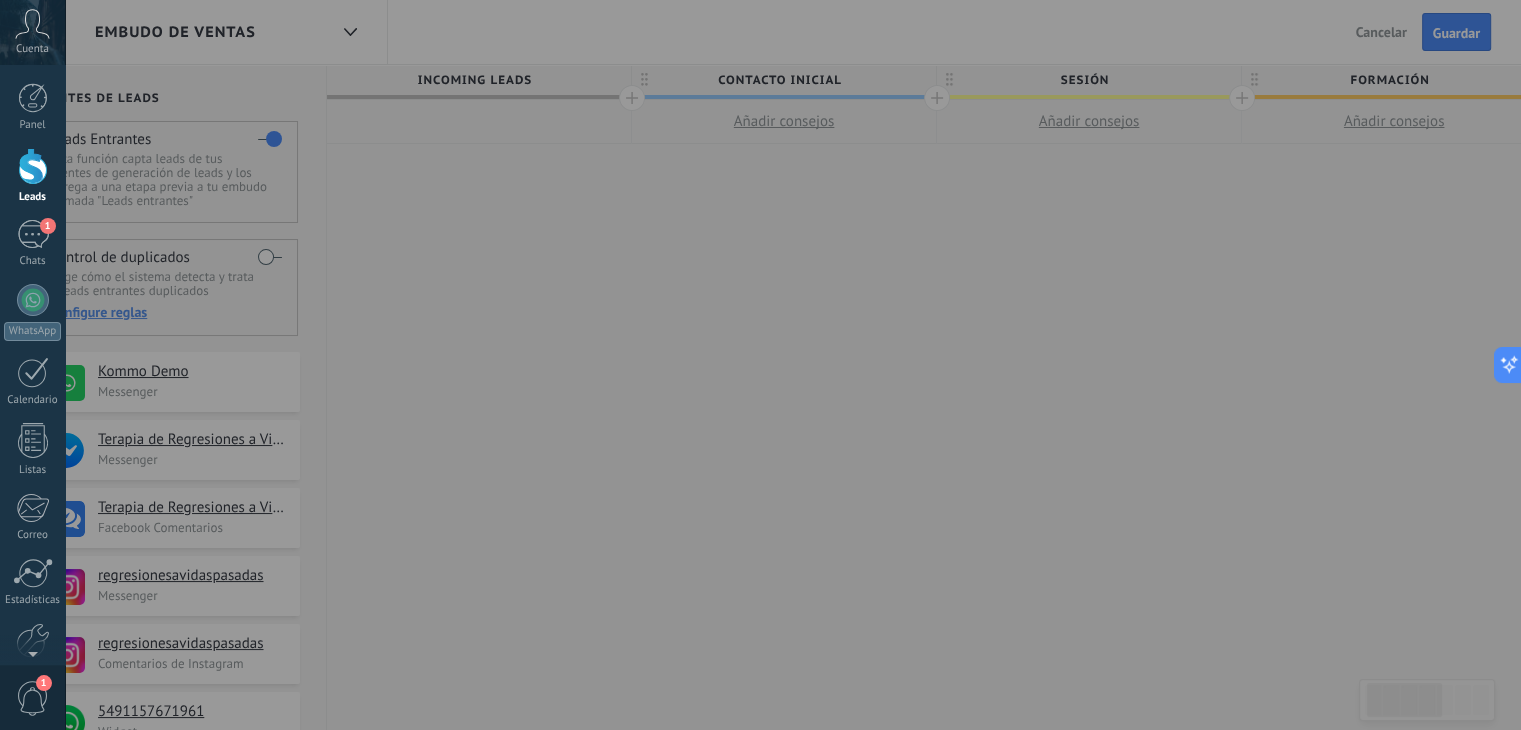 click at bounding box center (825, 365) 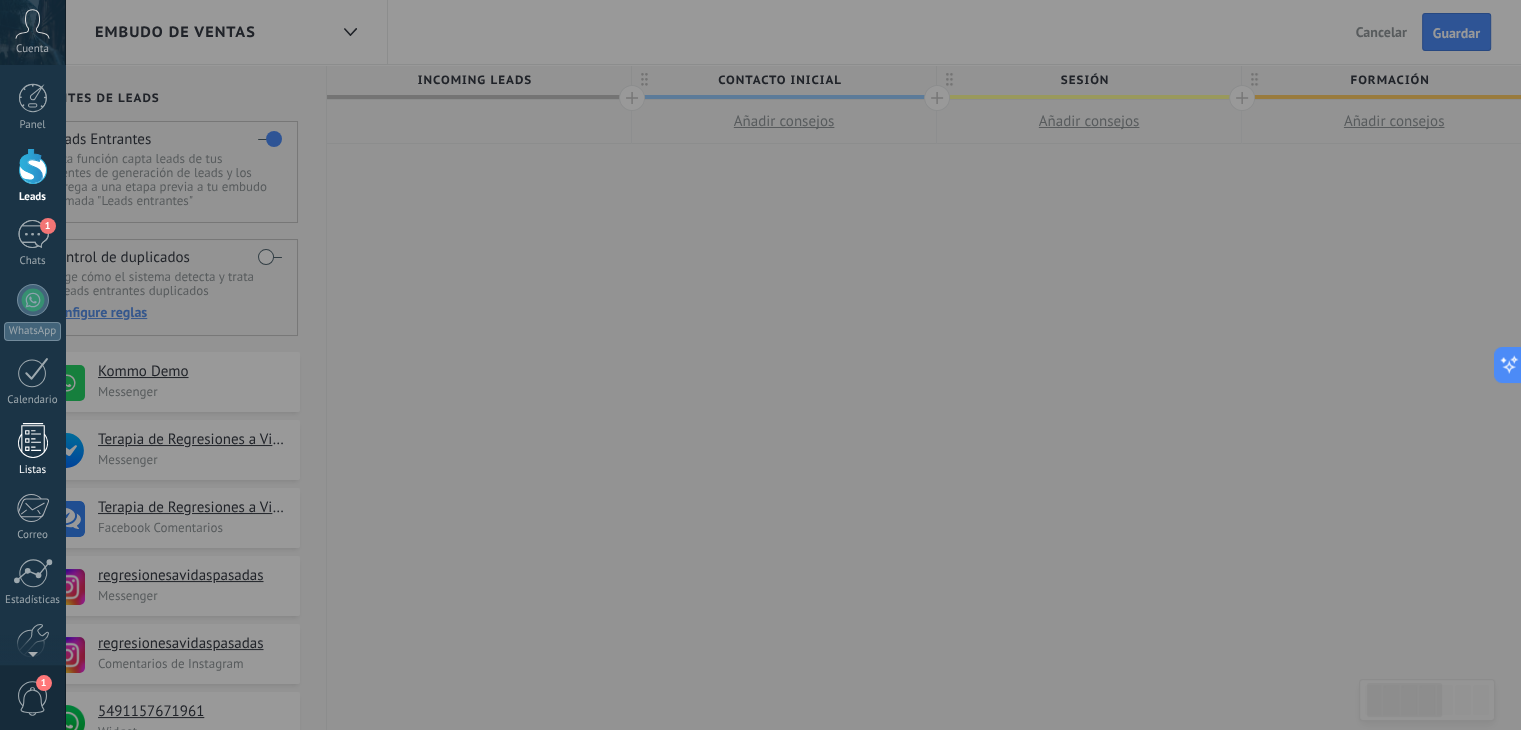 drag, startPoint x: 664, startPoint y: 614, endPoint x: 0, endPoint y: 469, distance: 679.6477 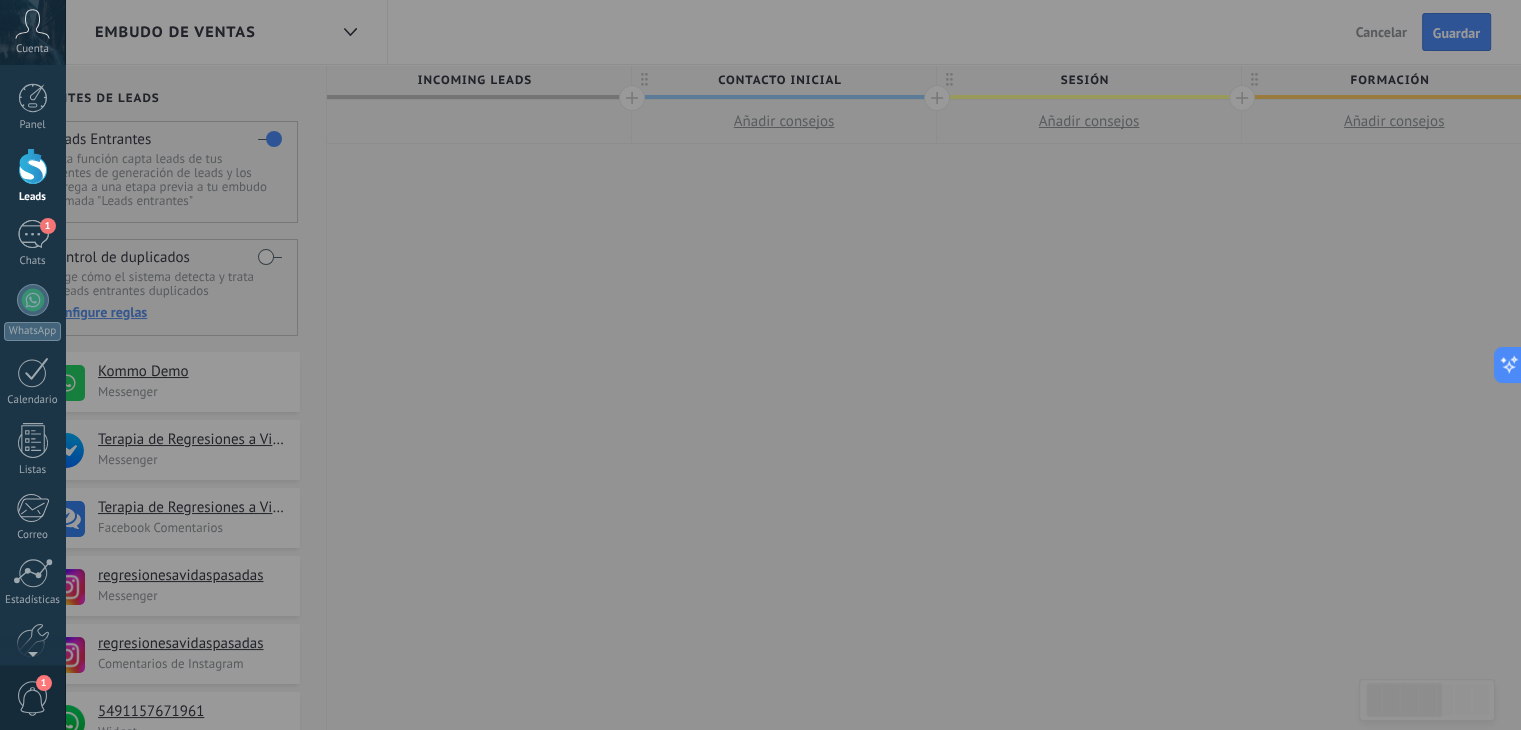 click at bounding box center (33, 166) 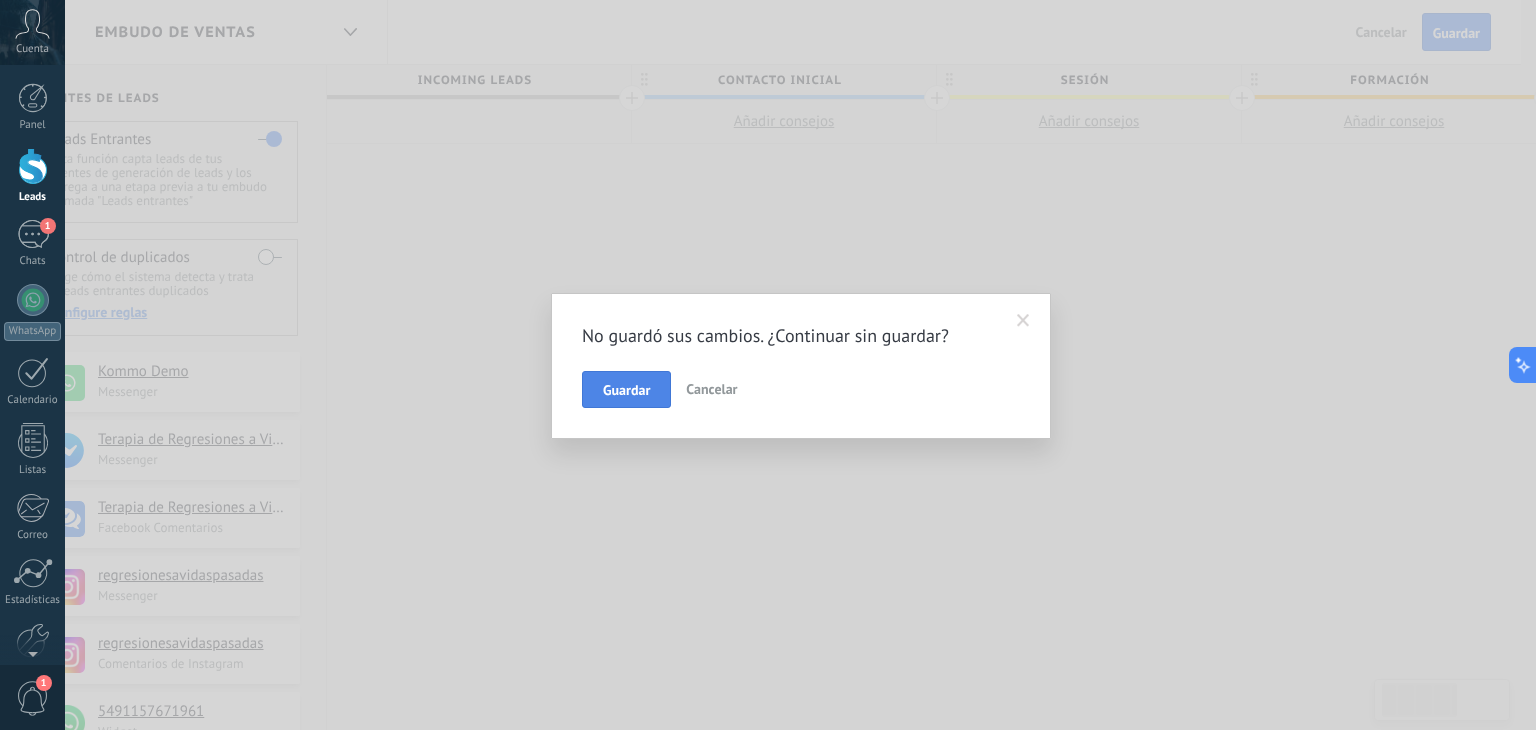 click on "Guardar" at bounding box center (626, 390) 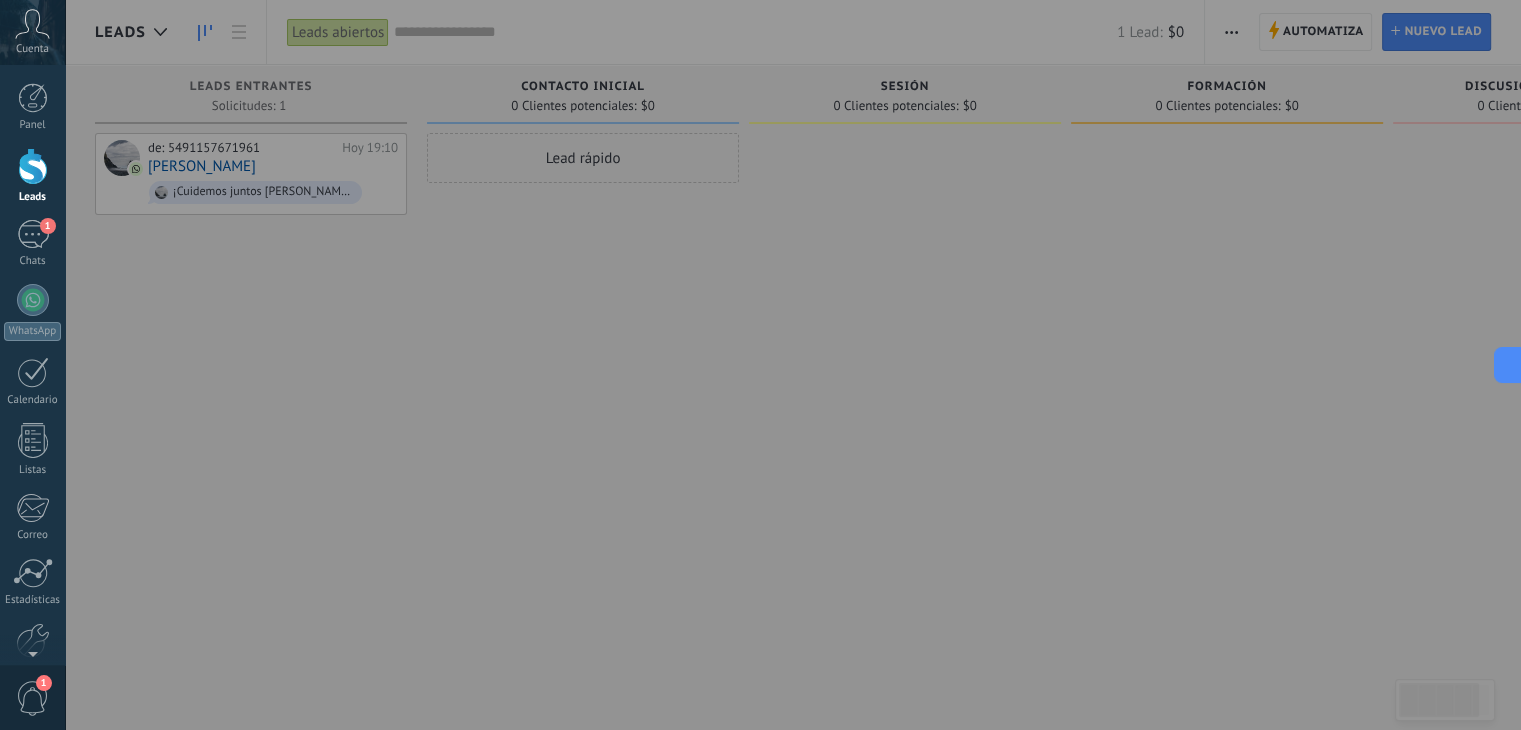 click at bounding box center [825, 365] 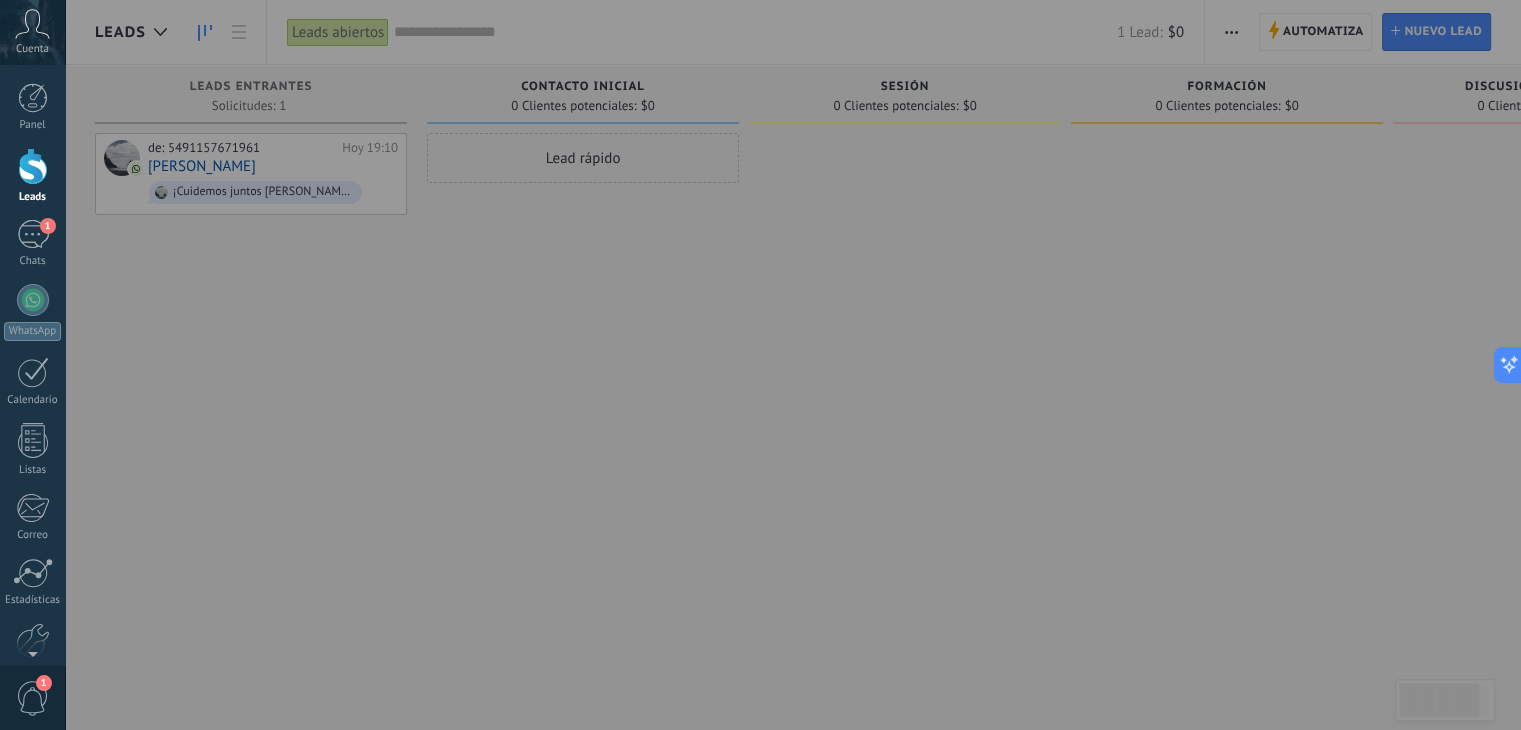 click at bounding box center (825, 365) 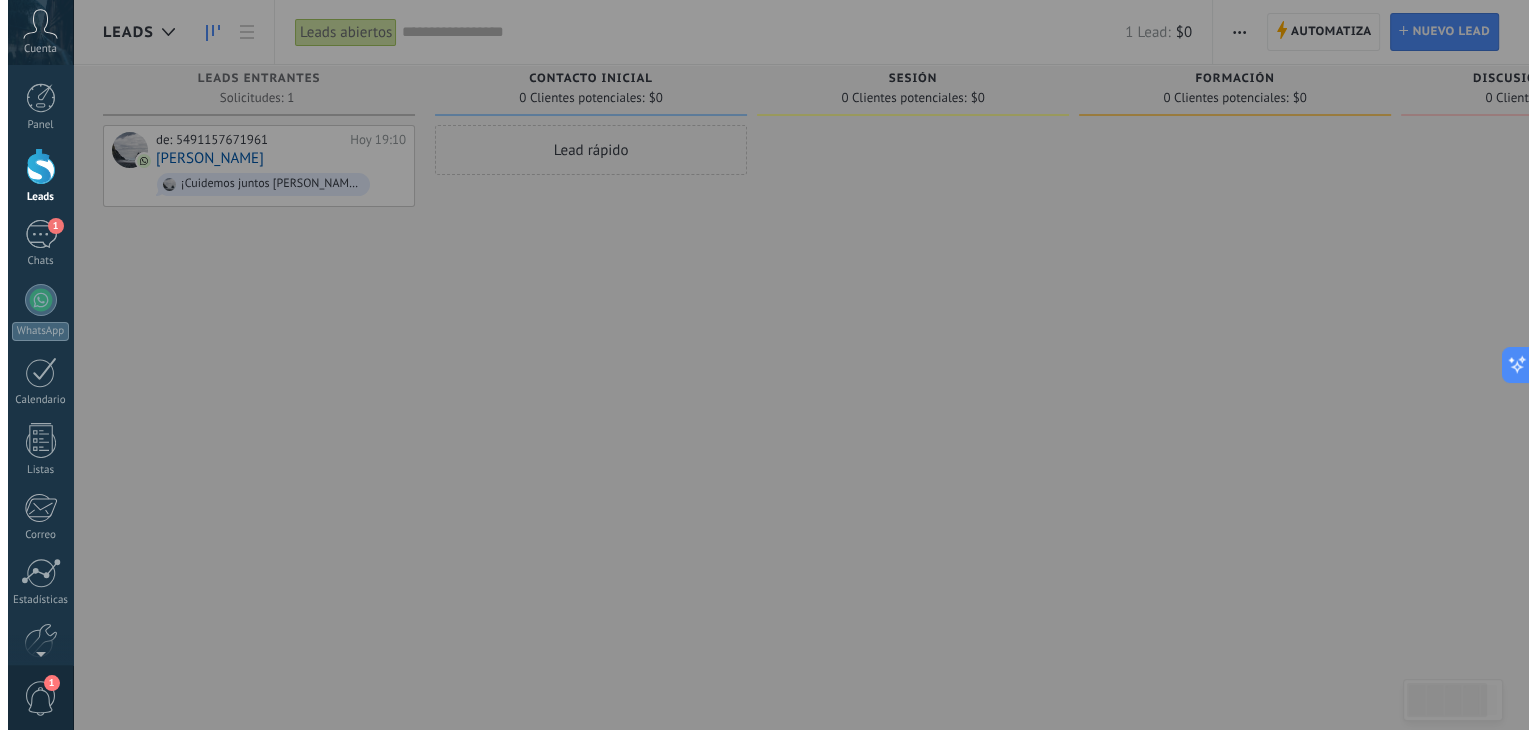 scroll, scrollTop: 0, scrollLeft: 0, axis: both 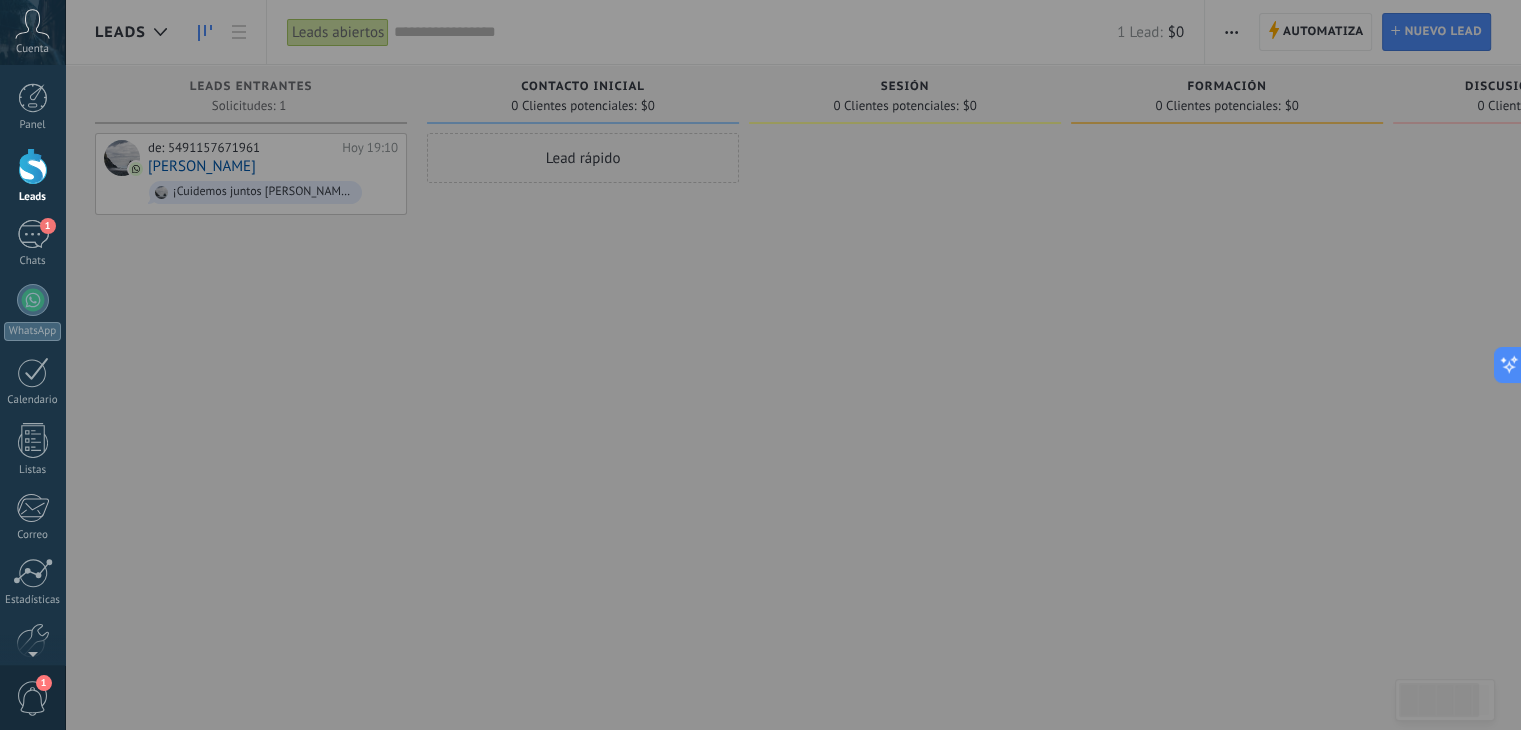 click at bounding box center (825, 365) 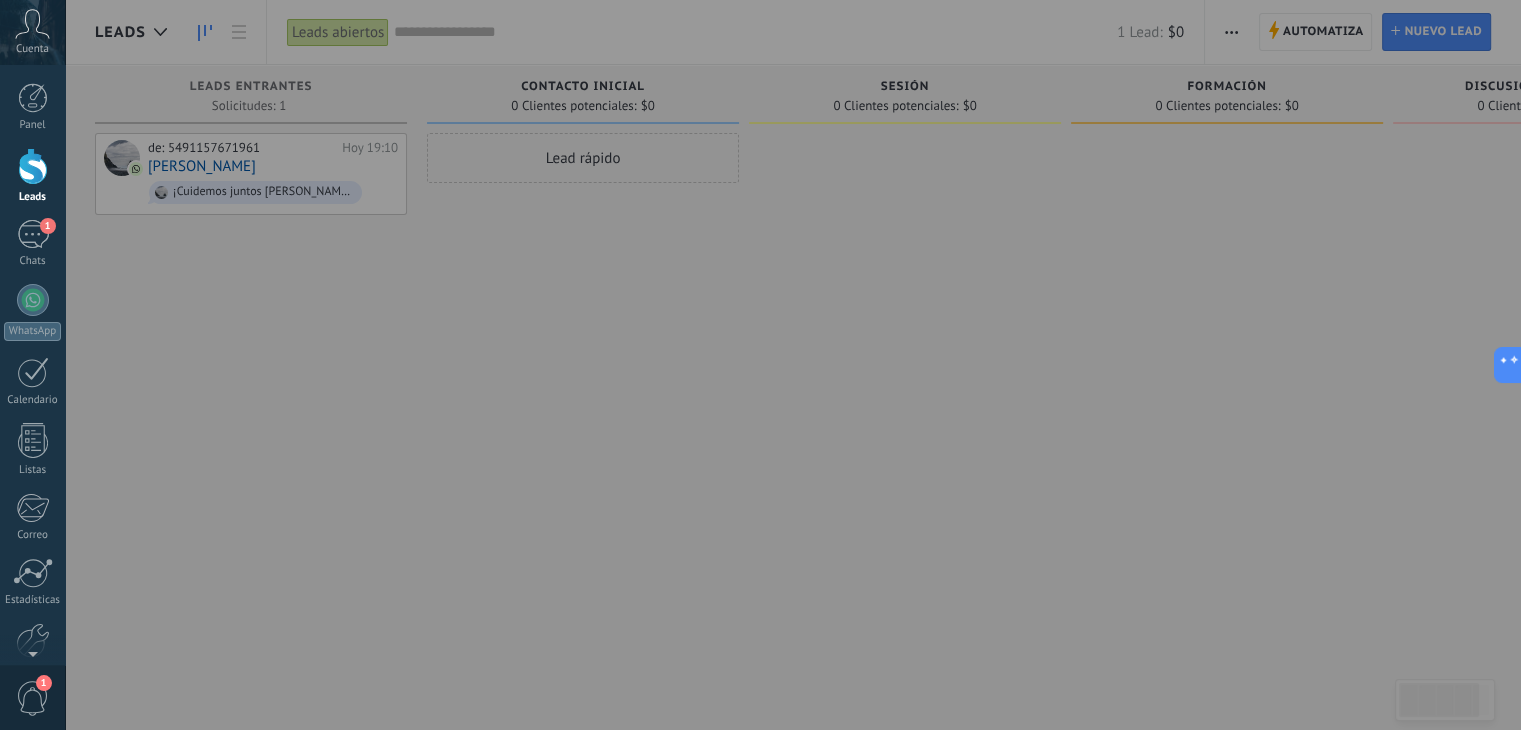 drag, startPoint x: 36, startPoint y: 233, endPoint x: 32, endPoint y: 133, distance: 100.07997 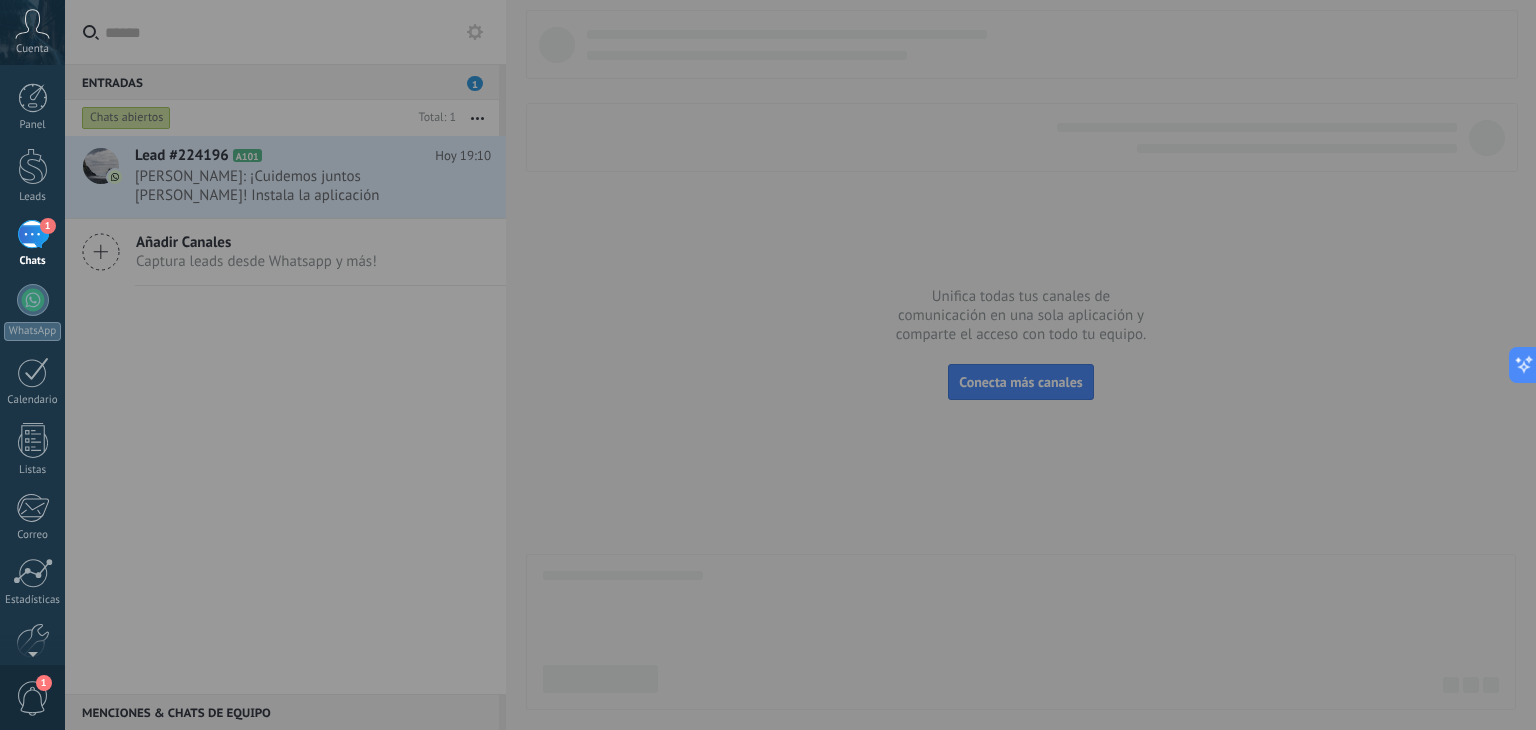 click at bounding box center (833, 365) 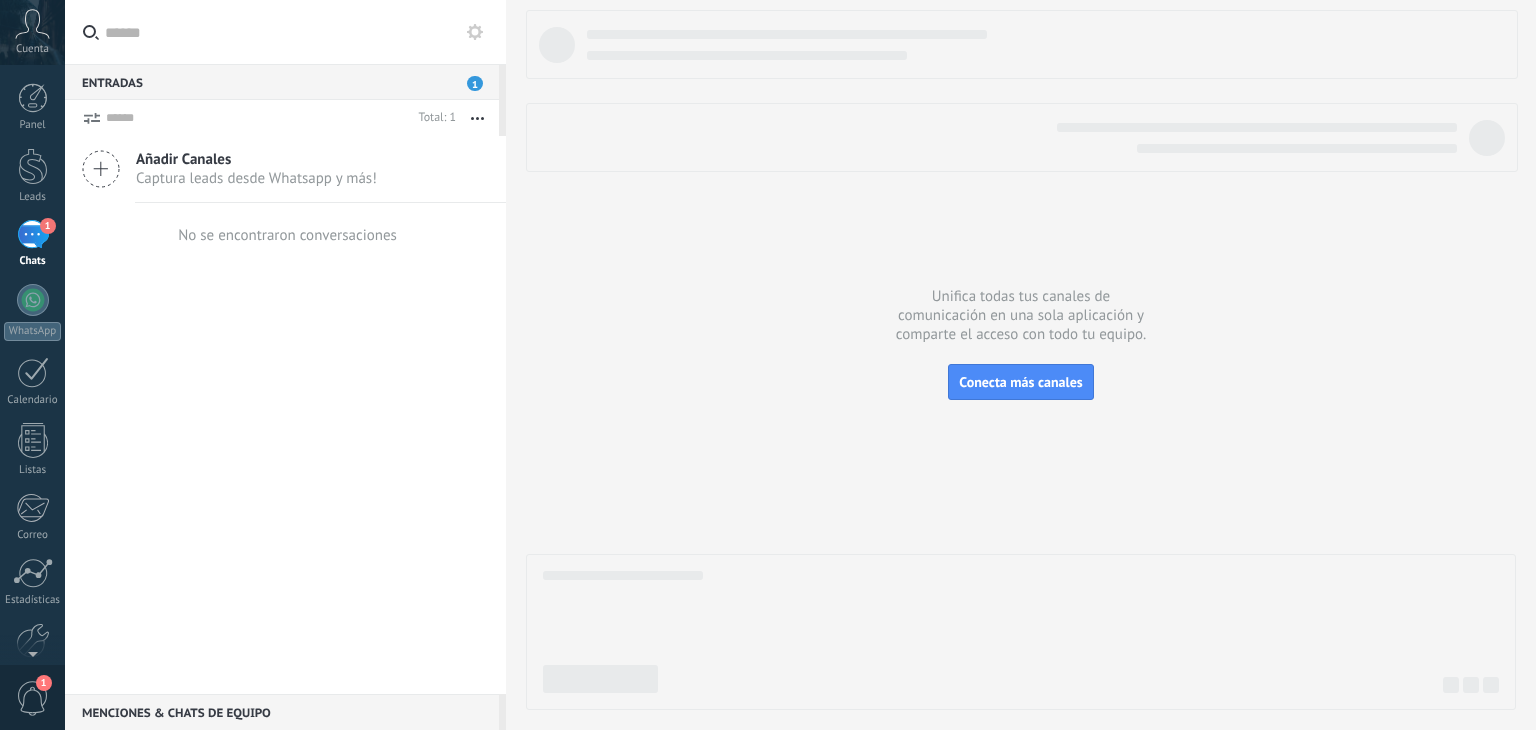 scroll, scrollTop: 0, scrollLeft: 0, axis: both 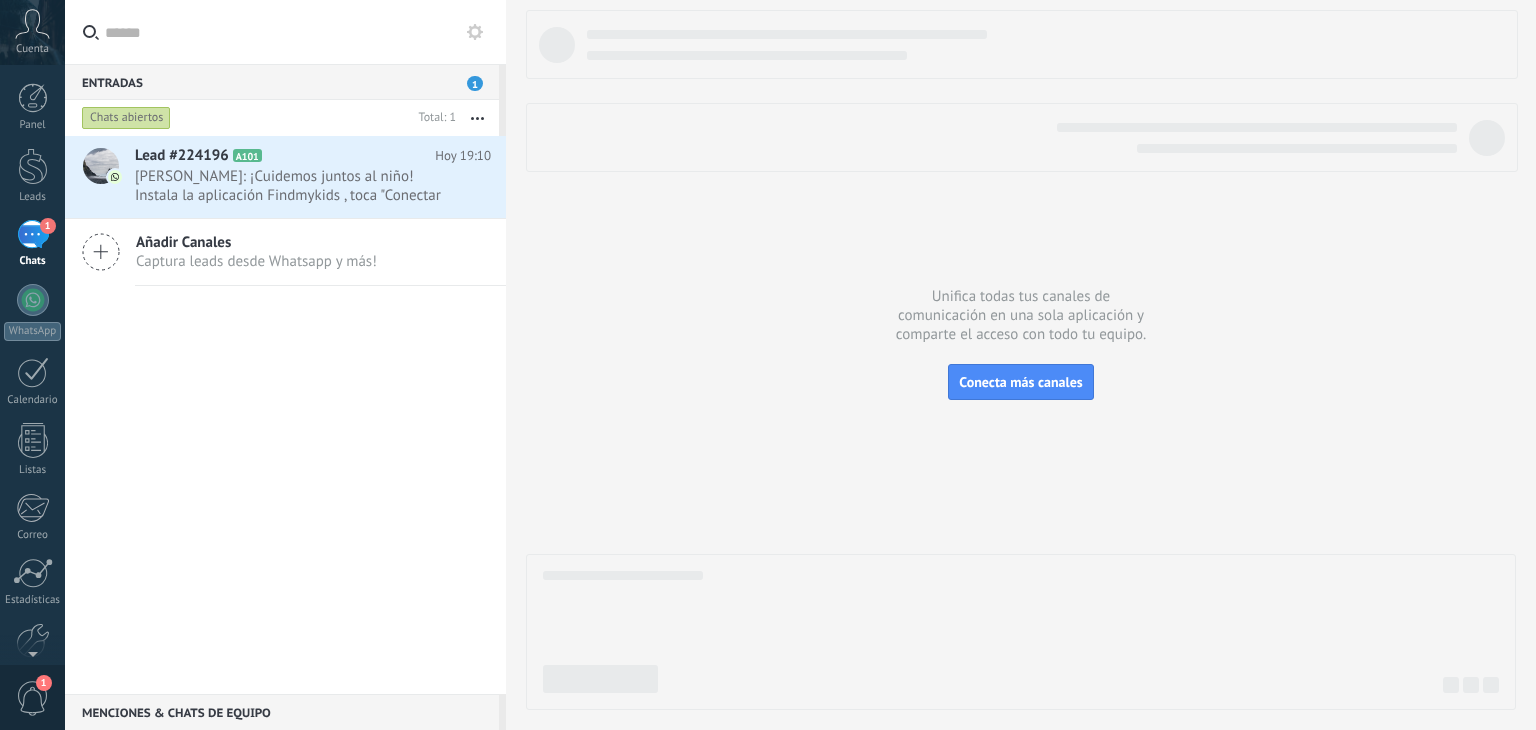 click at bounding box center (506, 365) 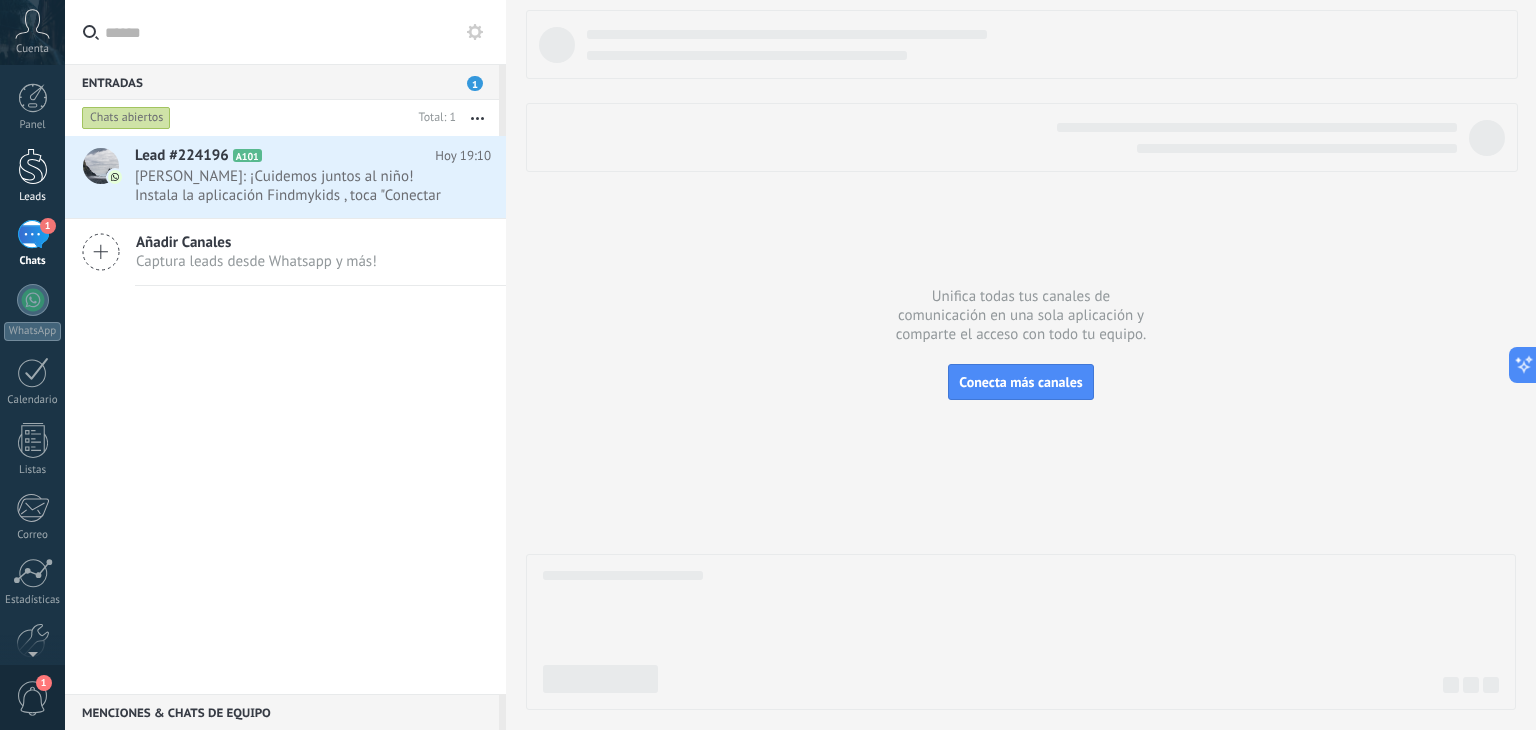click at bounding box center [33, 166] 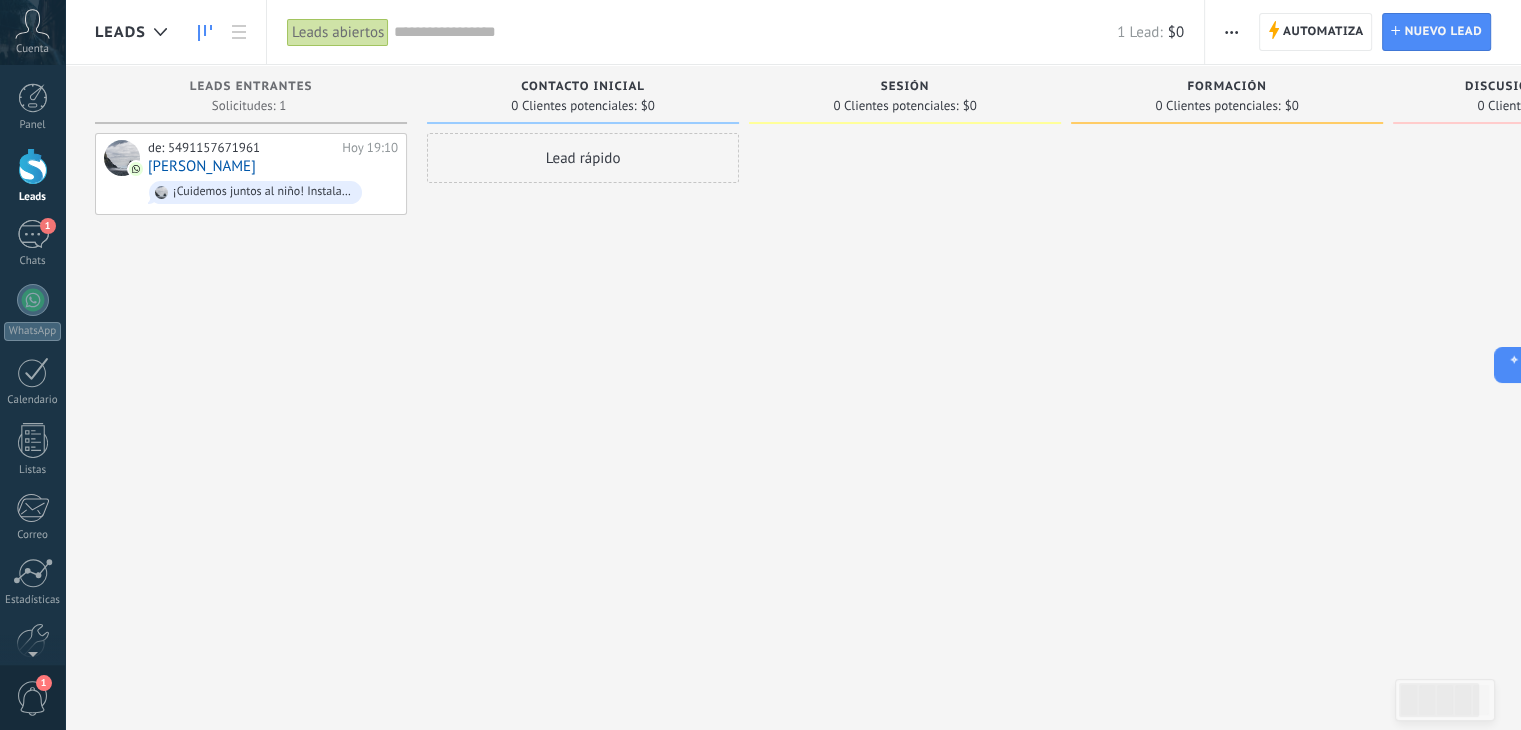click on "Lead rápido" at bounding box center (583, 367) 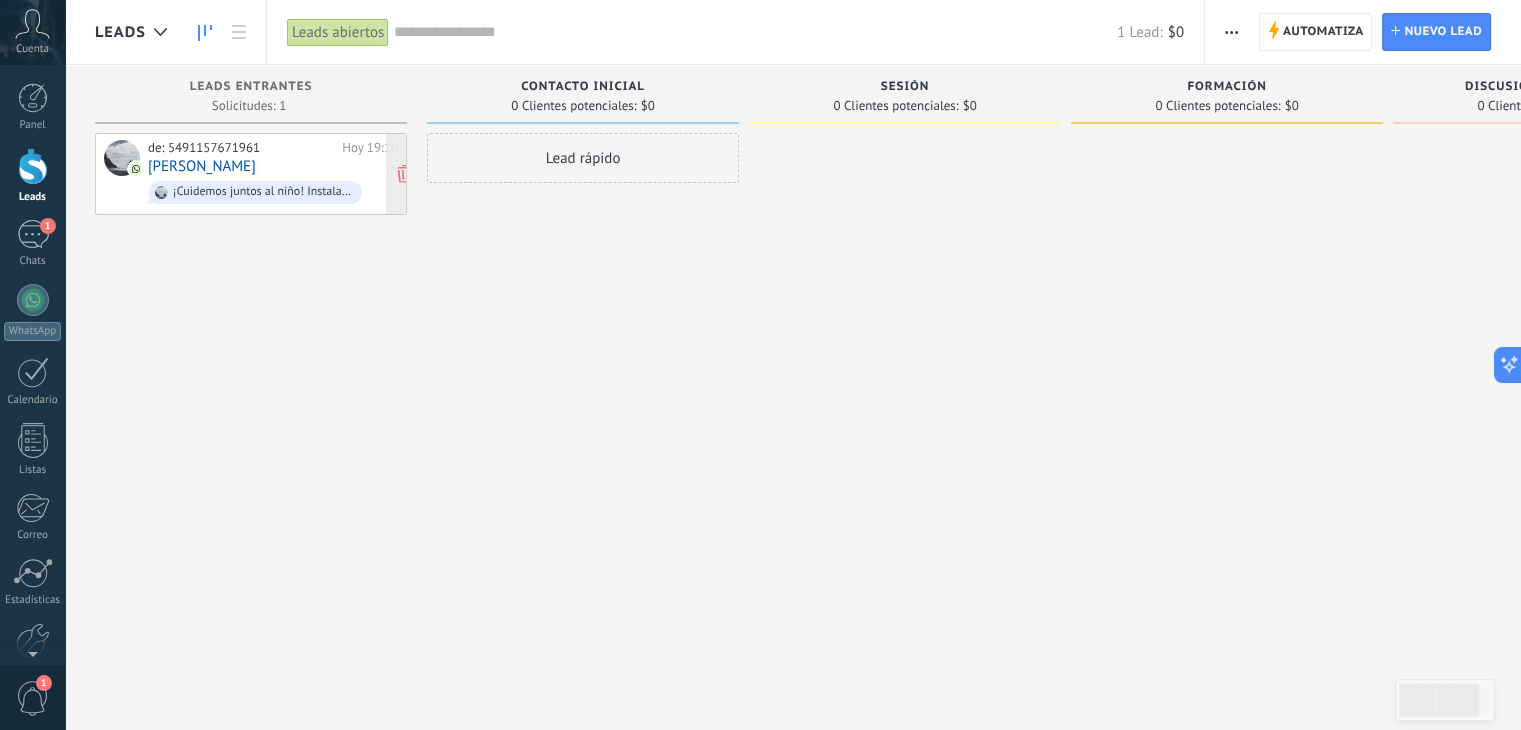 click on "de: 5491157671961" at bounding box center (241, 148) 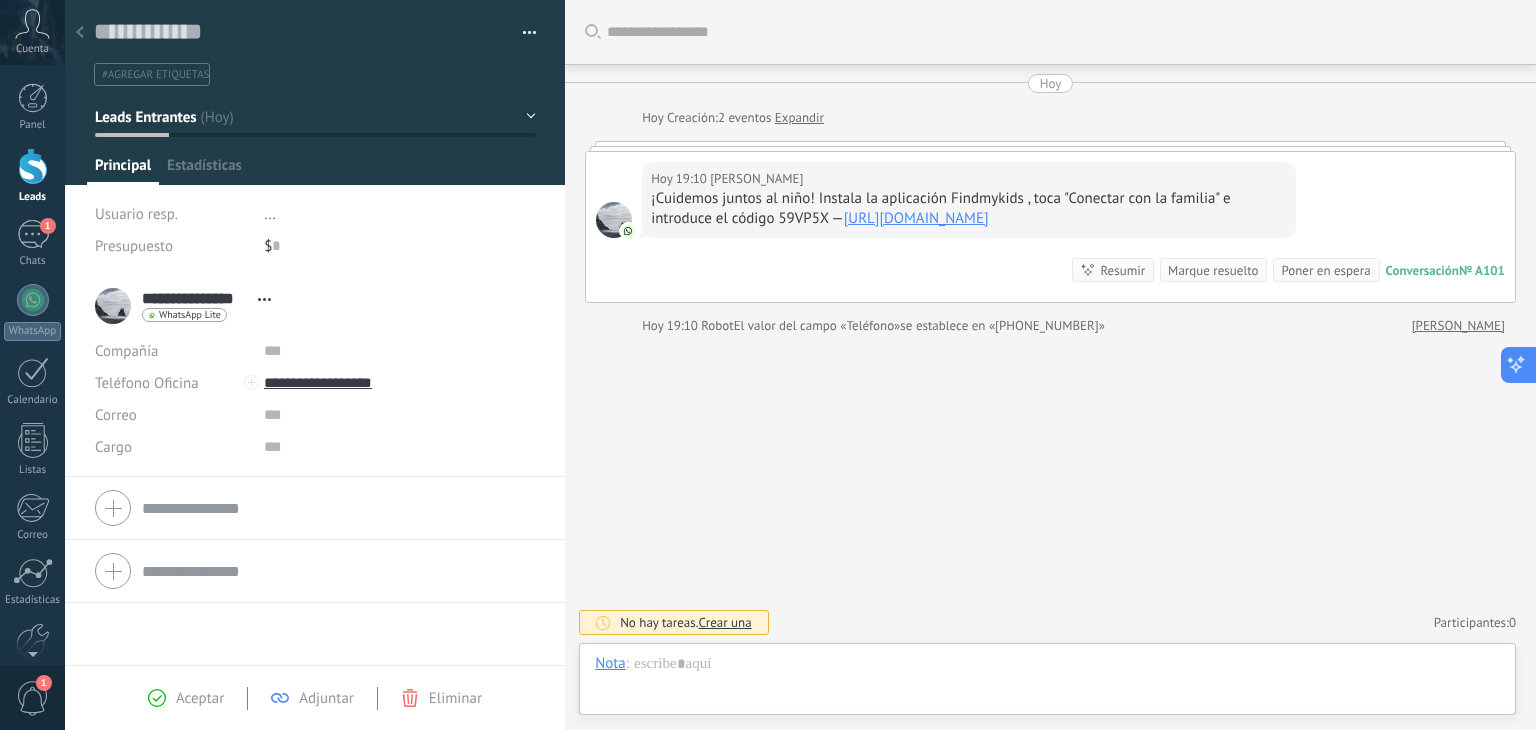 scroll, scrollTop: 29, scrollLeft: 0, axis: vertical 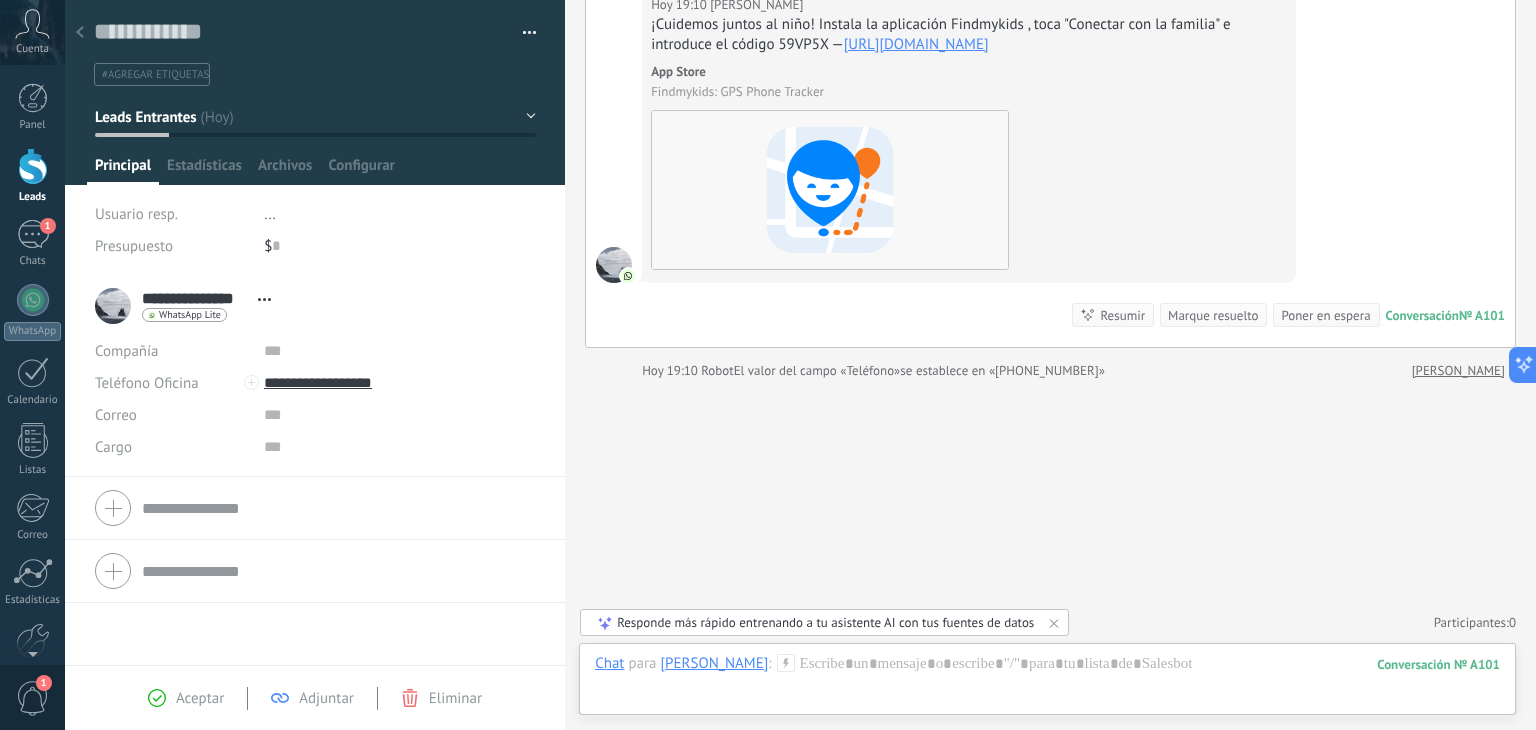 click 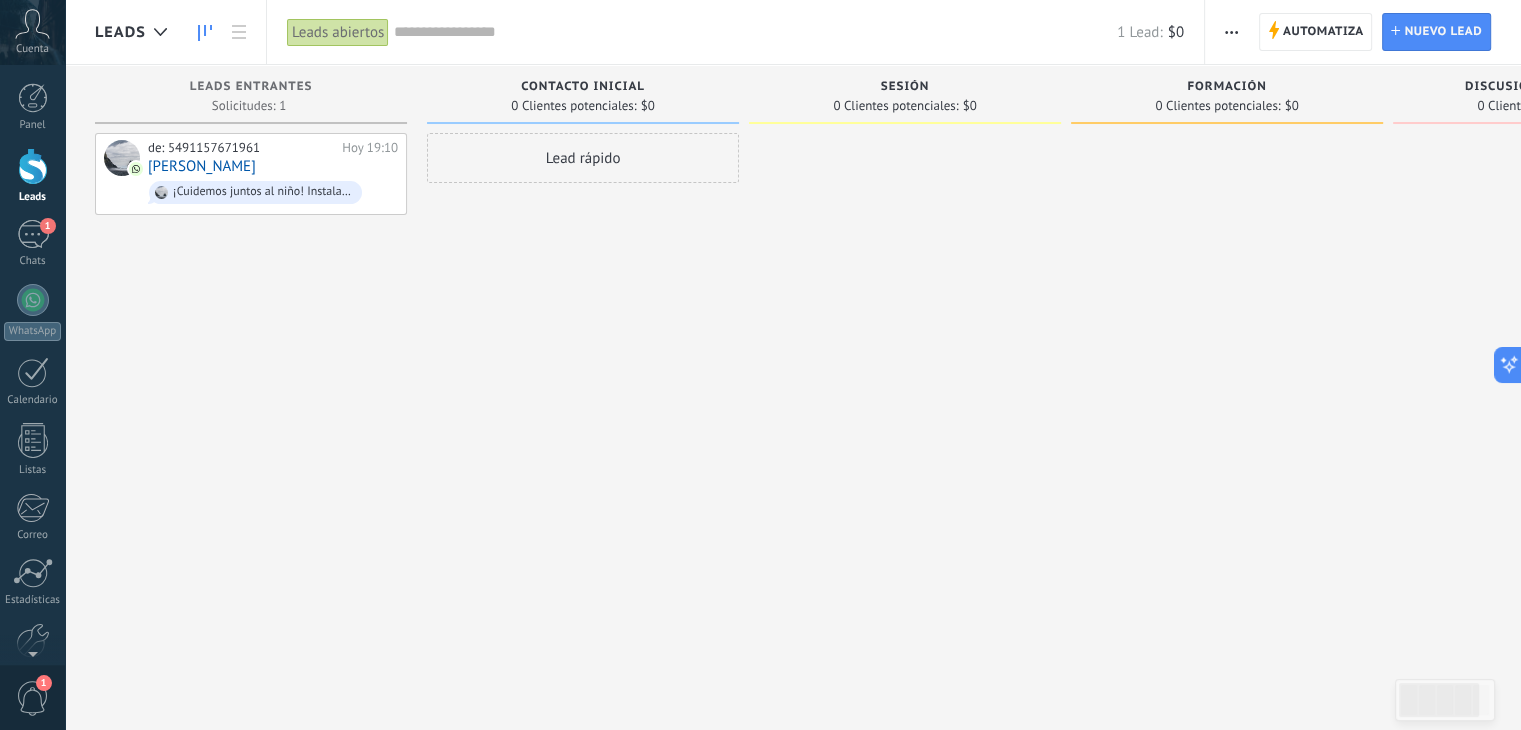 click on "de: 5491157671961 [DATE] 19:10 [PERSON_NAME] ¡Cuidemos juntos al niño! Instala la aplicación Findmykids , toca "Conectar con la familia" e introduce el código 59VP5X — [URL][DOMAIN_NAME]" at bounding box center (251, 367) 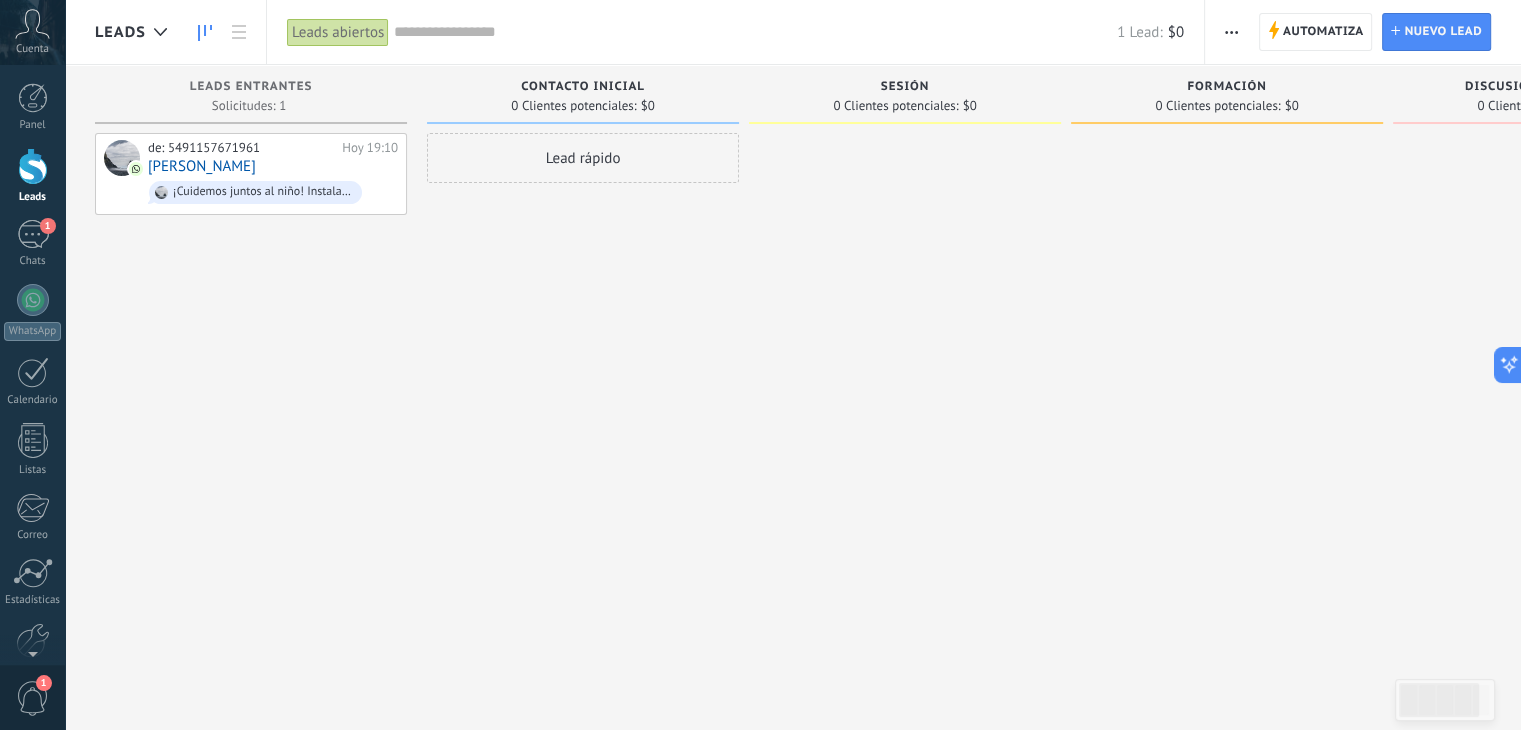 click on "Lead rápido" at bounding box center (583, 367) 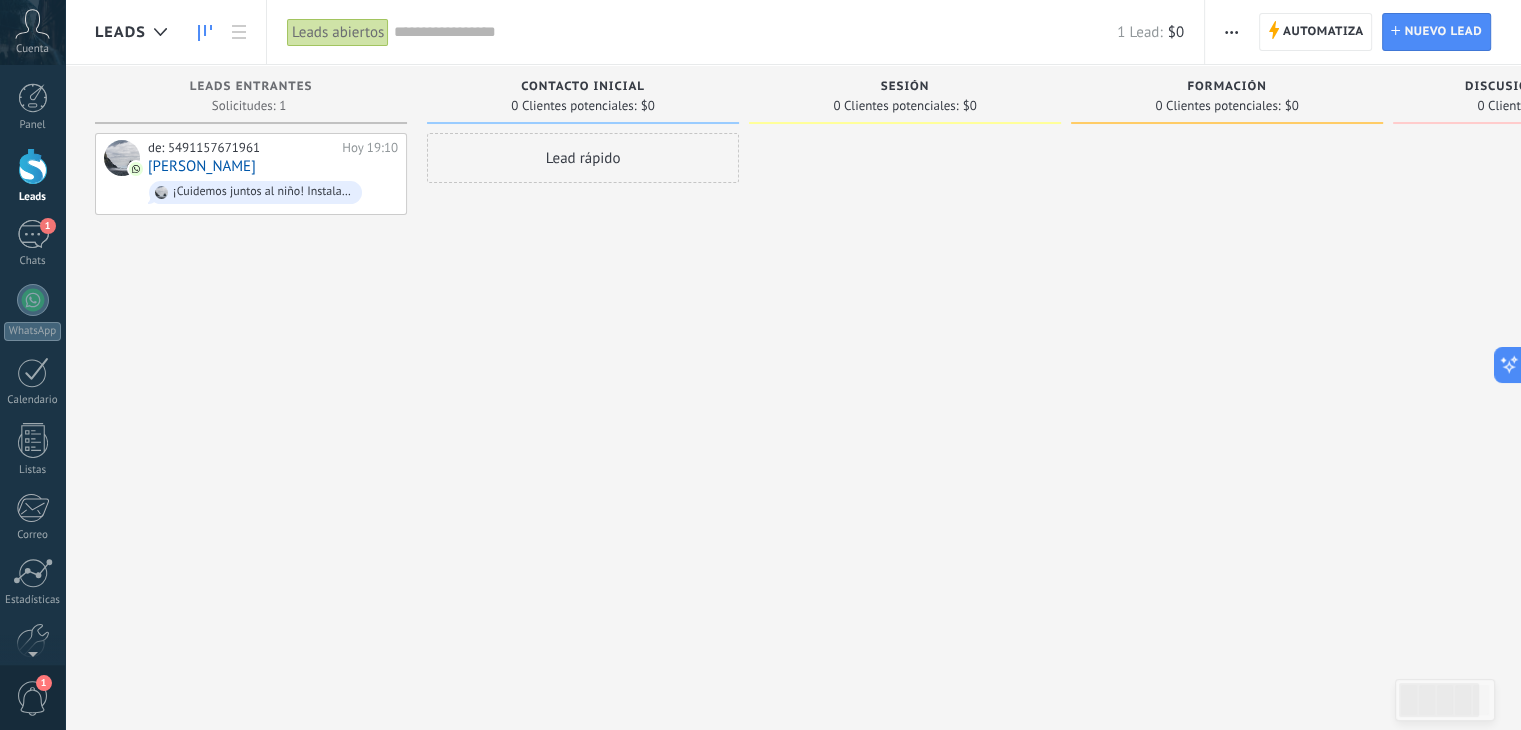 drag, startPoint x: 696, startPoint y: 284, endPoint x: 1122, endPoint y: 313, distance: 426.98596 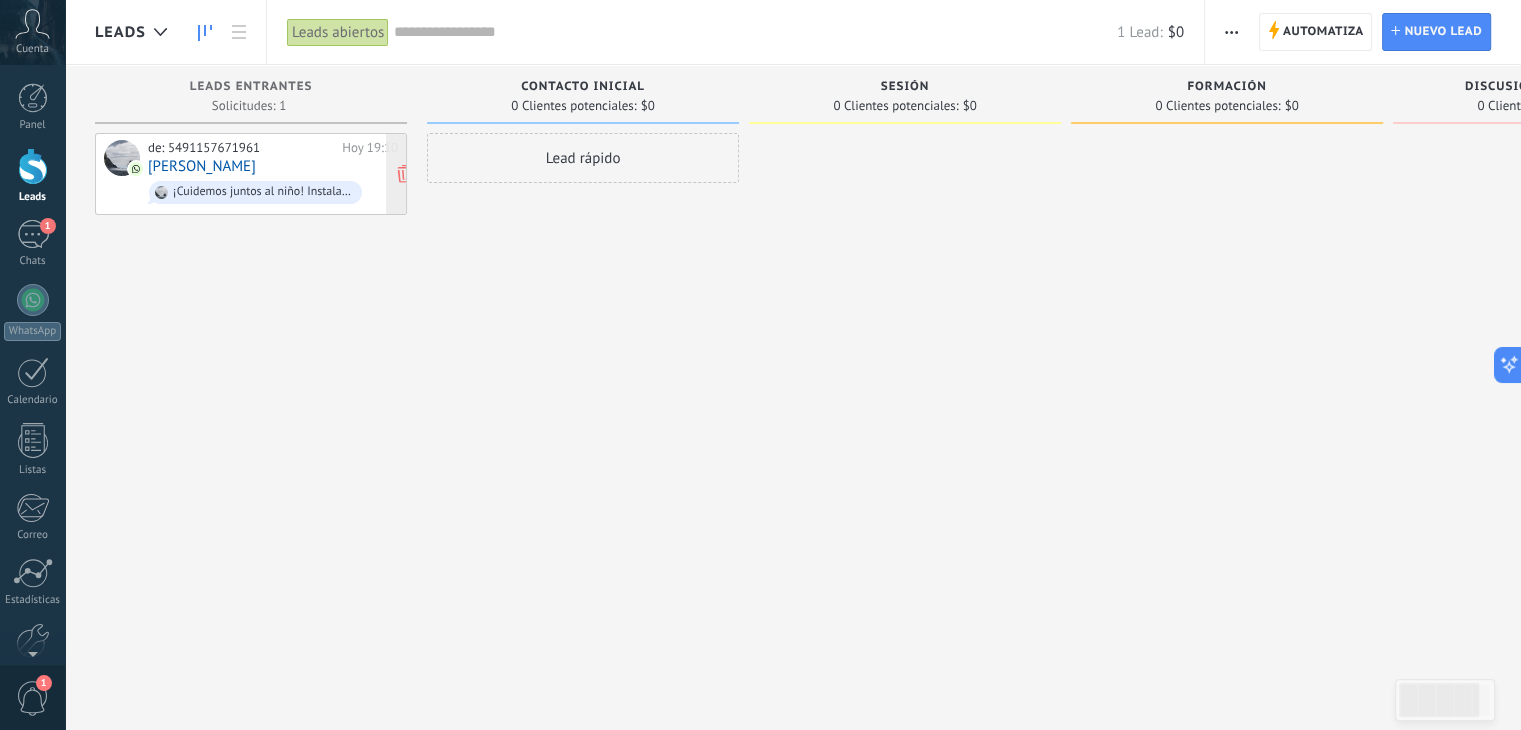 click on "Hoy 19:10" at bounding box center (370, 148) 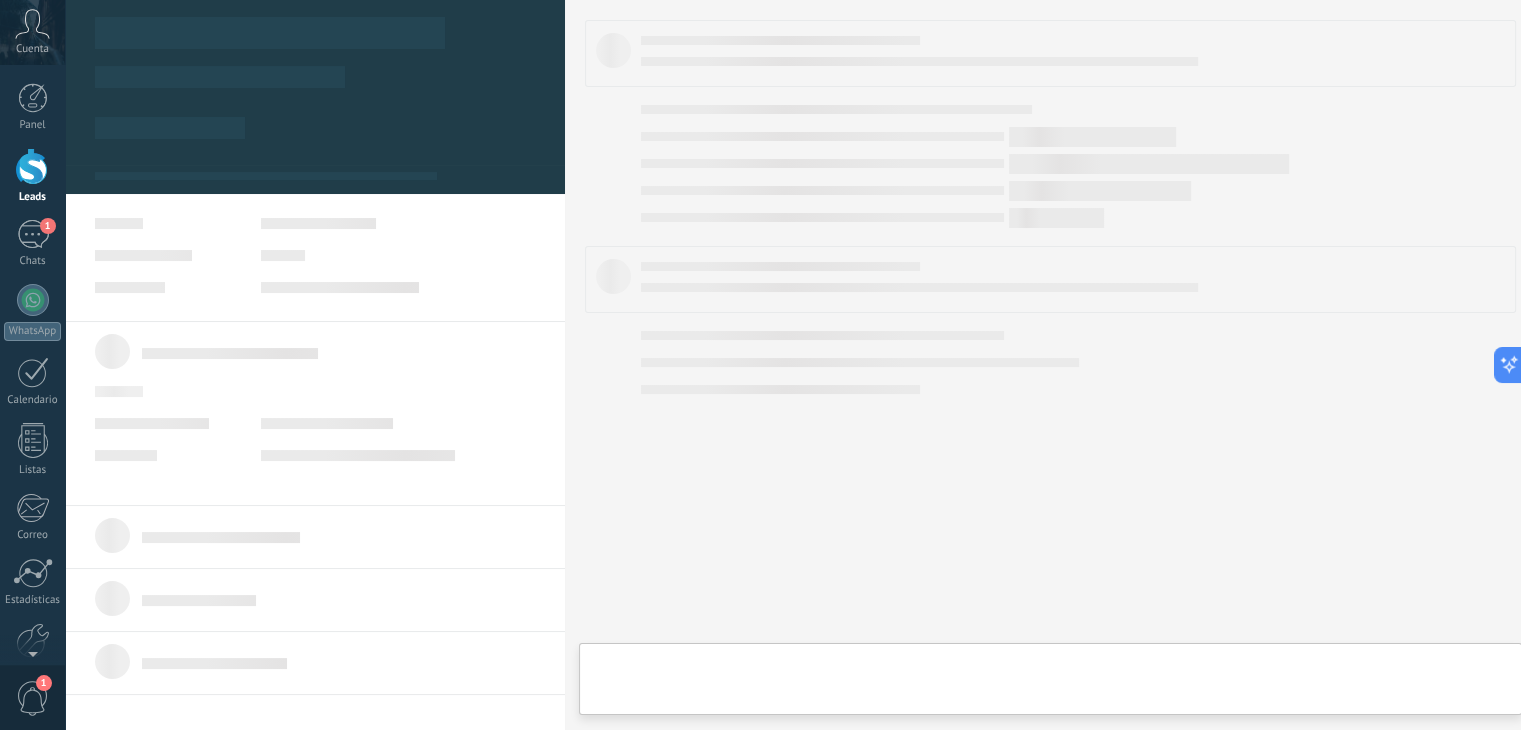 click on ".abccls-1,.abccls-2{fill-rule:evenodd}.abccls-2{fill:#fff} .abfcls-1{fill:none}.abfcls-2{fill:#fff} .abncls-1{isolation:isolate}.abncls-2{opacity:.06}.abncls-2,.abncls-3,.abncls-6{mix-blend-mode:multiply}.abncls-3{opacity:.15}.abncls-4,.abncls-8{fill:#fff}.abncls-5{fill:url(#abnlinear-gradient)}.abncls-6{opacity:.04}.abncls-7{fill:url(#abnlinear-gradient-2)}.abncls-8{fill-rule:evenodd} .abqst0{fill:#ffa200} .abwcls-1{fill:#252525} .cls-1{isolation:isolate} .acicls-1{fill:none} .aclcls-1{fill:#232323} .acnst0{display:none} .addcls-1,.addcls-2{fill:none;stroke-miterlimit:10}.addcls-1{stroke:#dfe0e5}.addcls-2{stroke:#a1a7ab} .adecls-1,.adecls-2{fill:none;stroke-miterlimit:10}.adecls-1{stroke:#dfe0e5}.adecls-2{stroke:#a1a7ab} .adqcls-1{fill:#8591a5;fill-rule:evenodd} .aeccls-1{fill:#5c9f37} .aeecls-1{fill:#f86161} .aejcls-1{fill:#8591a5;fill-rule:evenodd} .aekcls-1{fill-rule:evenodd} .aelcls-1{fill-rule:evenodd;fill:currentColor} .aemcls-1{fill-rule:evenodd;fill:currentColor} .aencls-2{fill:#f86161;opacity:.3}" at bounding box center [760, 365] 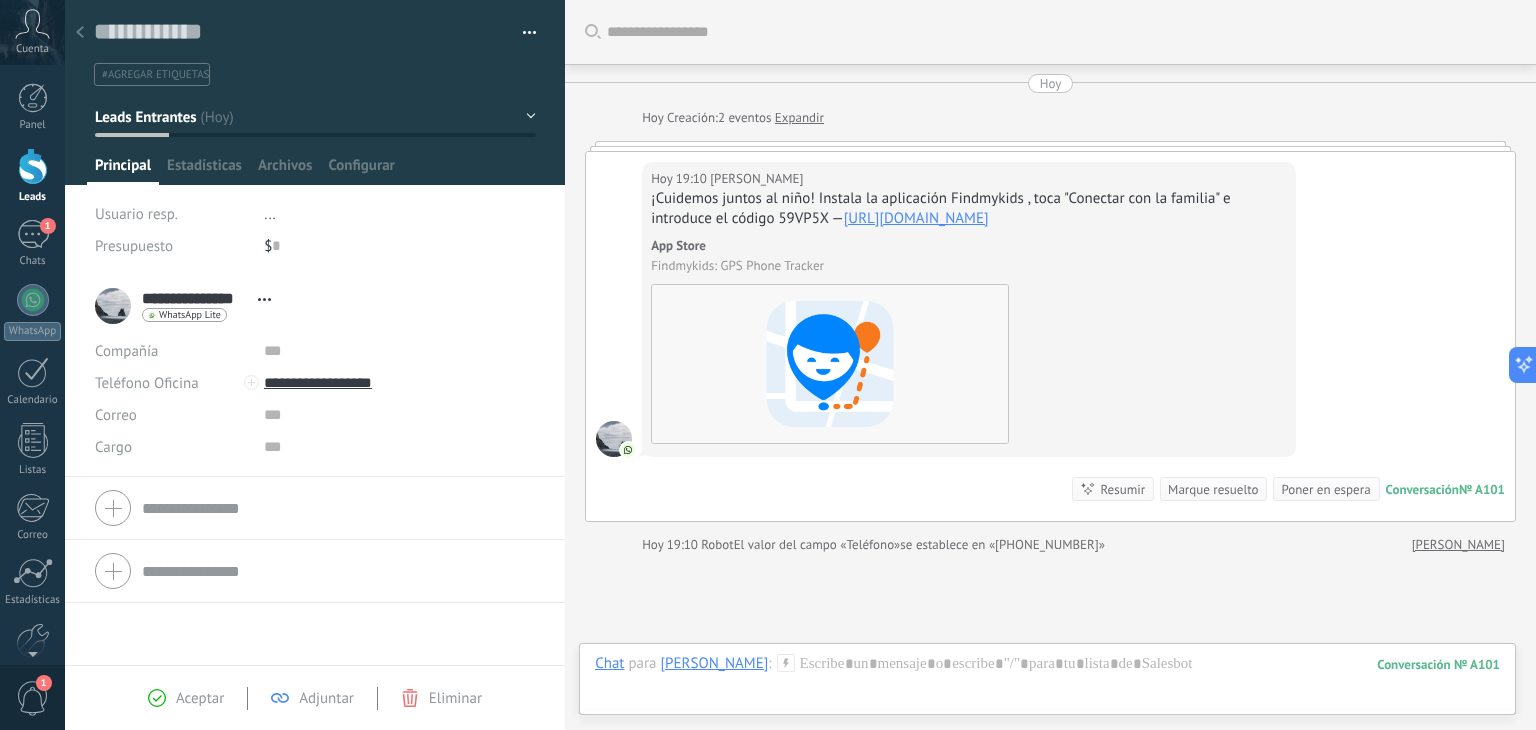 scroll, scrollTop: 29, scrollLeft: 0, axis: vertical 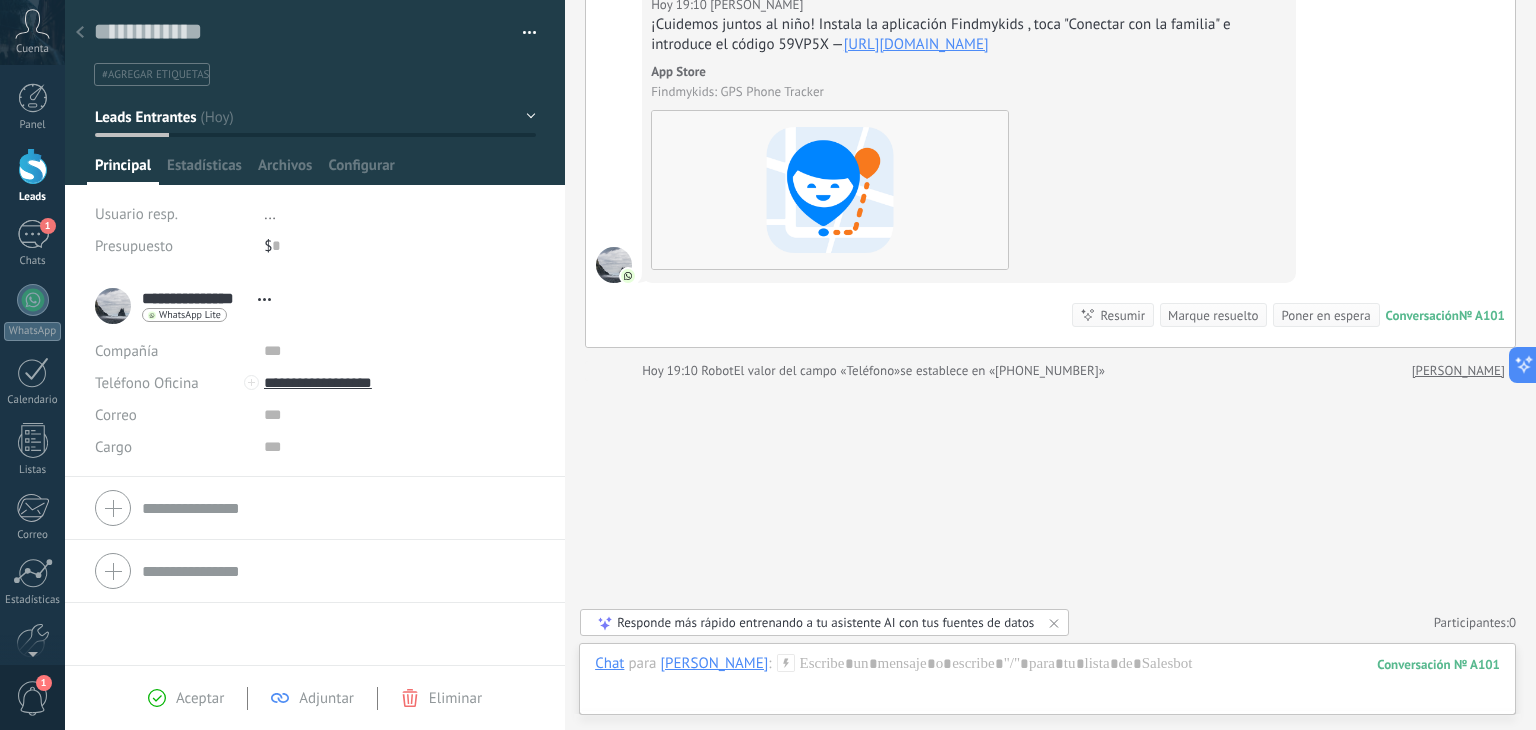 click on "$
0" at bounding box center [400, 246] 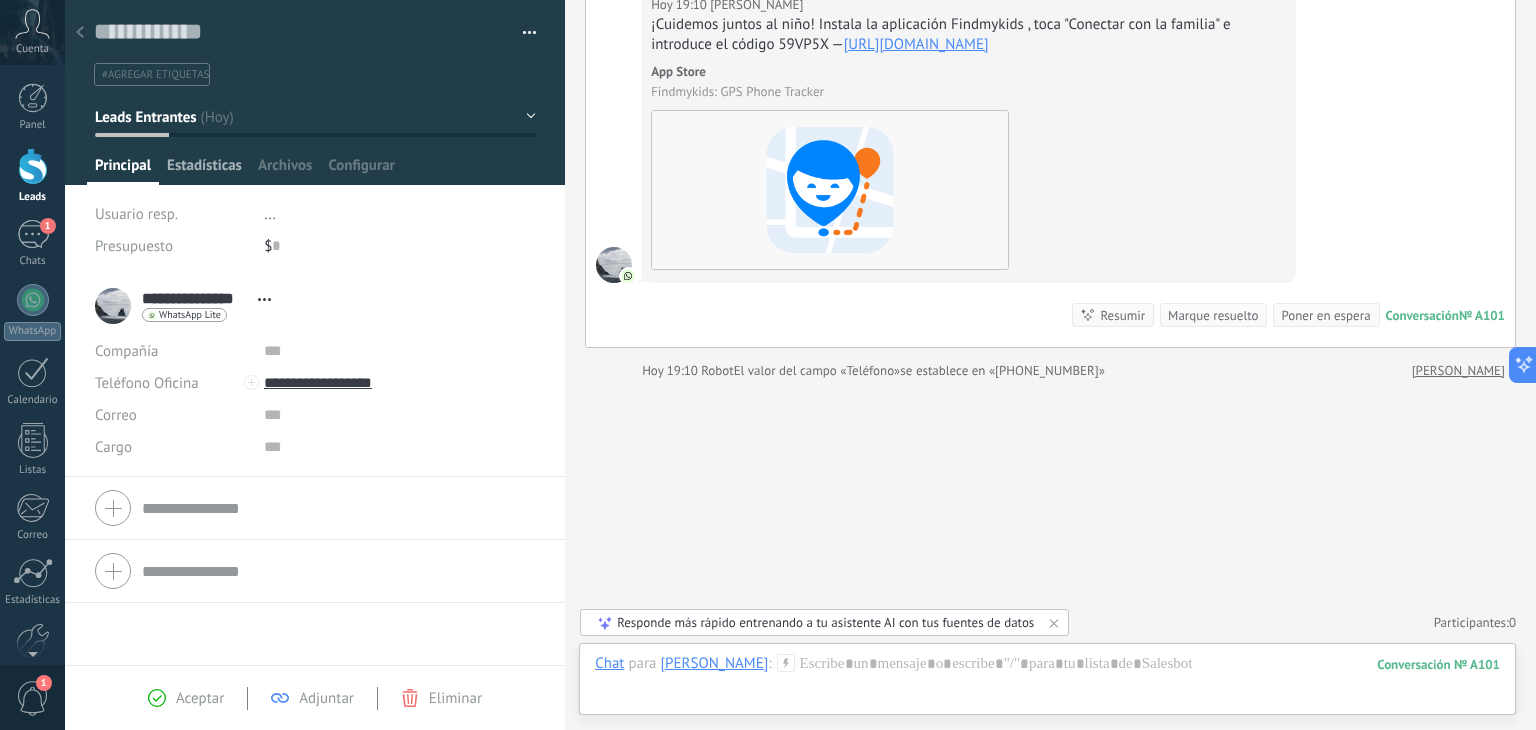 click on "Estadísticas" at bounding box center (204, 170) 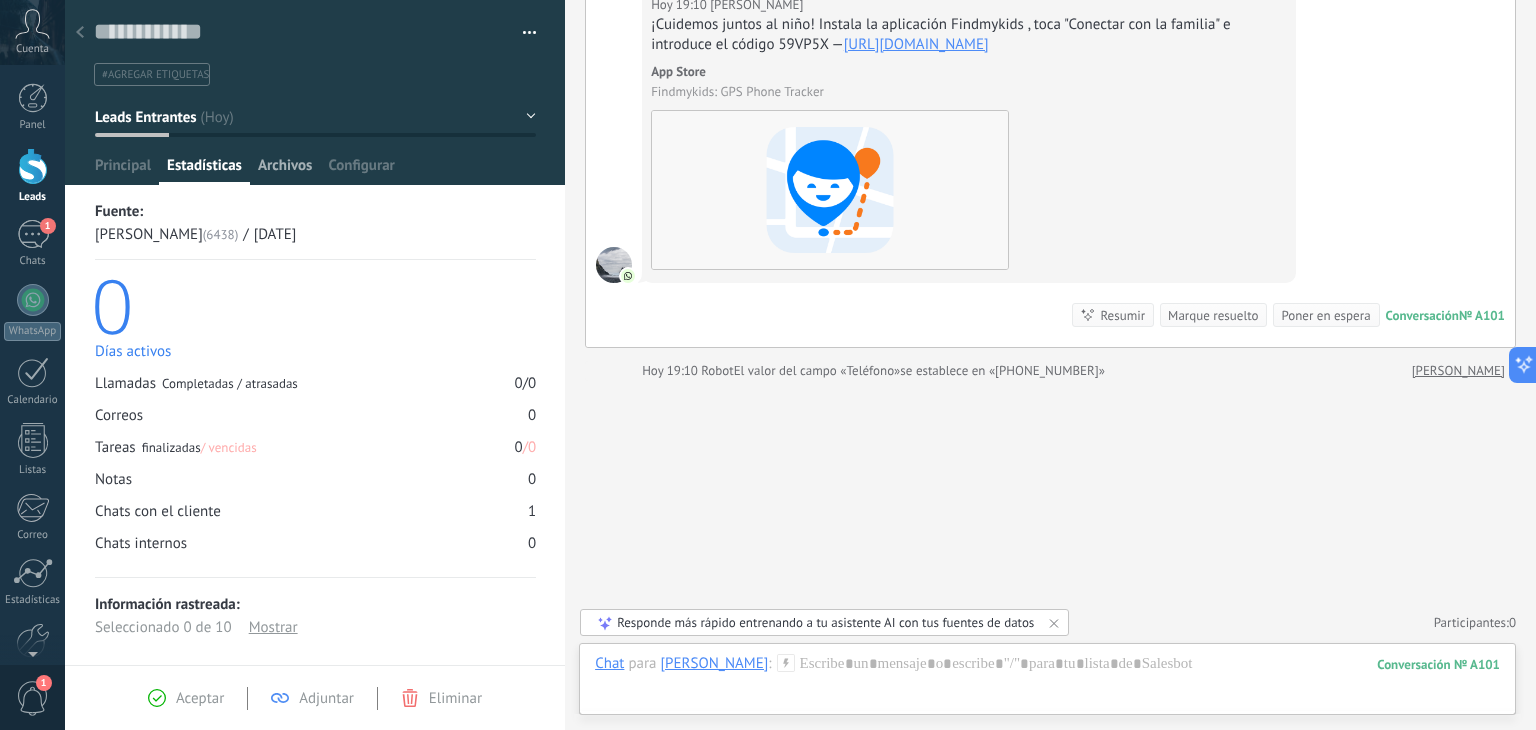 click on "Archivos" at bounding box center [285, 170] 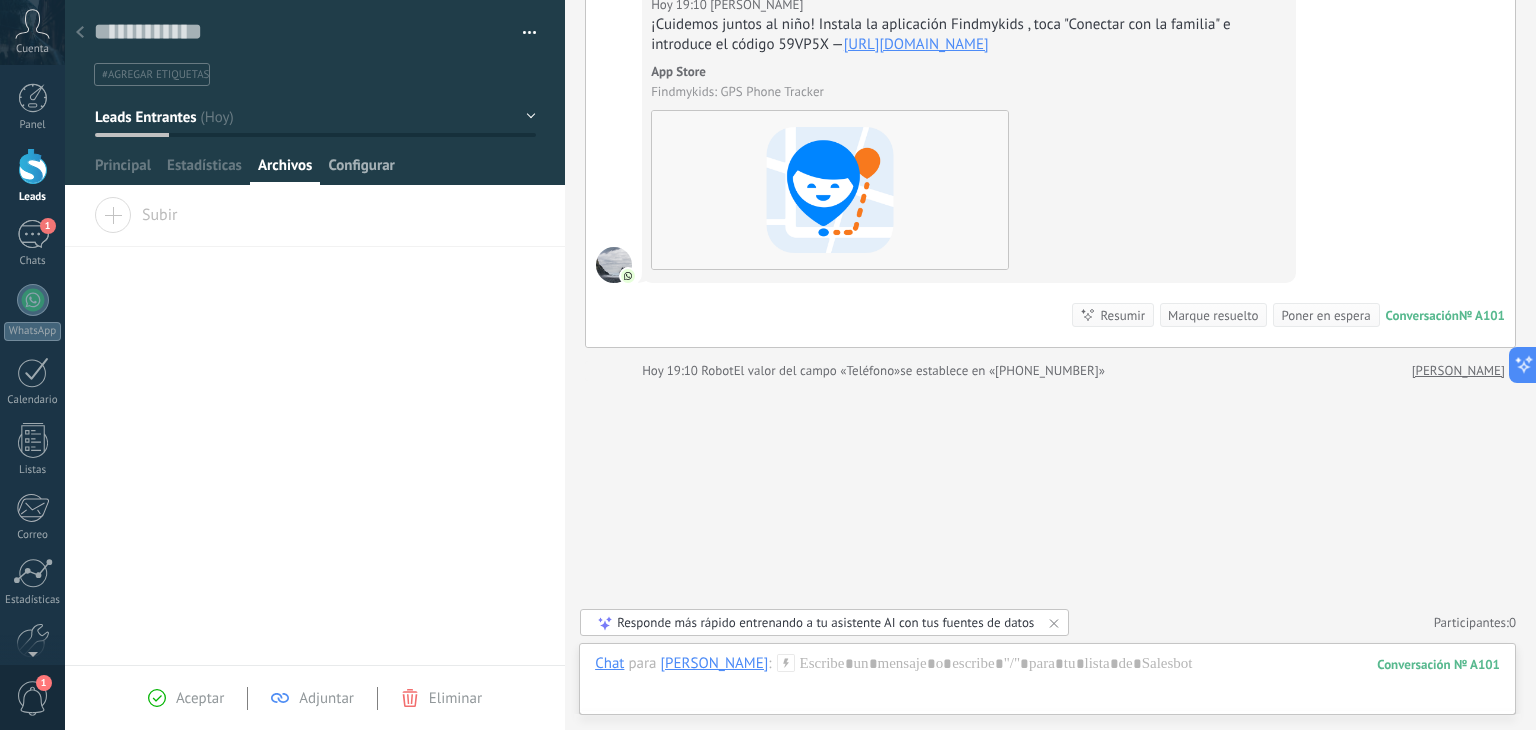 click on "Configurar" at bounding box center (361, 170) 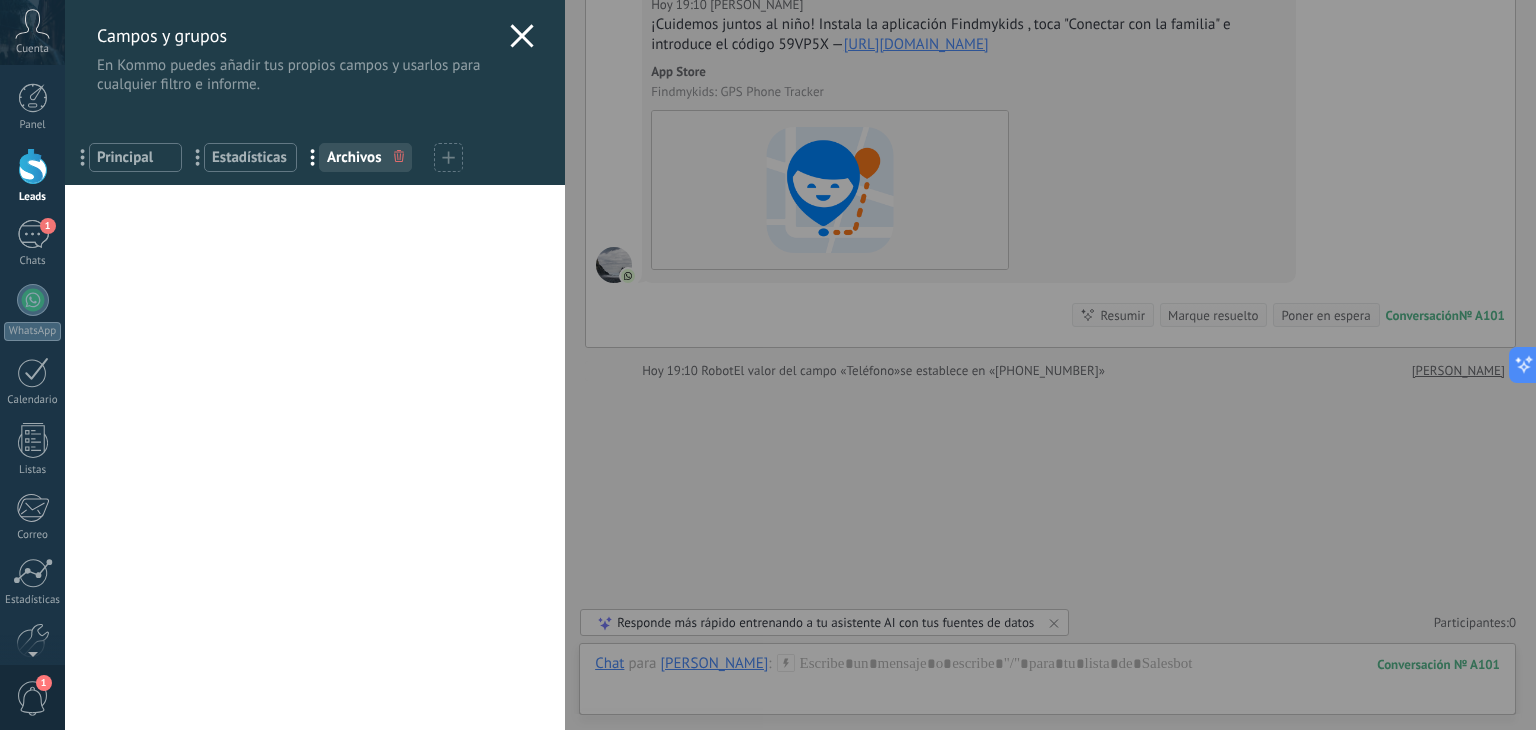 click on "Estadísticas" at bounding box center (250, 157) 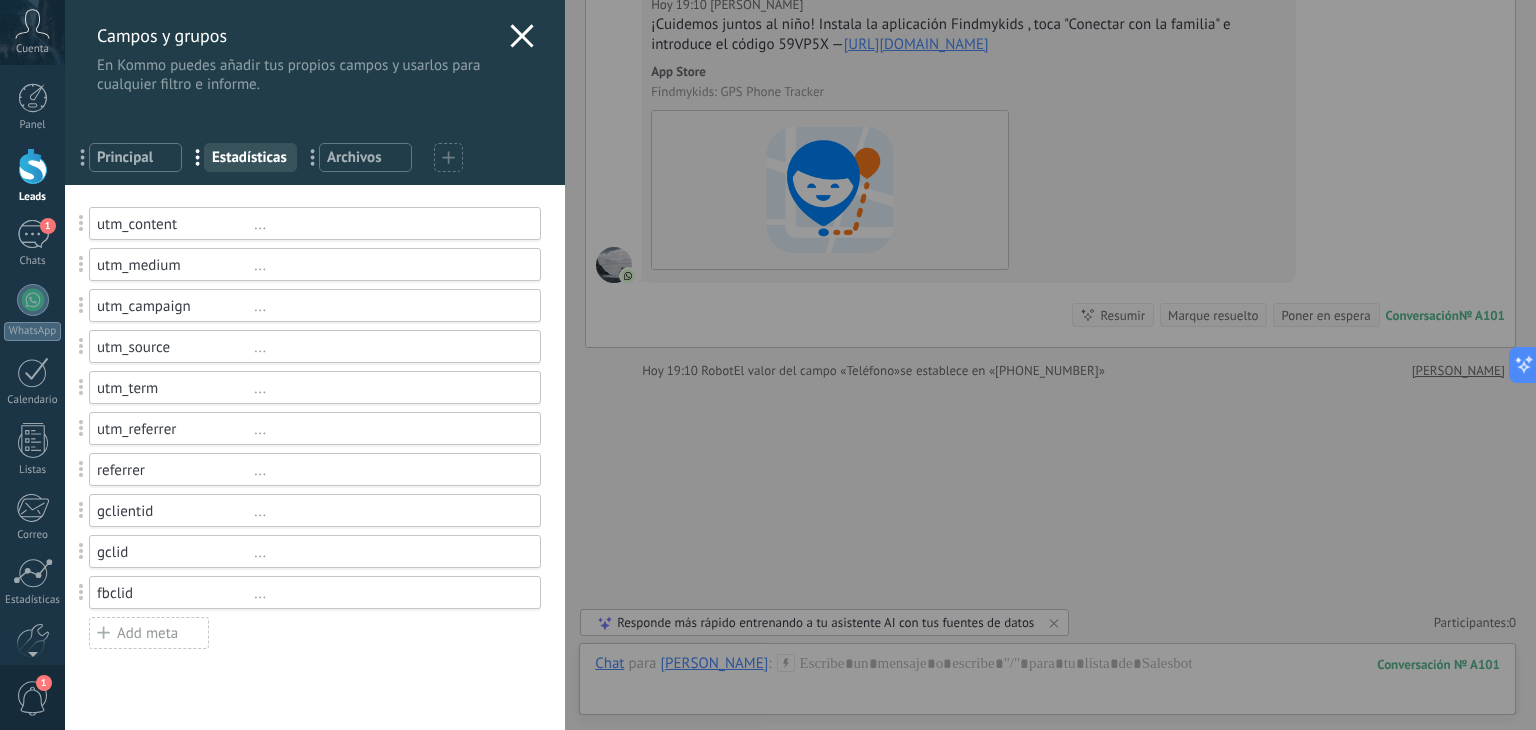 click on "Principal" at bounding box center [135, 157] 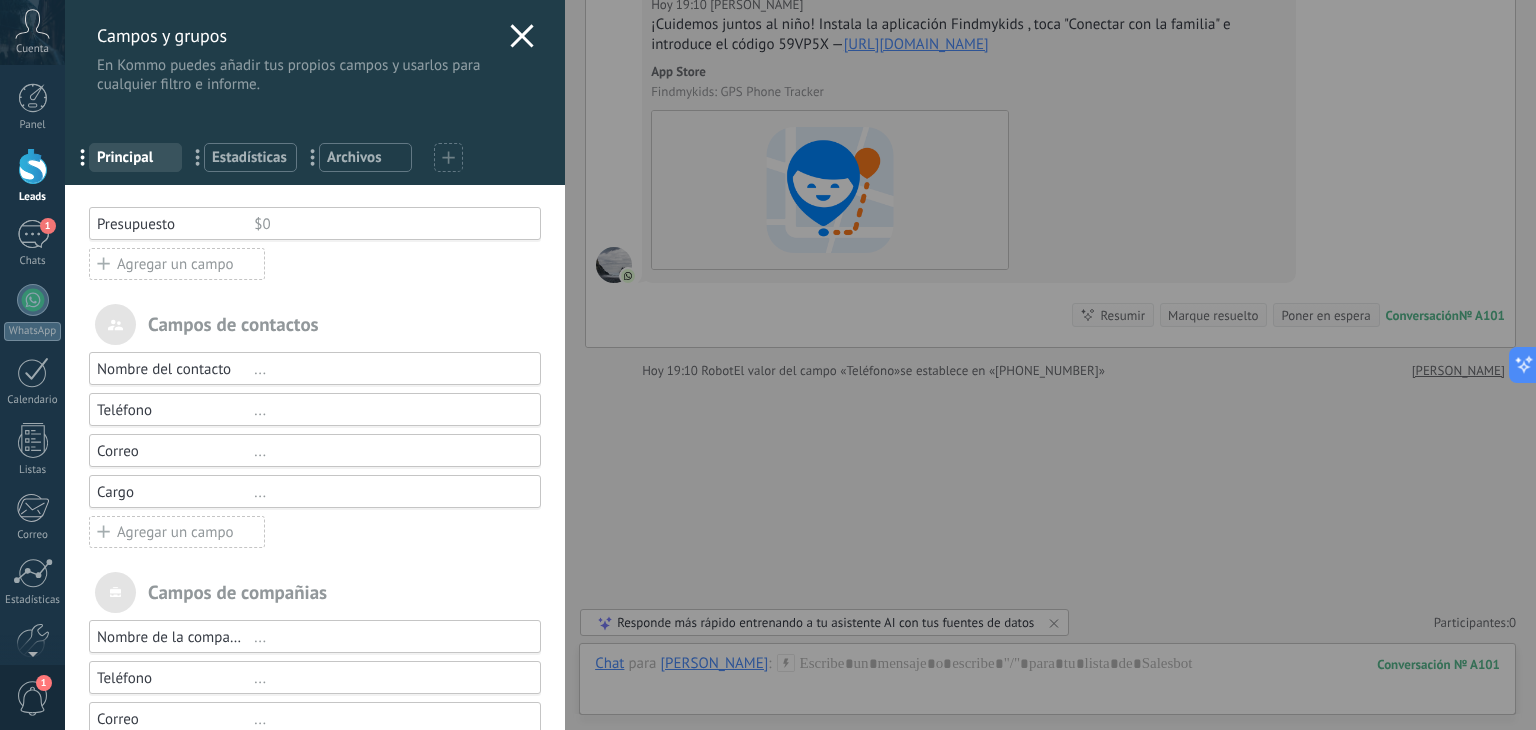 click on "Estadísticas" at bounding box center [250, 157] 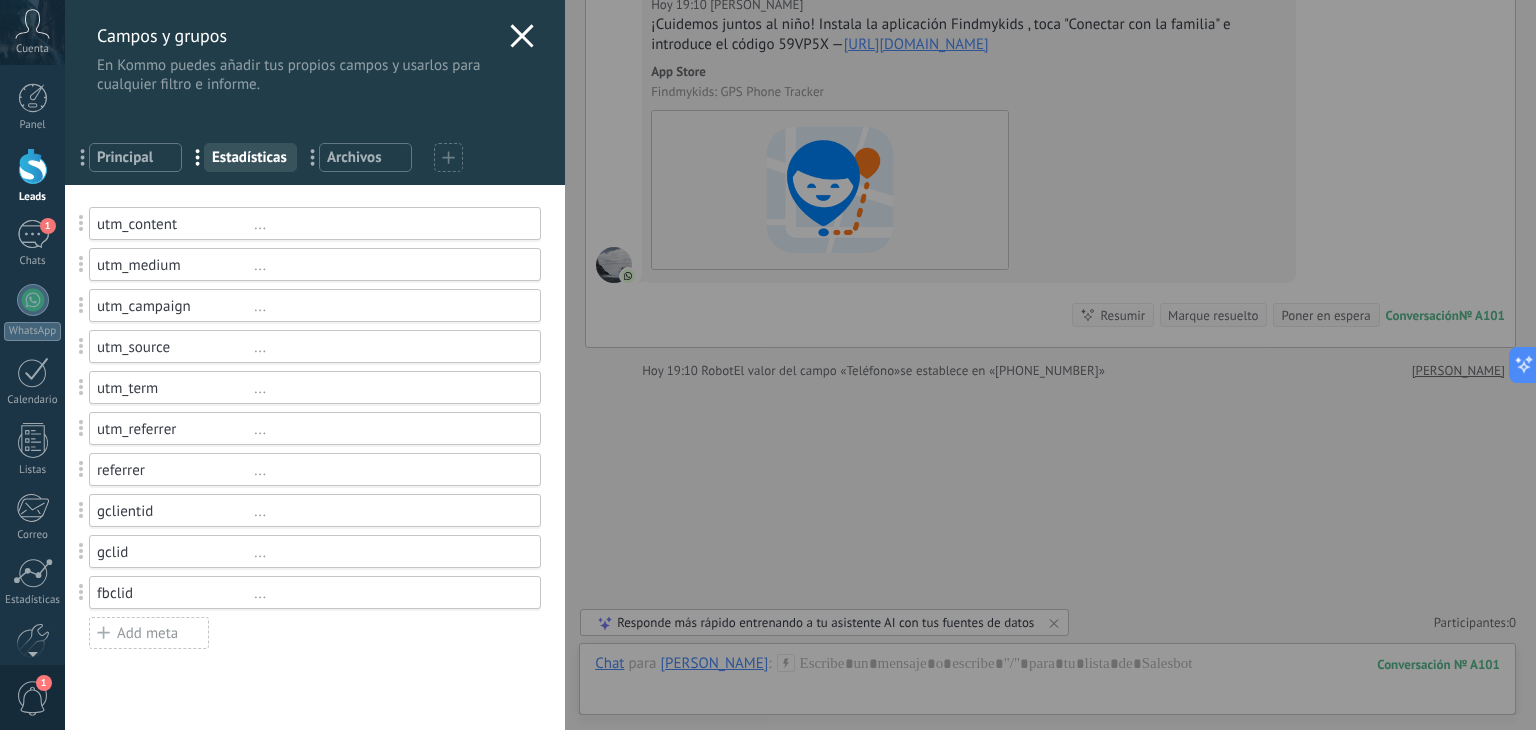click on "Principal" at bounding box center (135, 157) 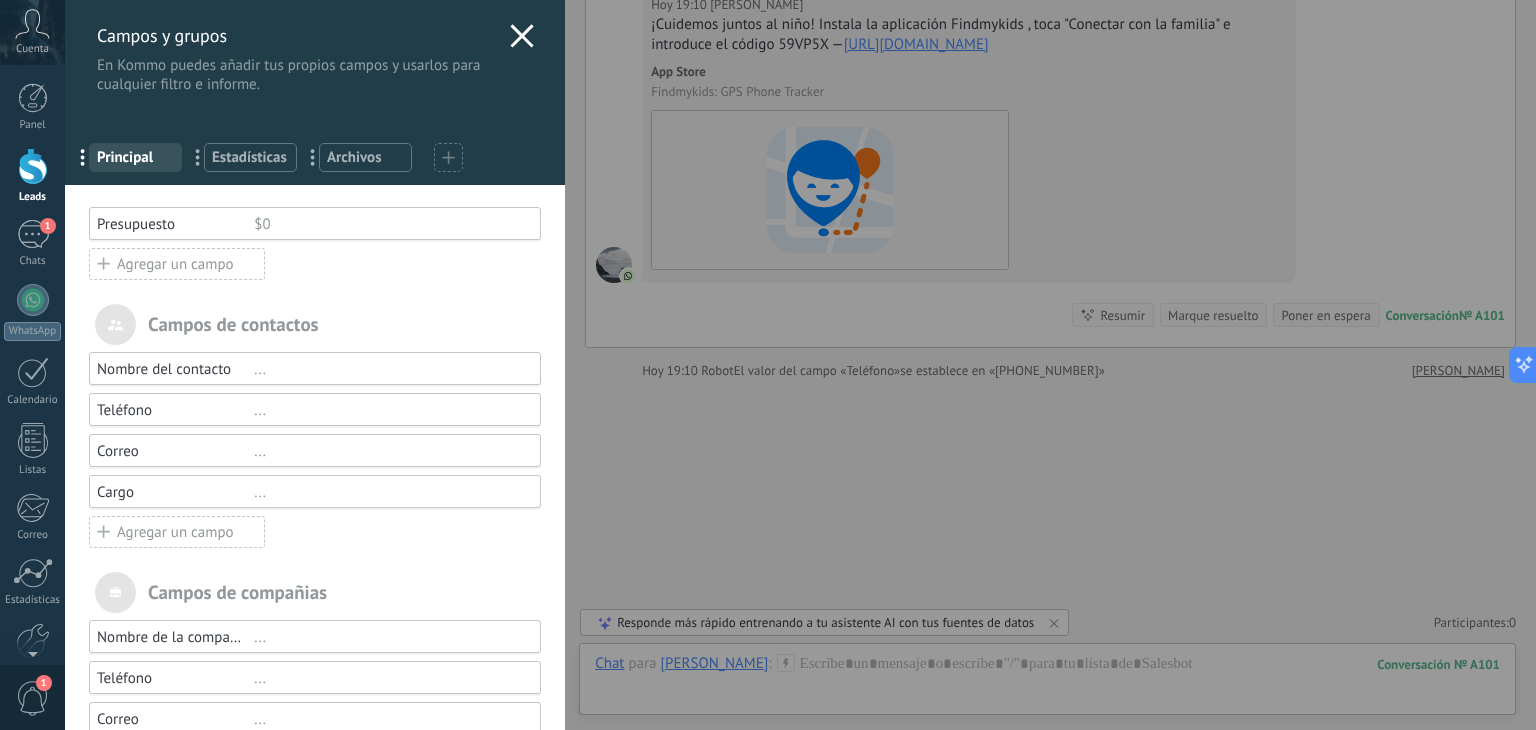 click 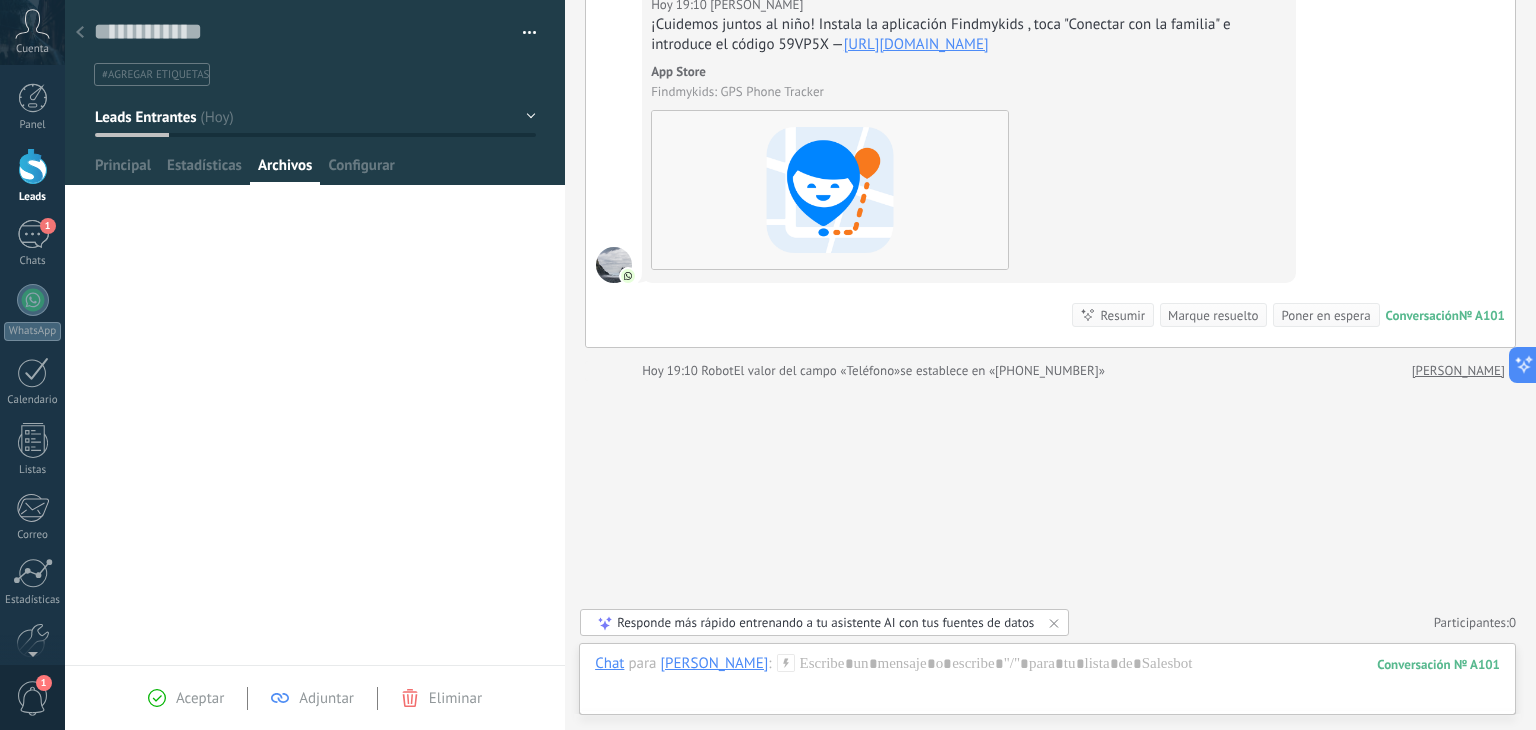 click on "Leads Entrantes" at bounding box center (145, 117) 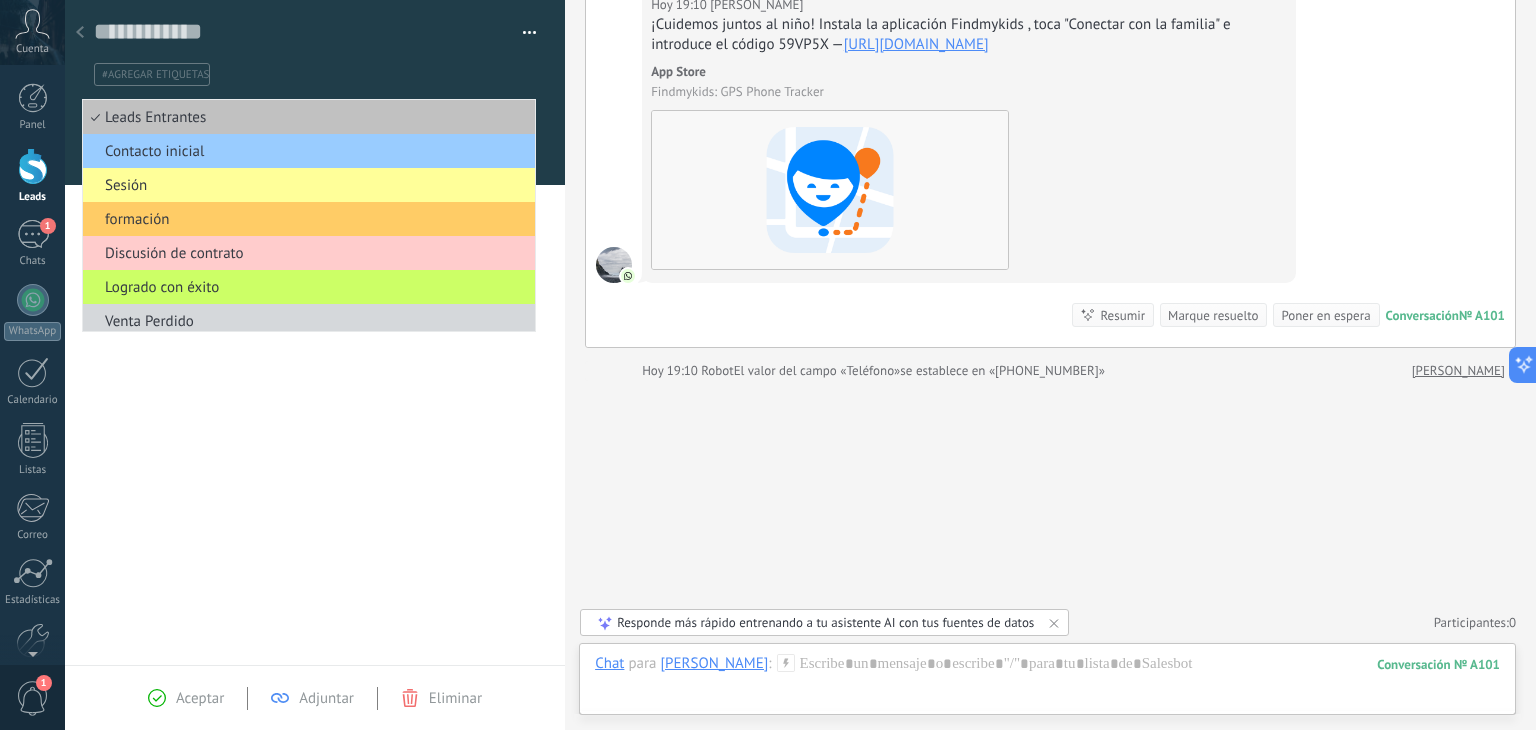 click on "**********" at bounding box center (315, 431) 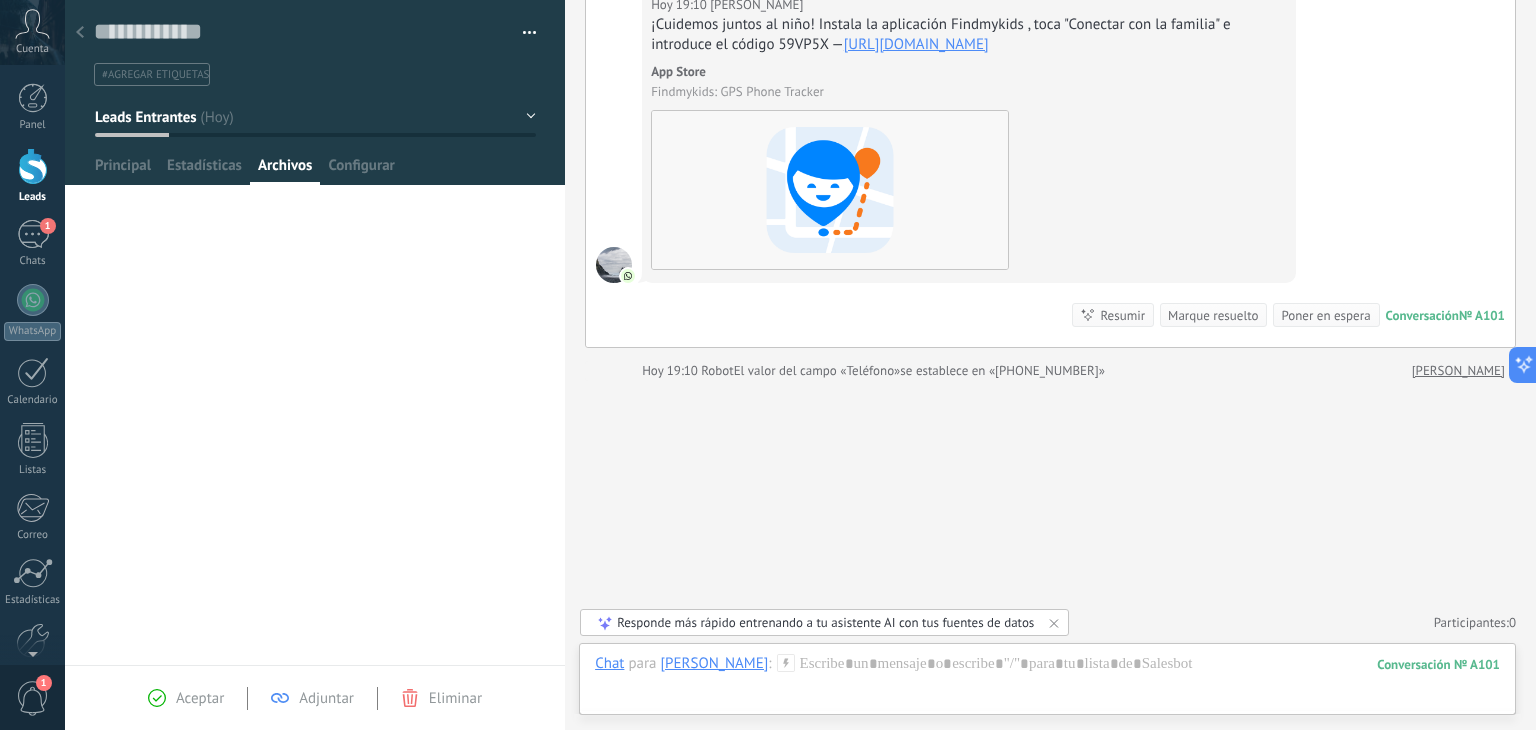 click on "**********" at bounding box center [315, 431] 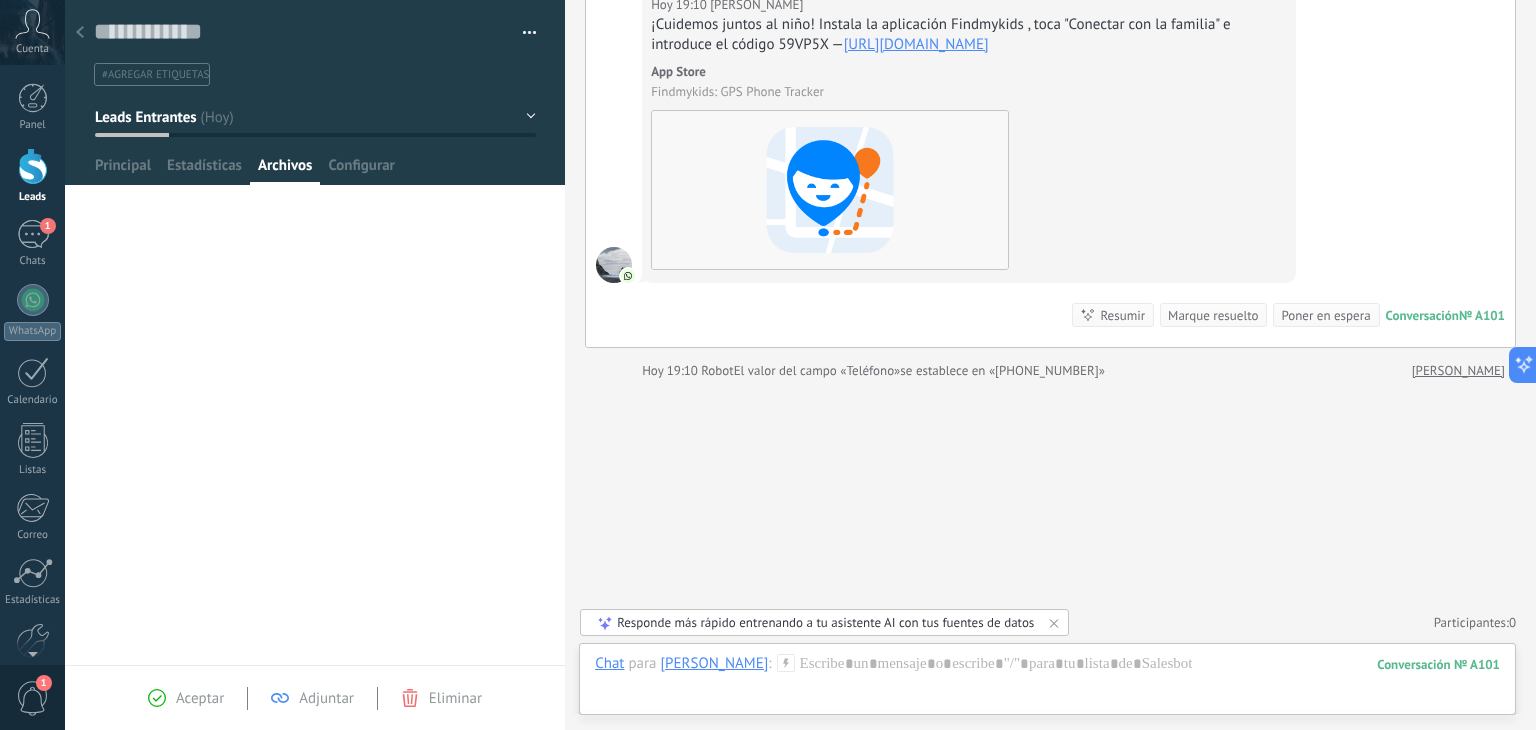 click on "Buscar Carga más [DATE] [DATE] Creación:  2  eventos   Expandir [DATE] 19:10 [PERSON_NAME]  ¡Cuidemos juntos al niño! Instala la aplicación Findmykids , toca "Conectar con la familia" e introduce el código 59VP5X —  [URL][DOMAIN_NAME] App Store ‎Findmykids: GPS Phone Tracker Conversación  № A101 Conversación № A101 Resumir Resumir Marque resuelto Poner en espera [DATE] 19:10 [PERSON_NAME]: ¡Cuidemos juntos al niño! Instala la aplicación Findmykids , toca "Conectar con la familia" e introduce el cód... Conversación № A101 [DATE] 19:10 Robot  El valor del campo «Teléfono»  se establece en «[PHONE_NUMBER]» [PERSON_NAME] No hay tareas.  Crear una Participantes:  0 Agregar usuario Bots:  0" at bounding box center [1050, 278] 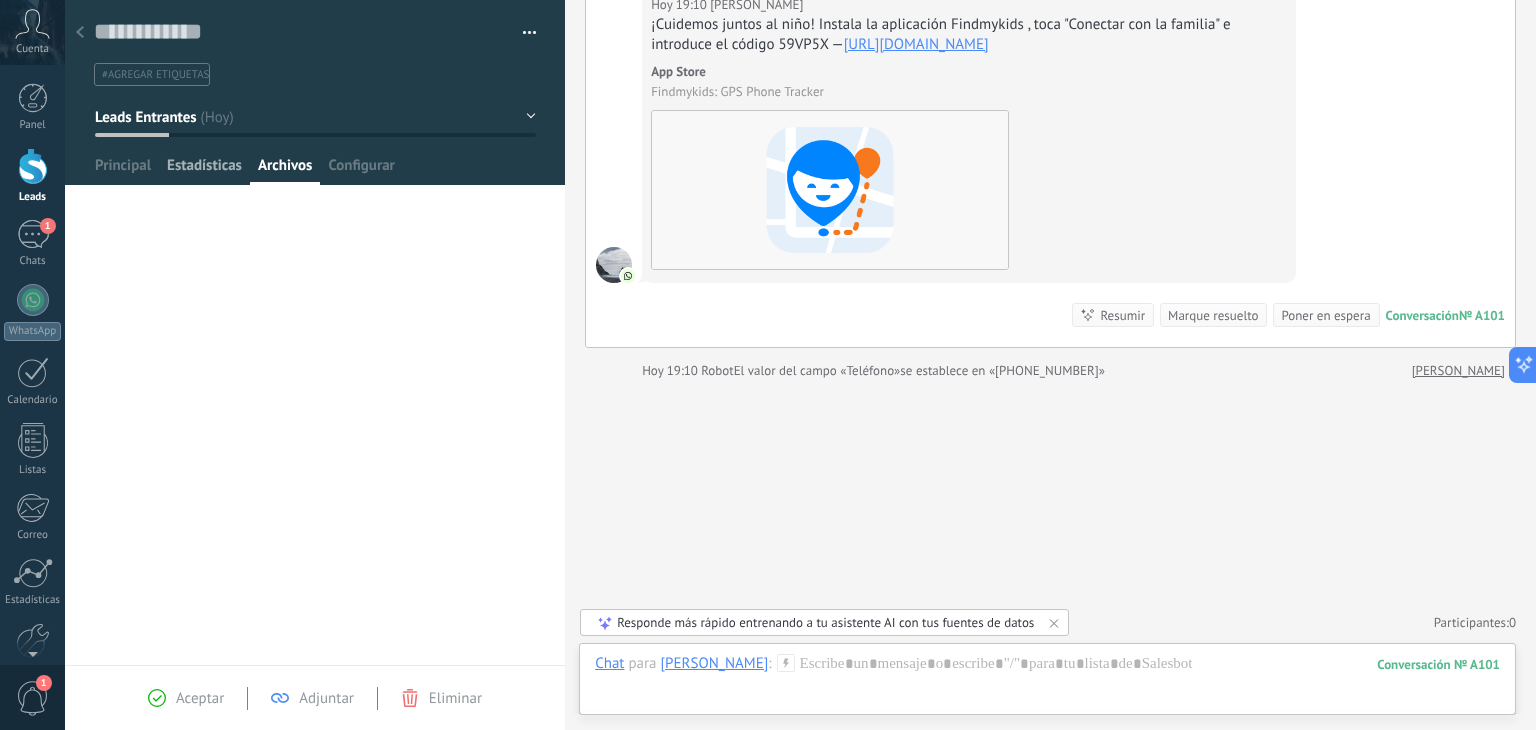 click on "Estadísticas" at bounding box center (204, 170) 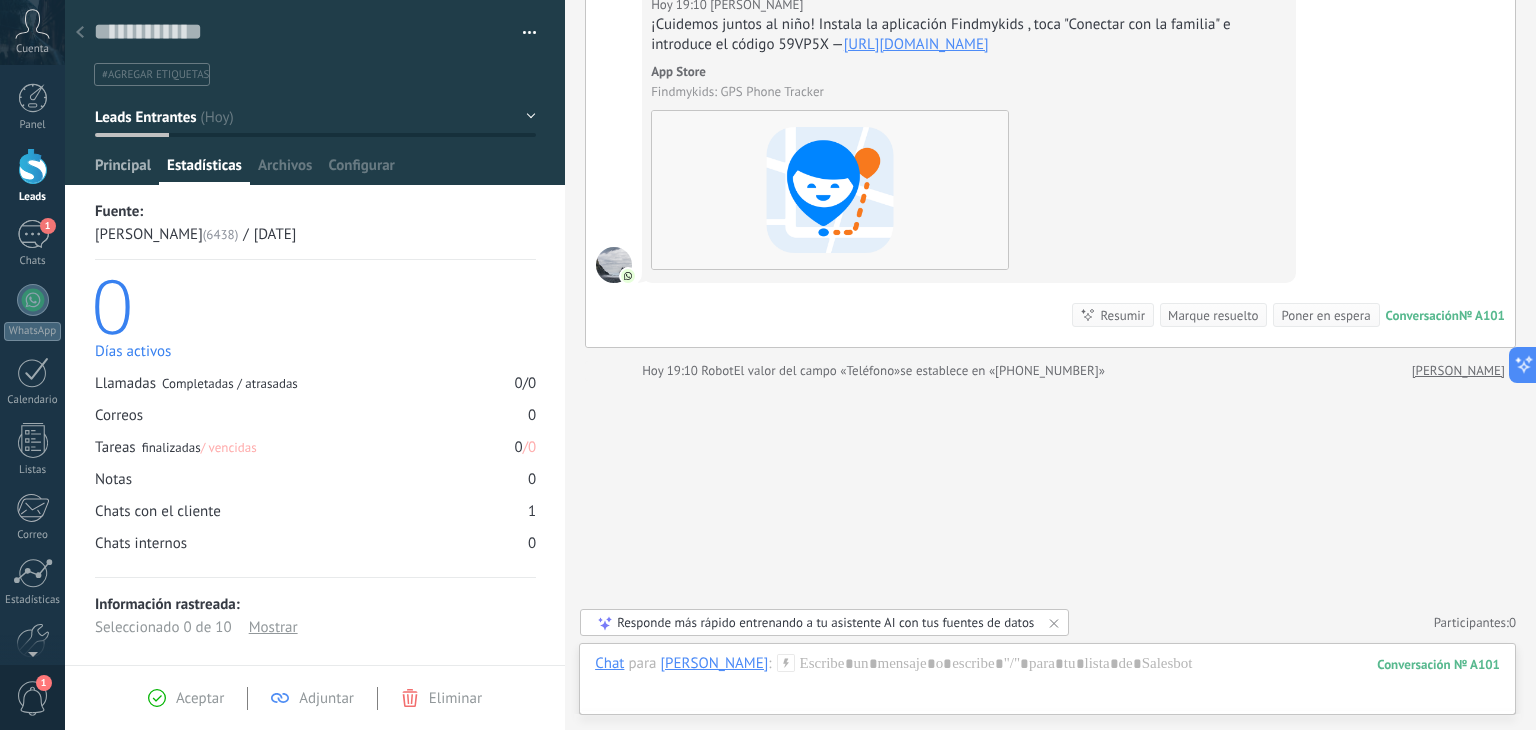 click on "Principal" at bounding box center (123, 170) 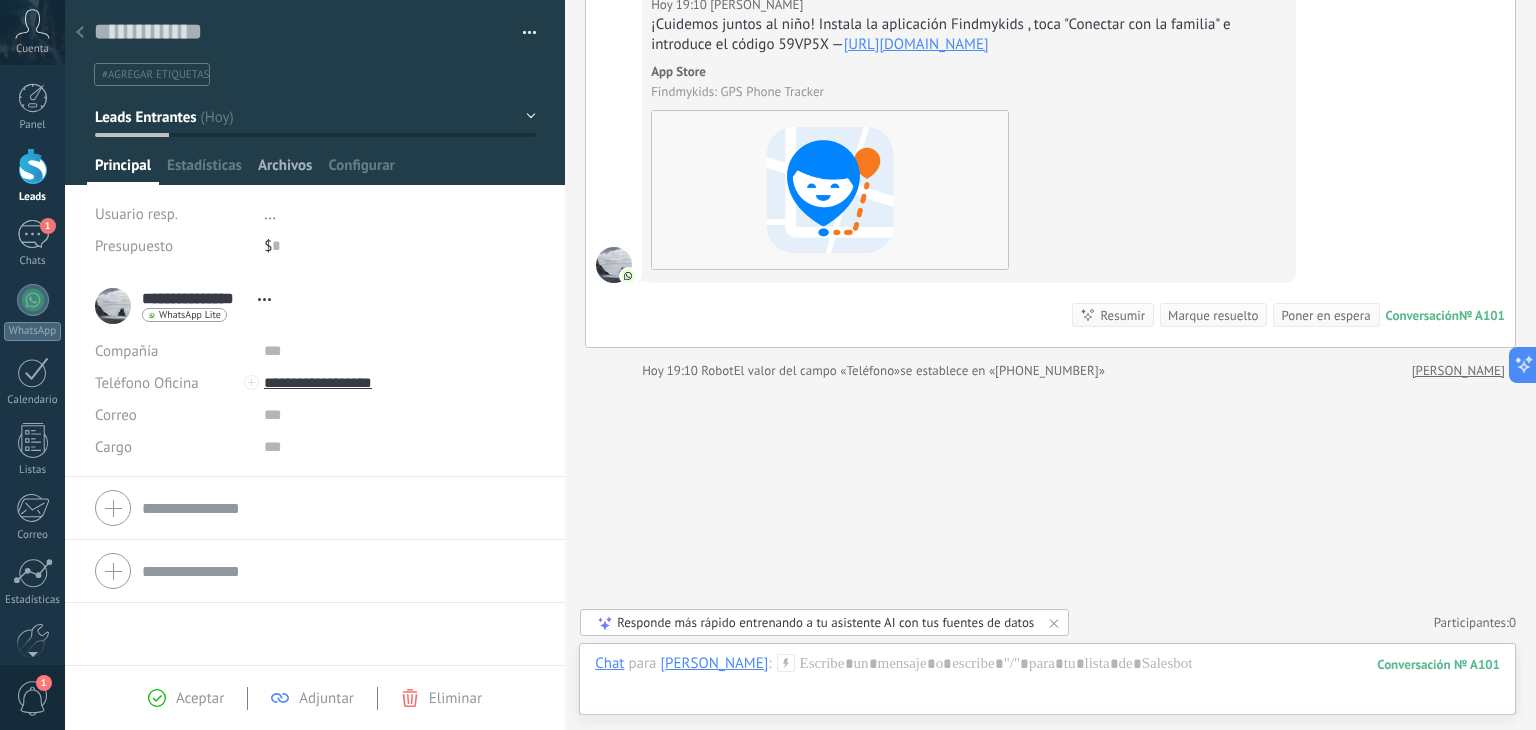 click on "Archivos" at bounding box center (285, 170) 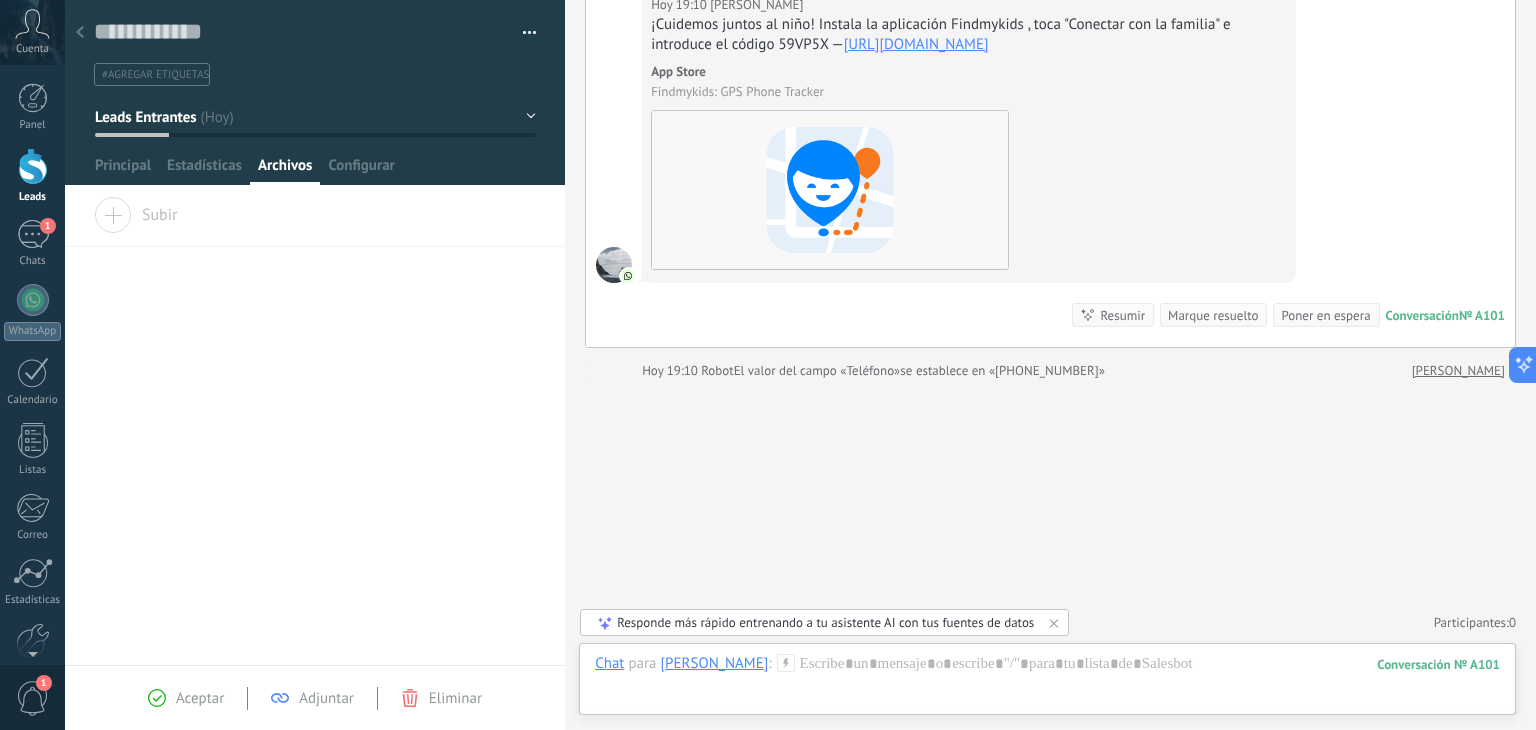 click on "Subir" at bounding box center [315, 222] 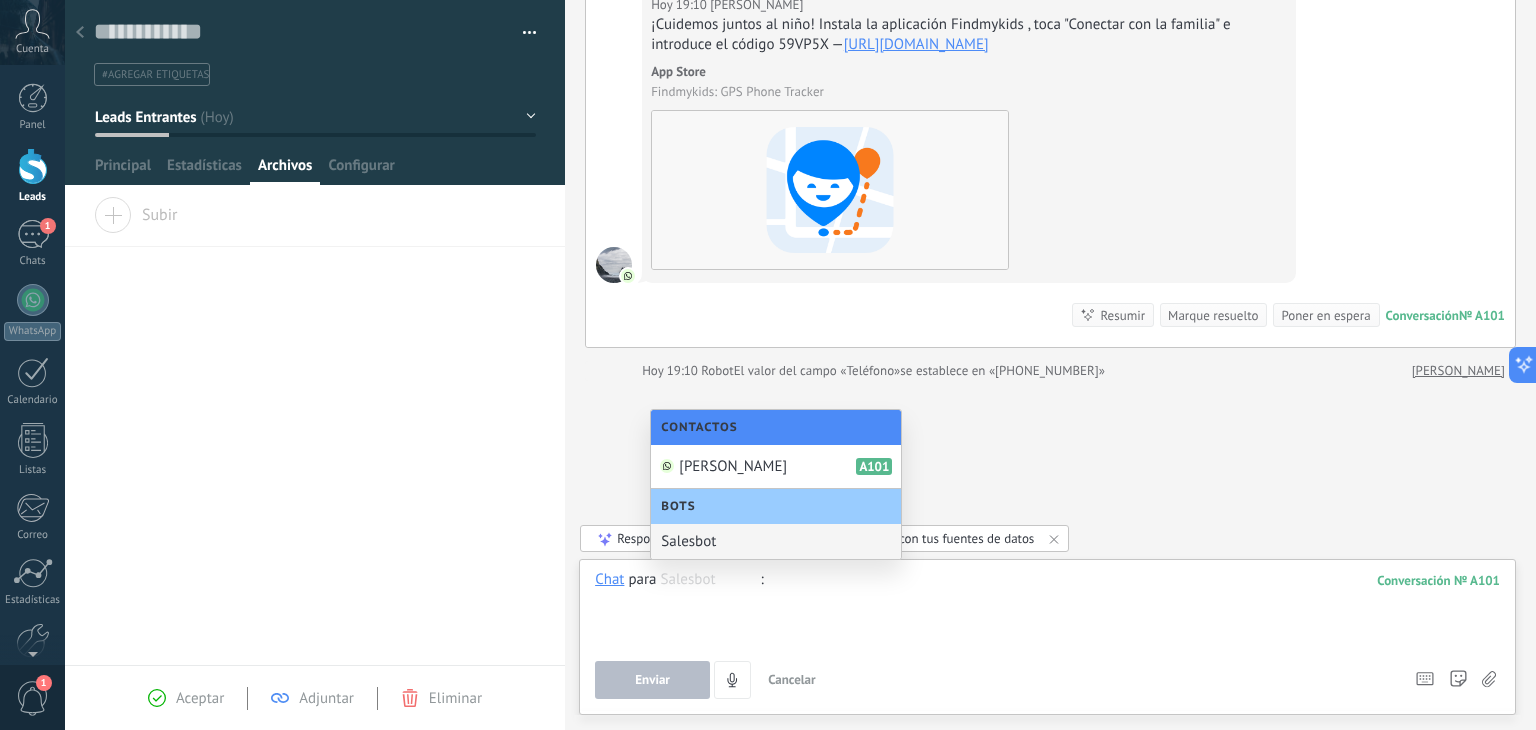 click on "Salesbot" at bounding box center (776, 541) 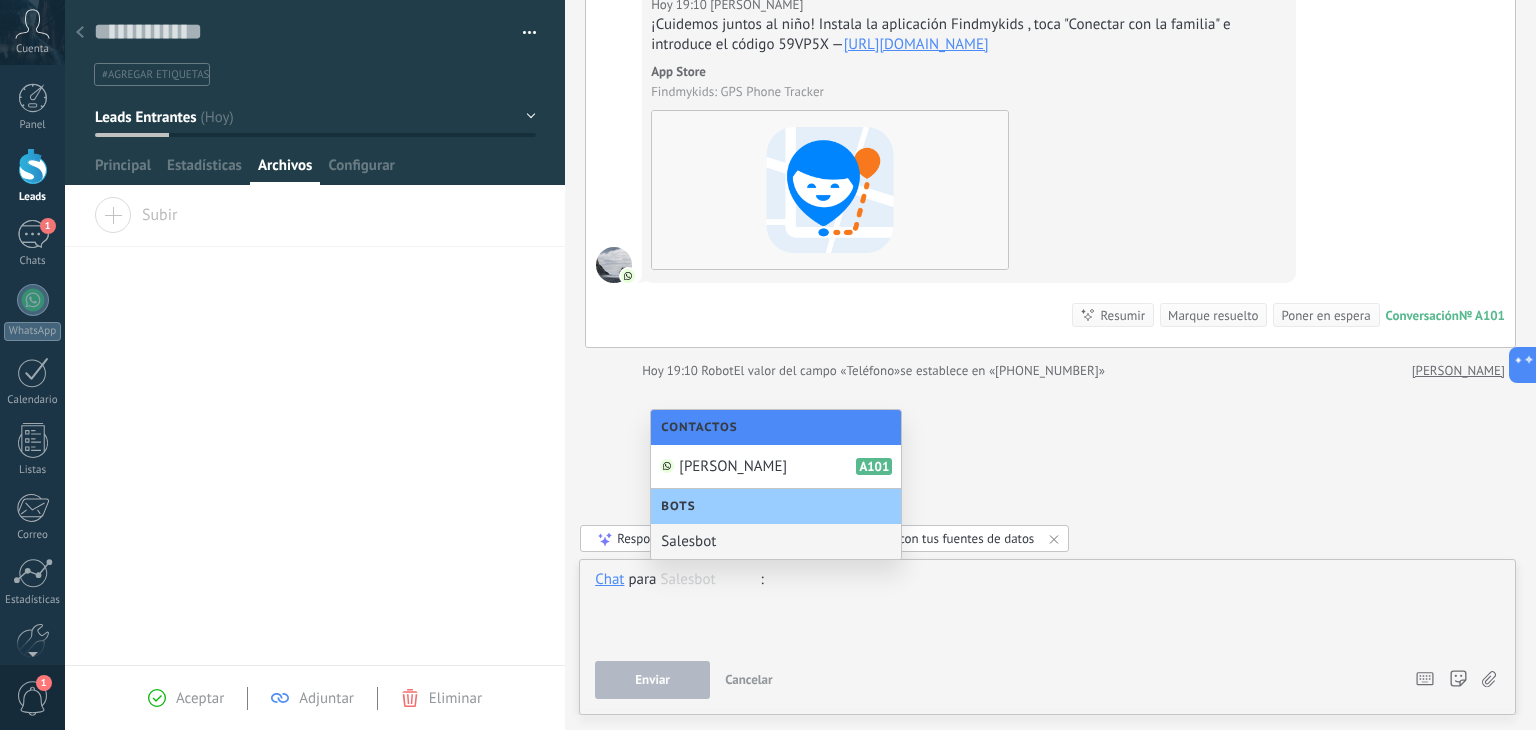 click on "Arrastra y suelte los archivos aquí para adjuntarlos. Suelte el botón del ratón para adjuntar archivos Subir" at bounding box center (315, 430) 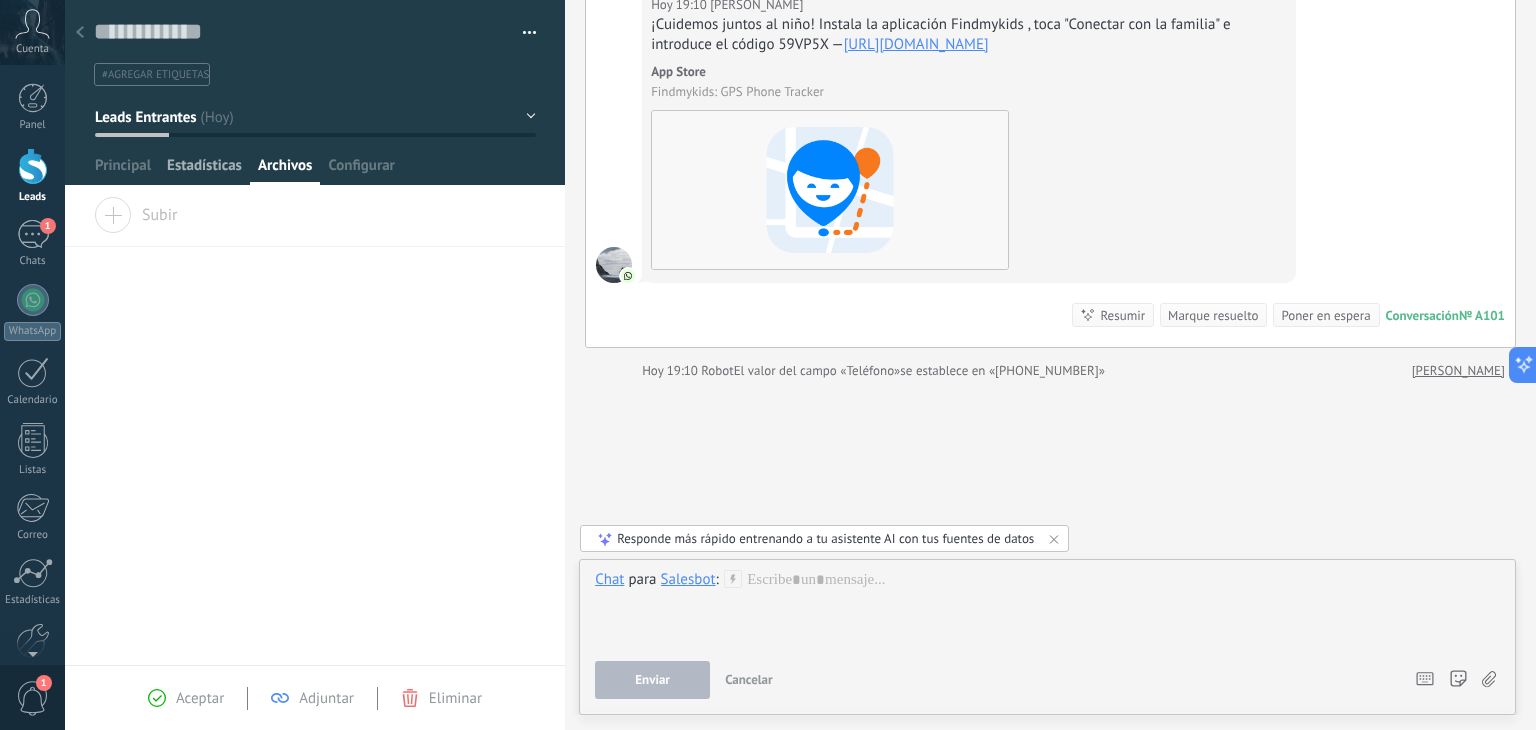click on "Estadísticas" at bounding box center [204, 170] 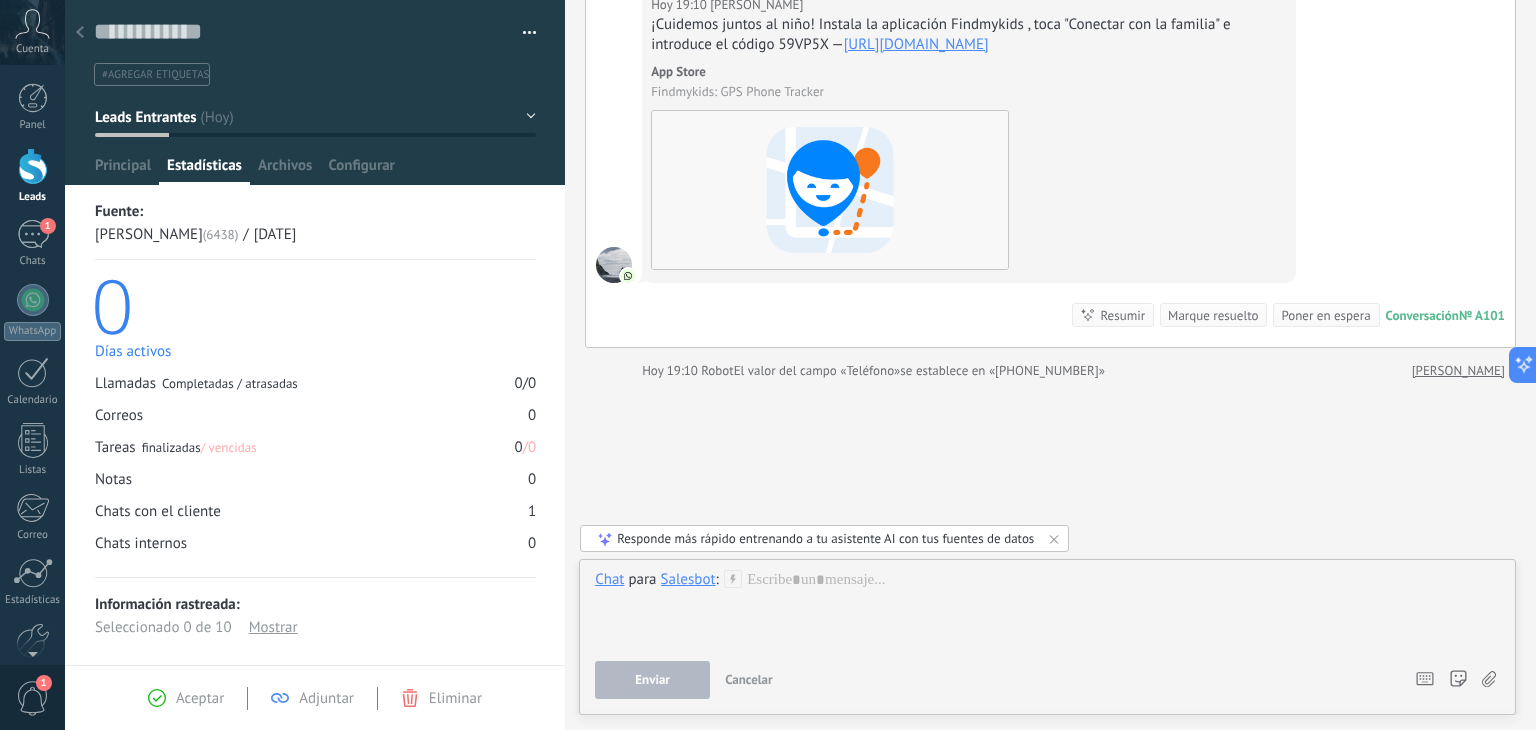 click at bounding box center (315, 92) 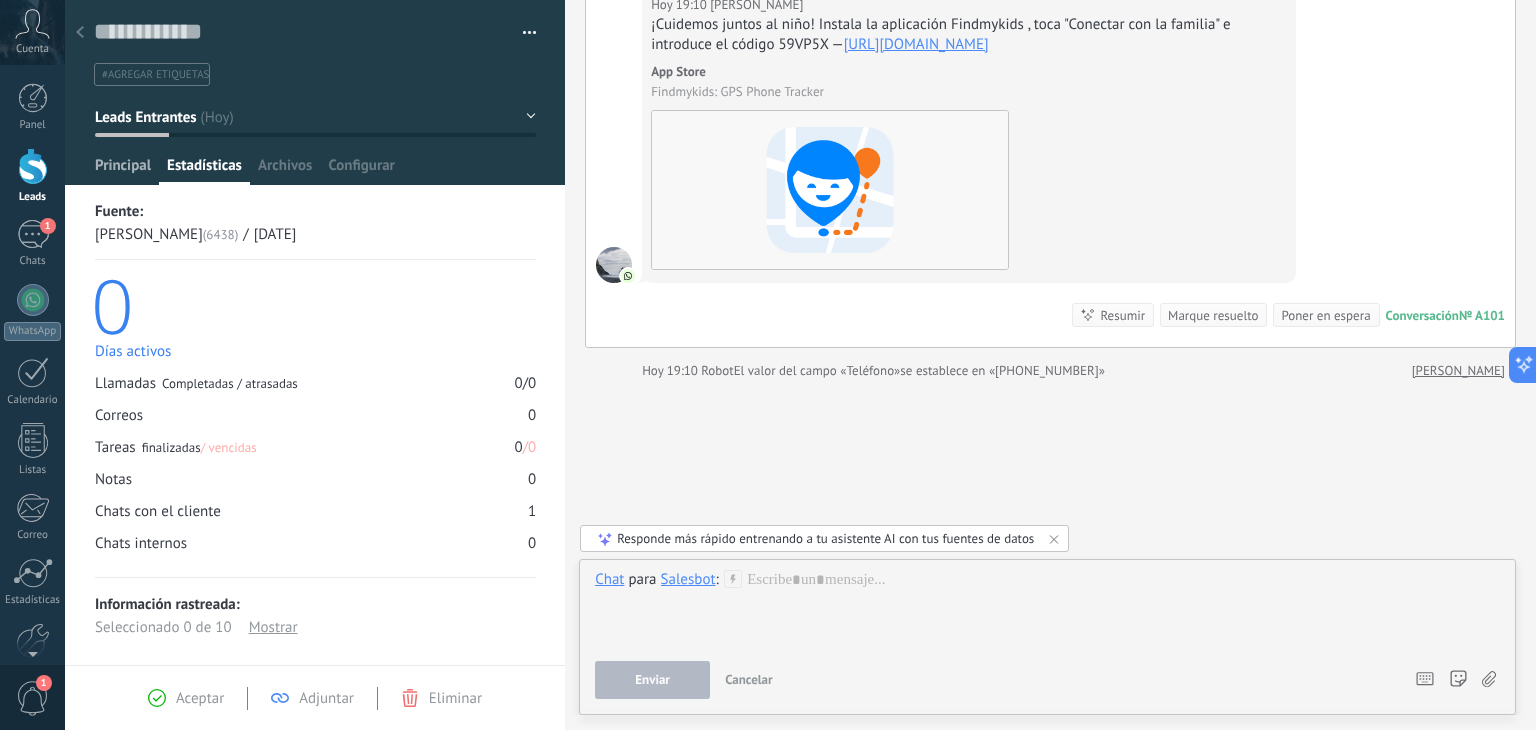 click on "Principal" at bounding box center [123, 170] 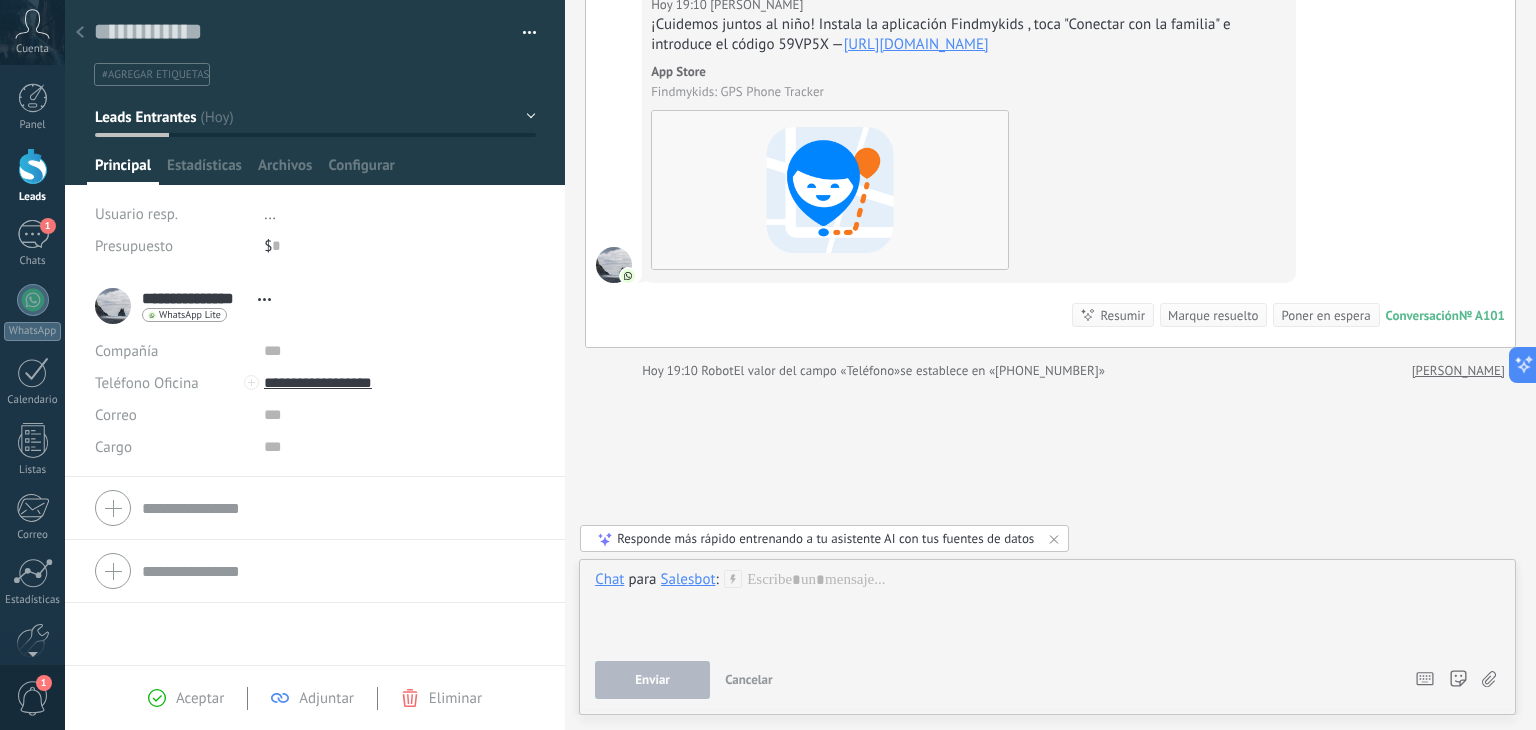 click on "Leads Entrantes" at bounding box center [145, 117] 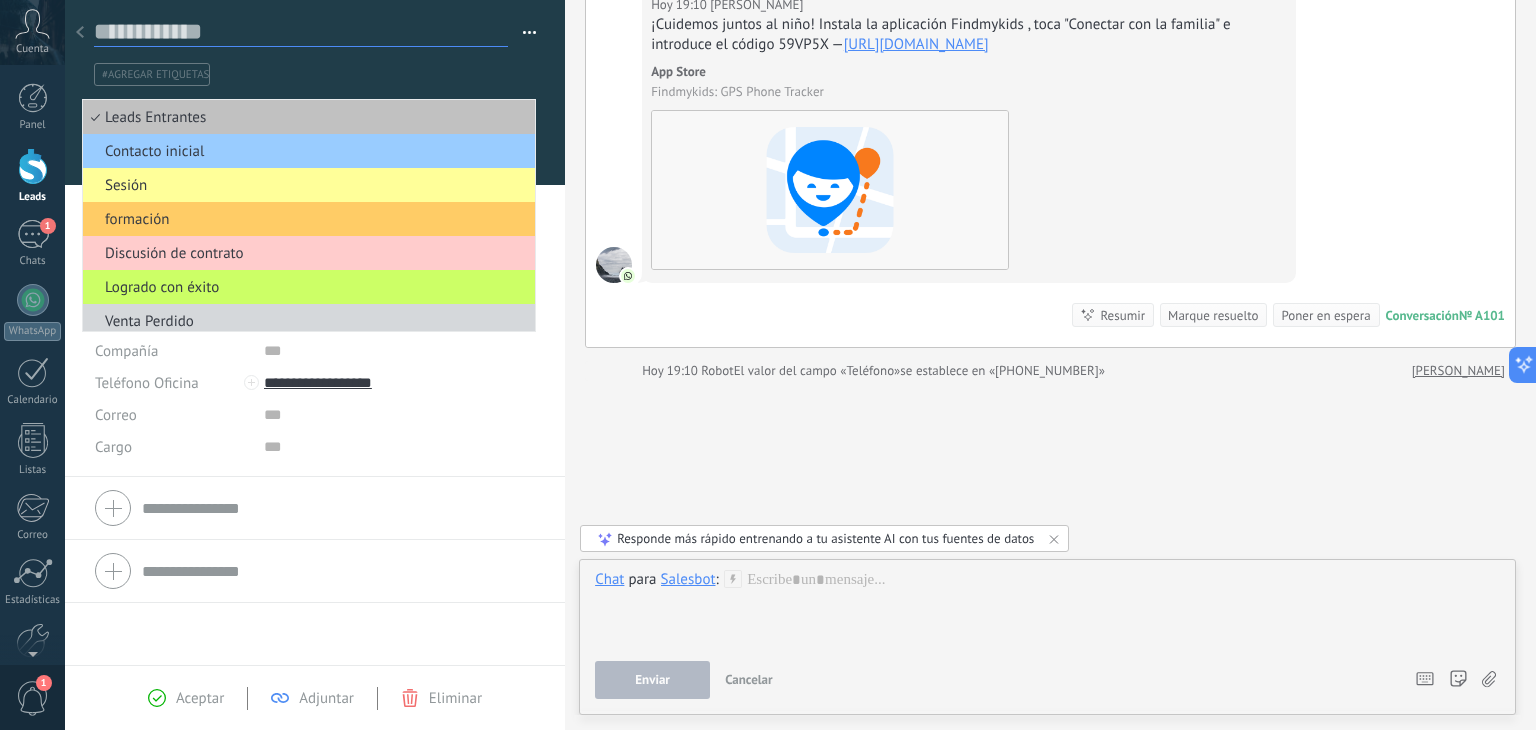 click at bounding box center [301, 32] 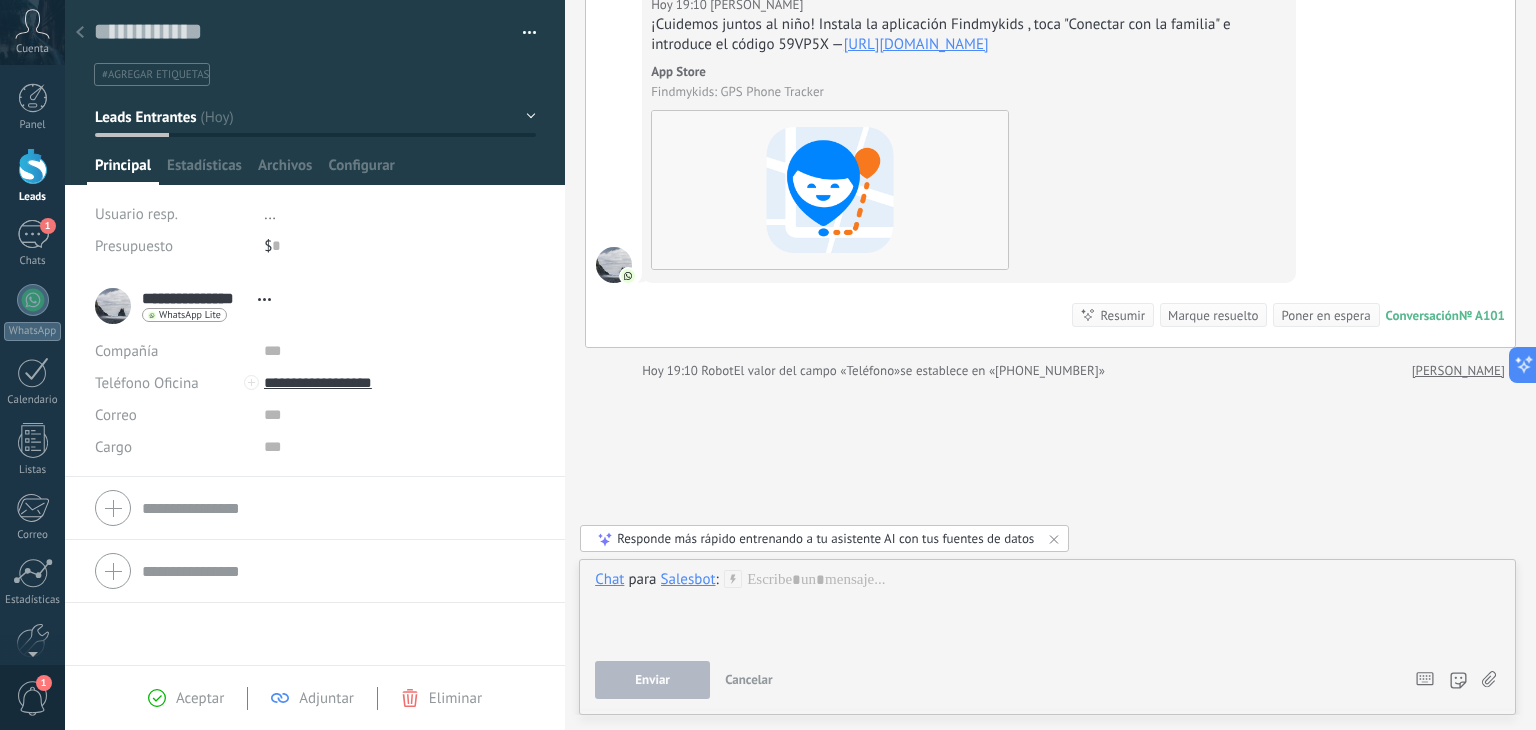 click on "Responde más rápido entrenando a tu asistente AI con tus fuentes de datos" at bounding box center [824, 538] 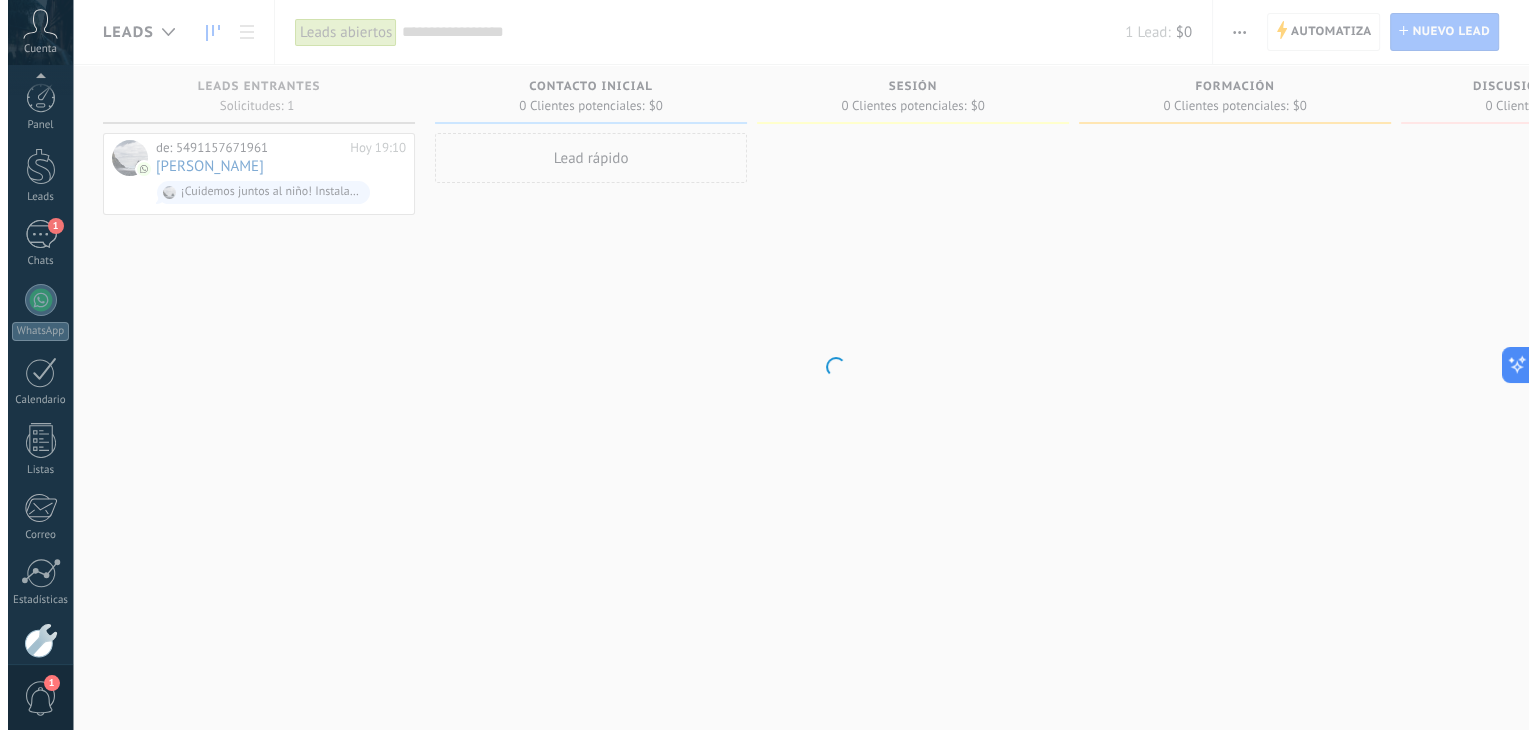 scroll, scrollTop: 101, scrollLeft: 0, axis: vertical 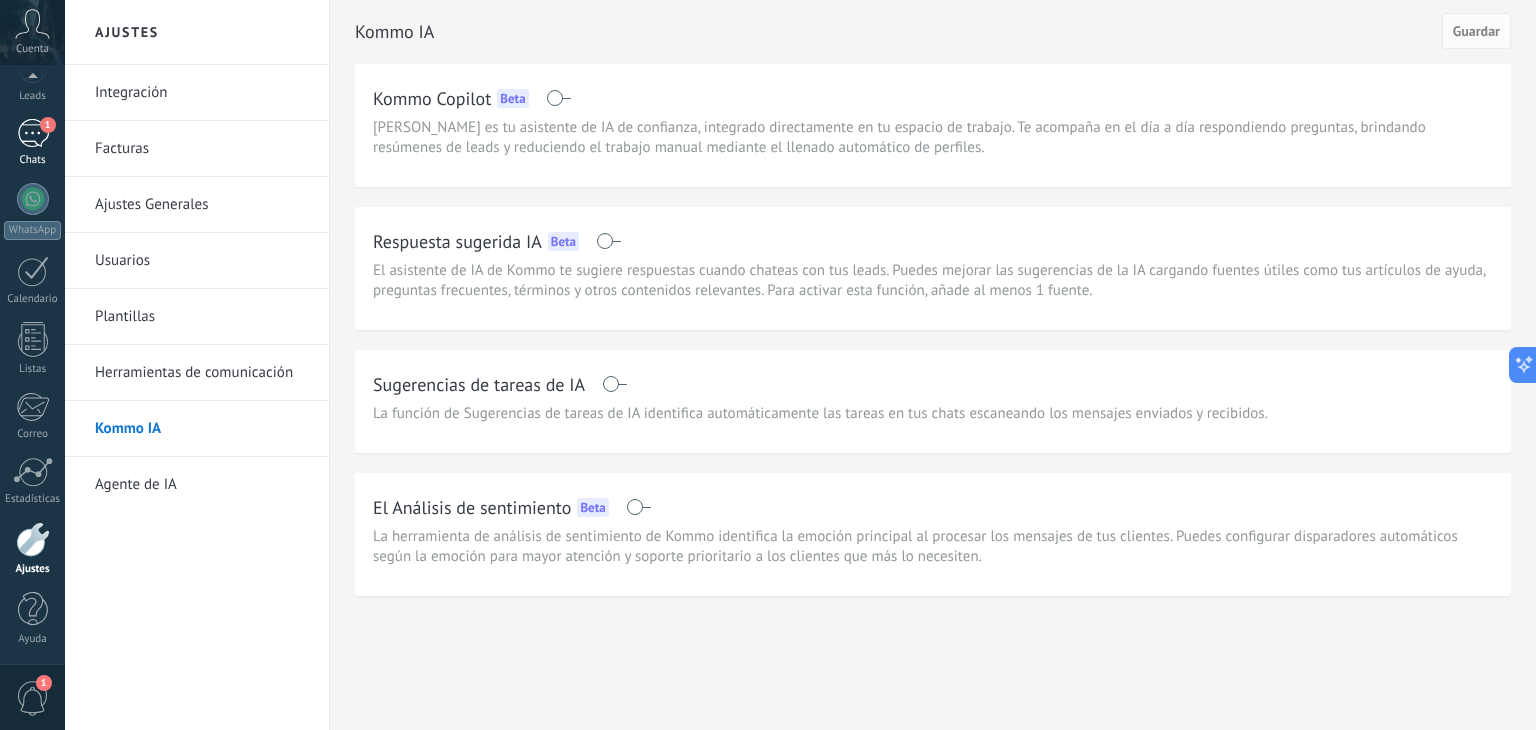 click on "1
Chats" at bounding box center [32, 143] 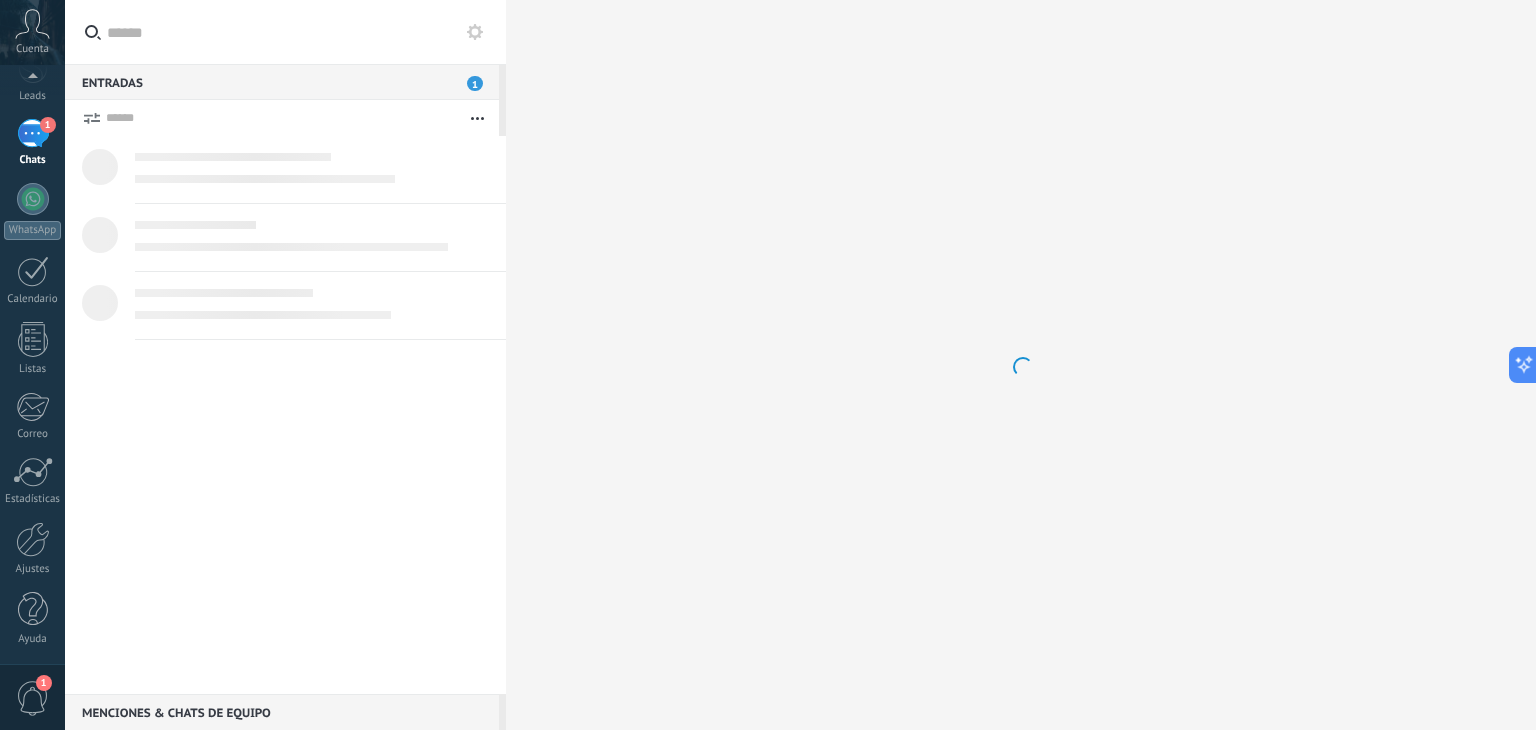 scroll, scrollTop: 0, scrollLeft: 0, axis: both 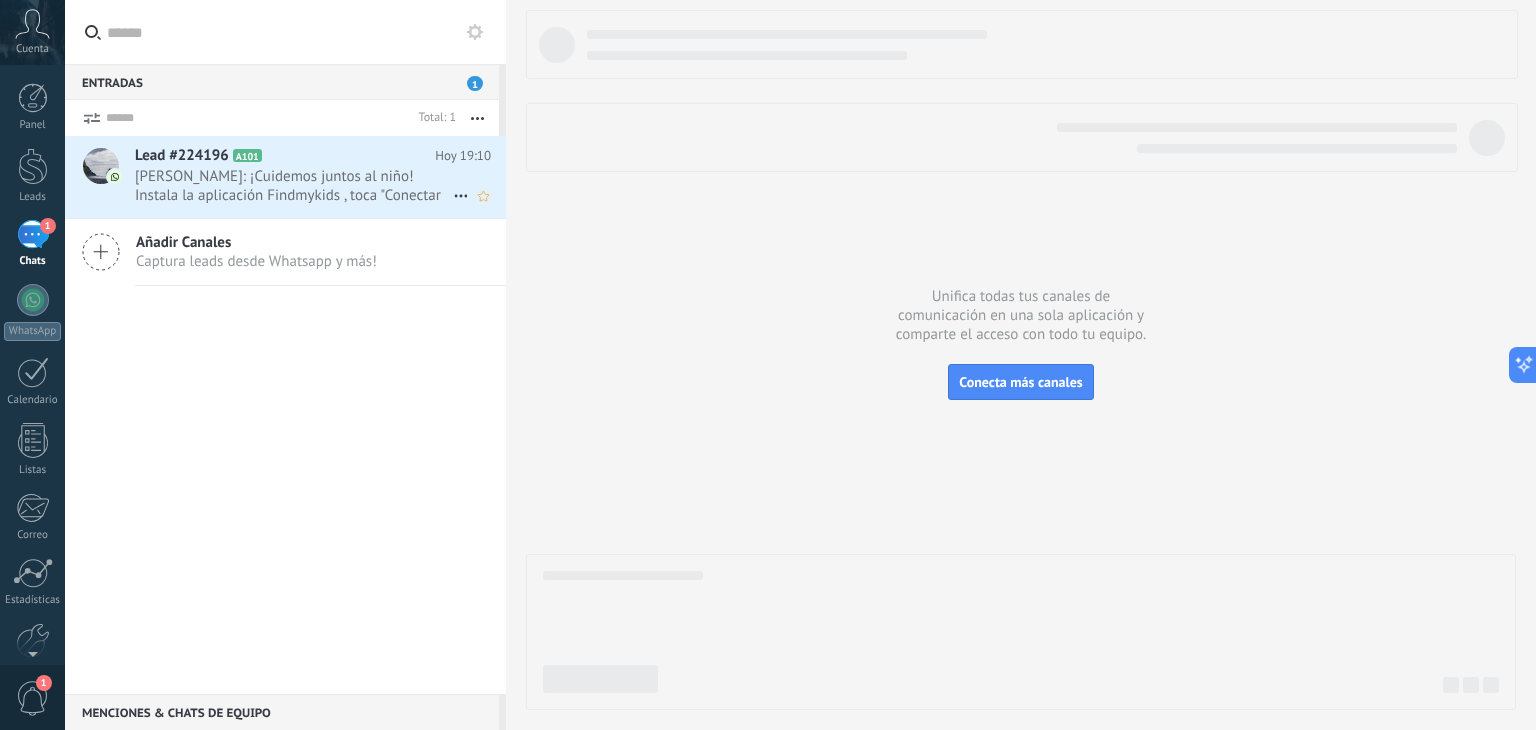click on "[PERSON_NAME]: ¡Cuidemos juntos al niño! Instala la aplicación Findmykids , toca "Conectar con la familia" e introduce el cód..." at bounding box center [294, 186] 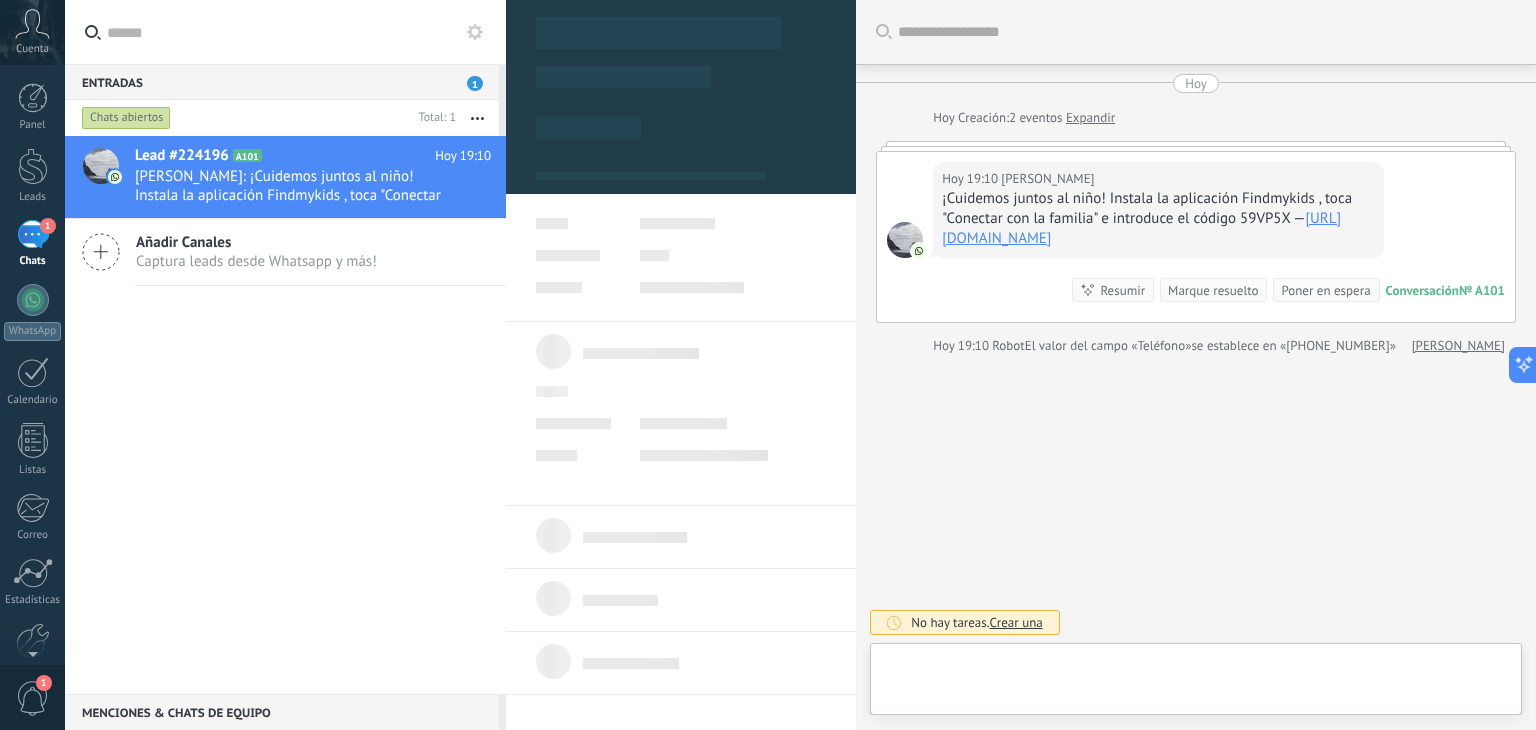 type on "**********" 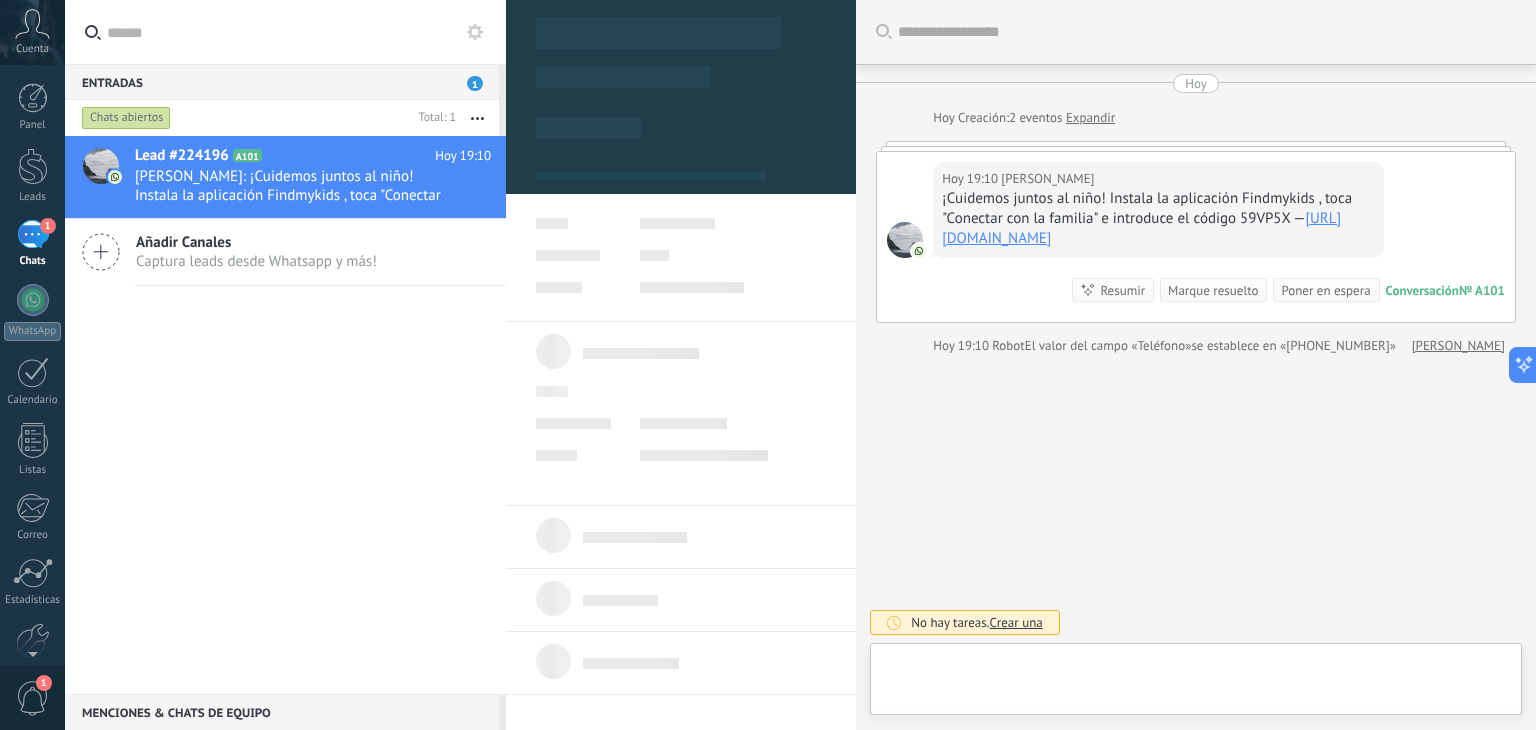 scroll, scrollTop: 29, scrollLeft: 0, axis: vertical 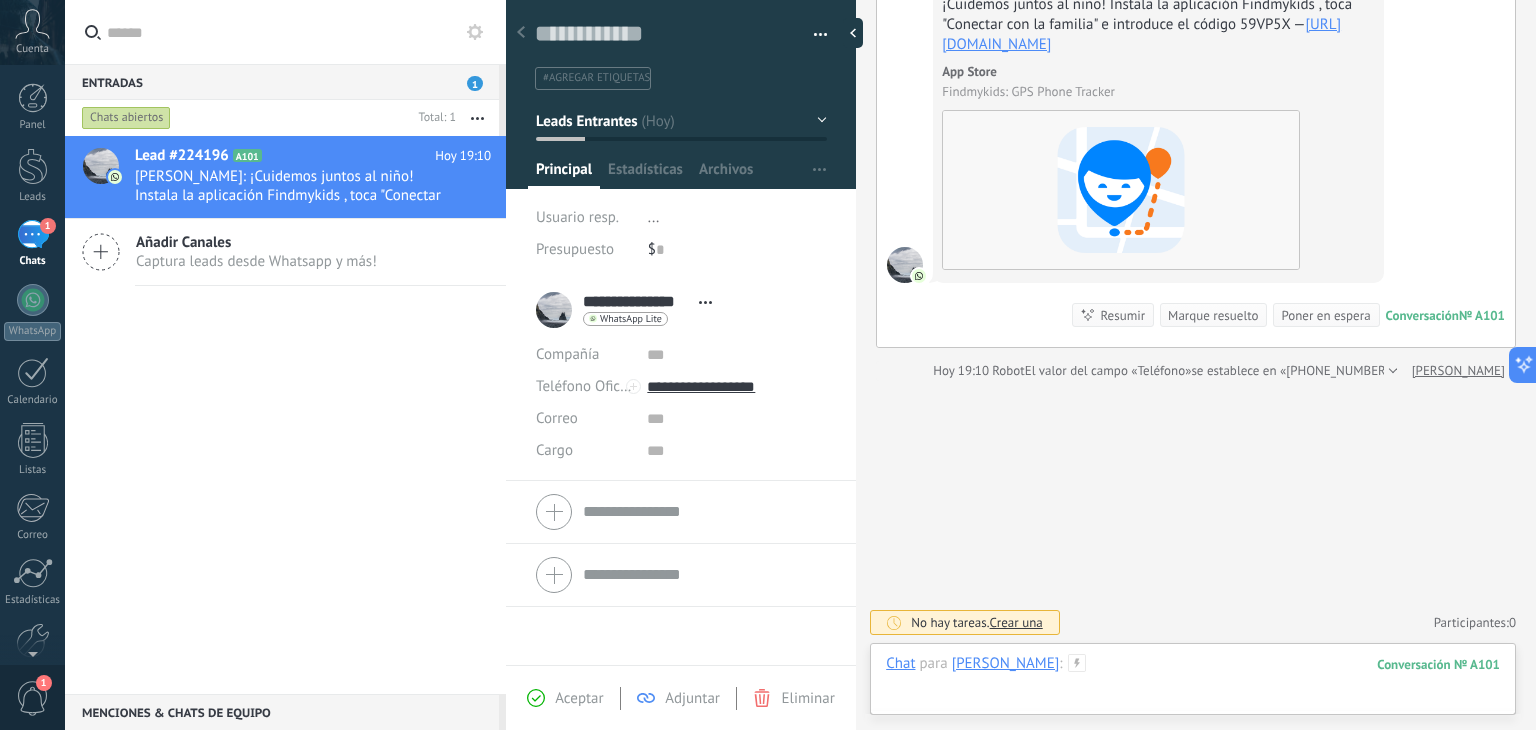 click at bounding box center (1193, 684) 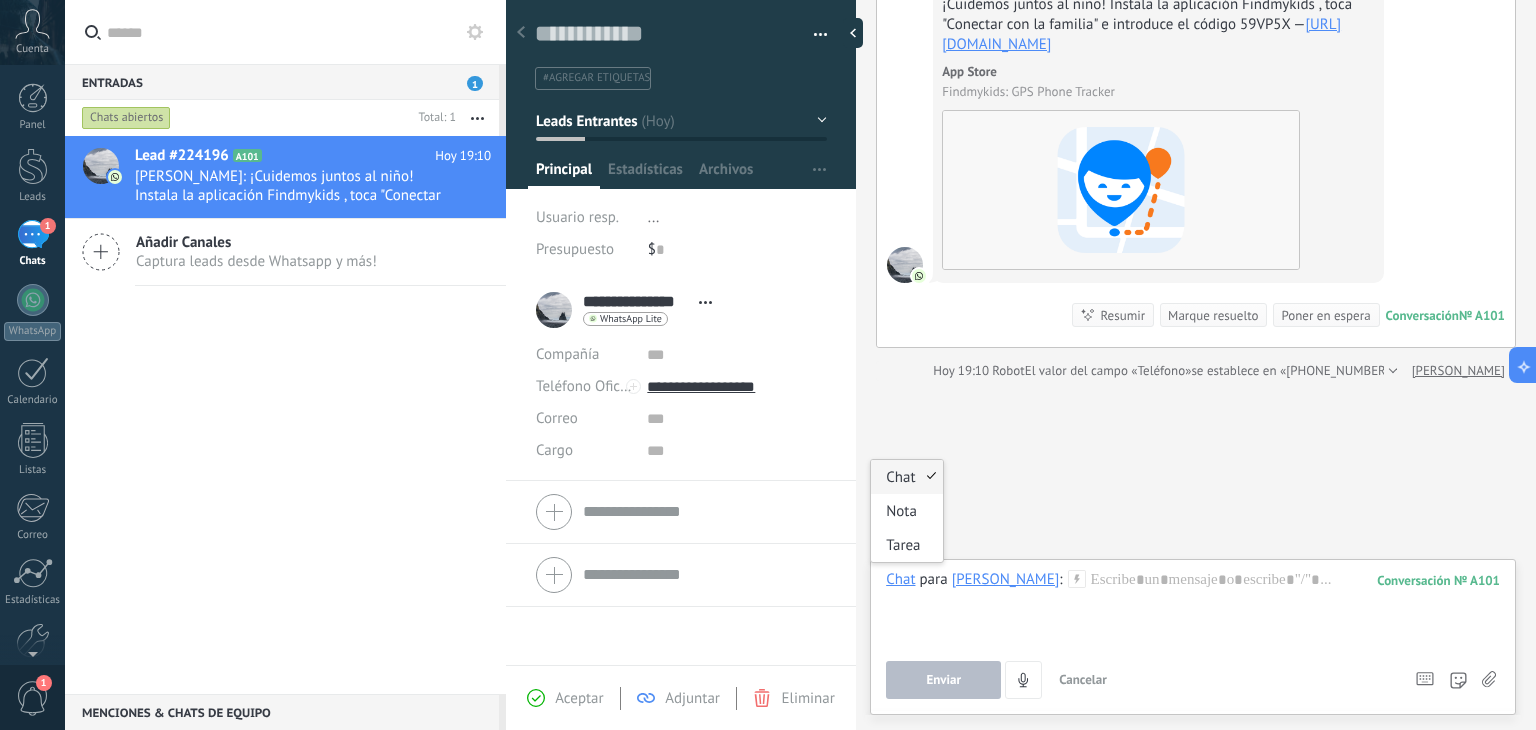 click on "Chat" at bounding box center [900, 579] 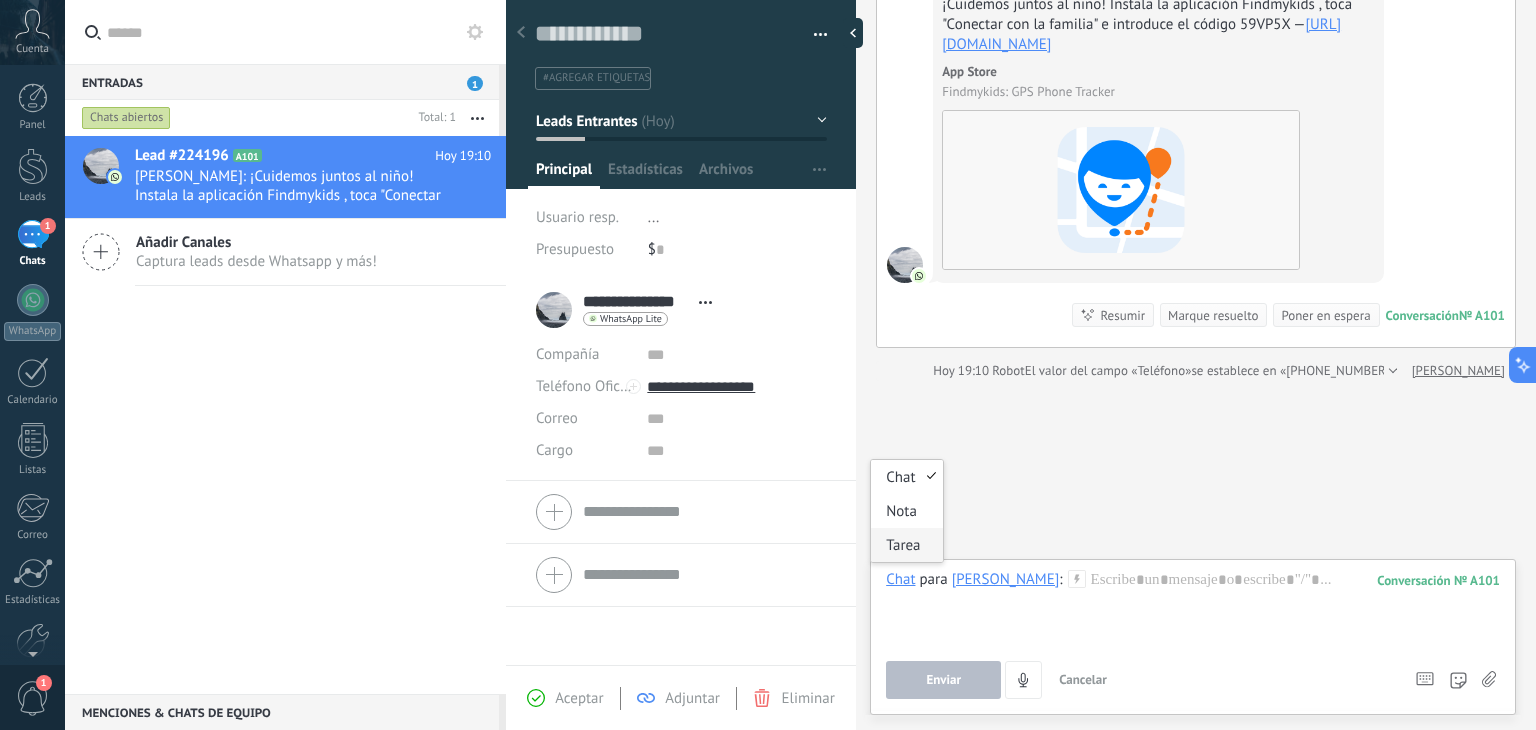 click on "Chat Correo Nota Tarea Chat   para   [PERSON_NAME] : 101 Enviar Cancelar Rastrear clics en links ? Reducir links largos y rastrear clics: cuando se habilita, los URLs que envías serán reemplazados con links de rastreo. Una vez clickeados, un evento se registrará en el feed del lead. Abajo seleccione las fuentes que utilizan esta  en Ajustes Las plantillas no pueden ser editadas La sesión de mensajería finaliza en: Atajos – ejecutar bots y plantillas – seleccionar acción – mencionar a un colega – seleccionar el destinatario – insertar valor del campo Kommo AI Beta Corregir gramática y ortografía Hacerlo profesional Hacerlo amistoso Hacerlo ingenioso Hacerlo más largo Hacerlo más corto Simplificarlo Responde más rápido entrenando a tu asistente AI con tus fuentes de datos" at bounding box center [1193, 637] 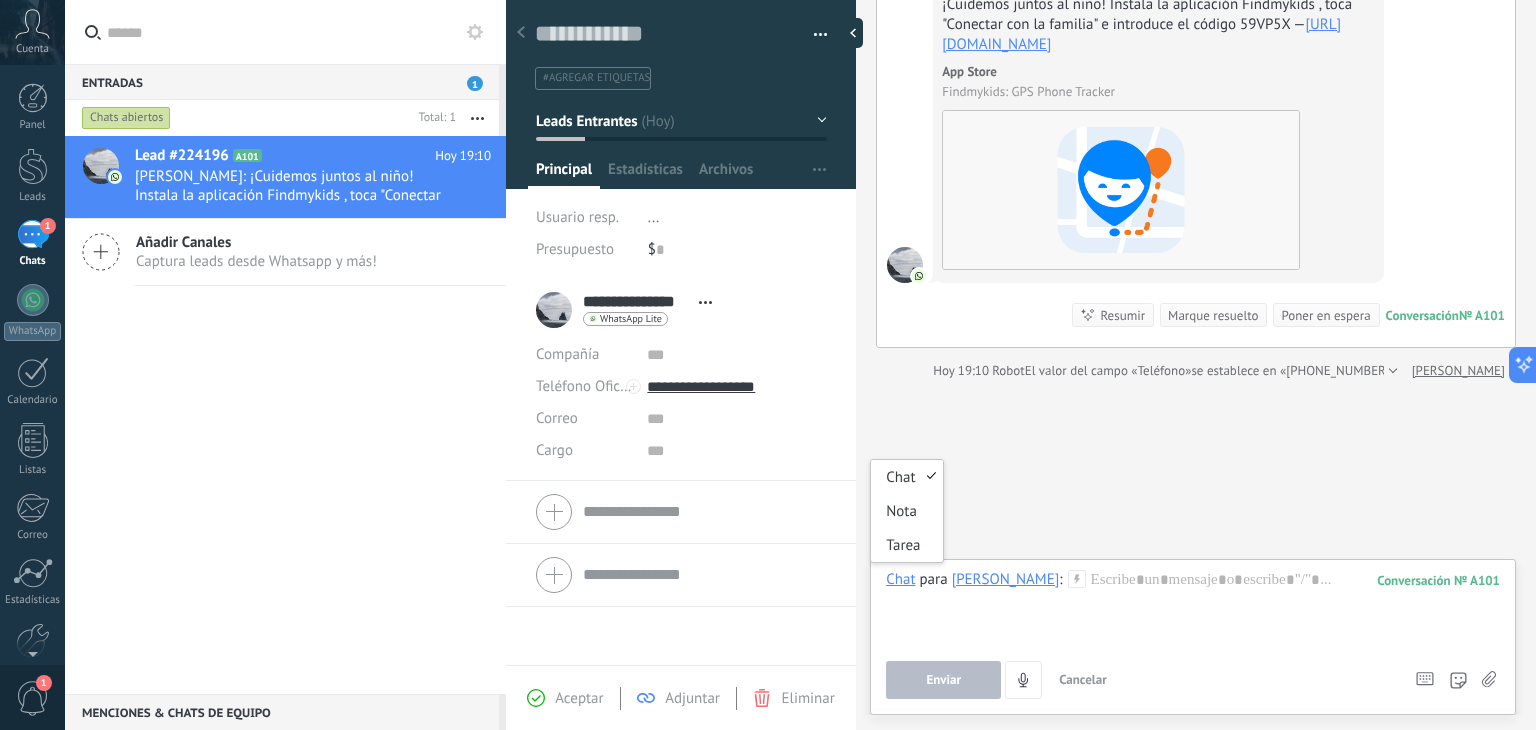 click on "Chat" at bounding box center (900, 579) 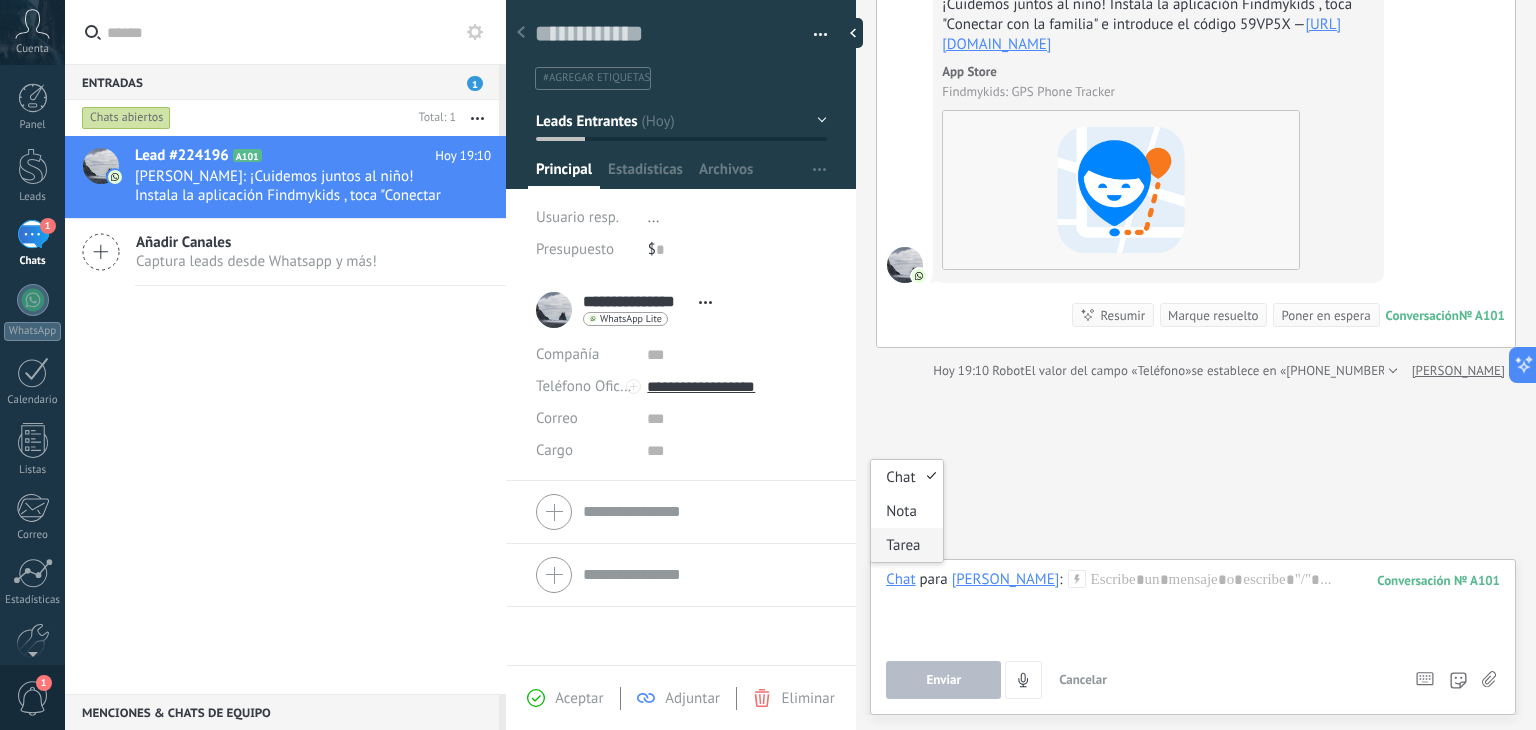 click on "Tarea" at bounding box center [906, 545] 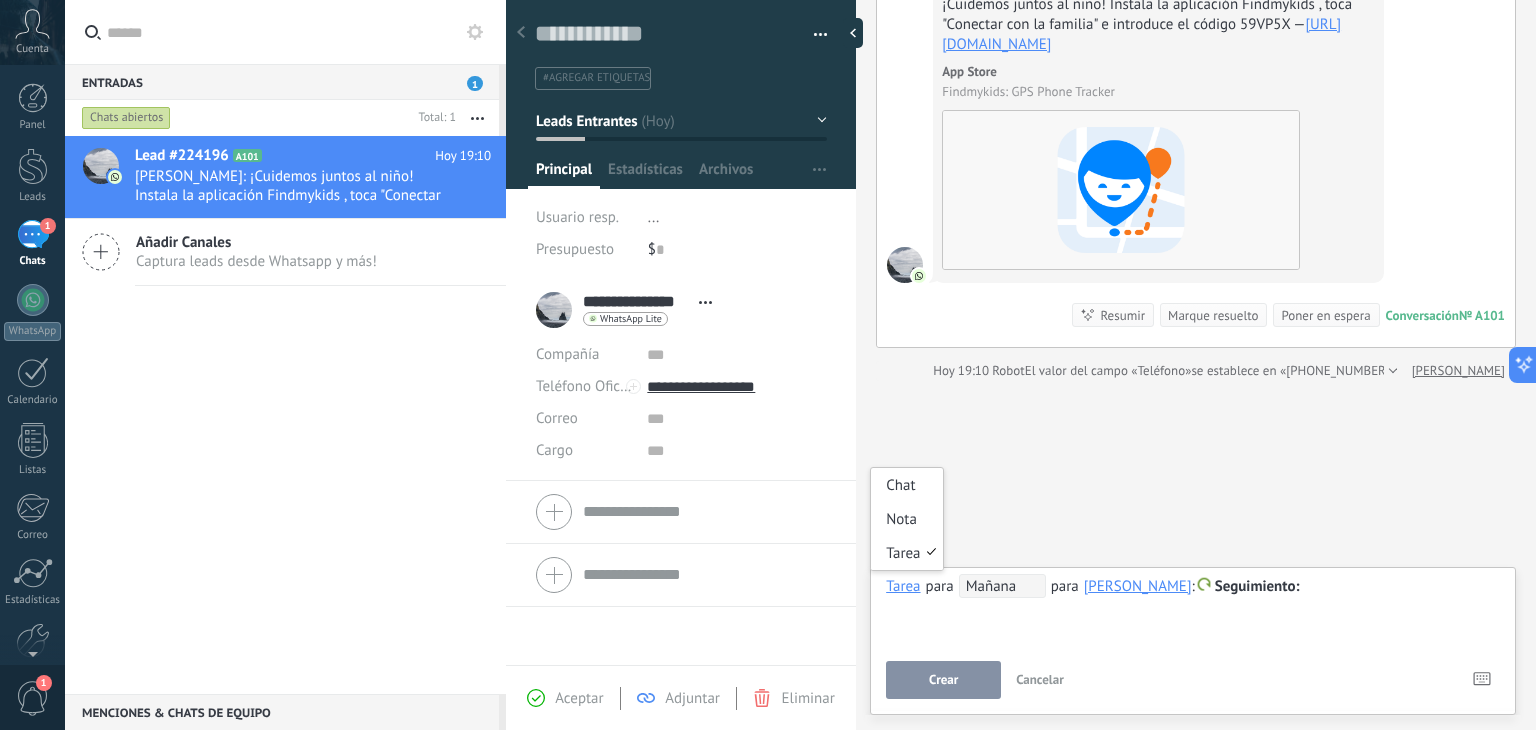 click on "Tarea" at bounding box center [903, 586] 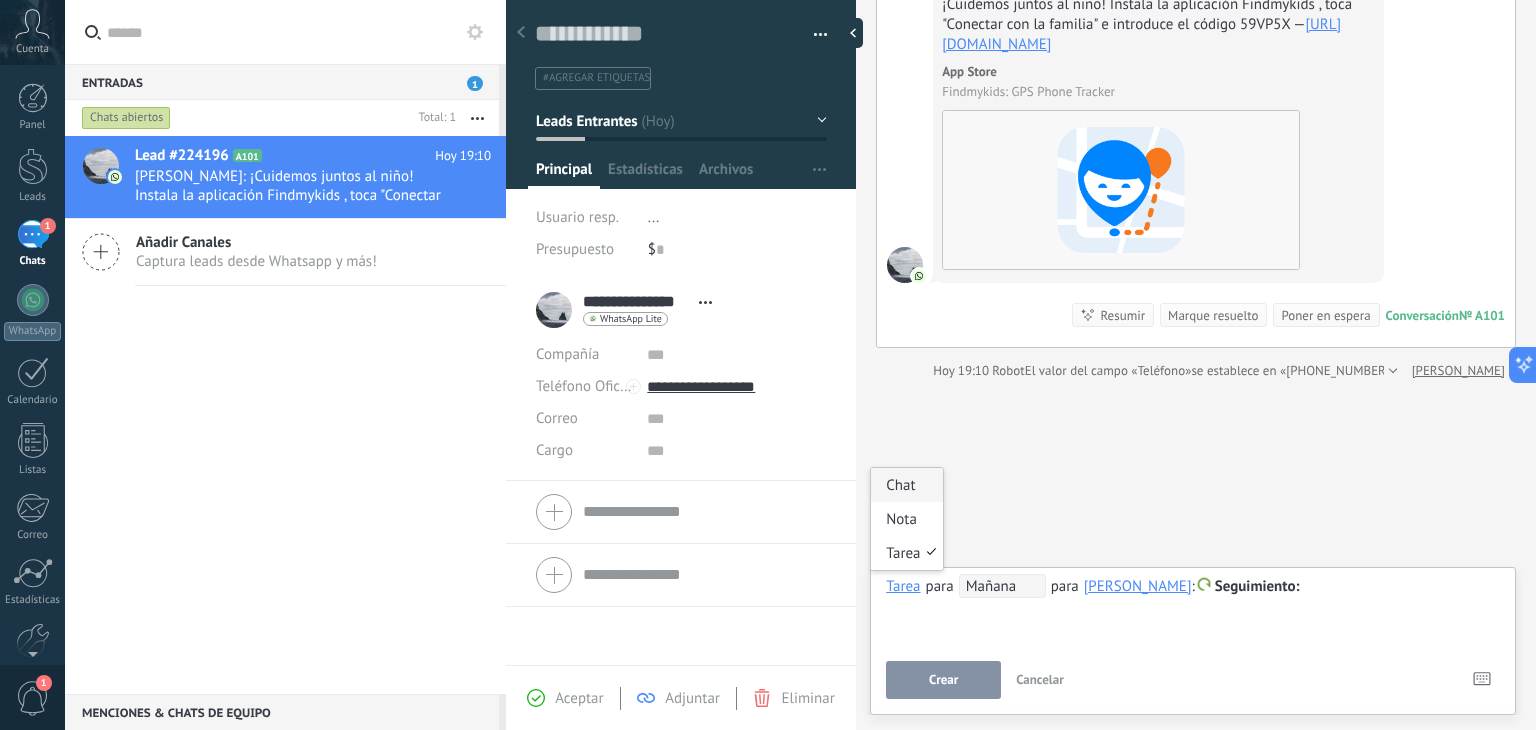 click on "Chat" at bounding box center (906, 485) 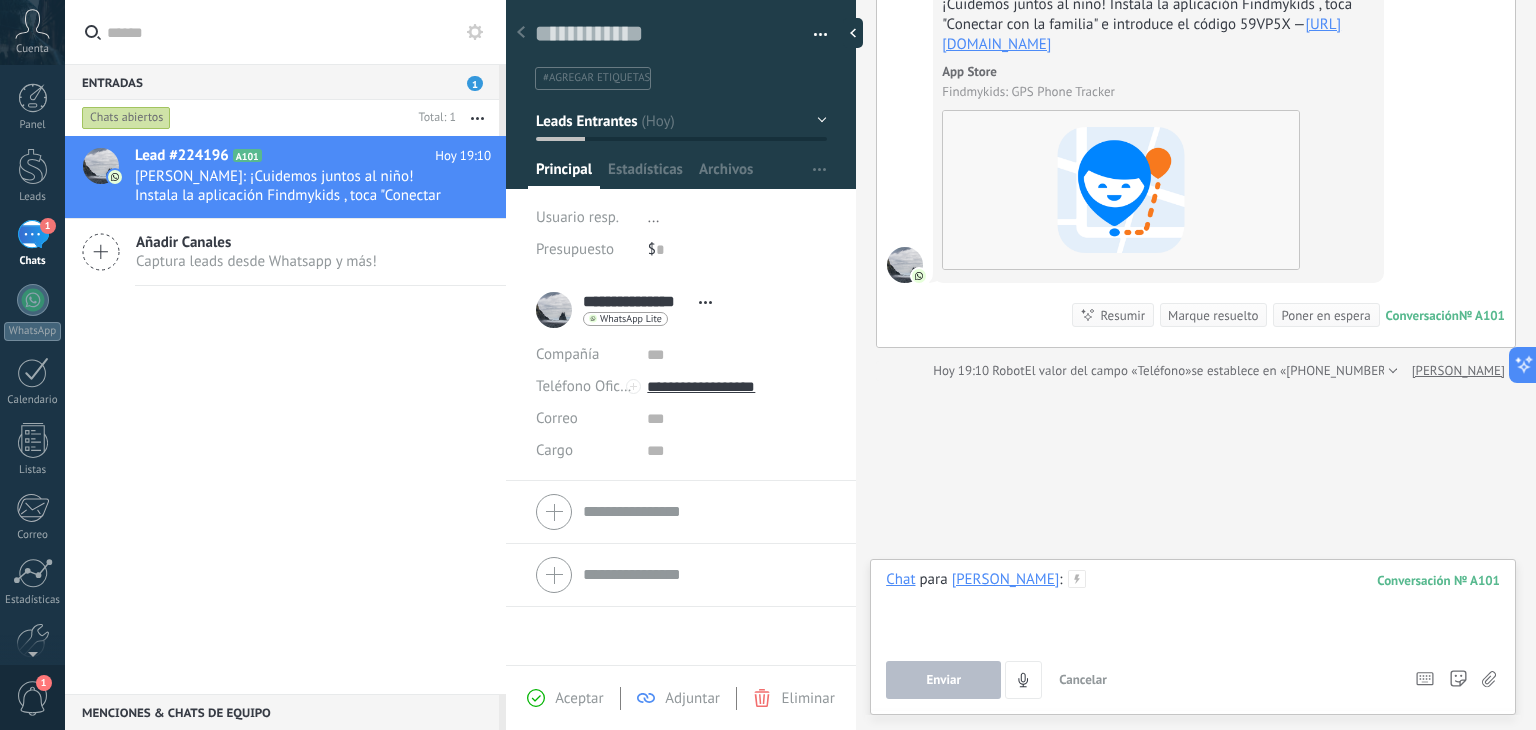 type 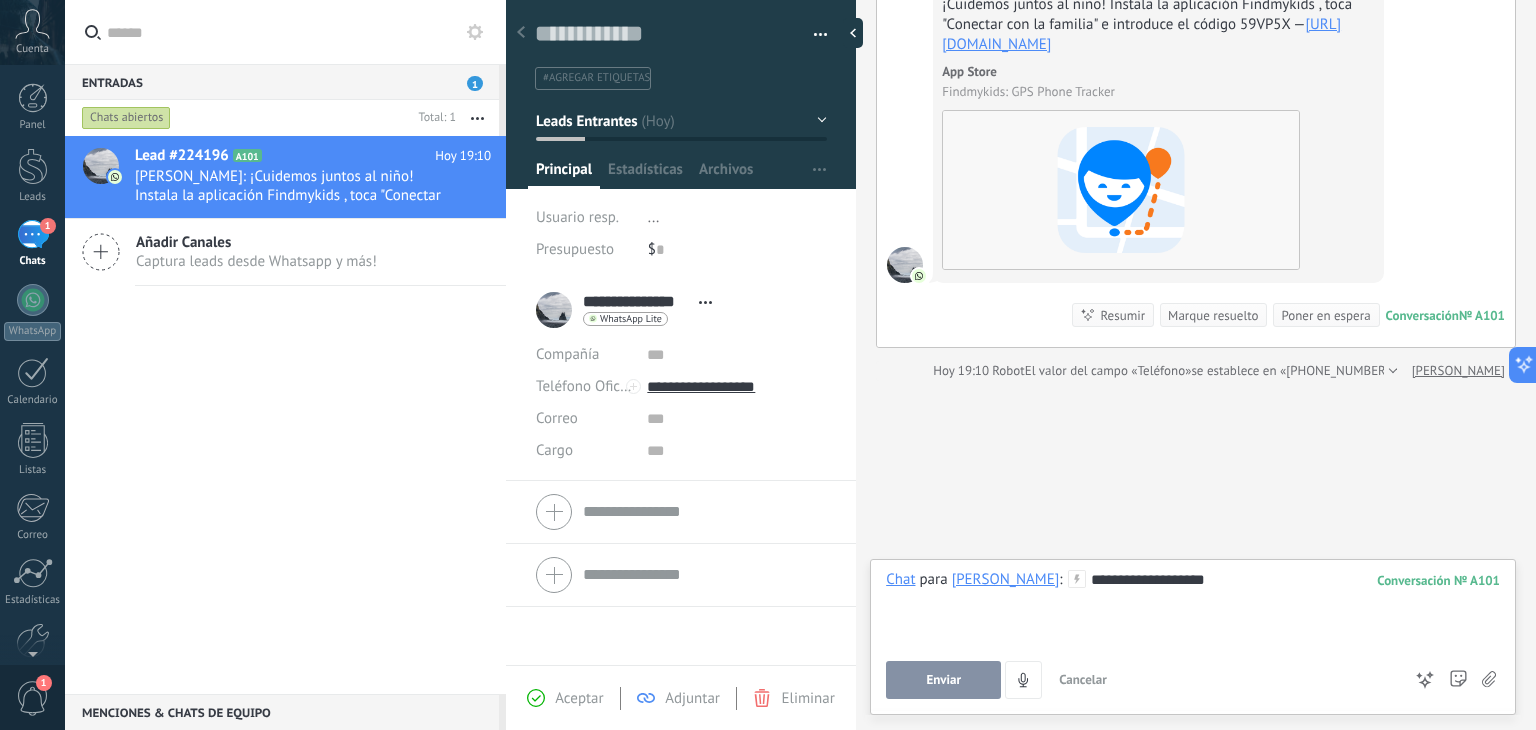click on "Enviar" at bounding box center (943, 680) 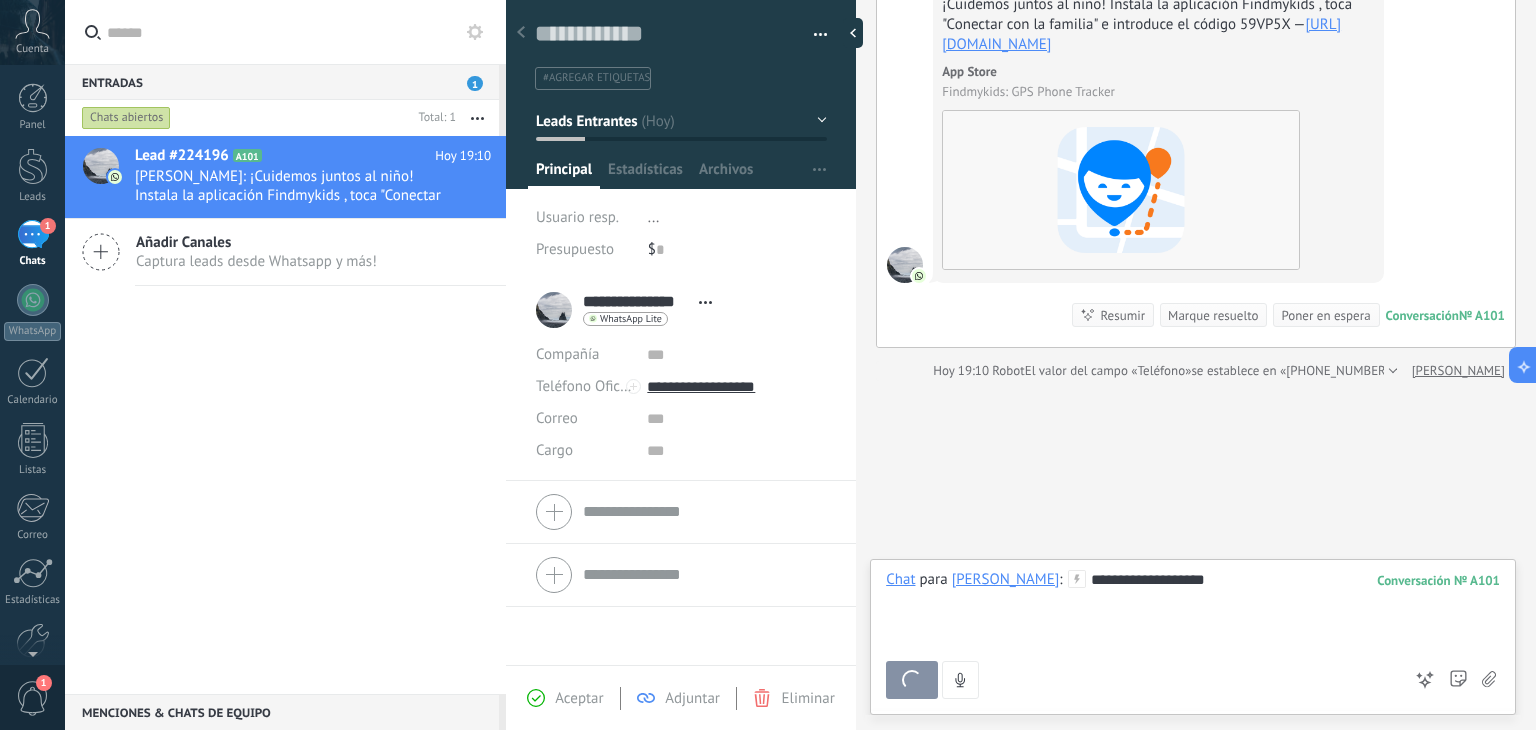 scroll, scrollTop: 192, scrollLeft: 0, axis: vertical 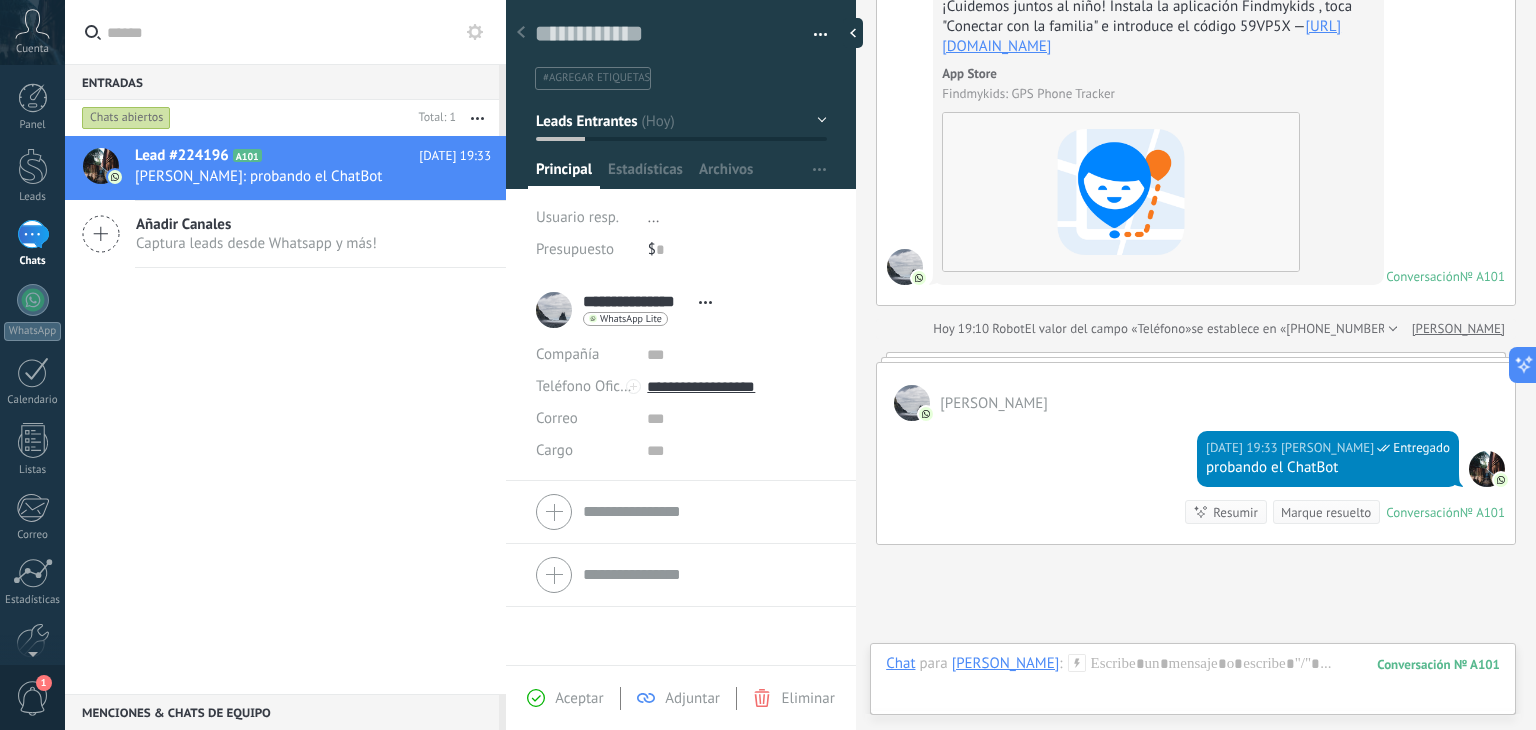 click at bounding box center [1501, 480] 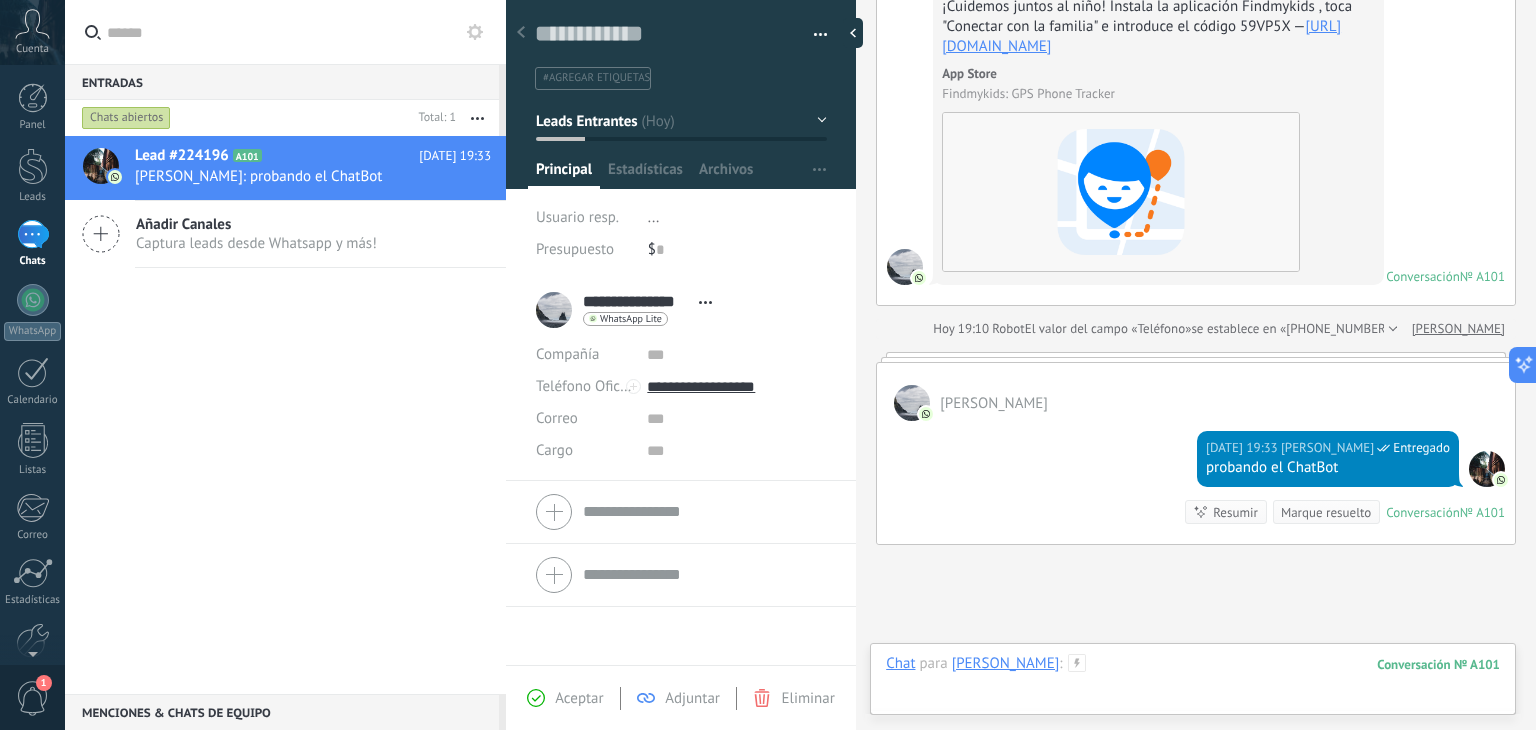 click at bounding box center [1193, 684] 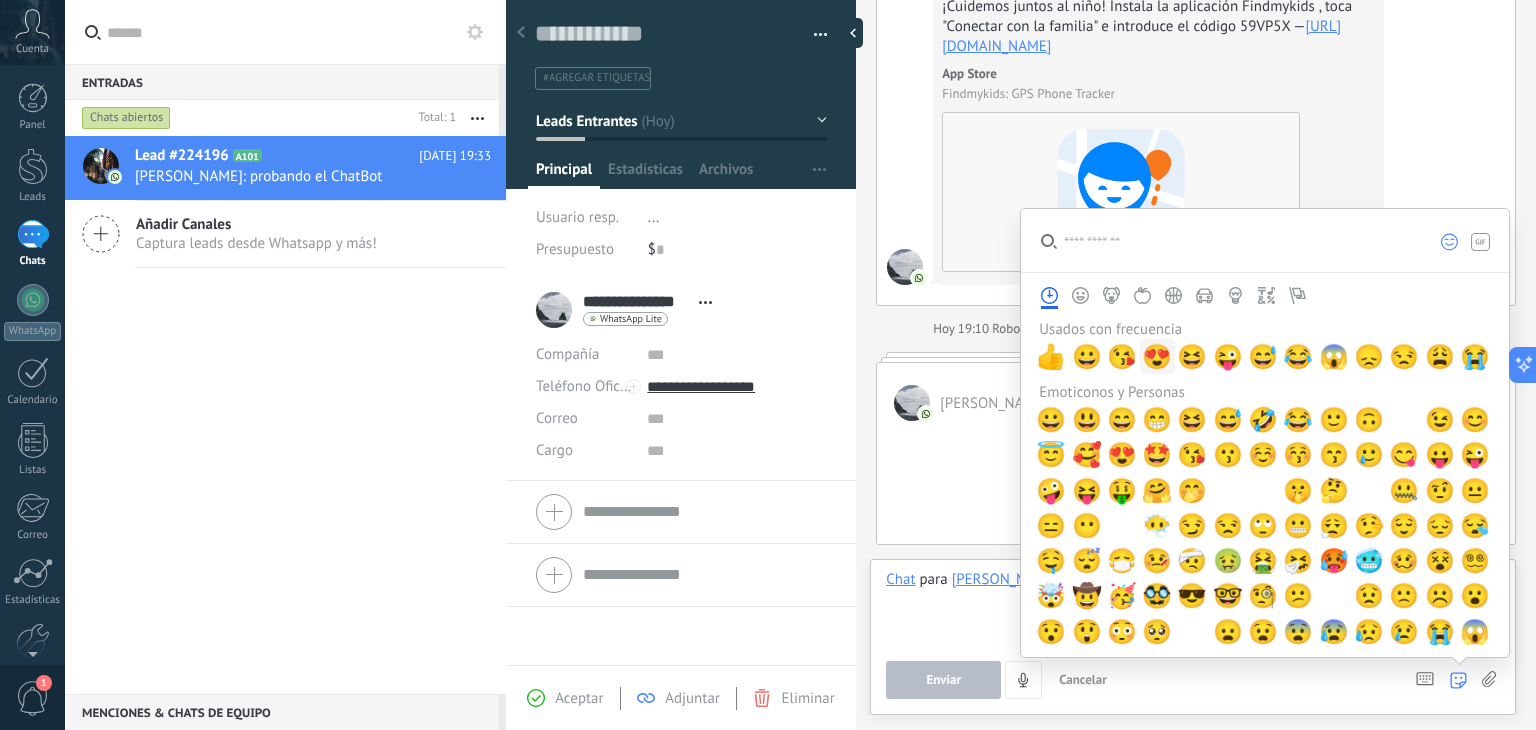 click on "😍" at bounding box center [1157, 357] 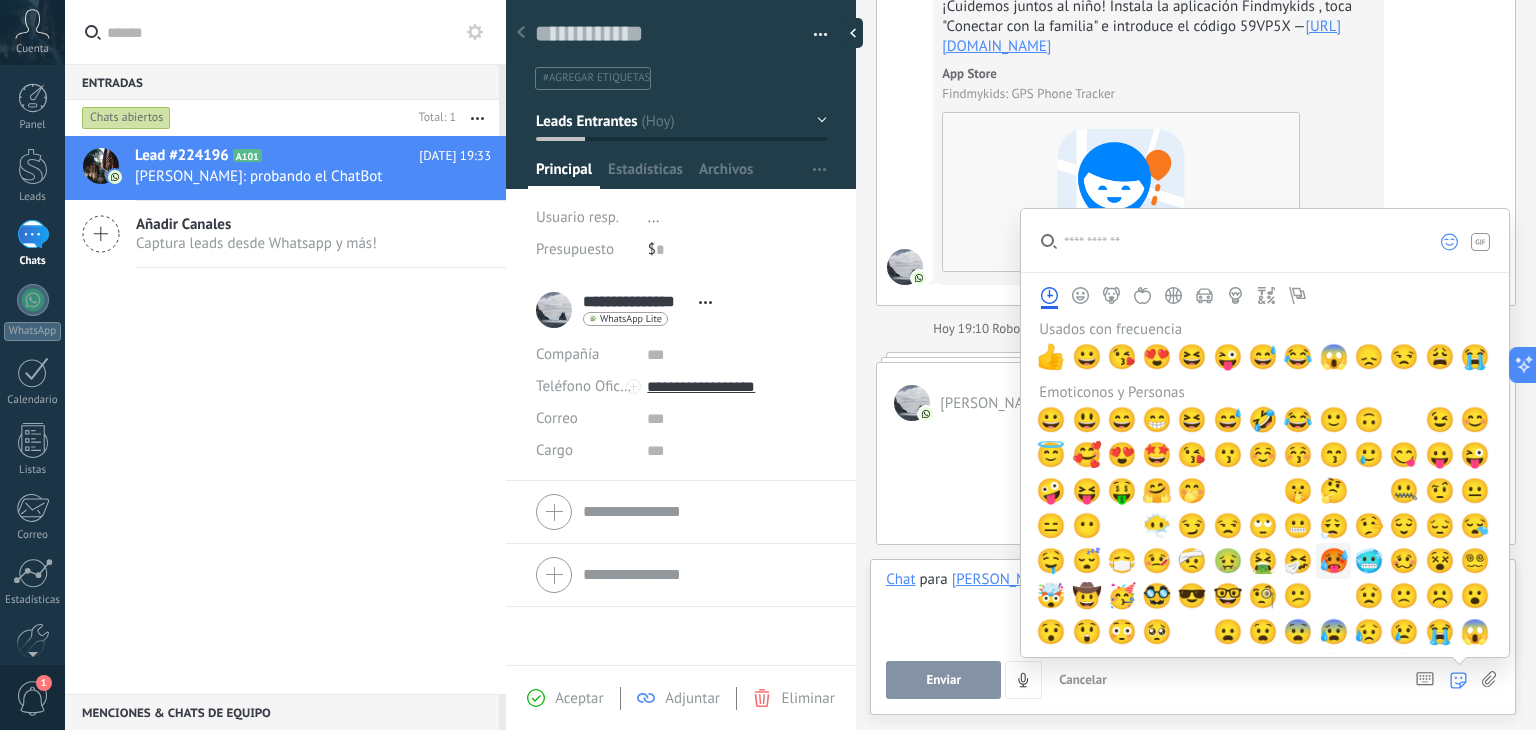type 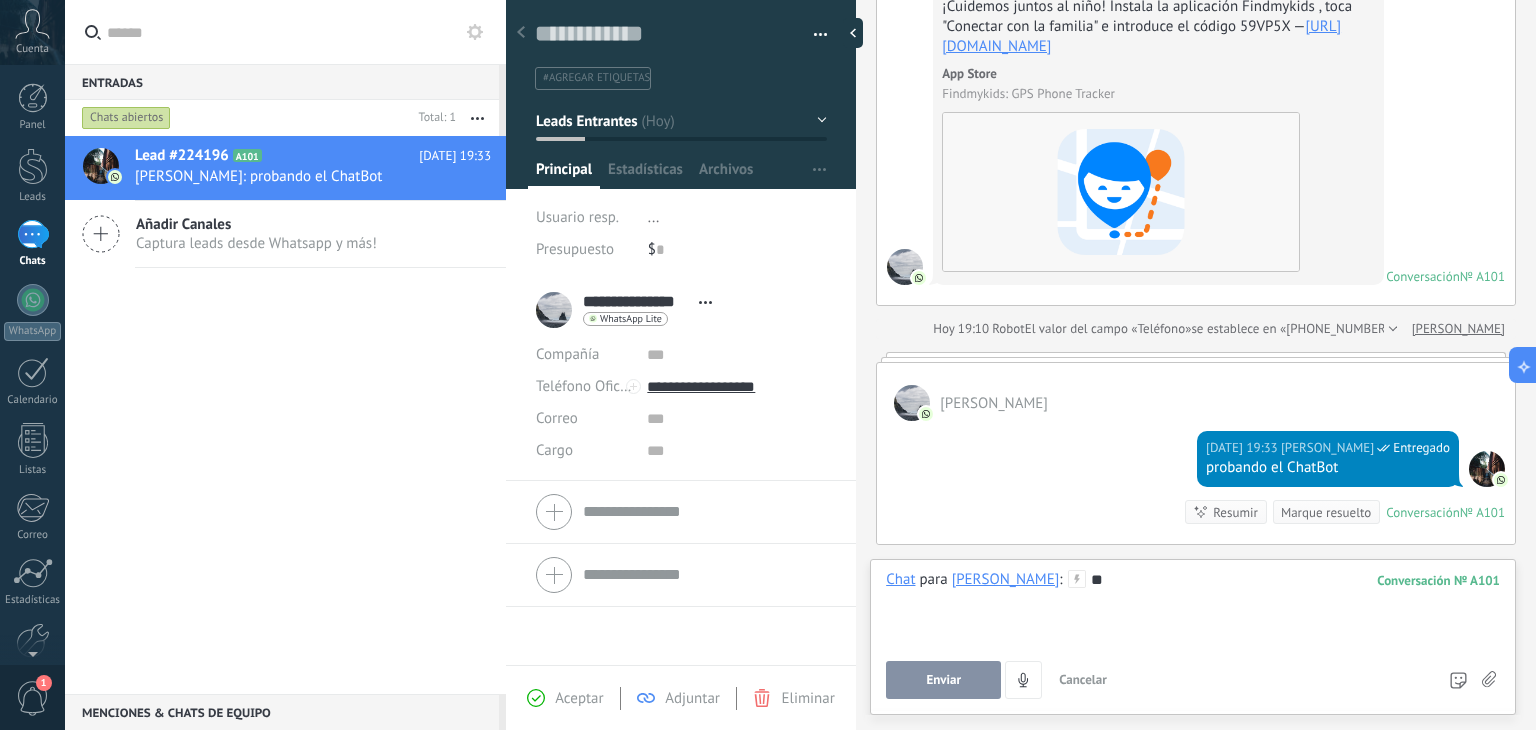click on "Chat   para   [PERSON_NAME] : 101 ** Enviar Cancelar Rastrear clics en links ? Reducir links largos y rastrear clics: cuando se habilita, los URLs que envías serán reemplazados con links de rastreo. Una vez clickeados, un evento se registrará en el feed del lead. Abajo seleccione las fuentes que utilizan esta  en Ajustes Las plantillas no pueden ser editadas La sesión de mensajería finaliza en: Atajos – ejecutar bots y plantillas – seleccionar acción – mencionar a un colega – seleccionar el destinatario – insertar valor del campo Kommo AI Beta Corregir gramática y ortografía Hacerlo profesional Hacerlo amistoso Hacerlo ingenioso Hacerlo más largo Hacerlo más corto Simplificarlo" at bounding box center [1193, 634] 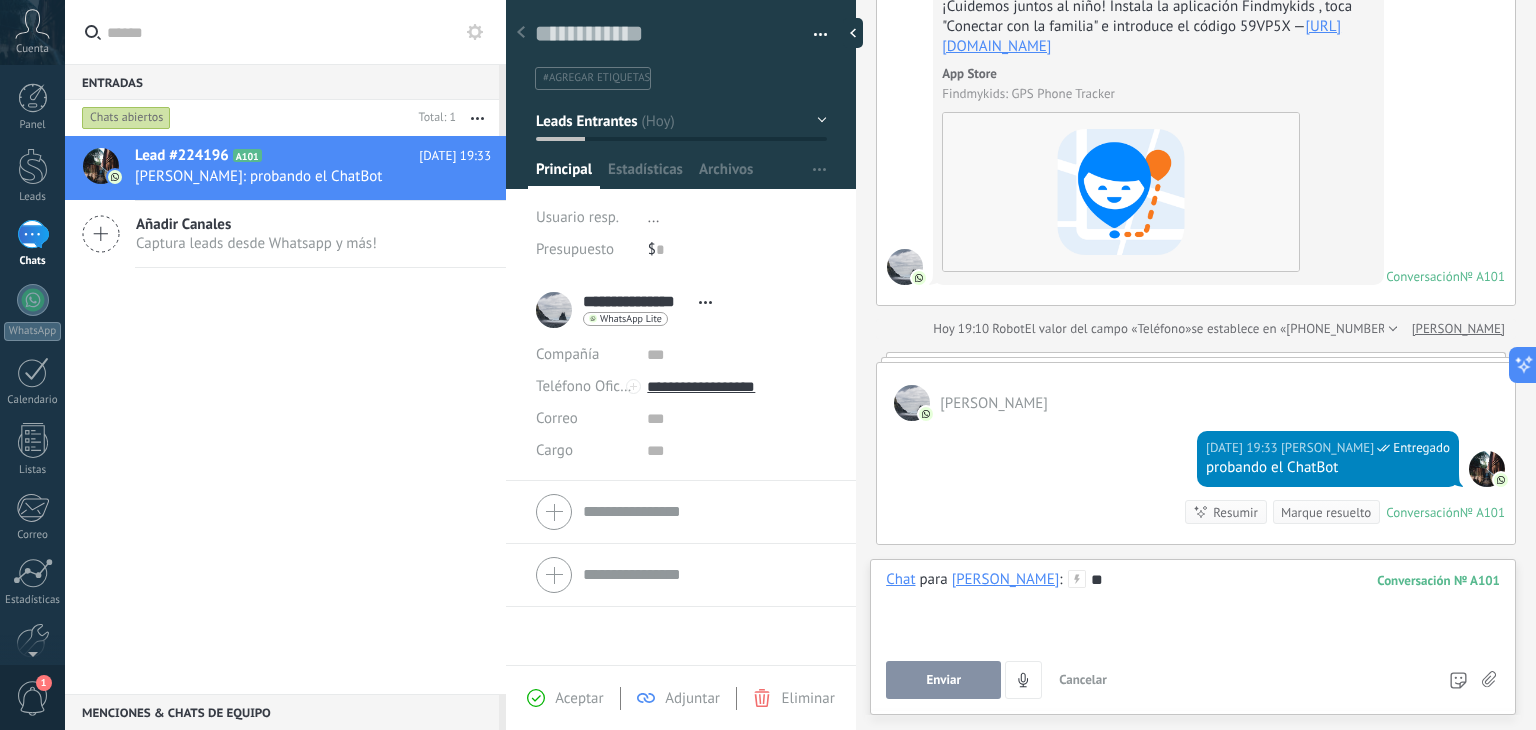 click on "Enviar" at bounding box center (943, 680) 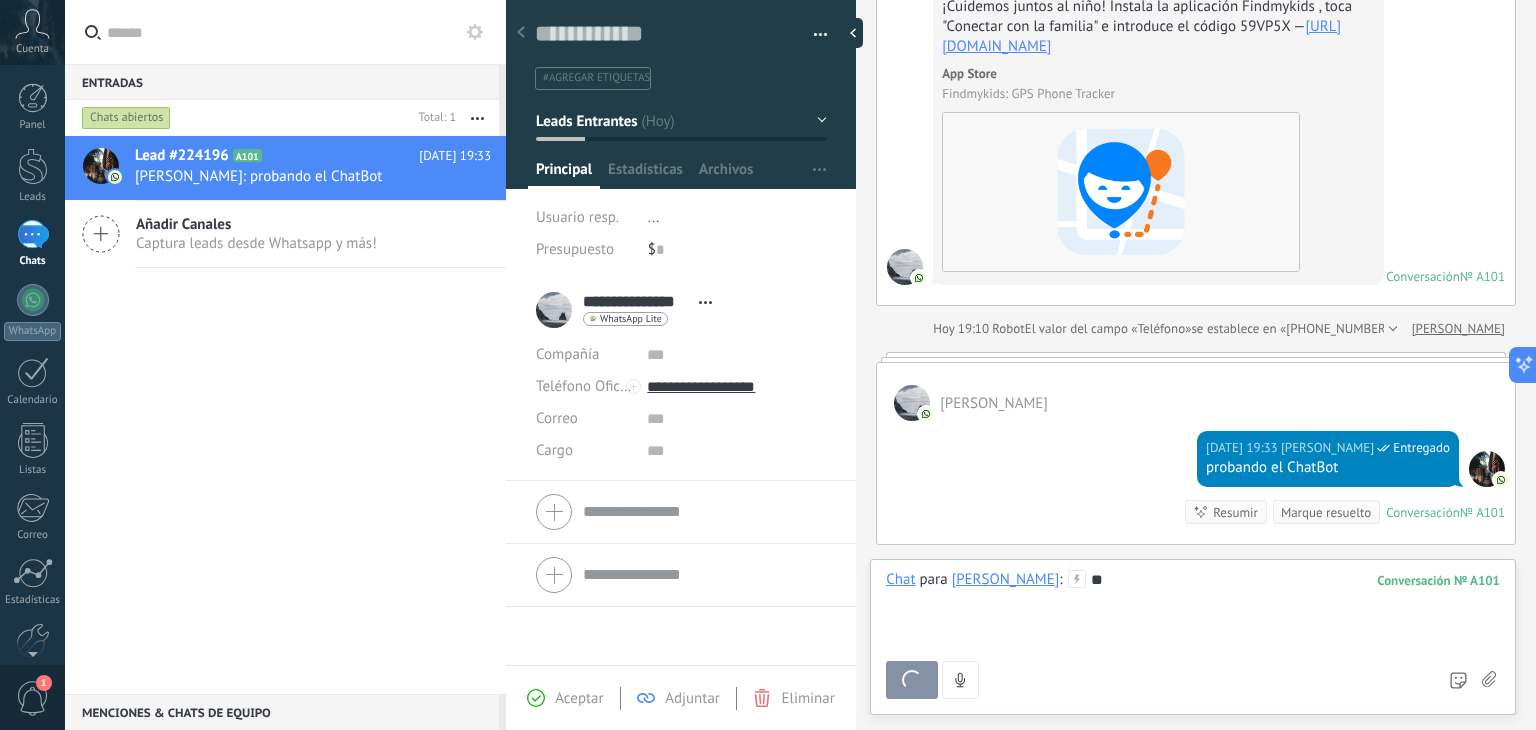 scroll, scrollTop: 472, scrollLeft: 0, axis: vertical 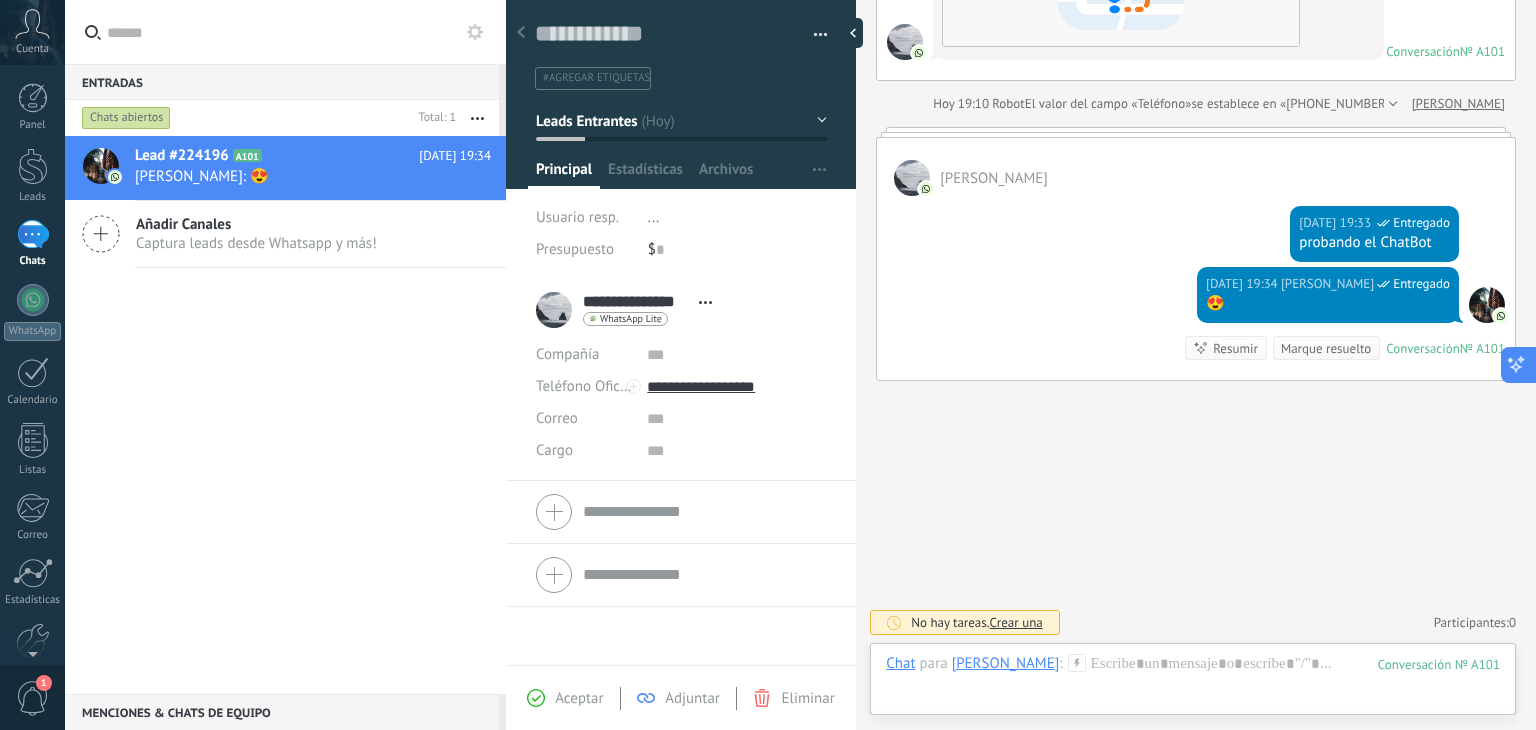 click 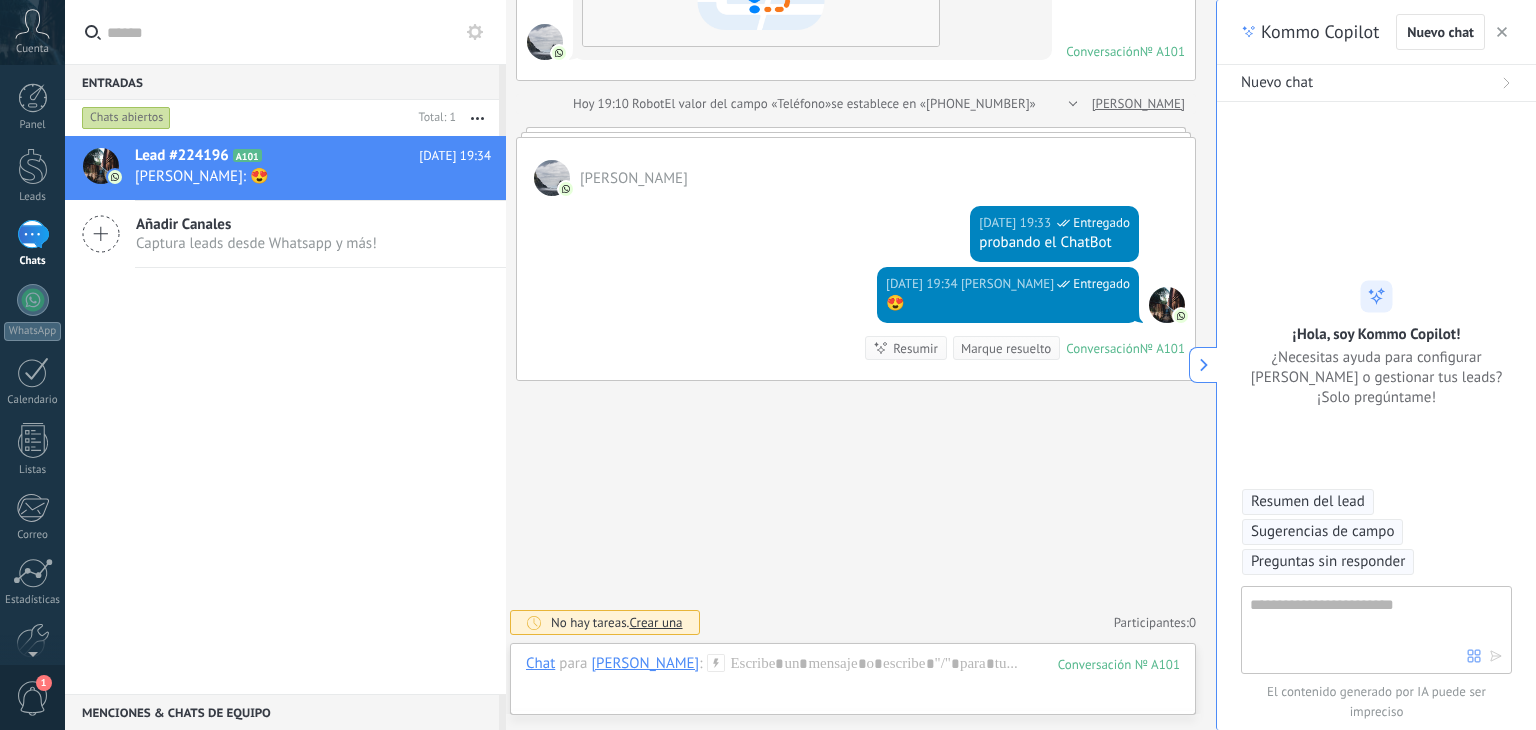scroll, scrollTop: 29, scrollLeft: 0, axis: vertical 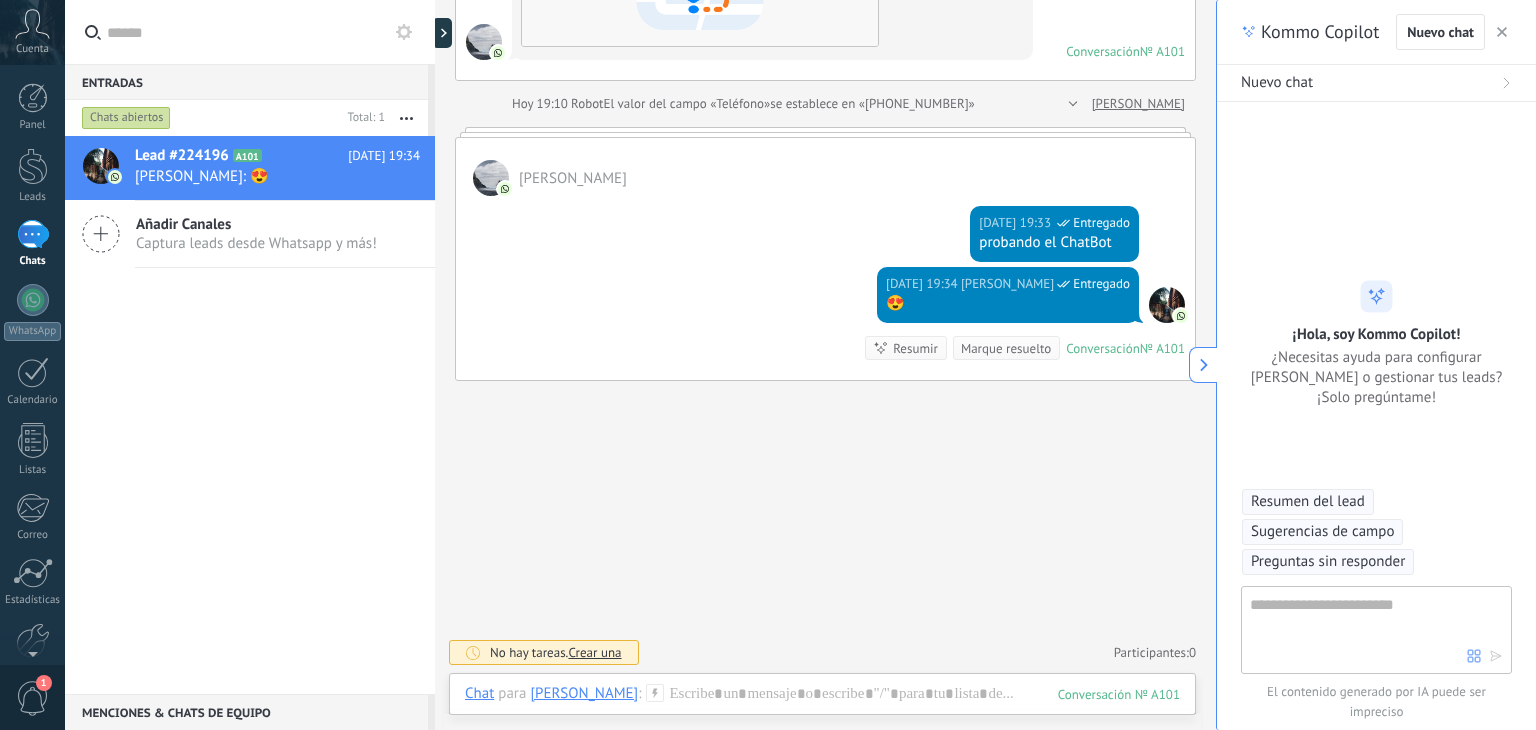 type on "**********" 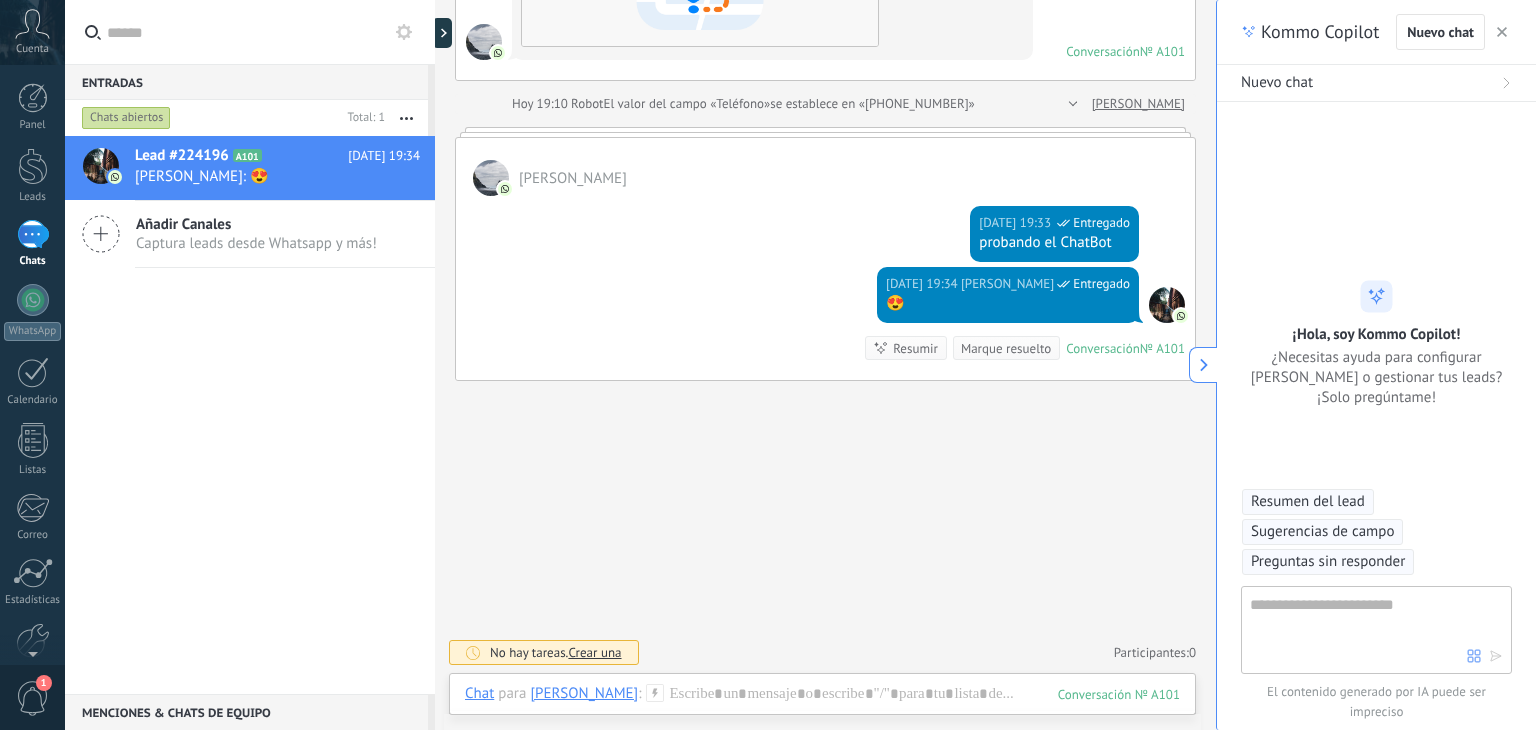 scroll, scrollTop: 60, scrollLeft: 0, axis: vertical 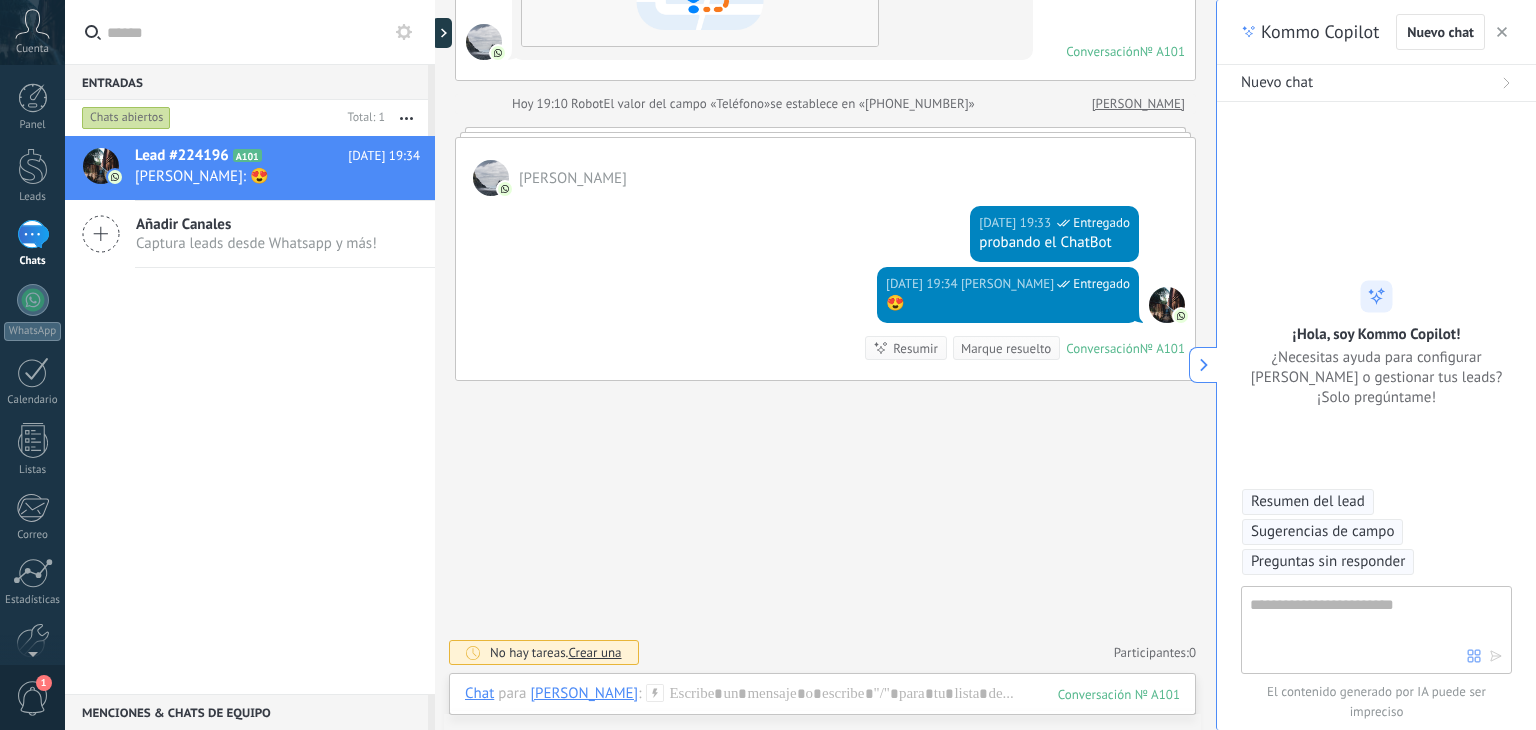 click 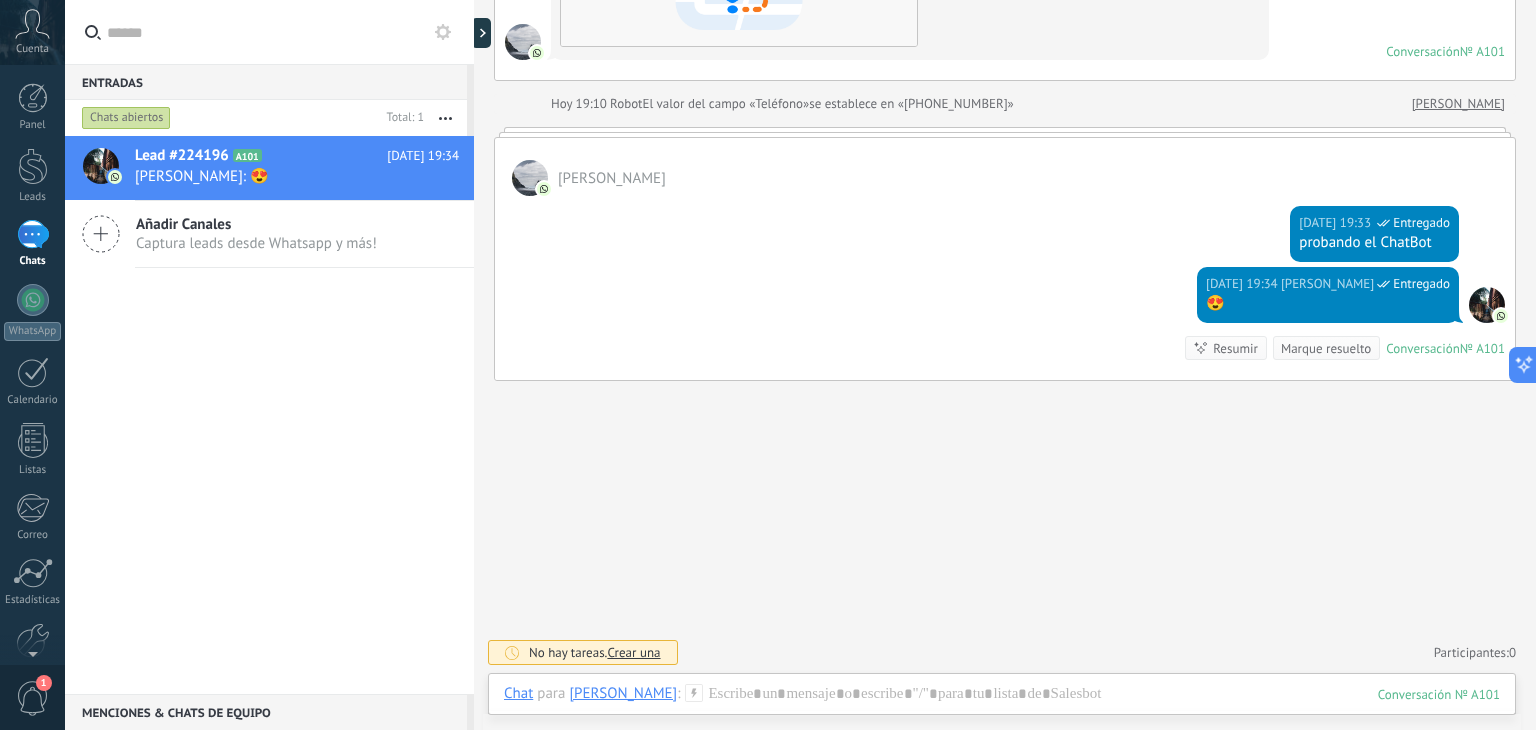 scroll, scrollTop: 415, scrollLeft: 0, axis: vertical 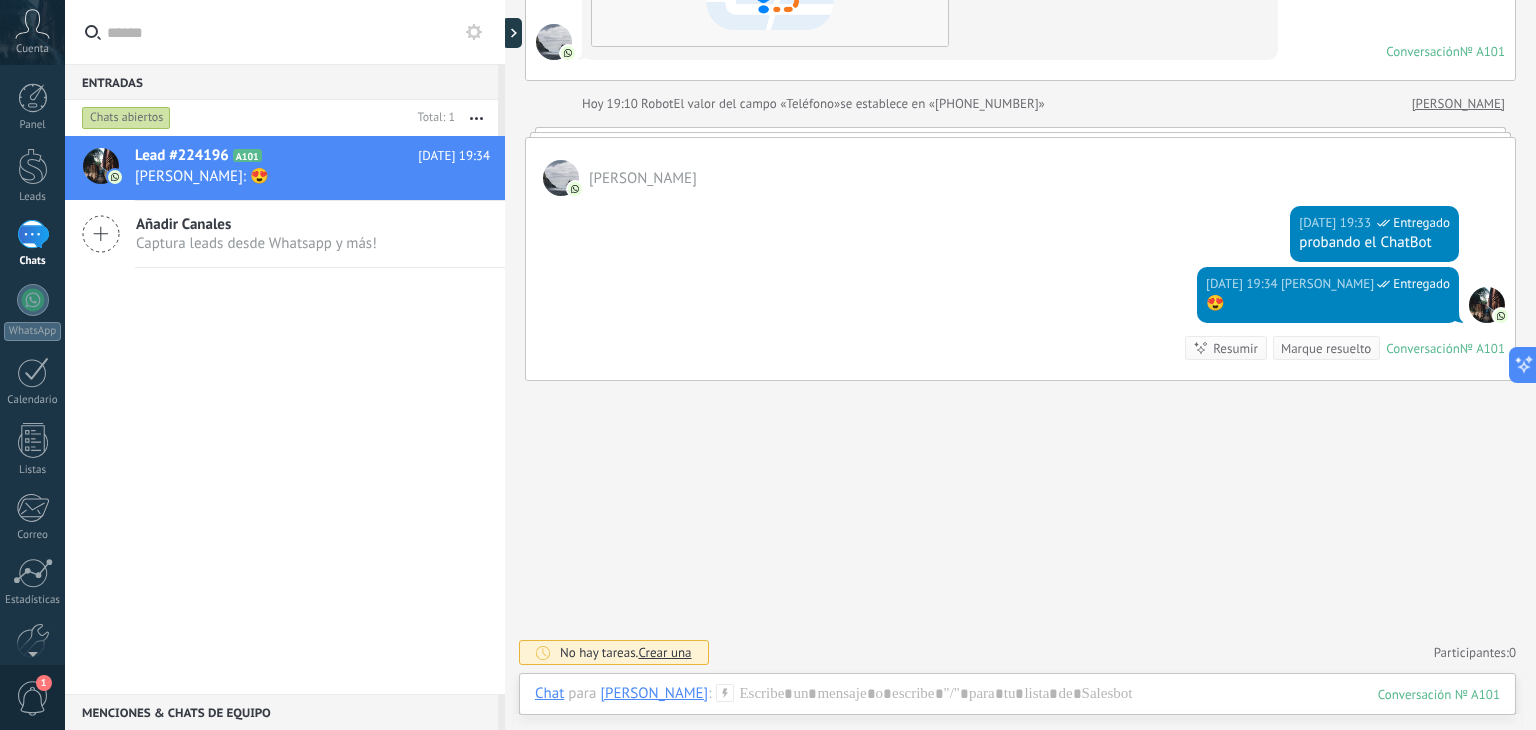 type 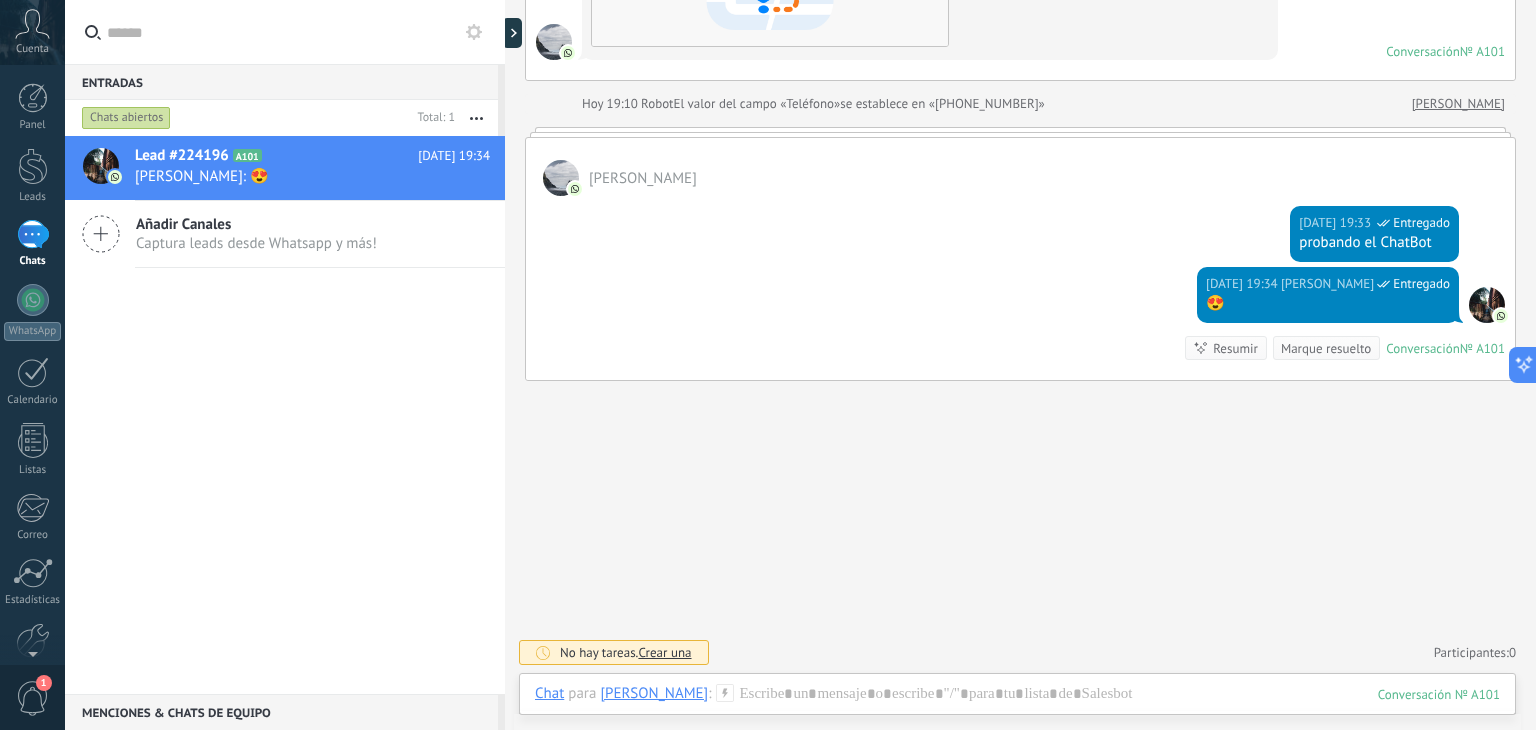 click at bounding box center (1020, 132) 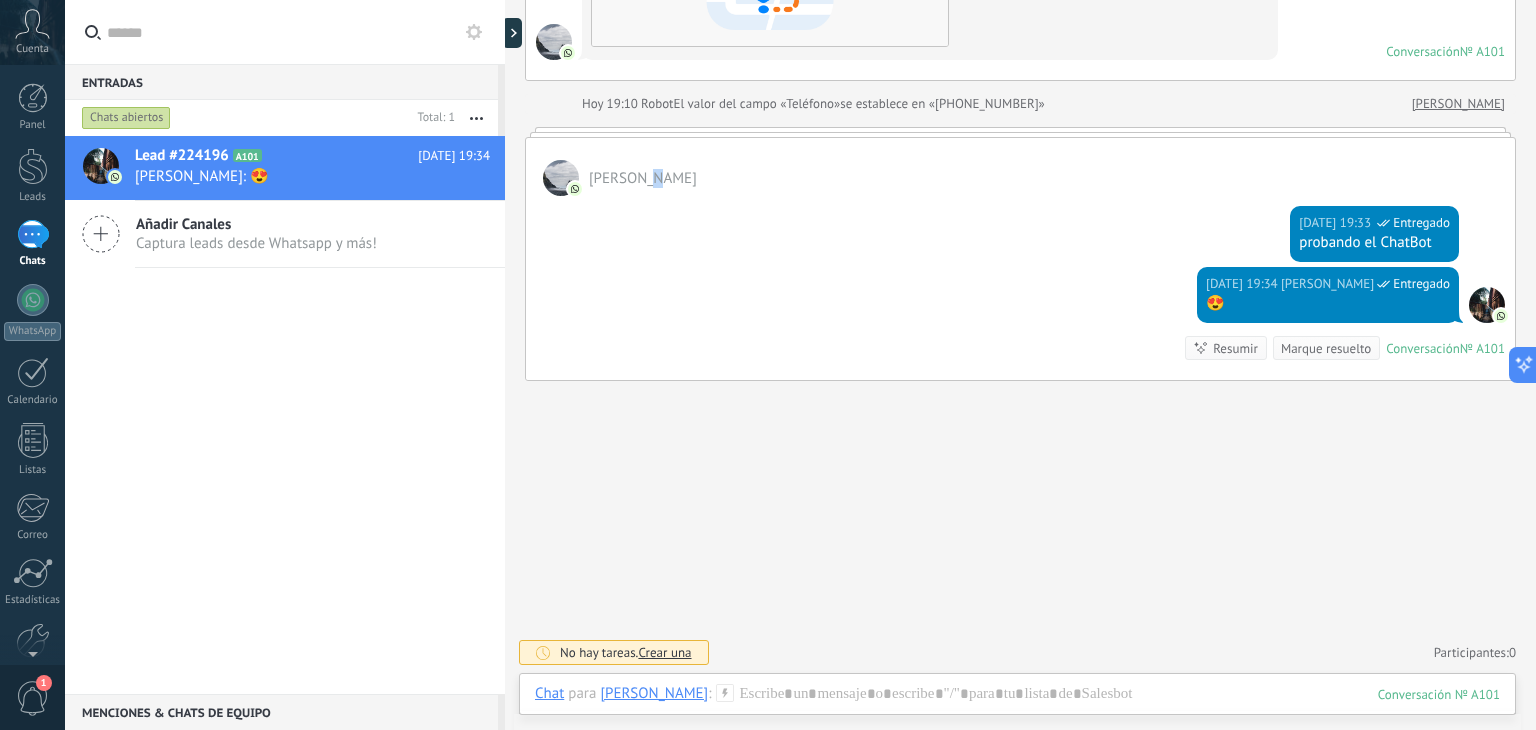 click on "[PERSON_NAME]" at bounding box center (1020, 167) 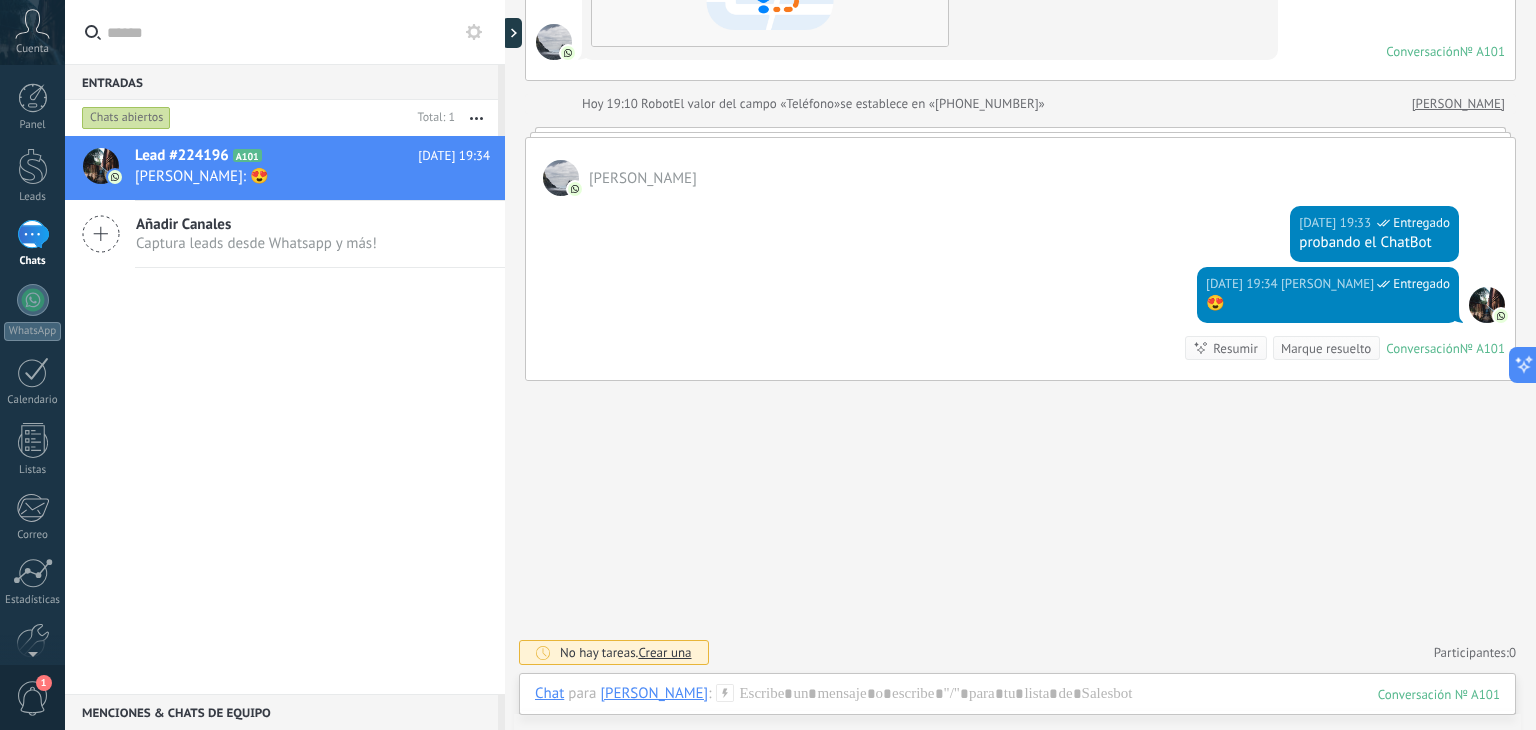 click on "se establece en «[PHONE_NUMBER]»" at bounding box center [942, 104] 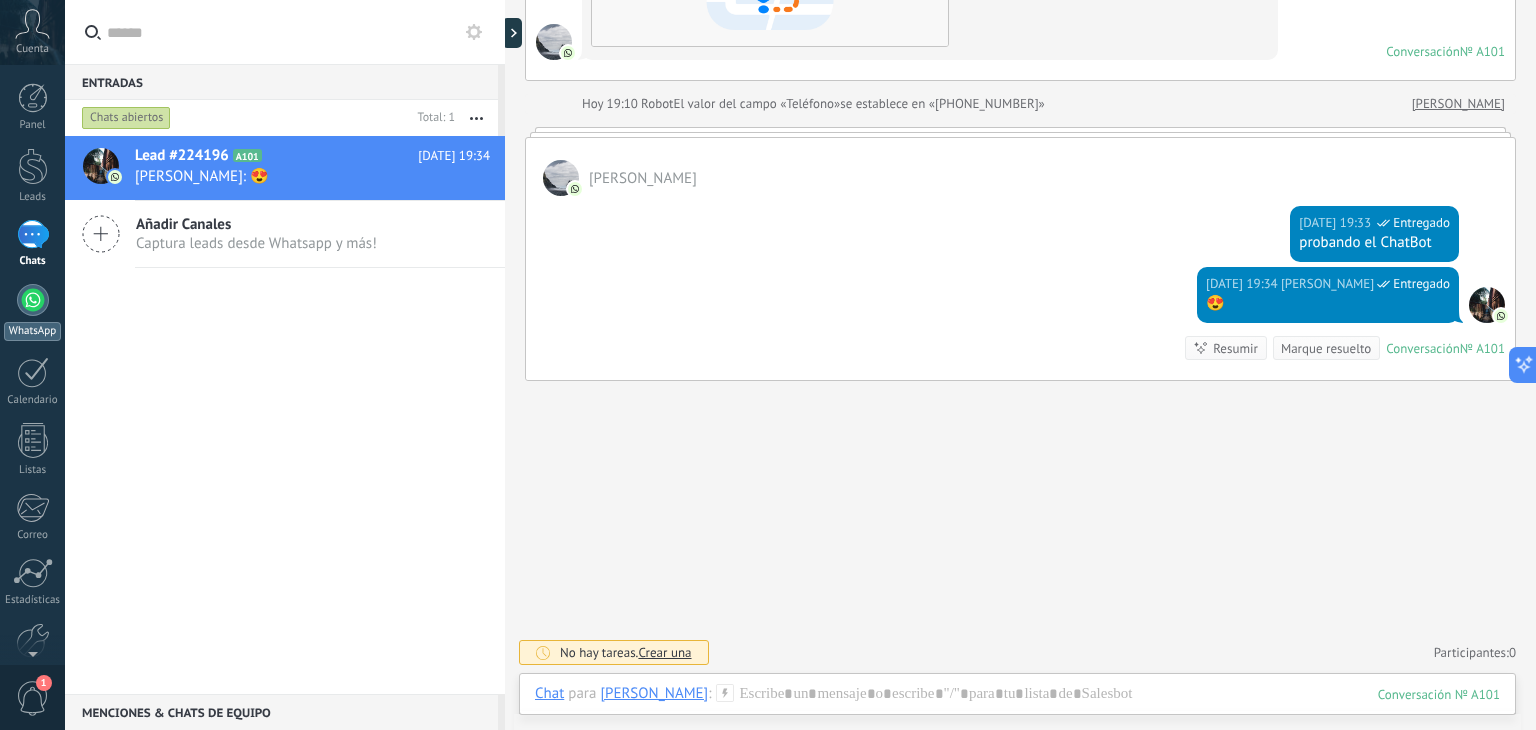 click at bounding box center [33, 300] 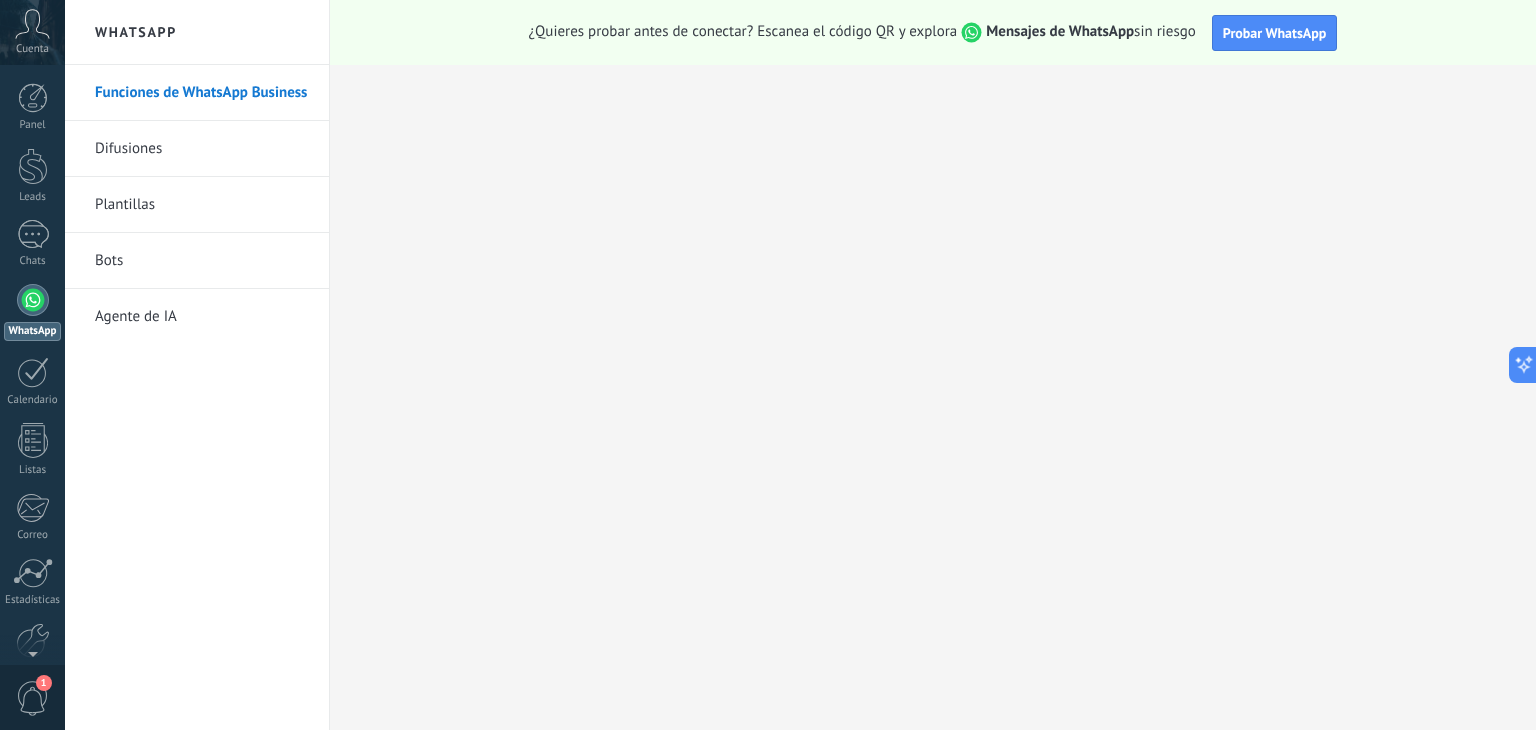 click on "Difusiones" at bounding box center [197, 149] 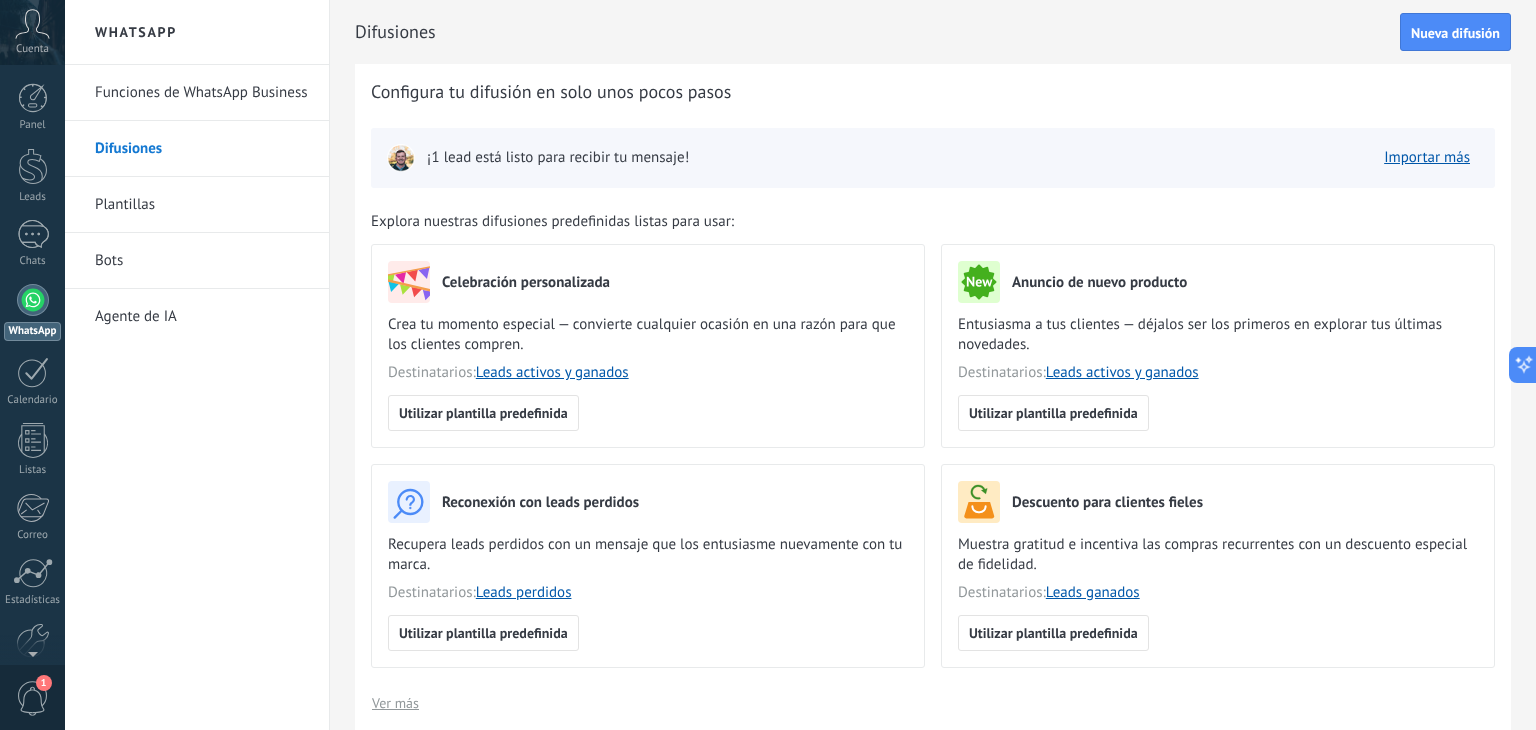 click on "Bots" at bounding box center (202, 261) 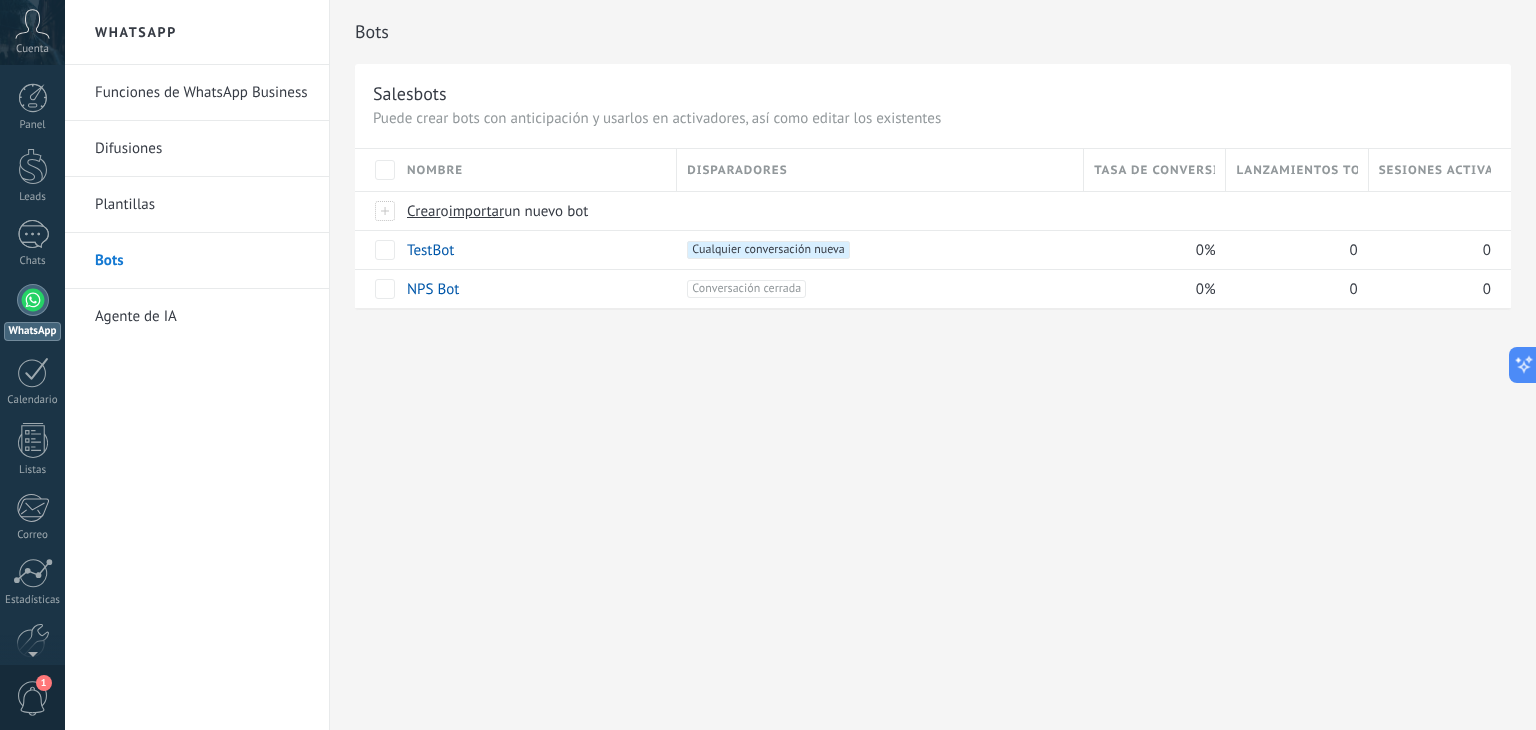 click on "Agente de IA" at bounding box center [202, 317] 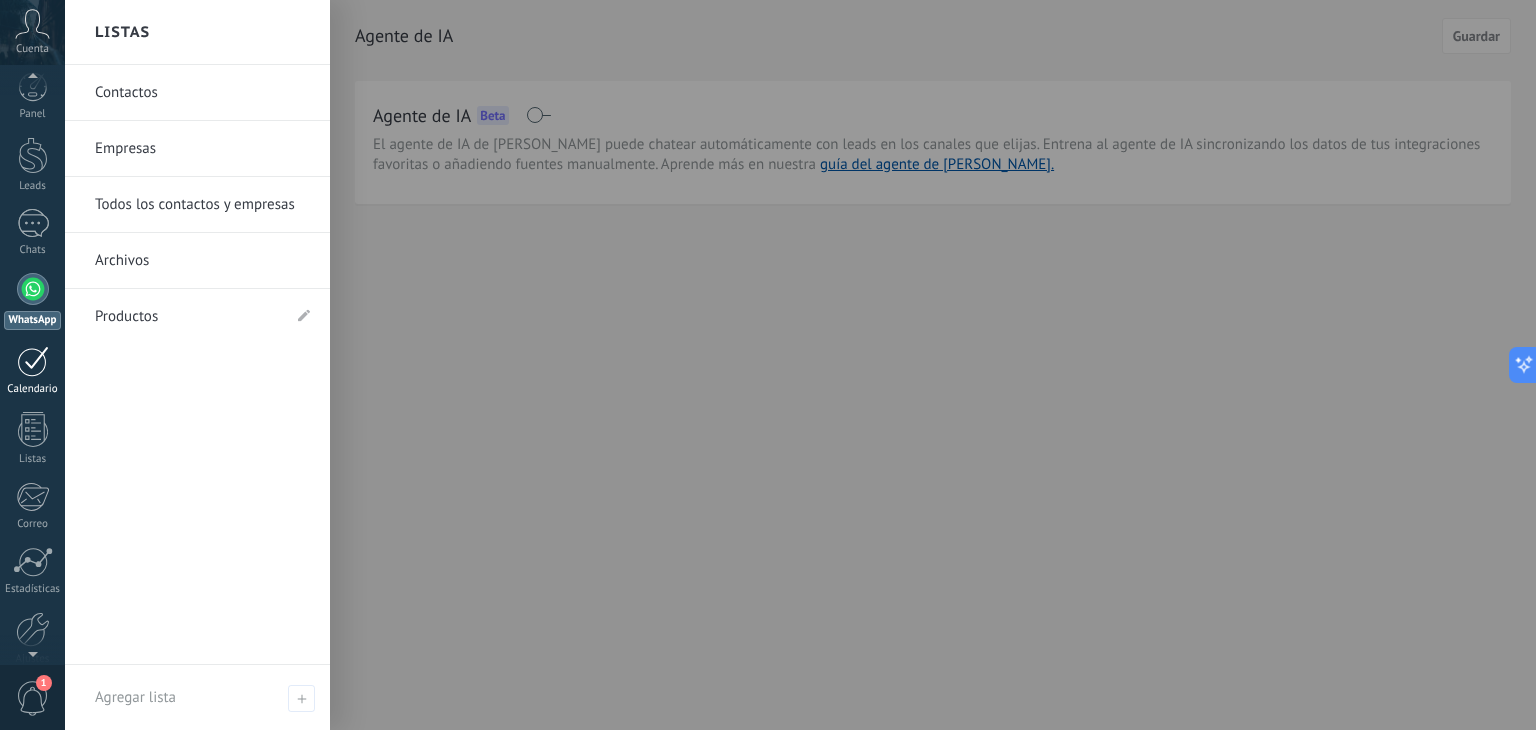 scroll, scrollTop: 0, scrollLeft: 0, axis: both 